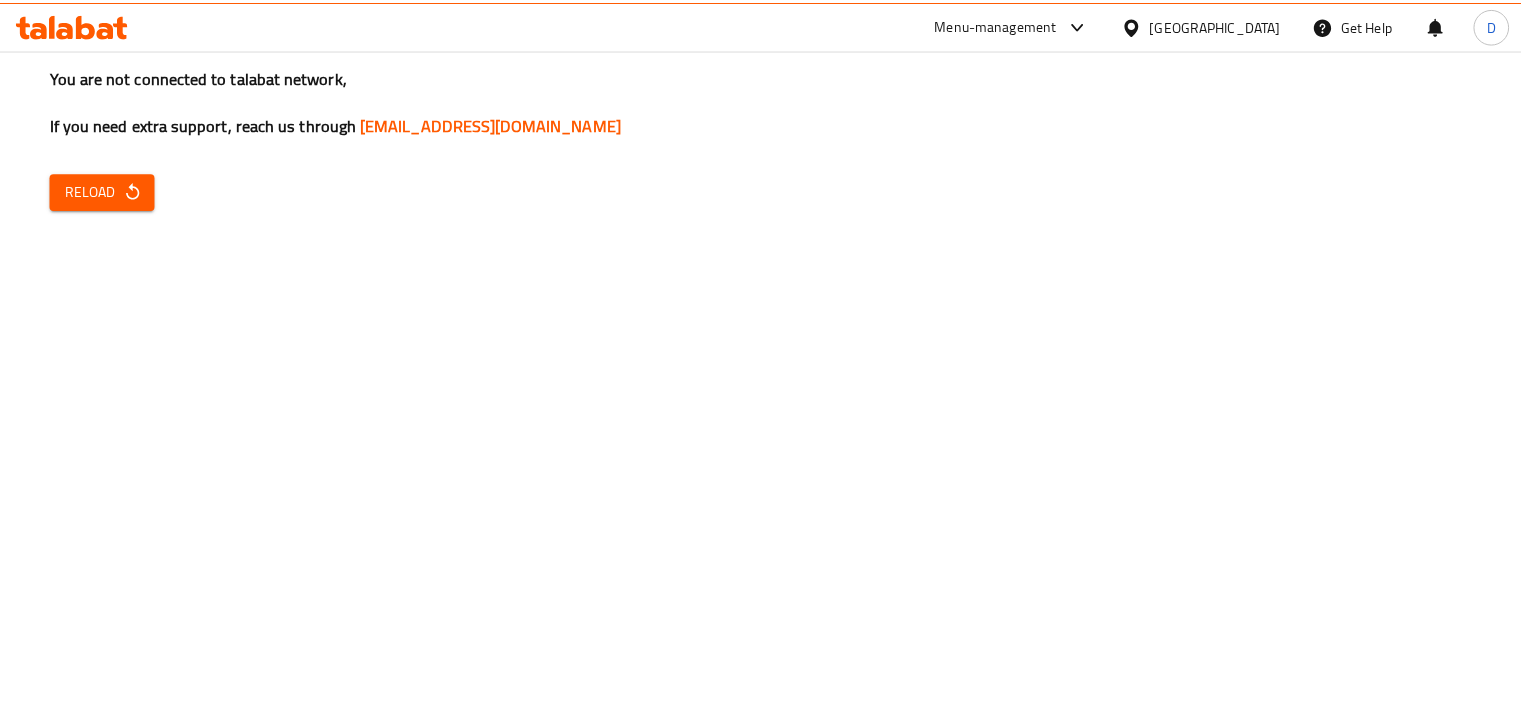 scroll, scrollTop: 0, scrollLeft: 0, axis: both 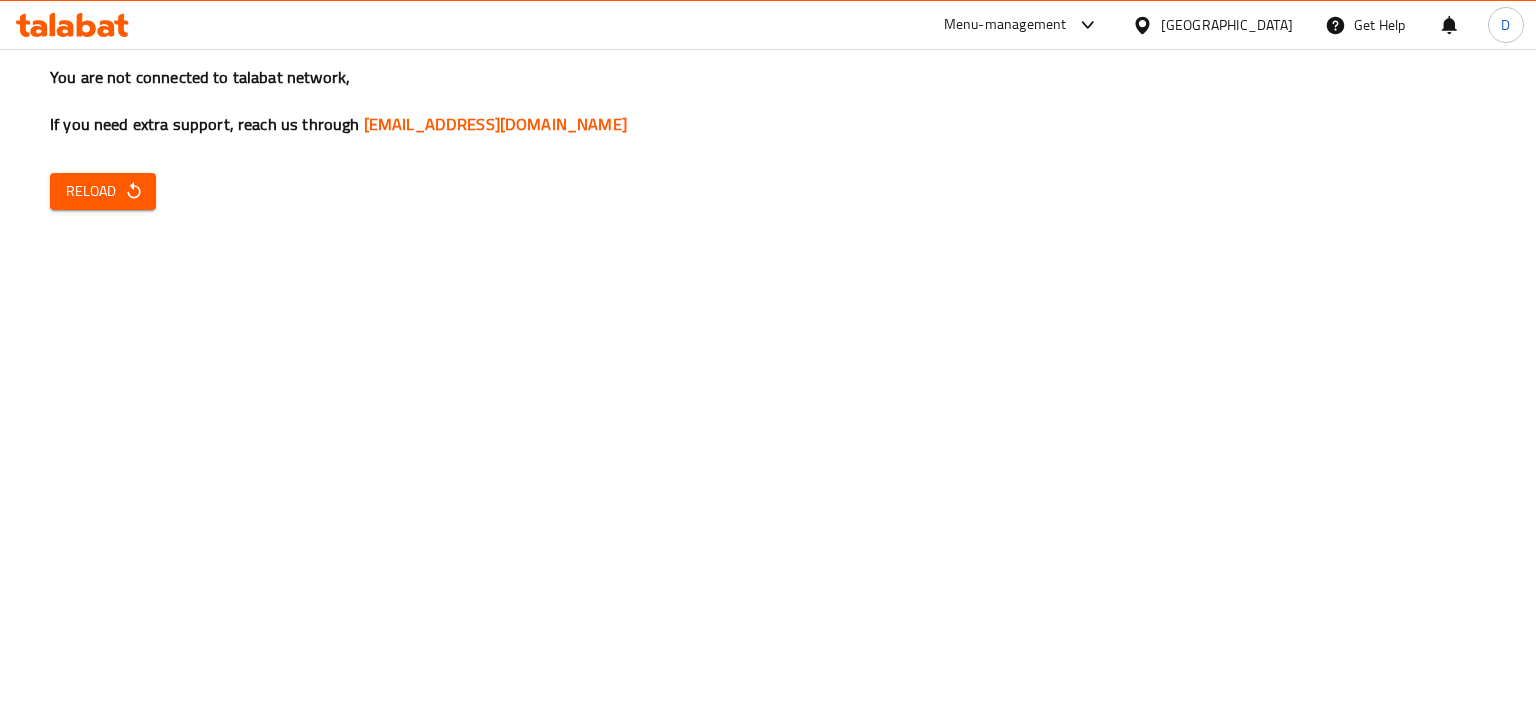 click 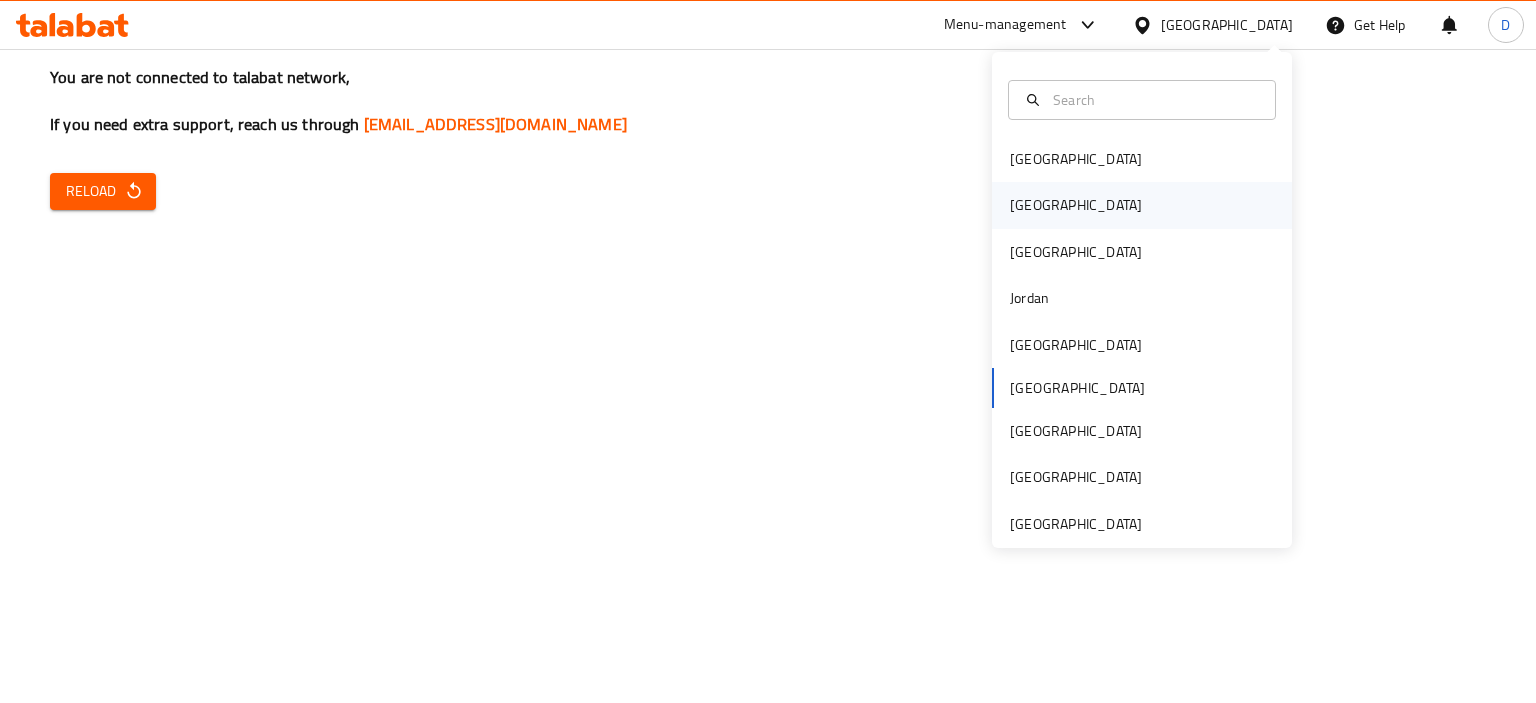 click on "[GEOGRAPHIC_DATA]" at bounding box center (1142, 205) 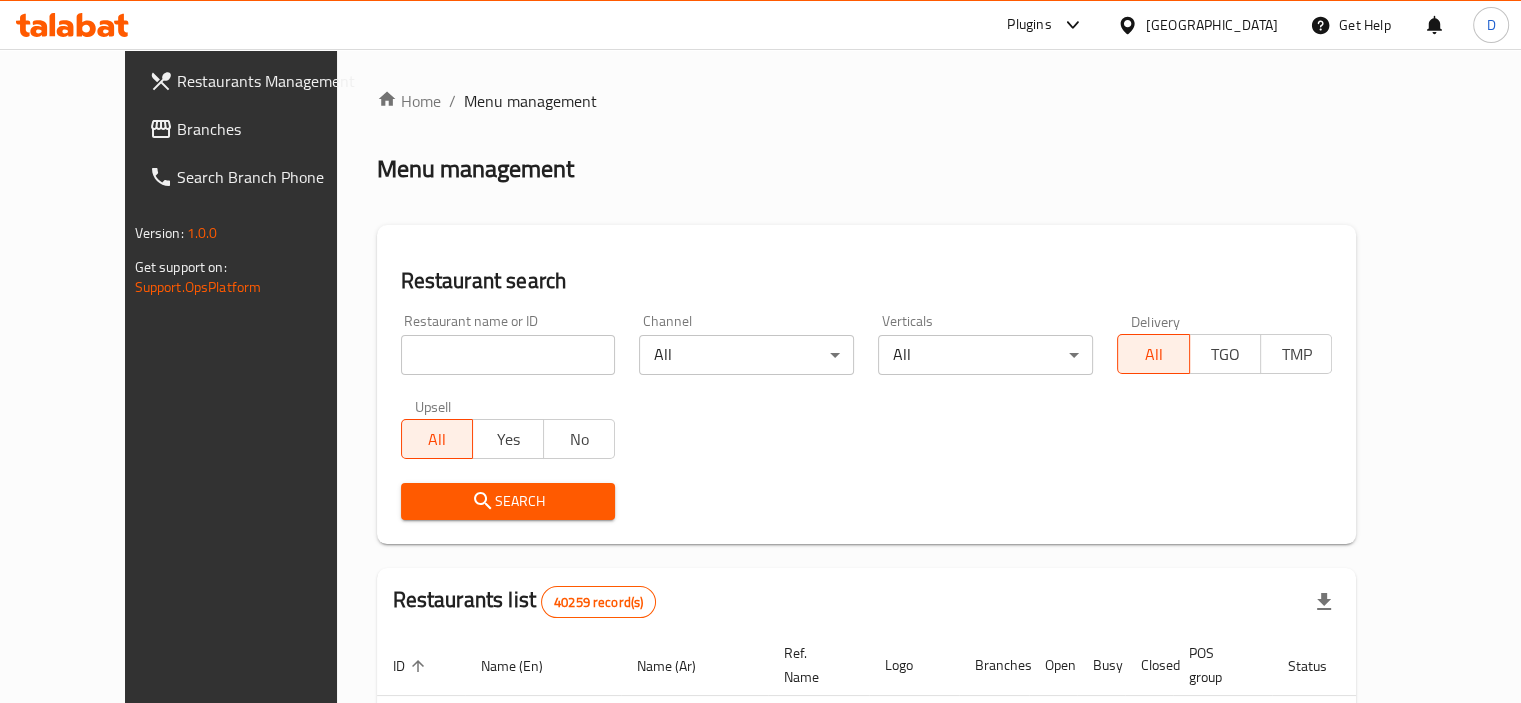 click on "Branches" at bounding box center [270, 129] 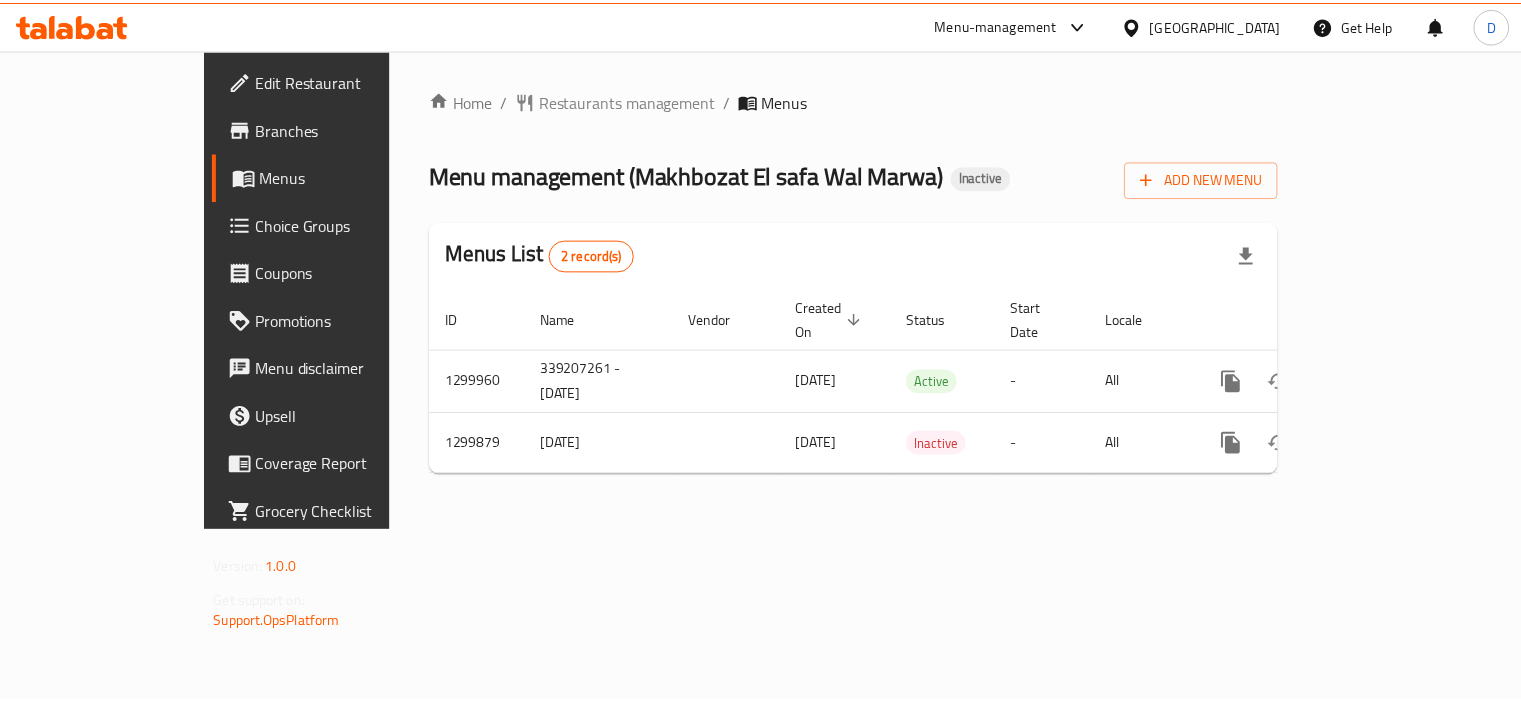 scroll, scrollTop: 0, scrollLeft: 0, axis: both 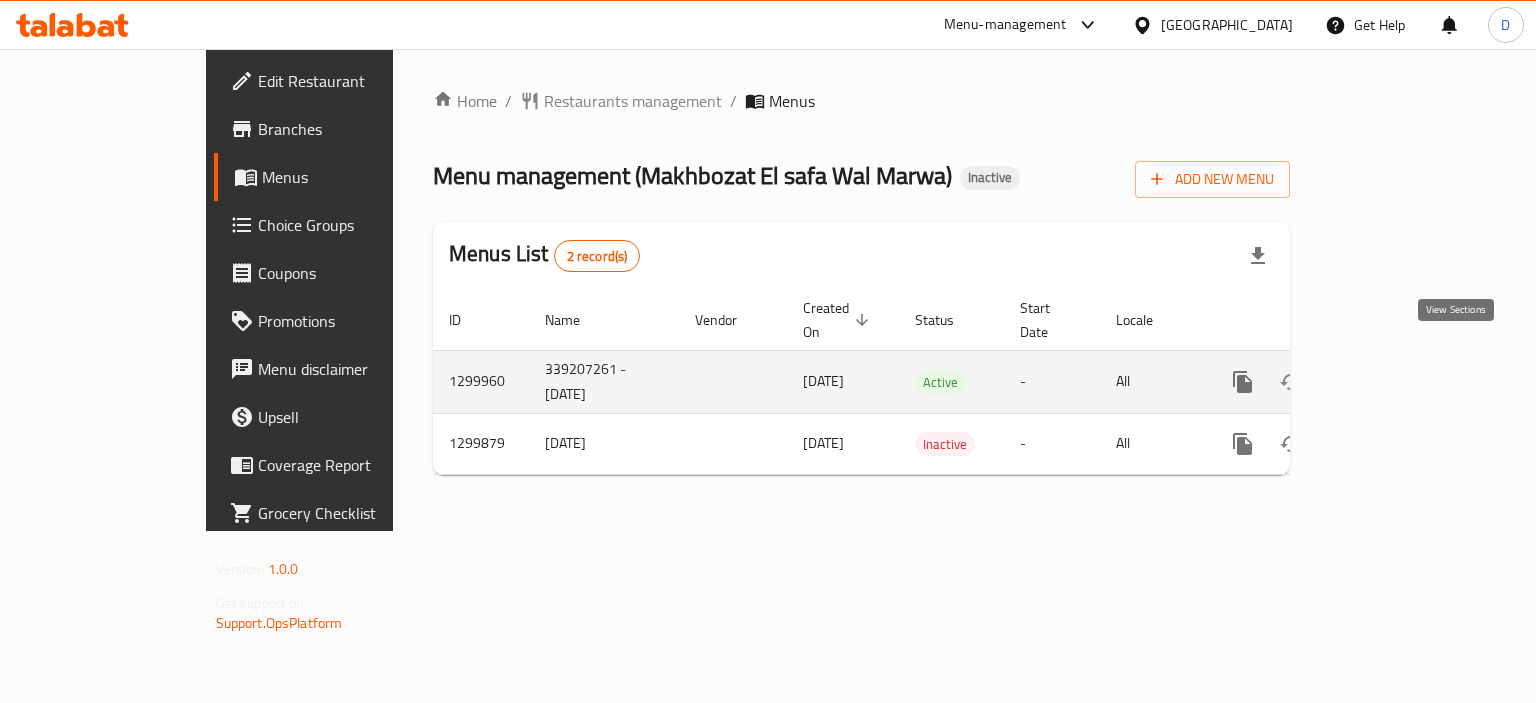 click 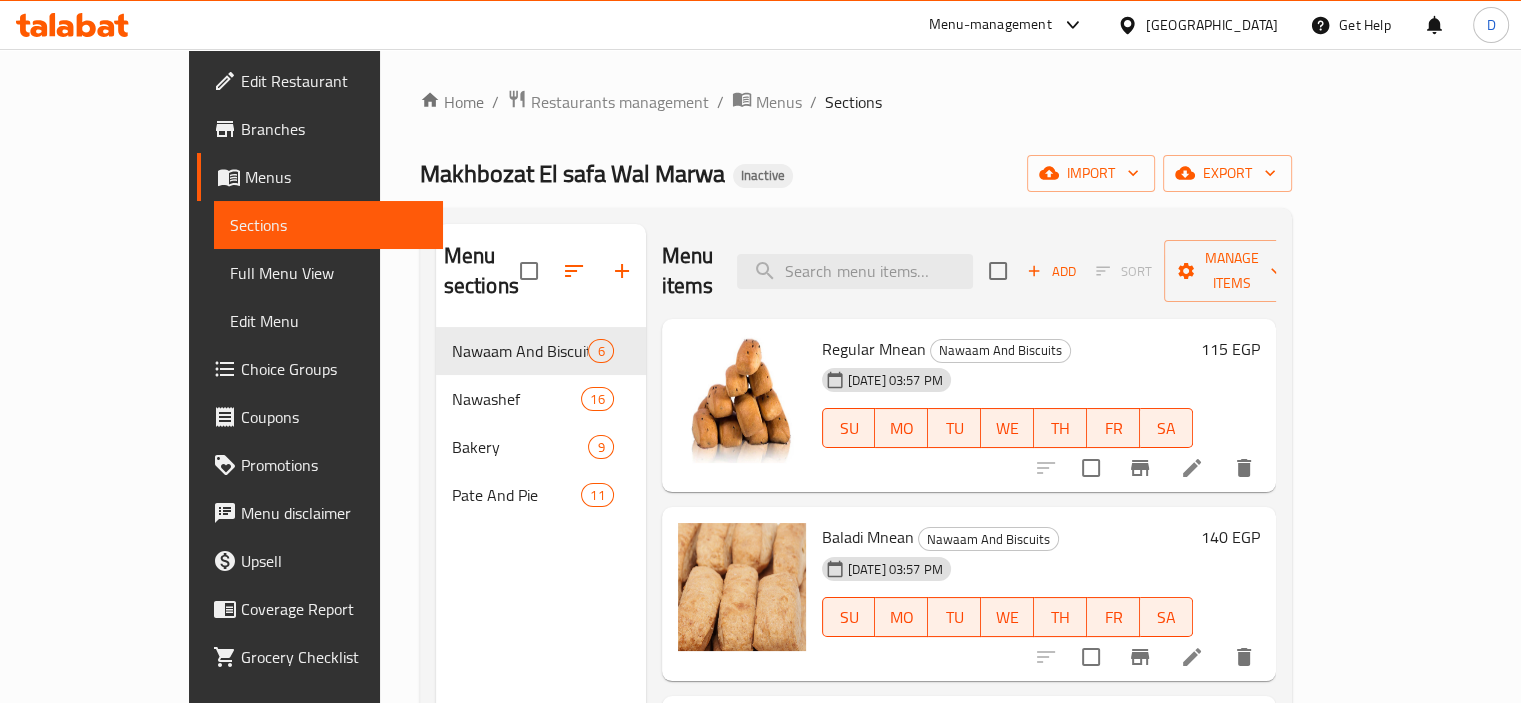 click on "Regular Mnean" at bounding box center [874, 349] 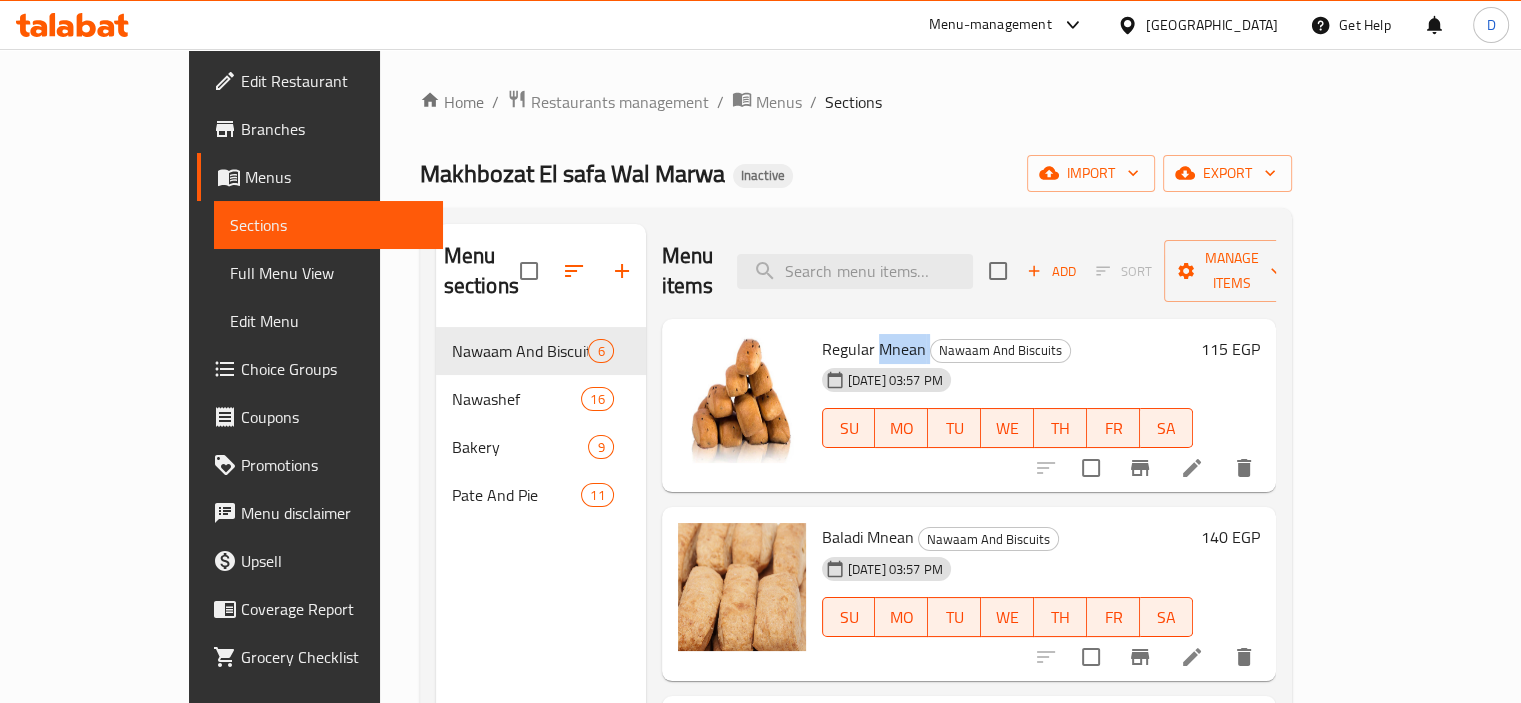 click on "Regular Mnean" at bounding box center (874, 349) 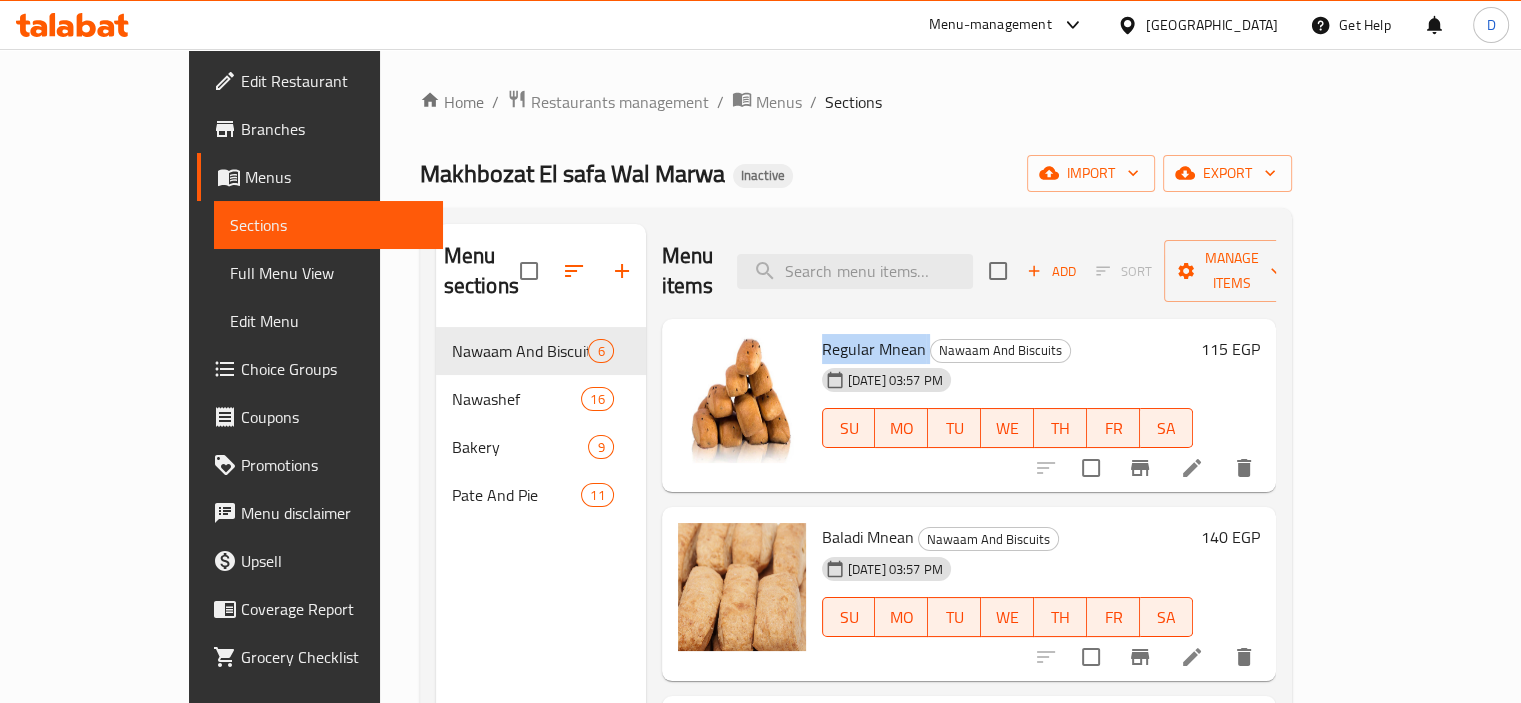 click on "Regular Mnean" at bounding box center (874, 349) 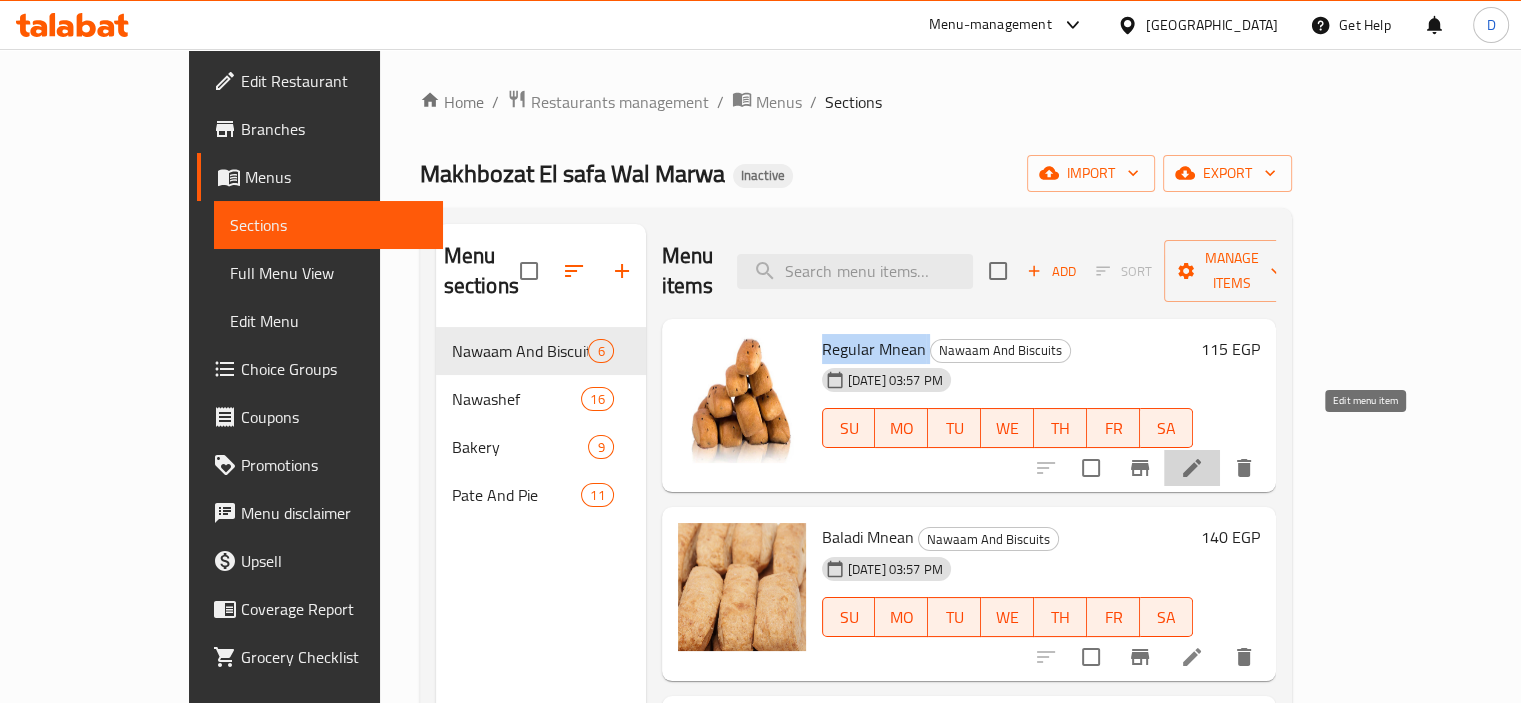 click 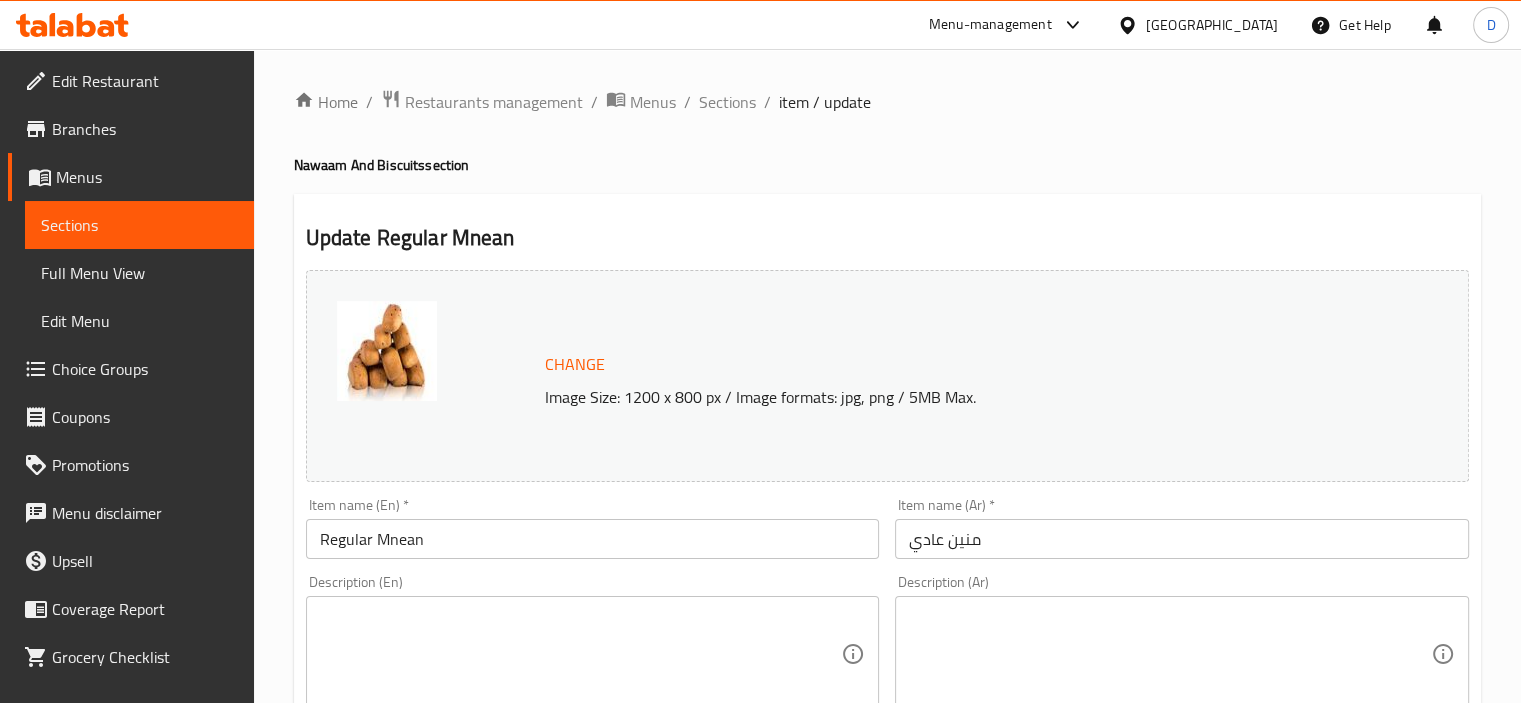 click at bounding box center [581, 654] 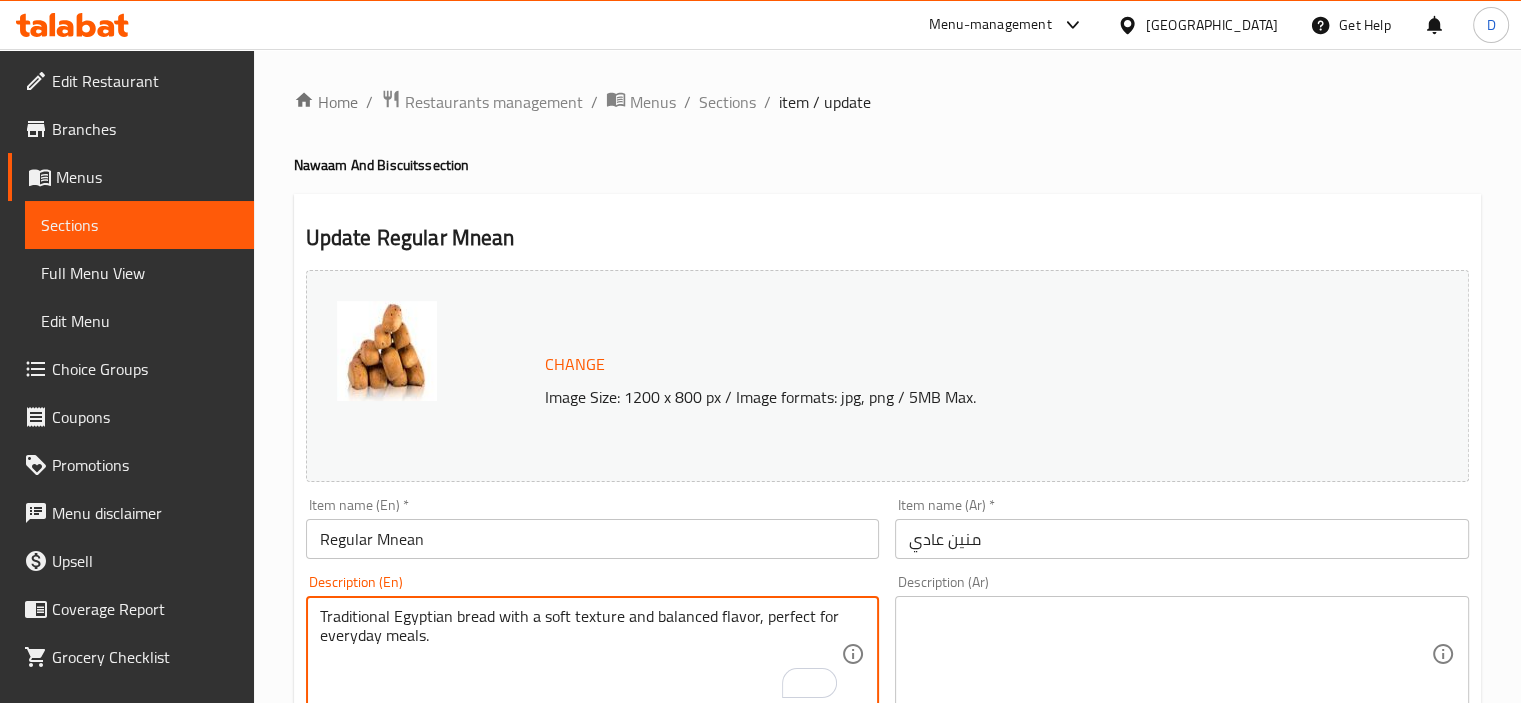 type on "Traditional Egyptian bread with a soft texture and balanced flavor, perfect for everyday meals." 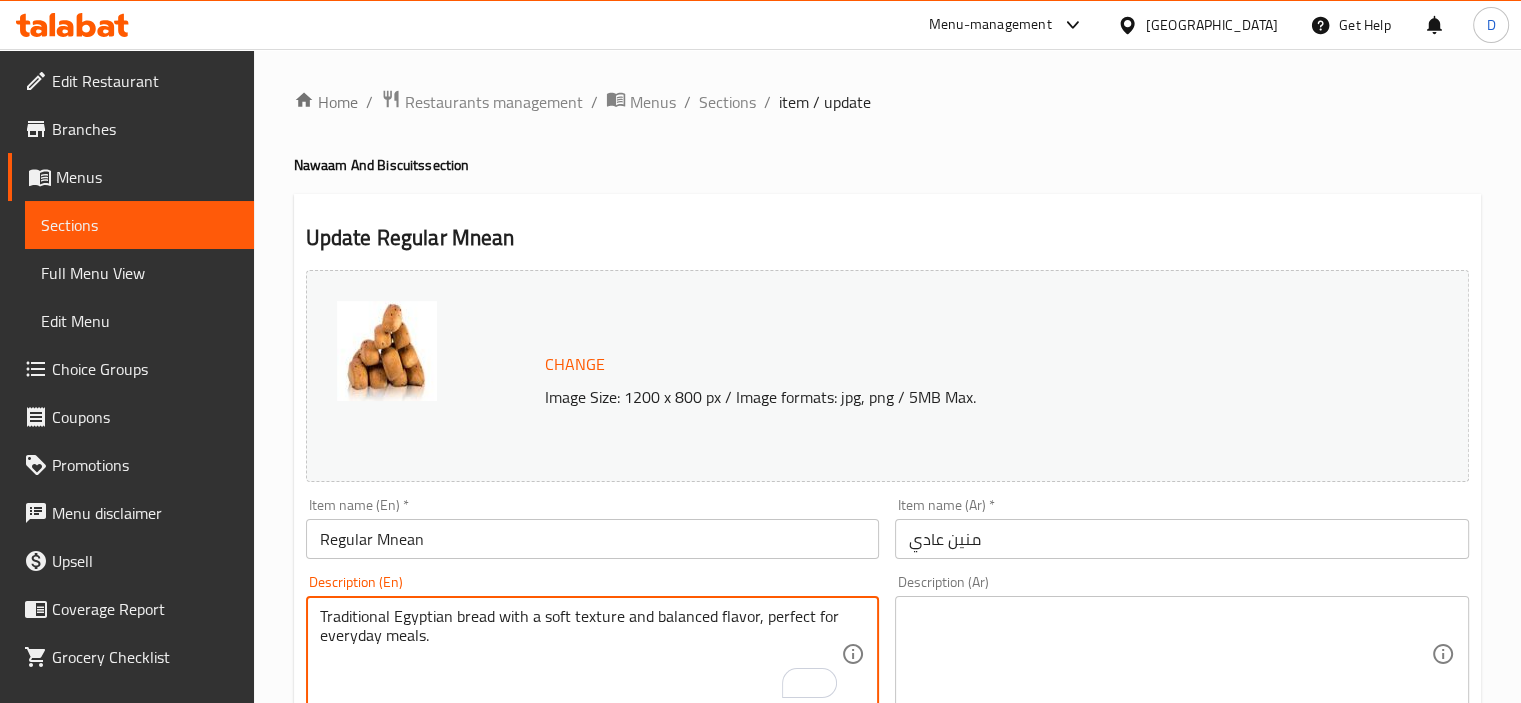 click at bounding box center [1170, 654] 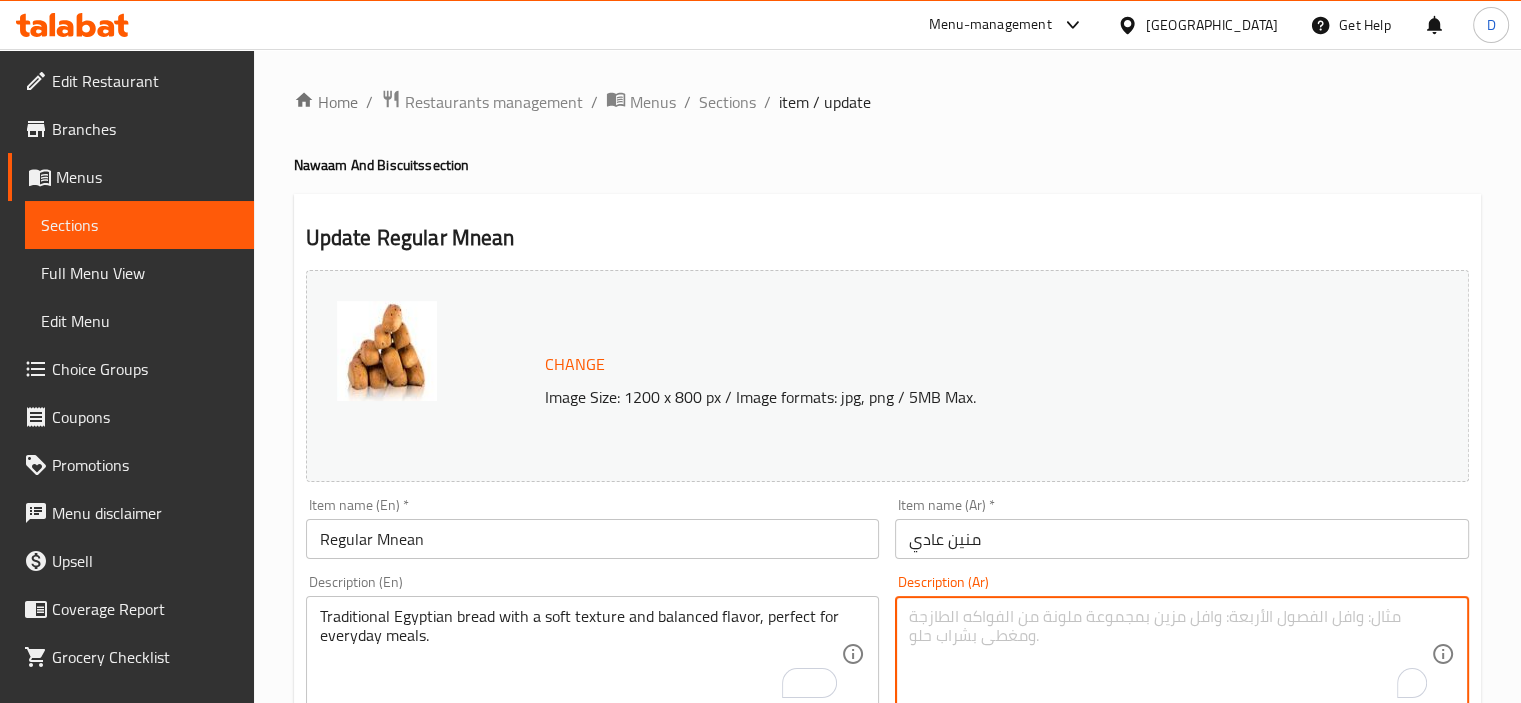 paste on "خبز مصري تقليدي ذو ملمس ناعم ونكهة متوازنة، مثالي للوجبات اليومية." 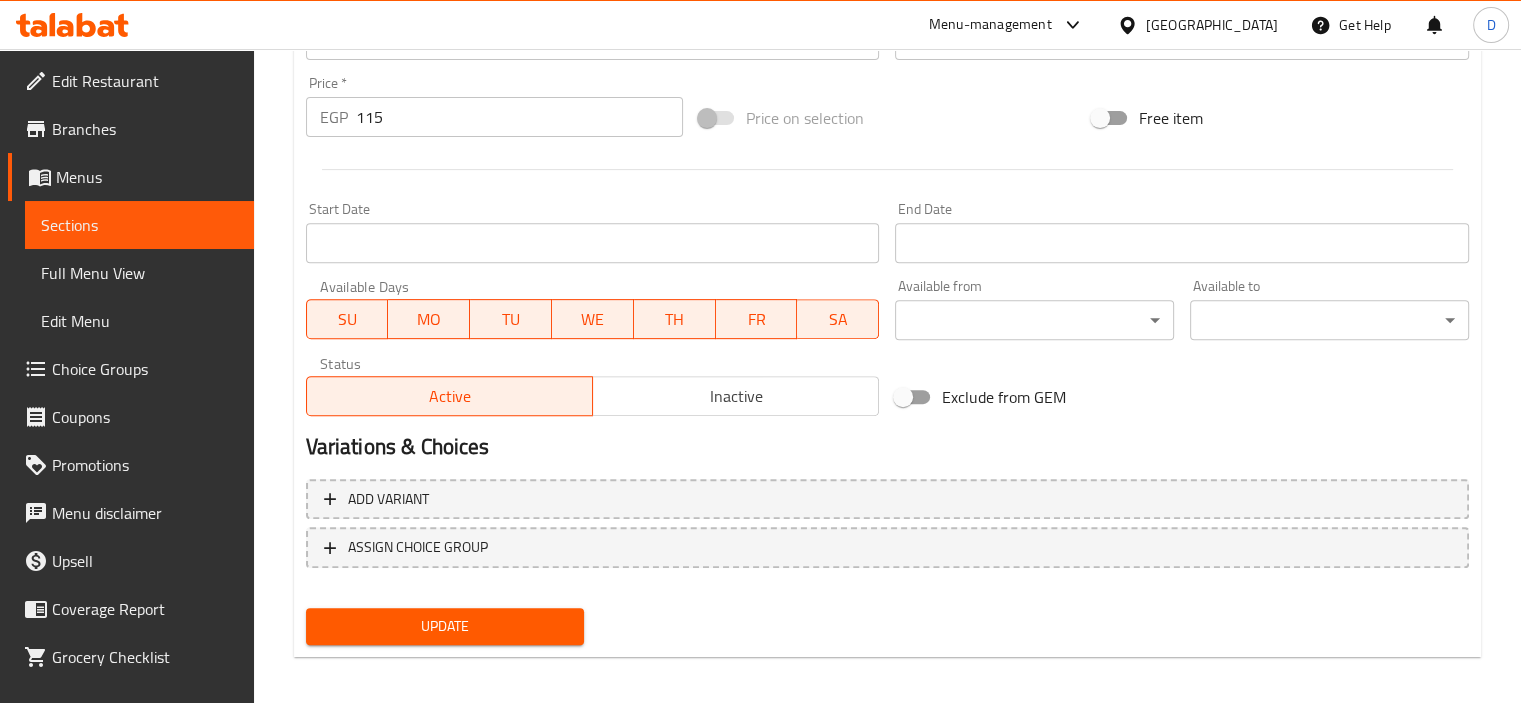 scroll, scrollTop: 731, scrollLeft: 0, axis: vertical 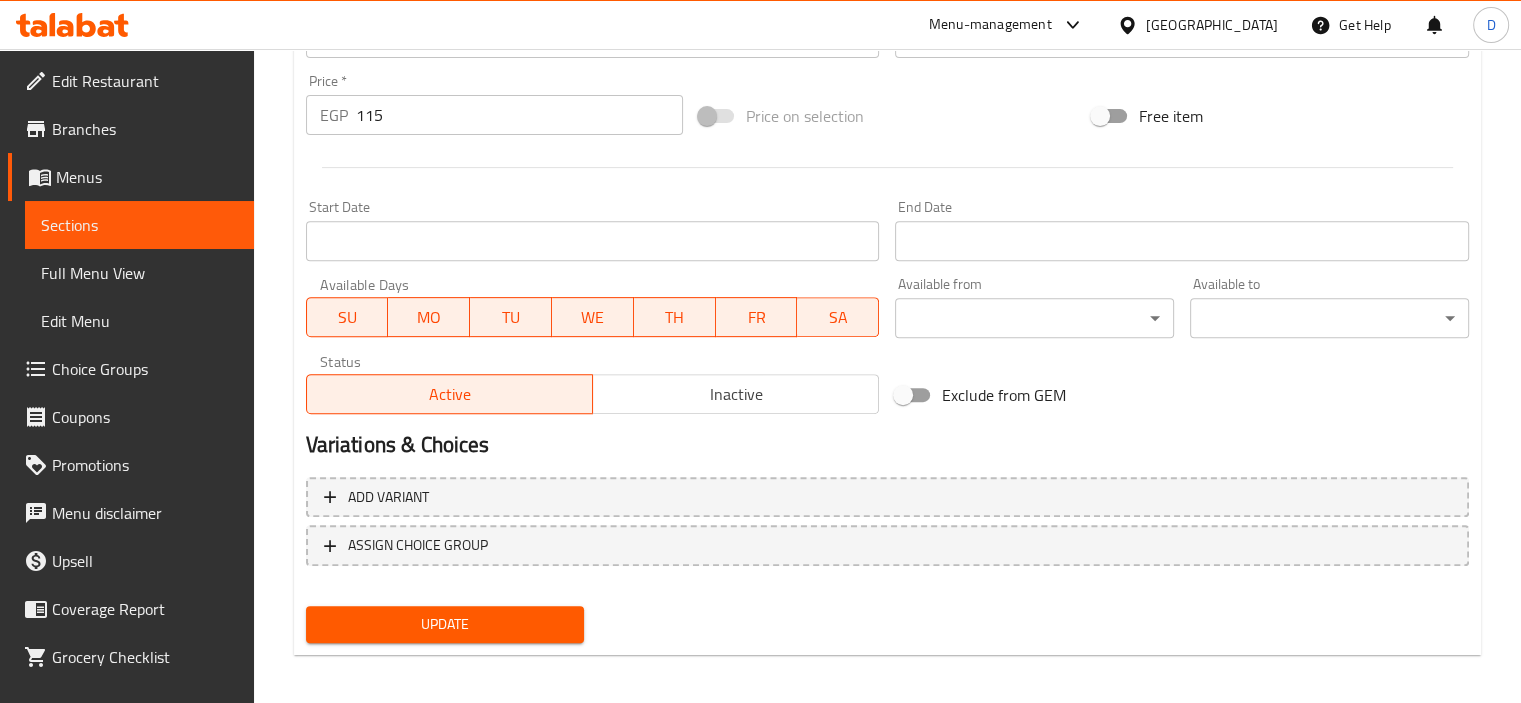 type on "خبز مصري تقليدي ذو ملمس ناعم ونكهة متوازنة، مثالي للوجبات اليومية." 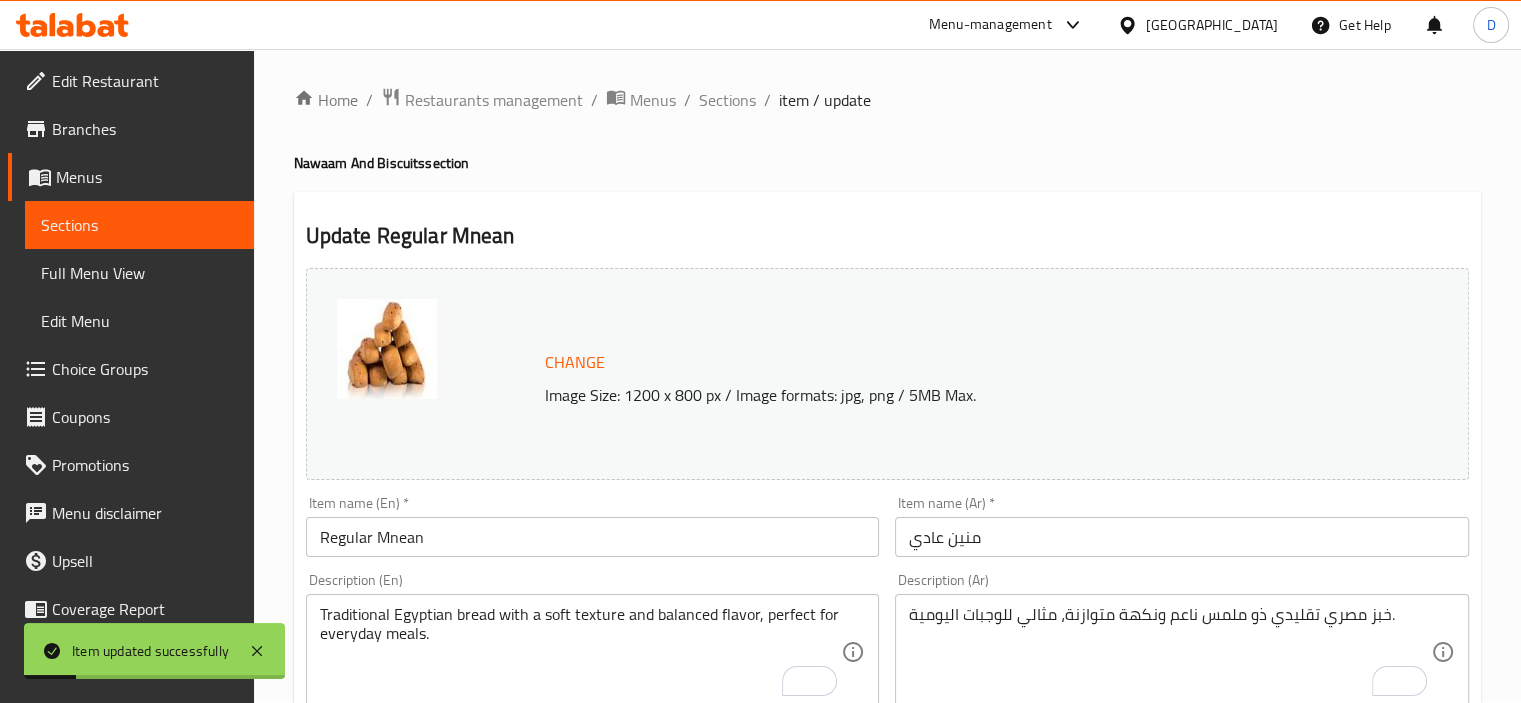 scroll, scrollTop: 0, scrollLeft: 0, axis: both 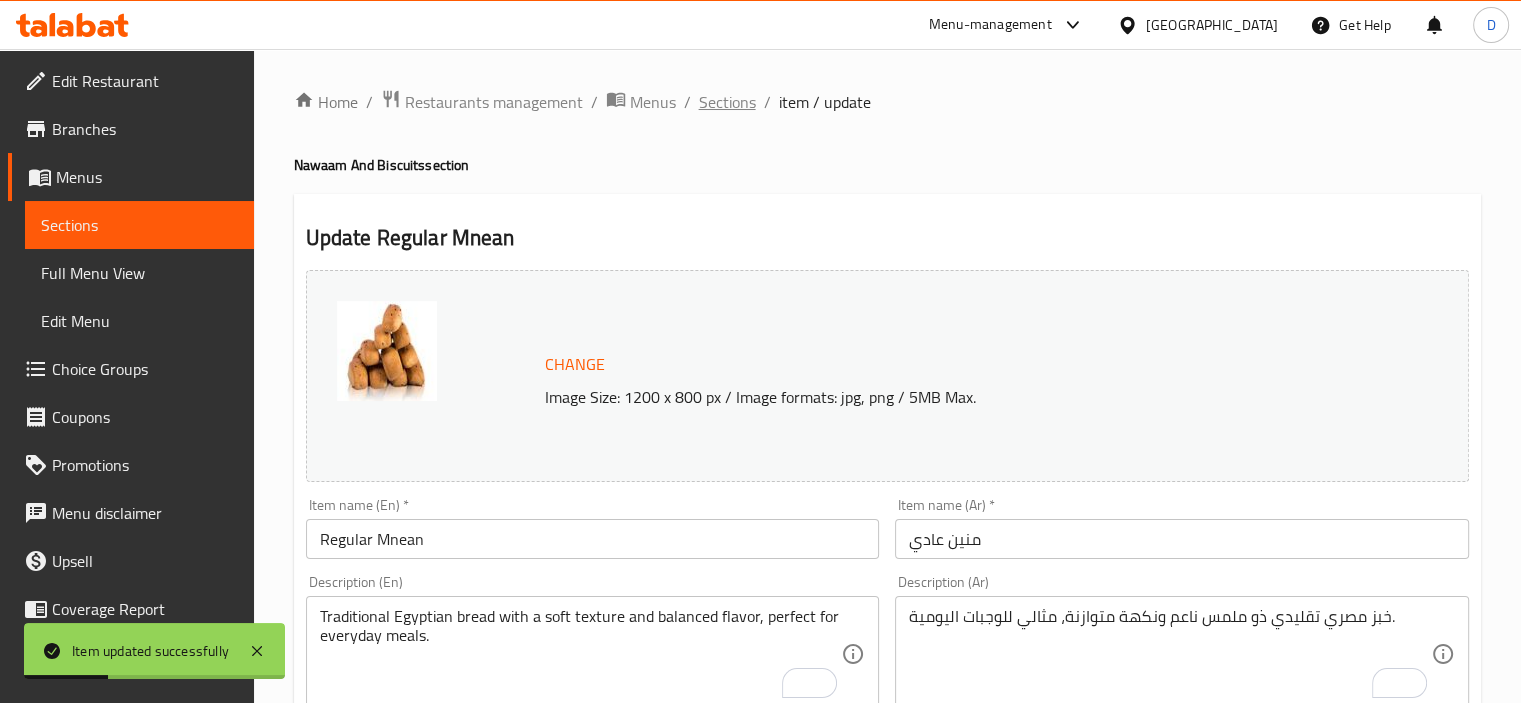 click on "Sections" at bounding box center [727, 102] 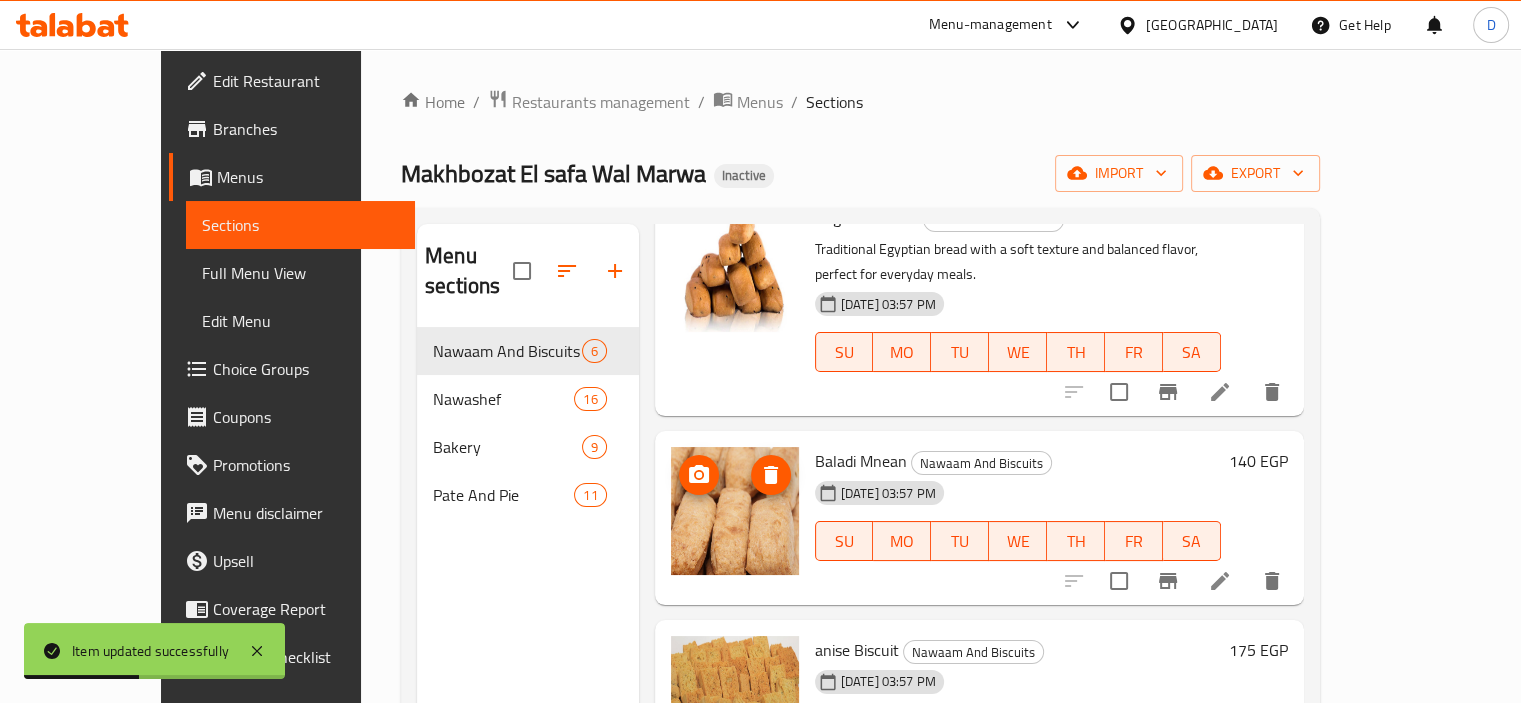 scroll, scrollTop: 220, scrollLeft: 0, axis: vertical 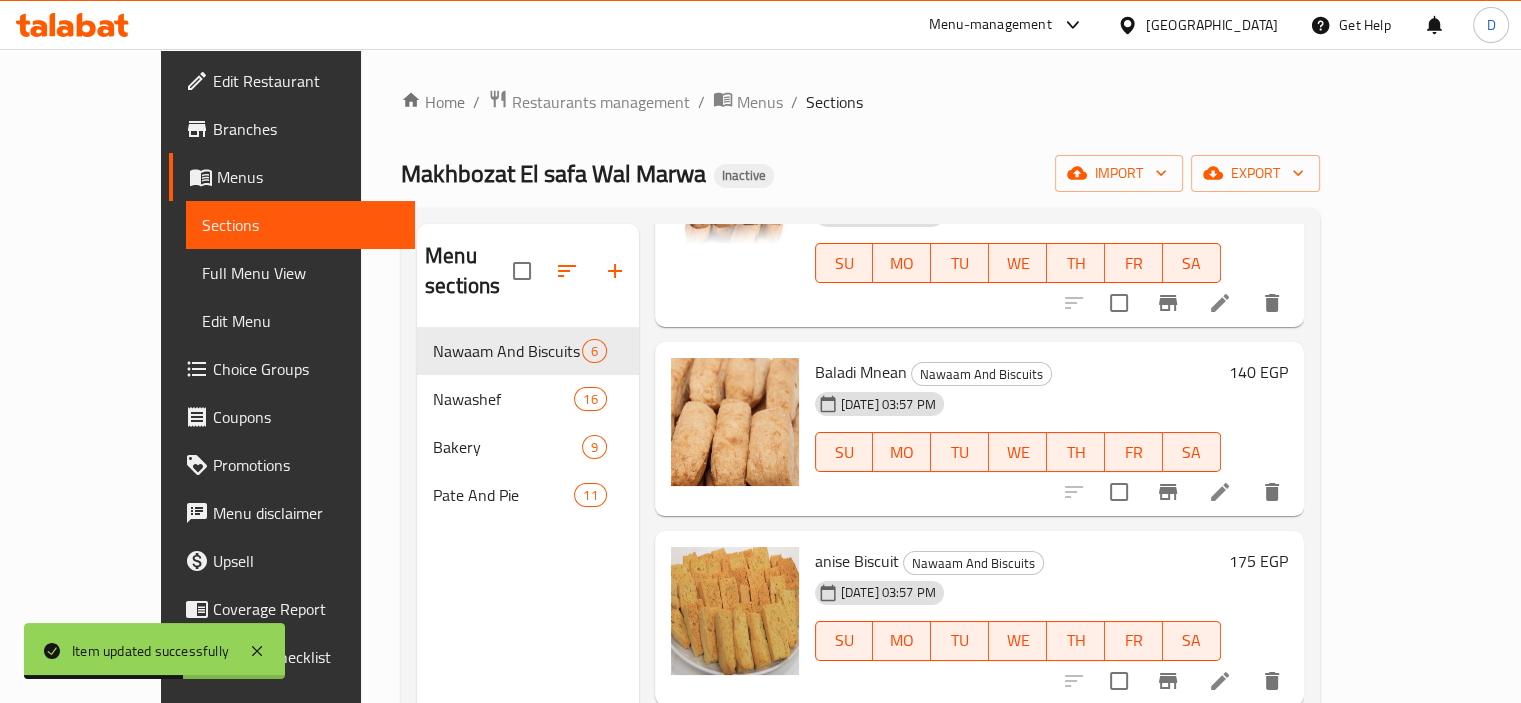click at bounding box center (1220, 492) 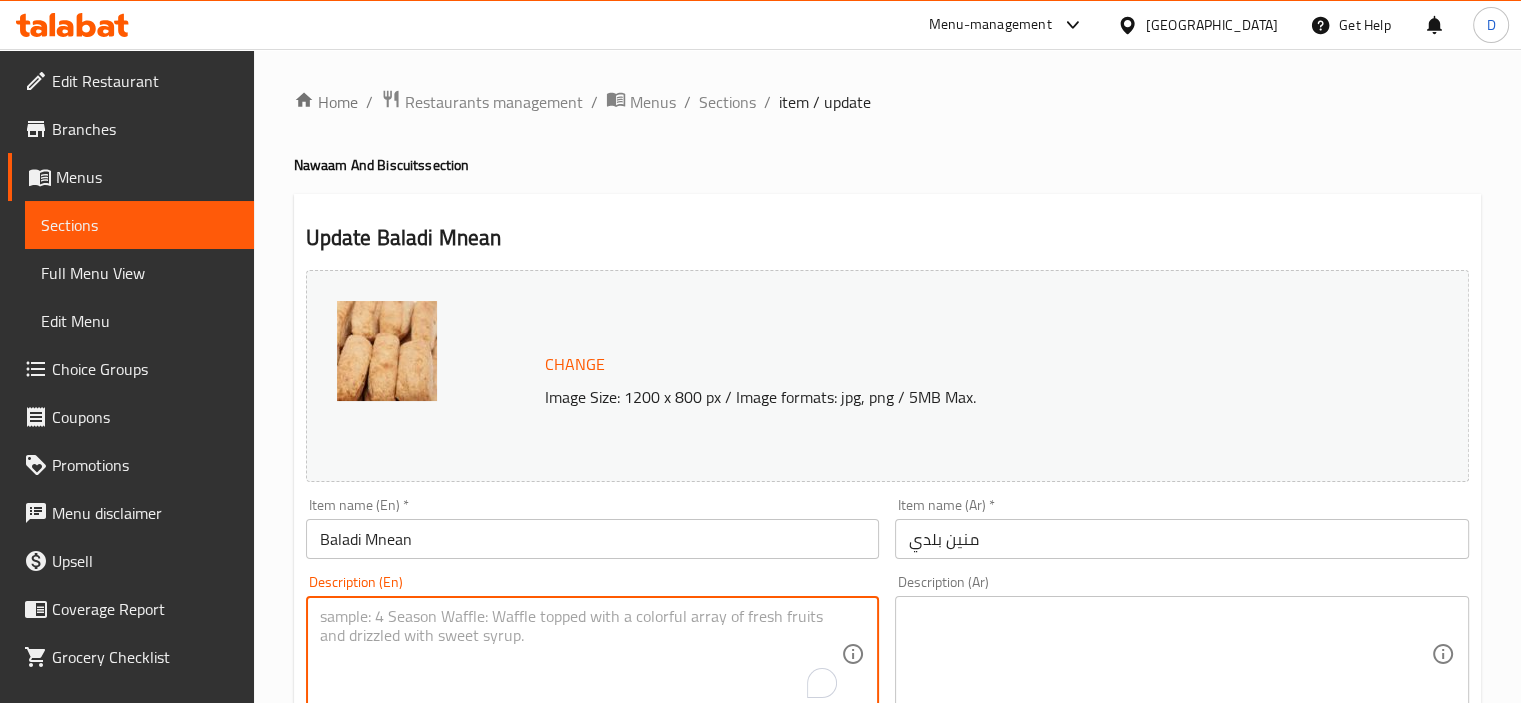 click at bounding box center [581, 654] 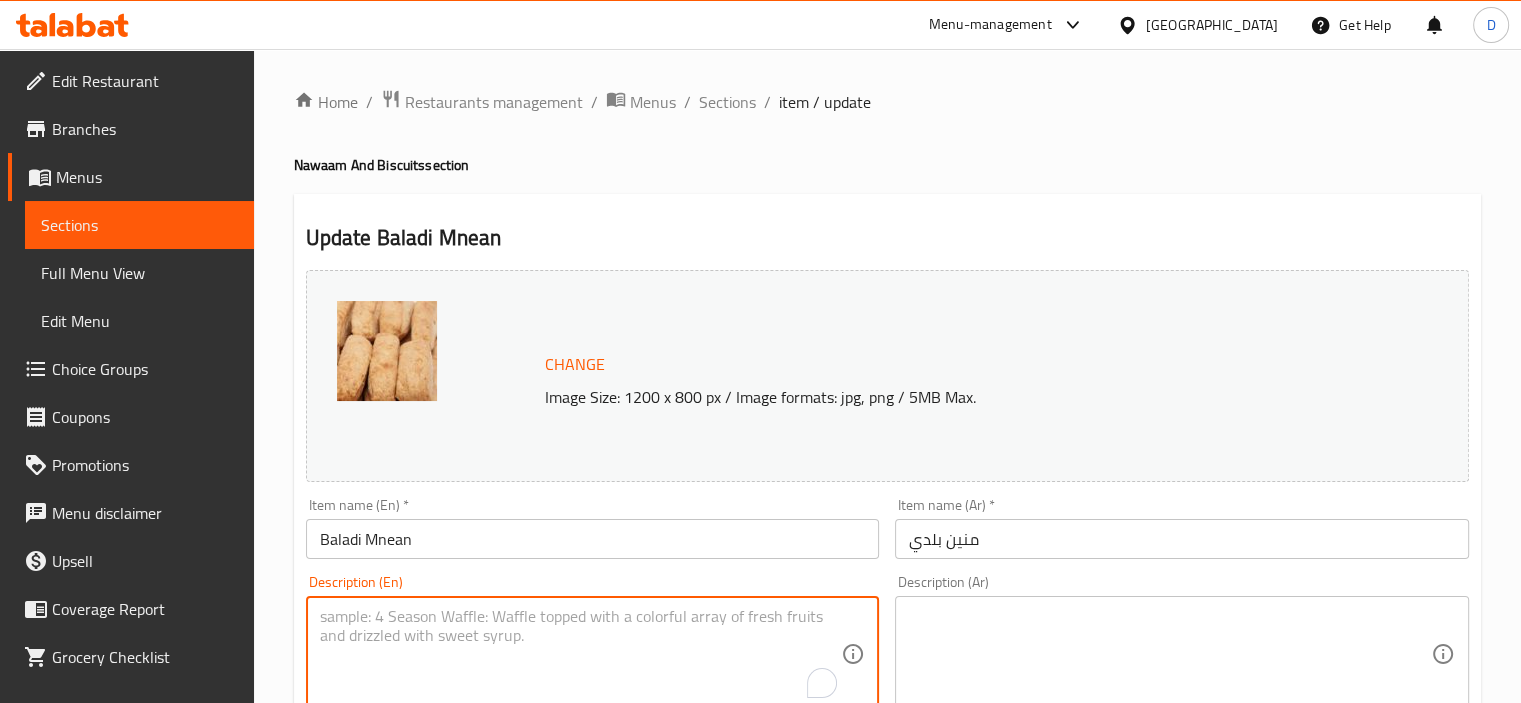 paste on "Authentic Egyptian-style flatbread made from whole wheat flour for a rich, hearty taste." 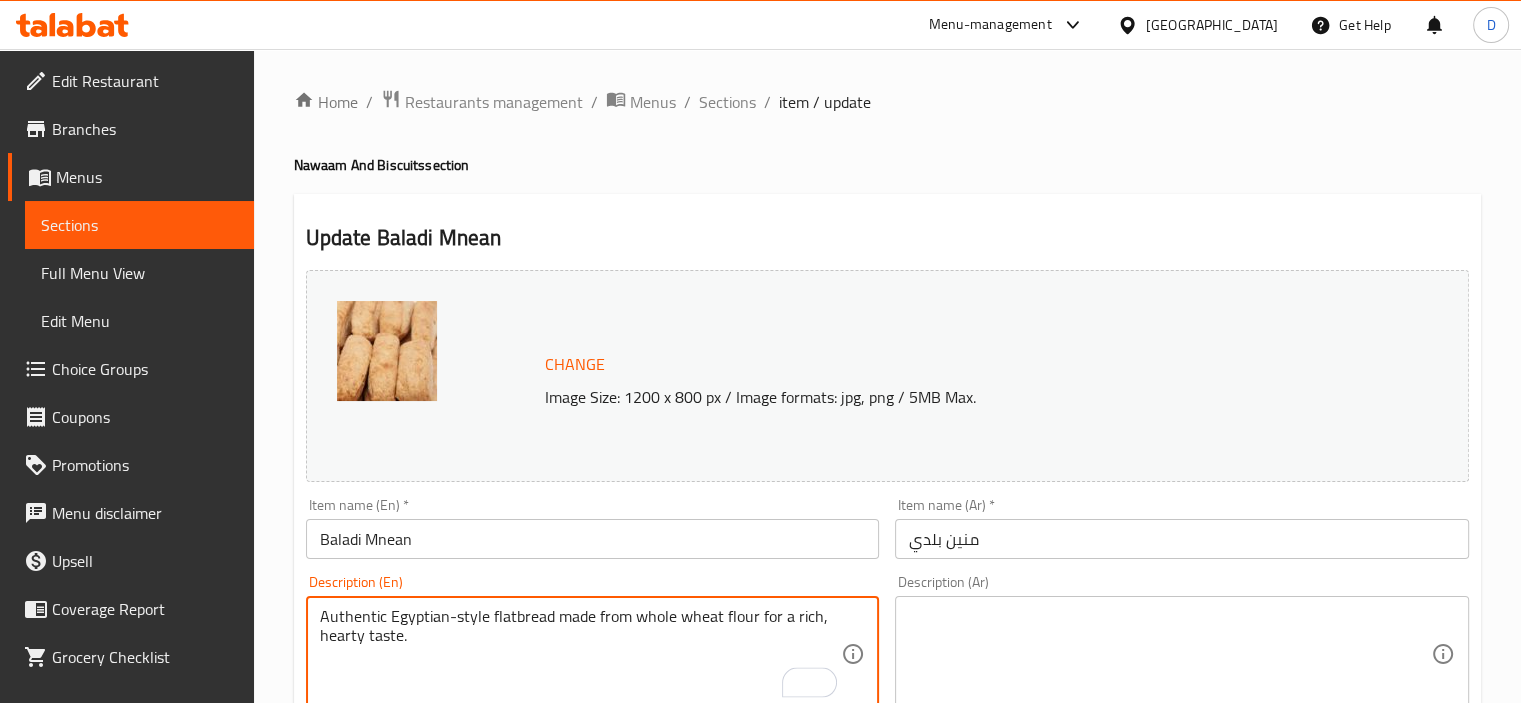 type on "Authentic Egyptian-style flatbread made from whole wheat flour for a rich, hearty taste." 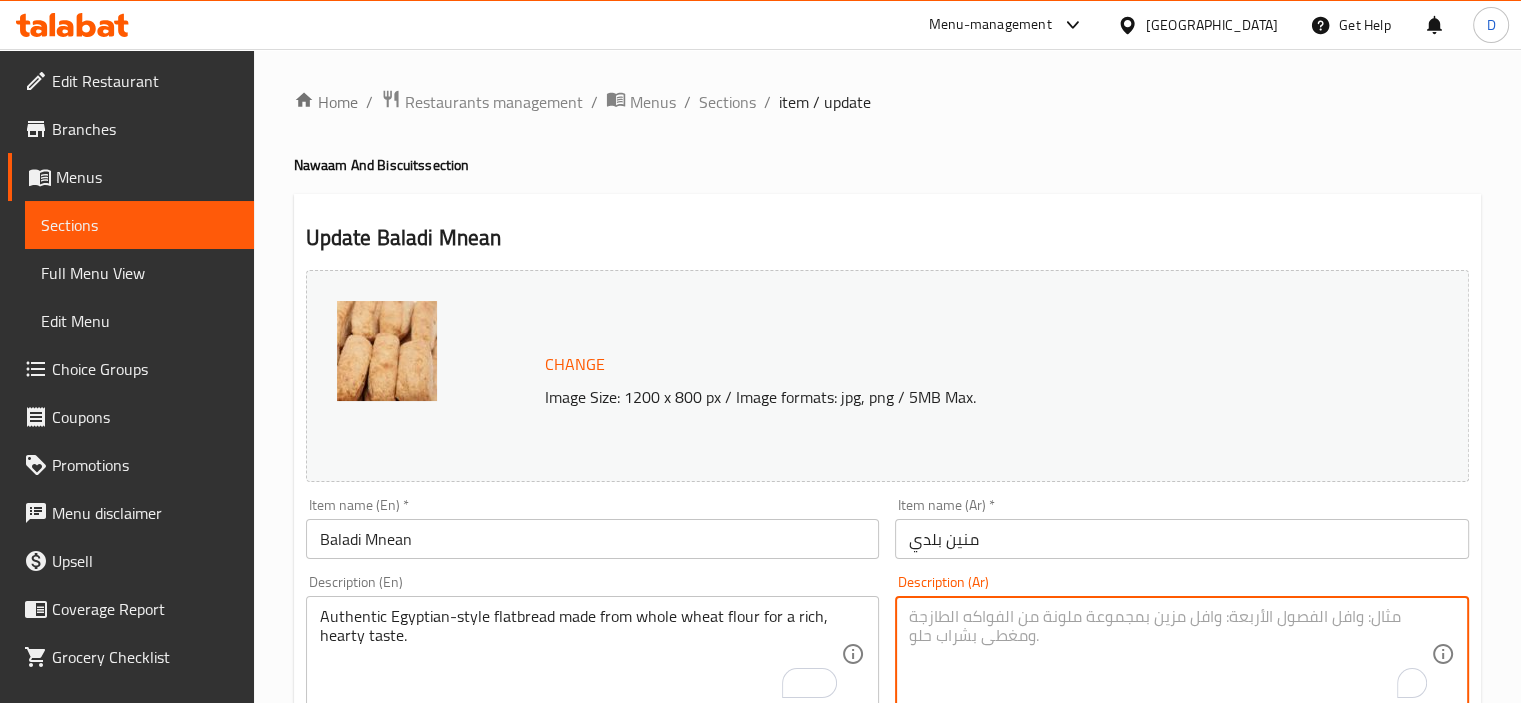click at bounding box center [1170, 654] 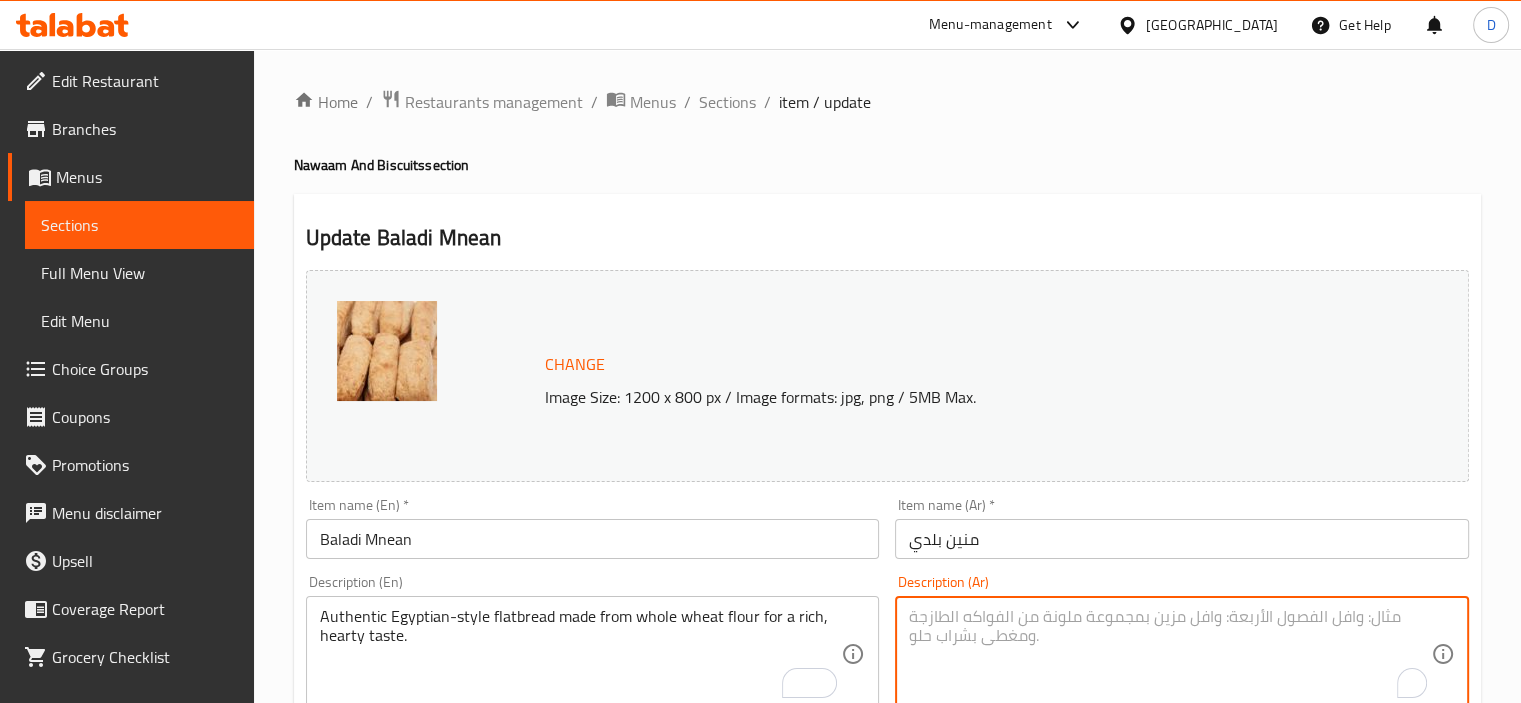 paste on "خبز مسطح على الطريقة المصرية الأصيلة مصنوع من دقيق القمح الكامل لمذاق غني وشهي." 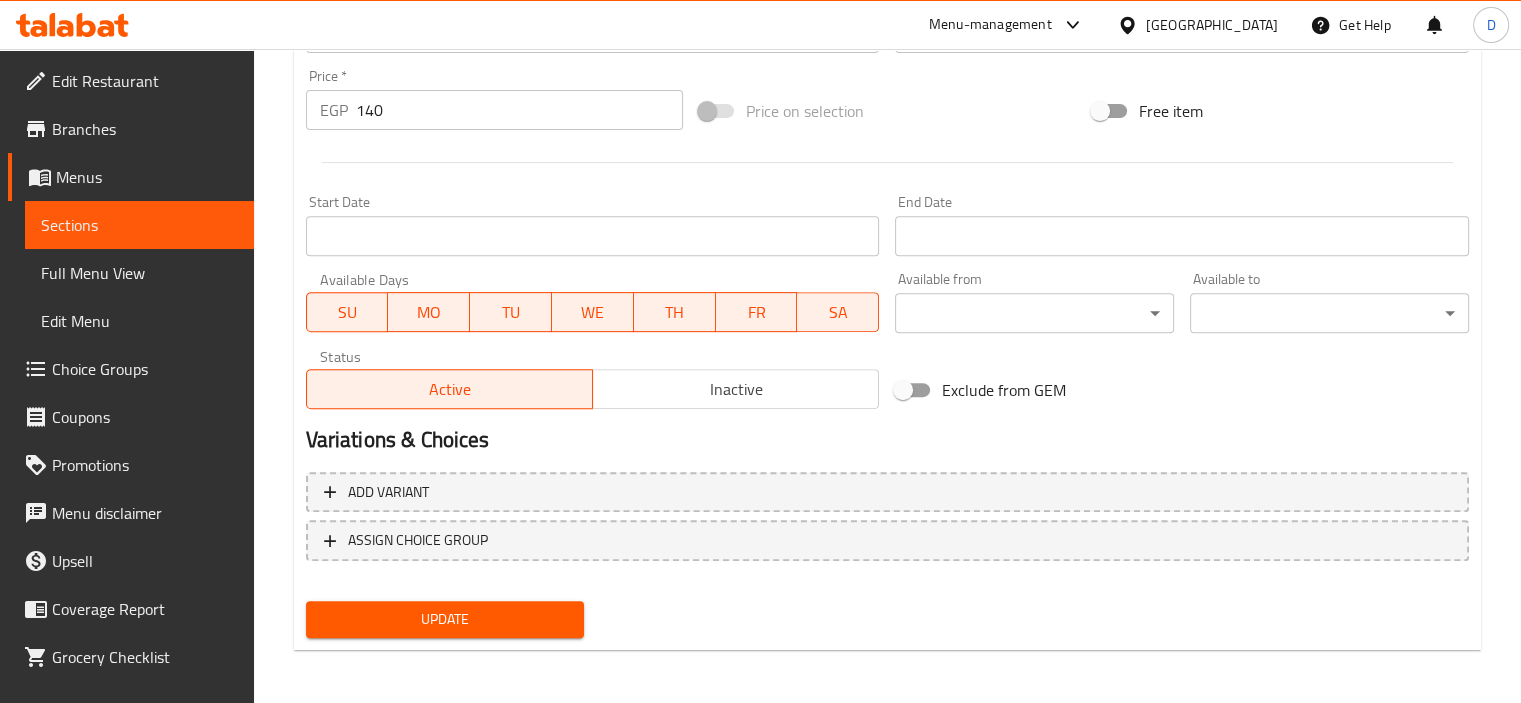 scroll, scrollTop: 737, scrollLeft: 0, axis: vertical 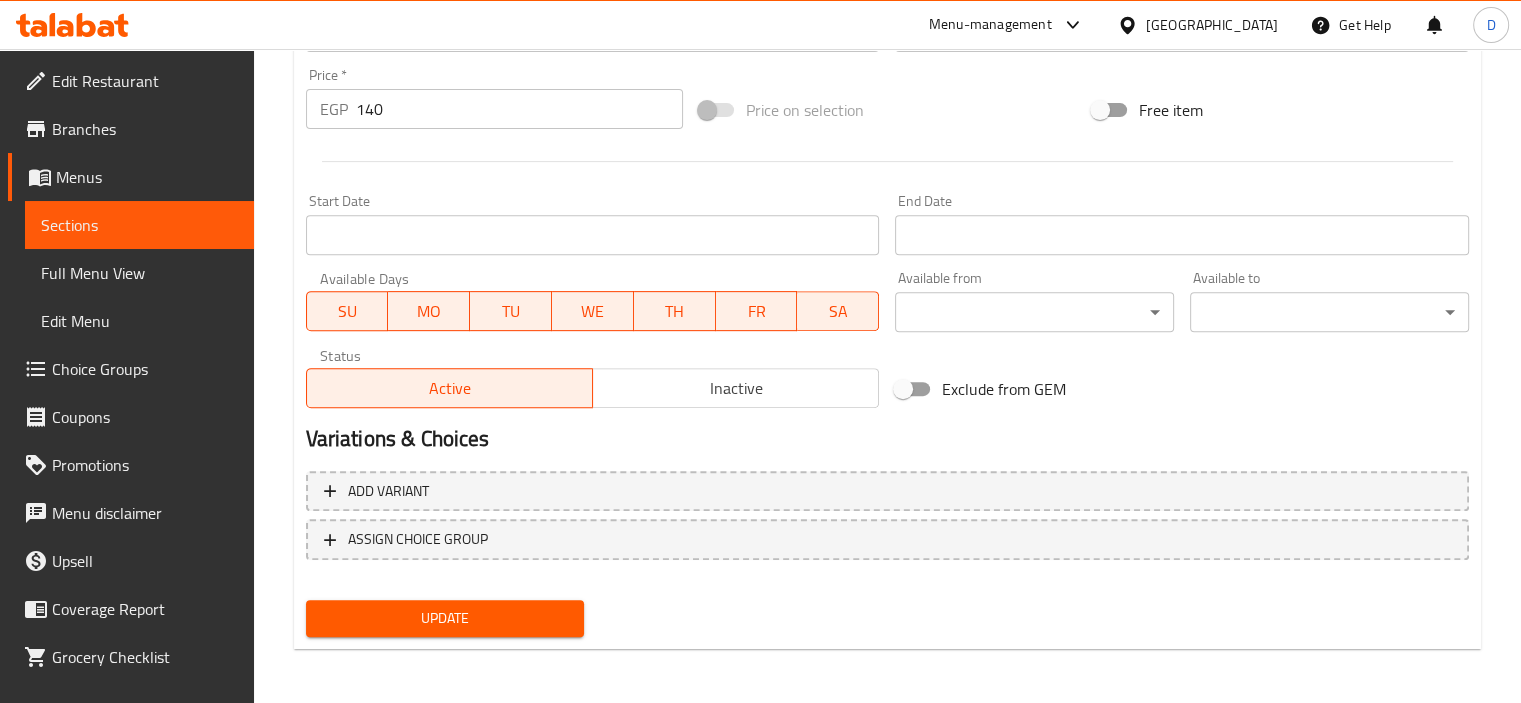type on "خبز مسطح على الطريقة المصرية الأصيلة مصنوع من دقيق القمح الكامل لمذاق غني وشهي." 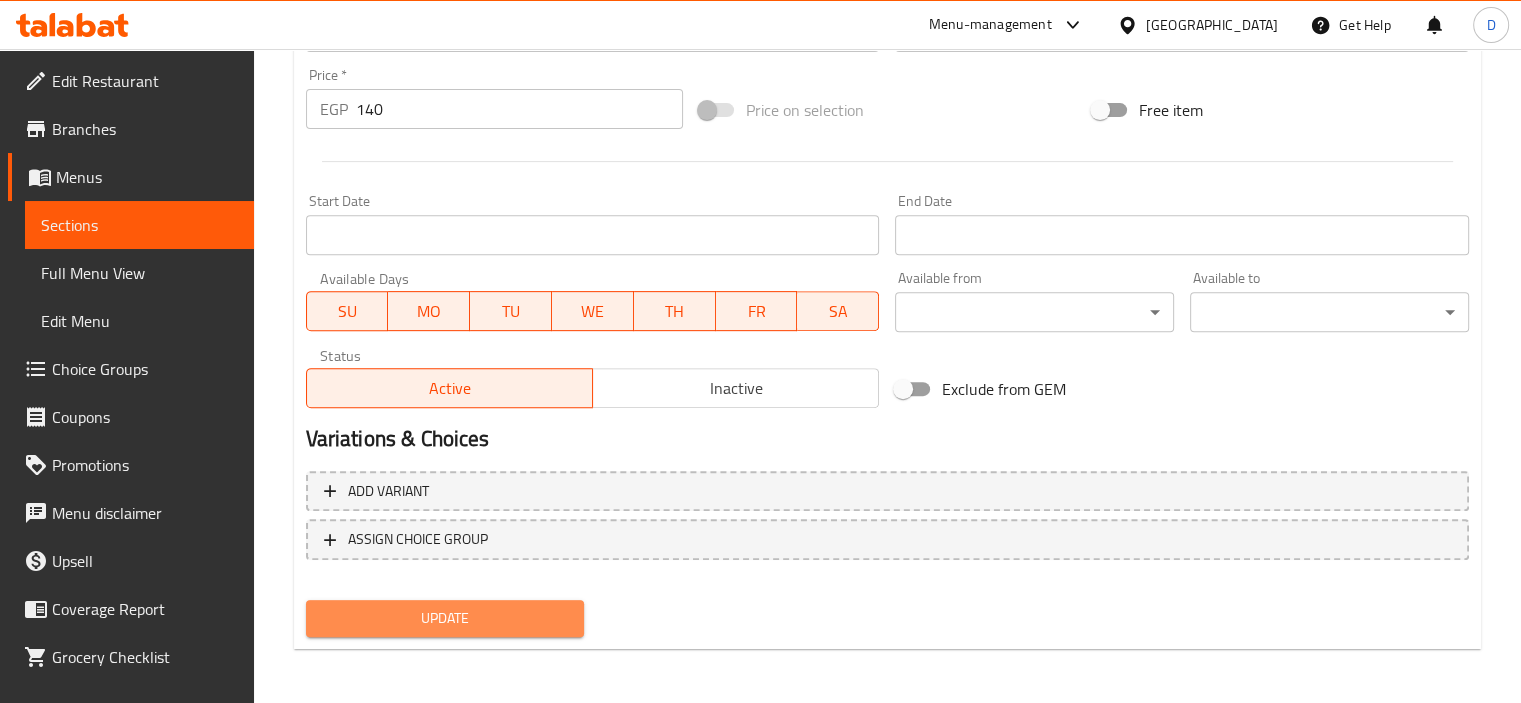click on "Update" at bounding box center [445, 618] 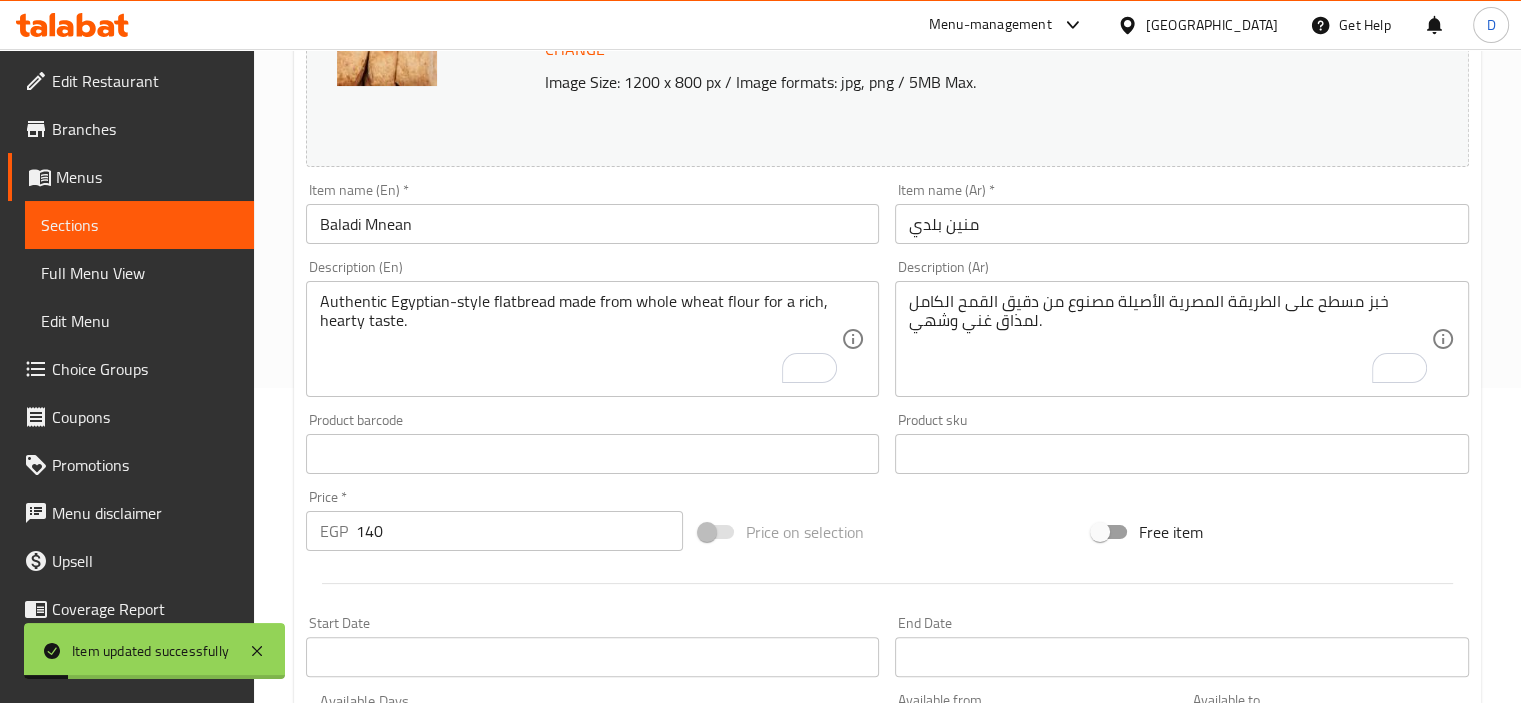 scroll, scrollTop: 0, scrollLeft: 0, axis: both 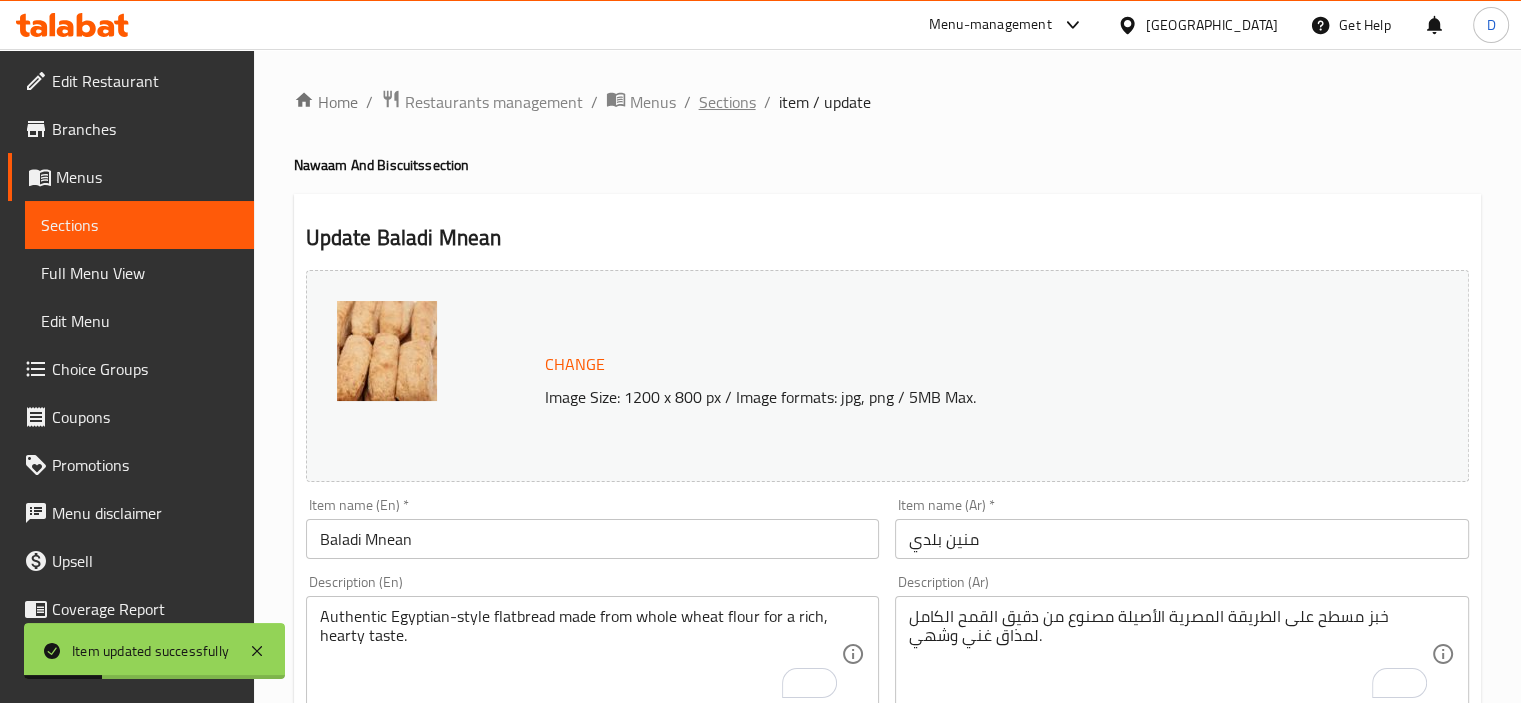 click on "Sections" at bounding box center (727, 102) 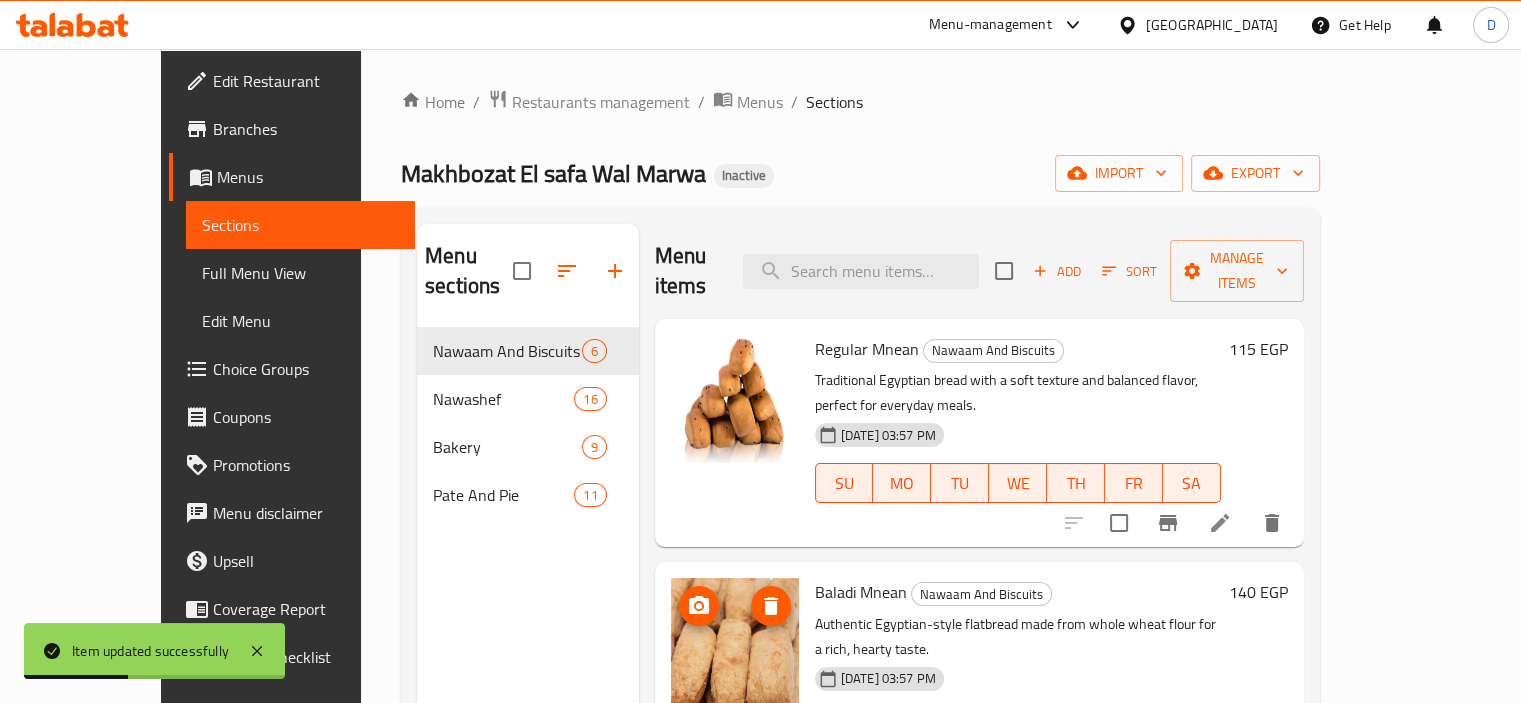 scroll, scrollTop: 280, scrollLeft: 0, axis: vertical 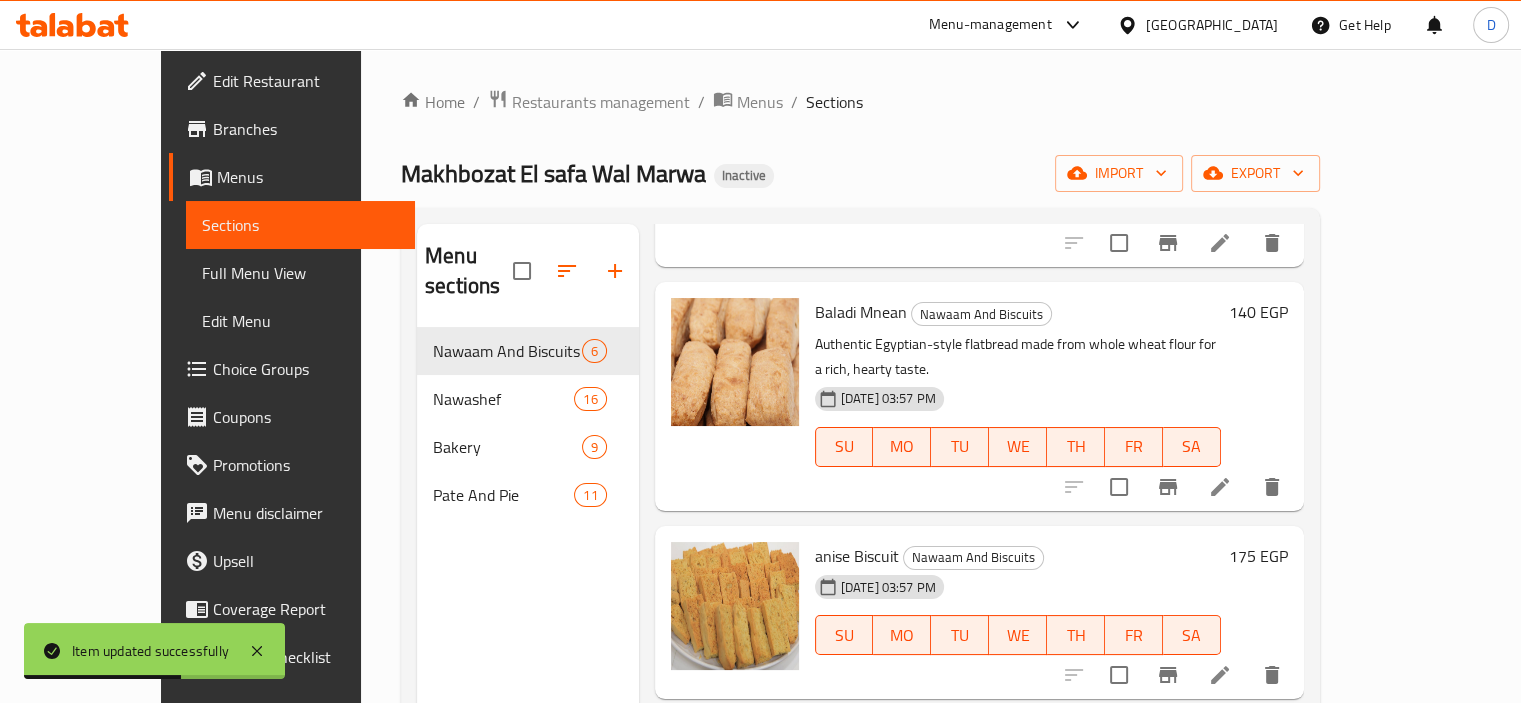 click at bounding box center (1220, 675) 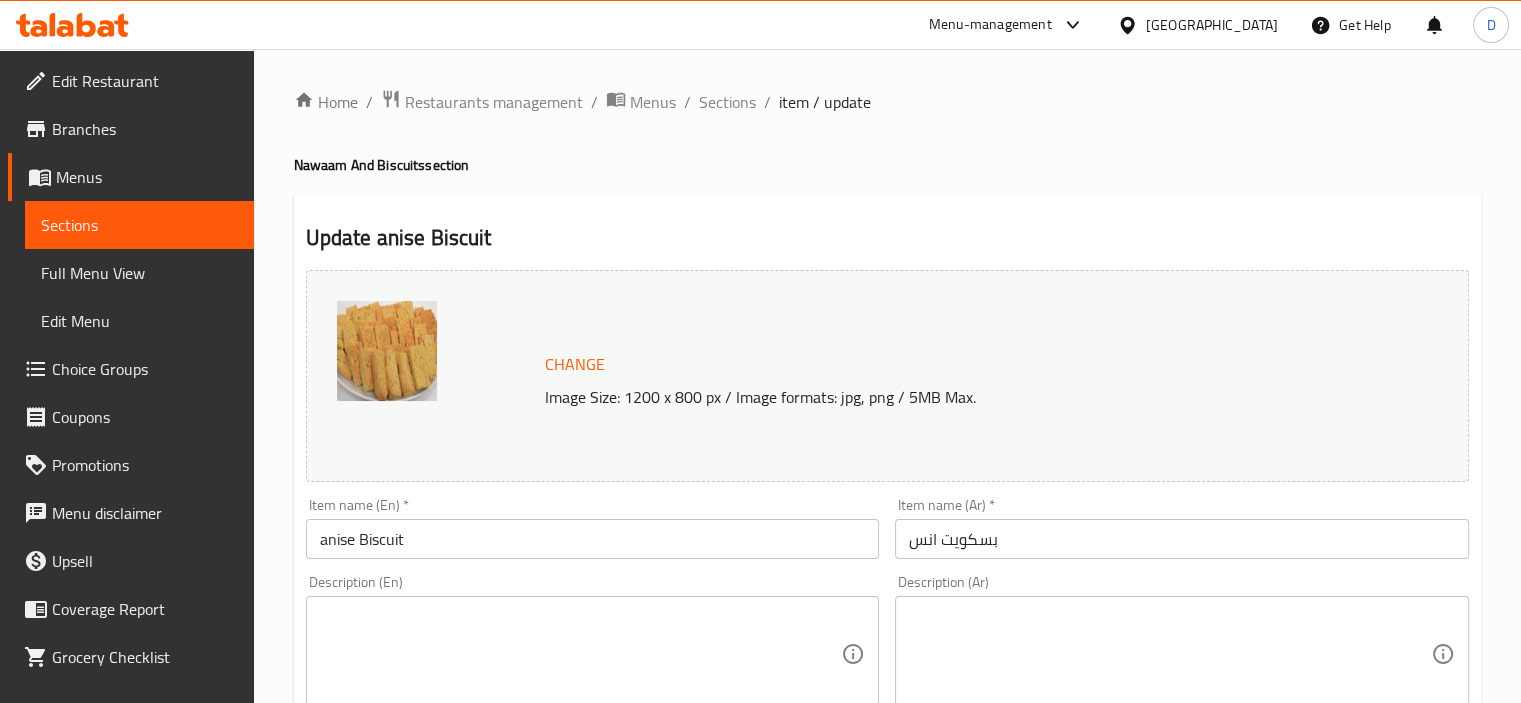 click on "Home / Restaurants management / Menus / Sections / item / update Nawaam And Biscuits  section Update anise Biscuit Change Image Size: 1200 x 800 px / Image formats: jpg, png / 5MB Max. Item name (En)   * anise Biscuit Item name (En)  * Item name (Ar)   * بسكويت انس Item name (Ar)  * Description (En) Description (En) Description (Ar) Description (Ar) Product barcode Product barcode Product sku Product sku Price   * EGP 175 Price  * Price on selection Free item Start Date Start Date End Date End Date Available Days SU MO TU WE TH FR SA Available from ​ ​ Available to ​ ​ Status Active Inactive Exclude from GEM Variations & Choices Add variant ASSIGN CHOICE GROUP Update" at bounding box center (887, 745) 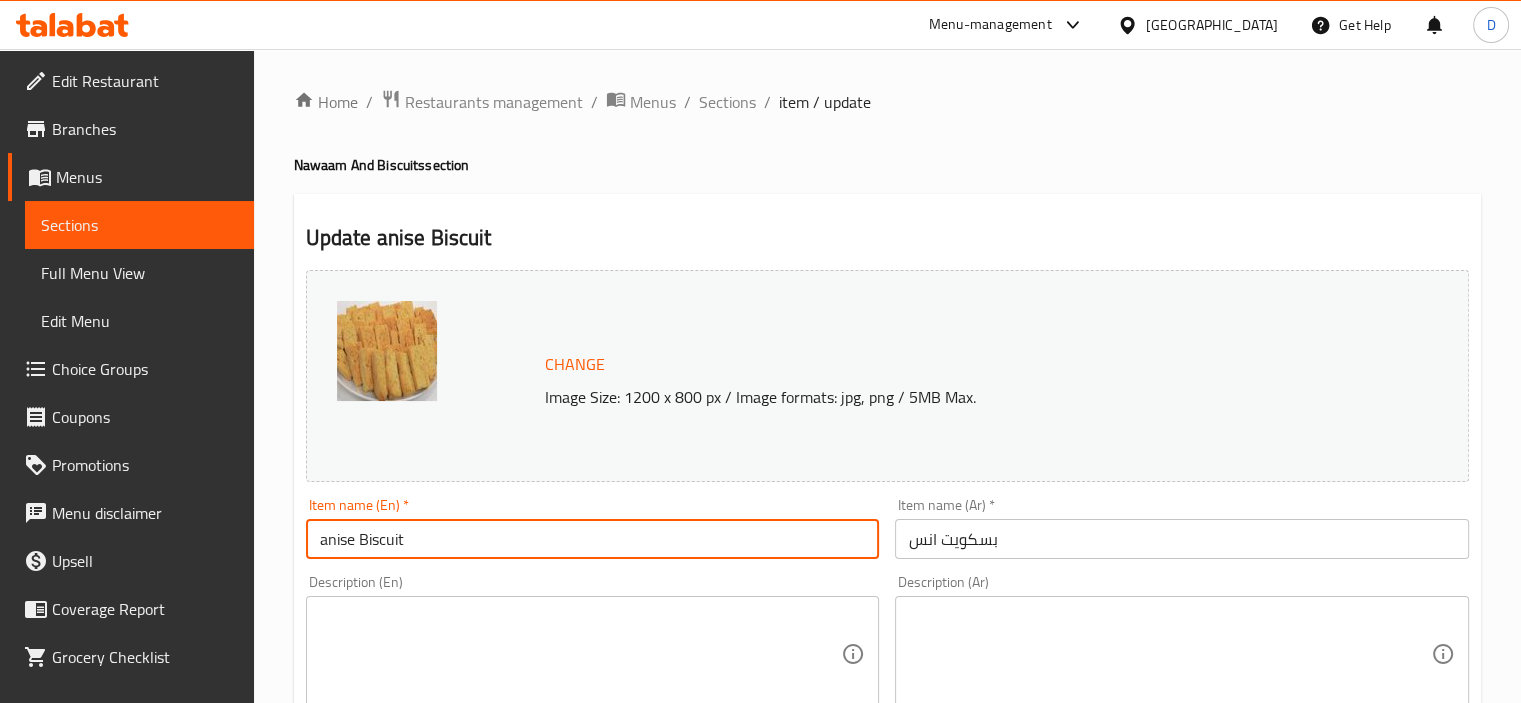 click on "anise Biscuit" at bounding box center (593, 539) 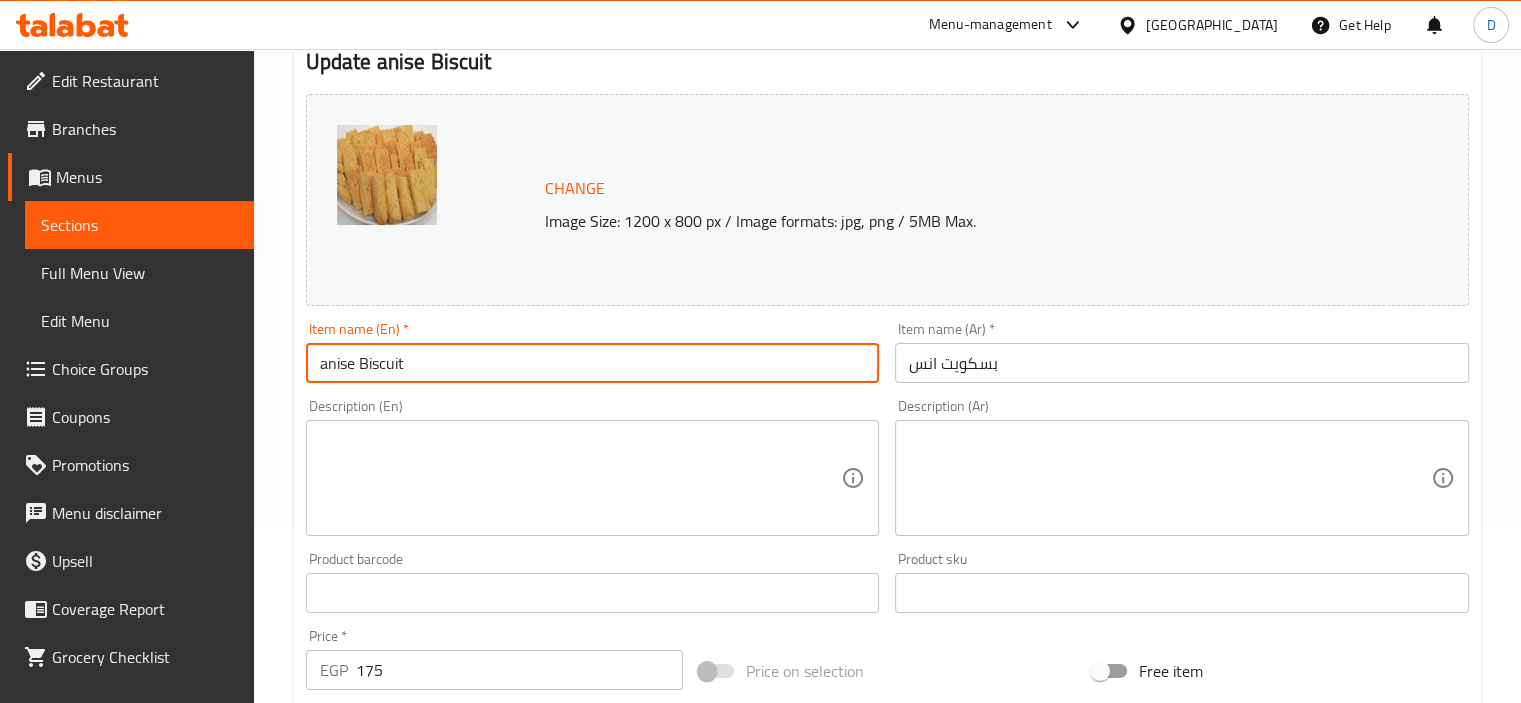 scroll, scrollTop: 182, scrollLeft: 0, axis: vertical 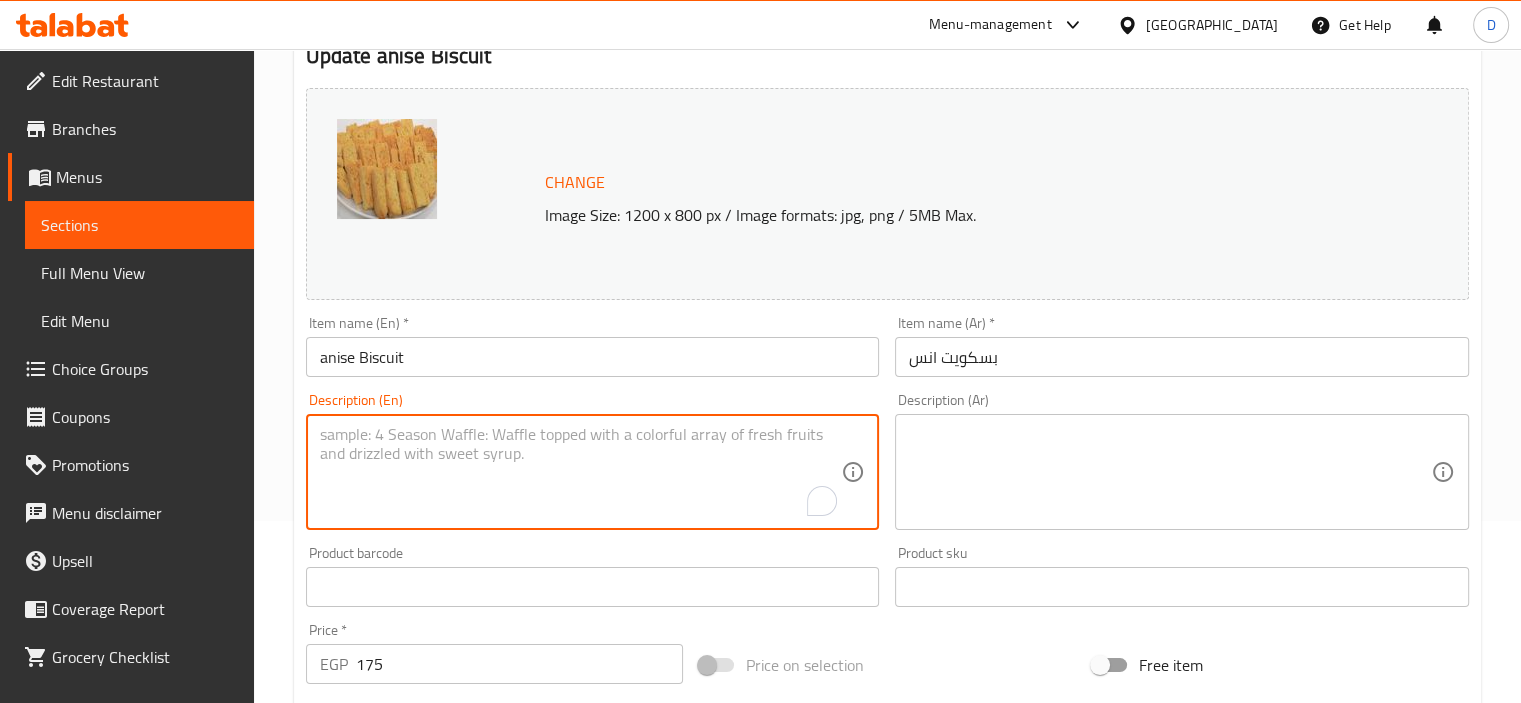 click at bounding box center (581, 472) 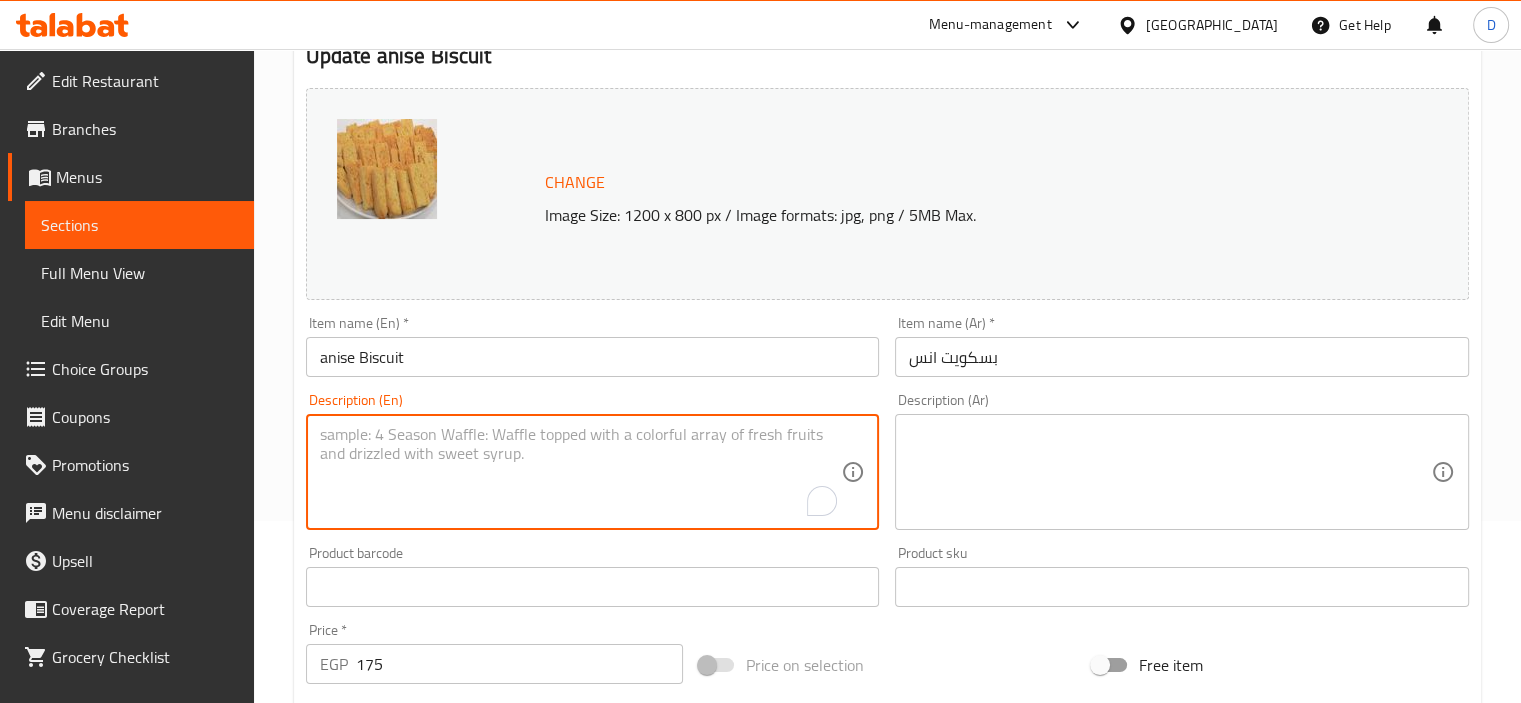 paste on "Crunchy biscuit flavored with aromatic anise seeds, offering a sweet and spiced profile." 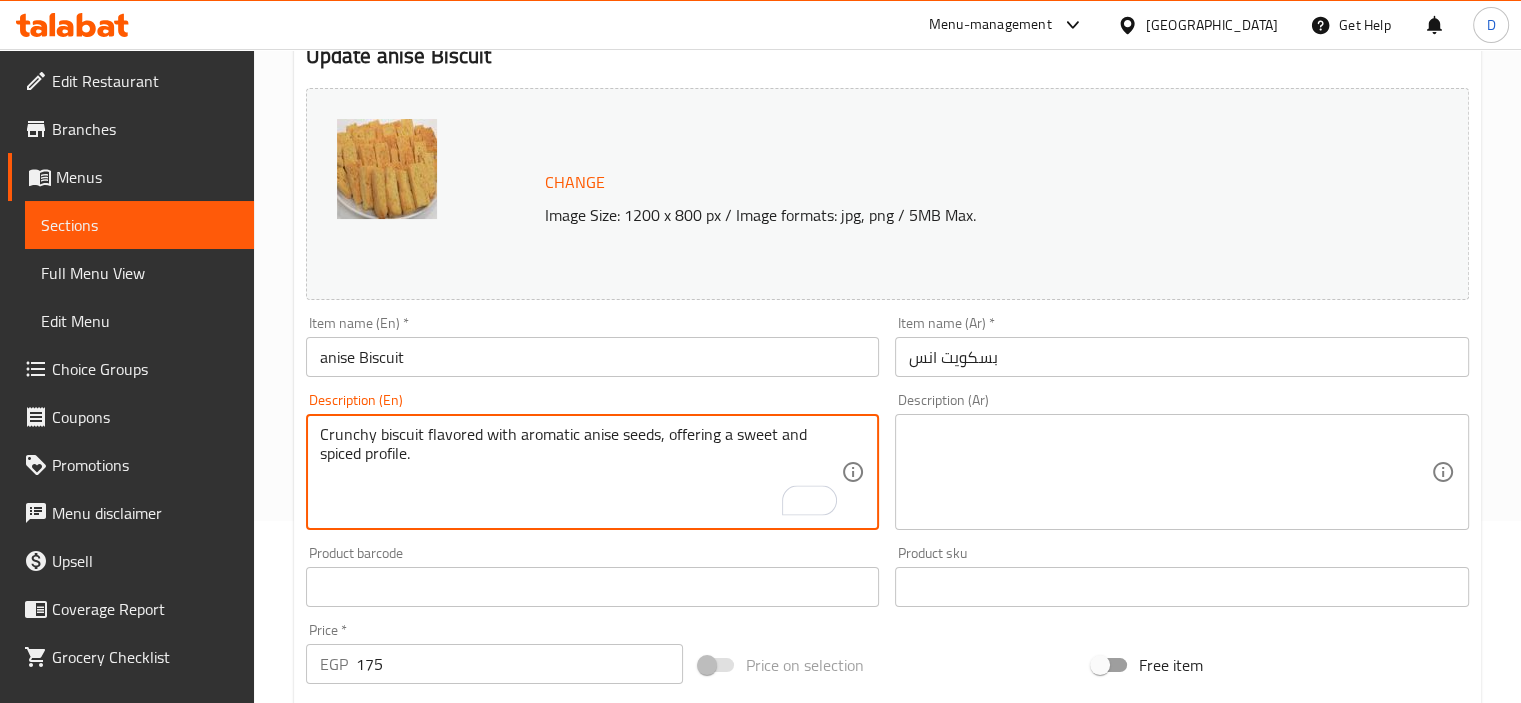 type on "Crunchy biscuit flavored with aromatic anise seeds, offering a sweet and spiced profile." 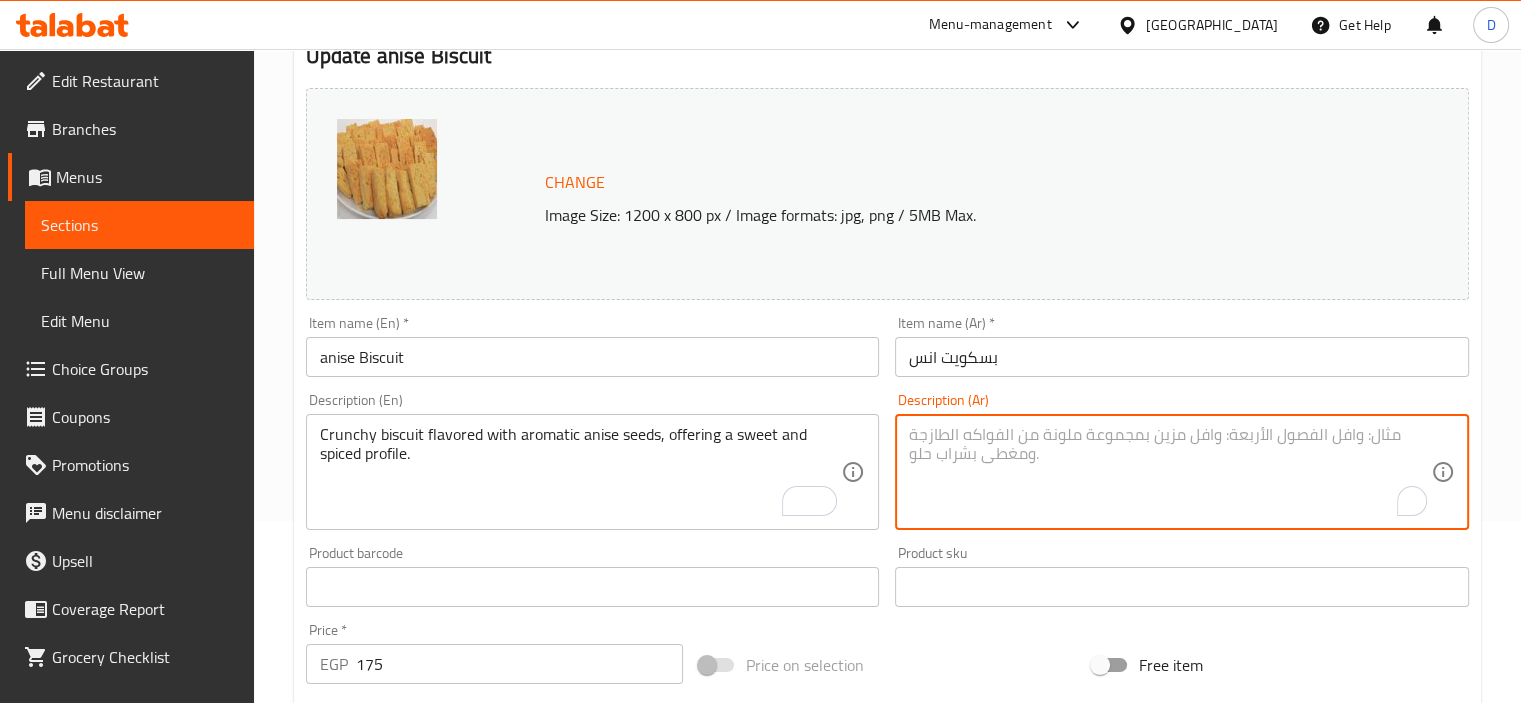 click at bounding box center [1170, 472] 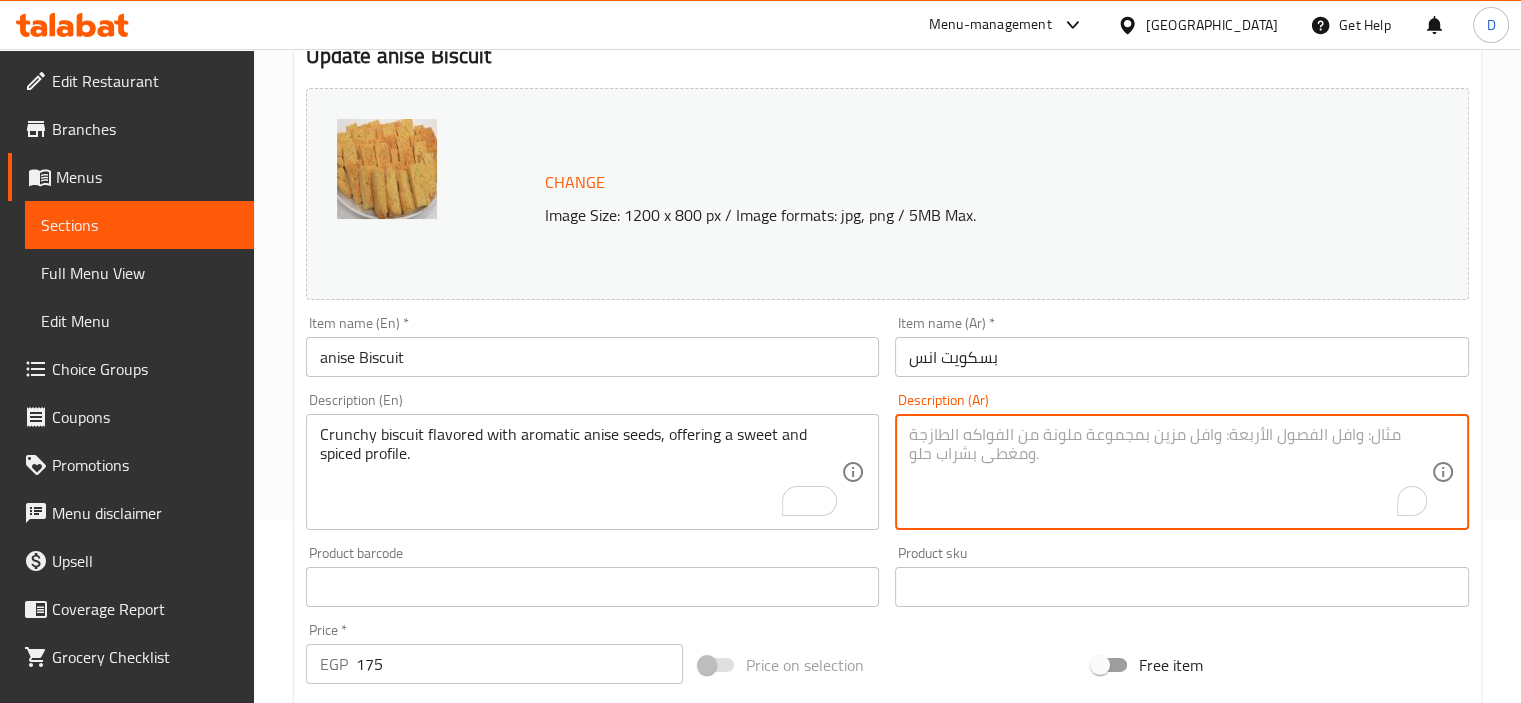 paste on "بسكويت مقرمش بنكهة بذور اليانسون العطرية، يقدم نكهة حلوة ومتبلة." 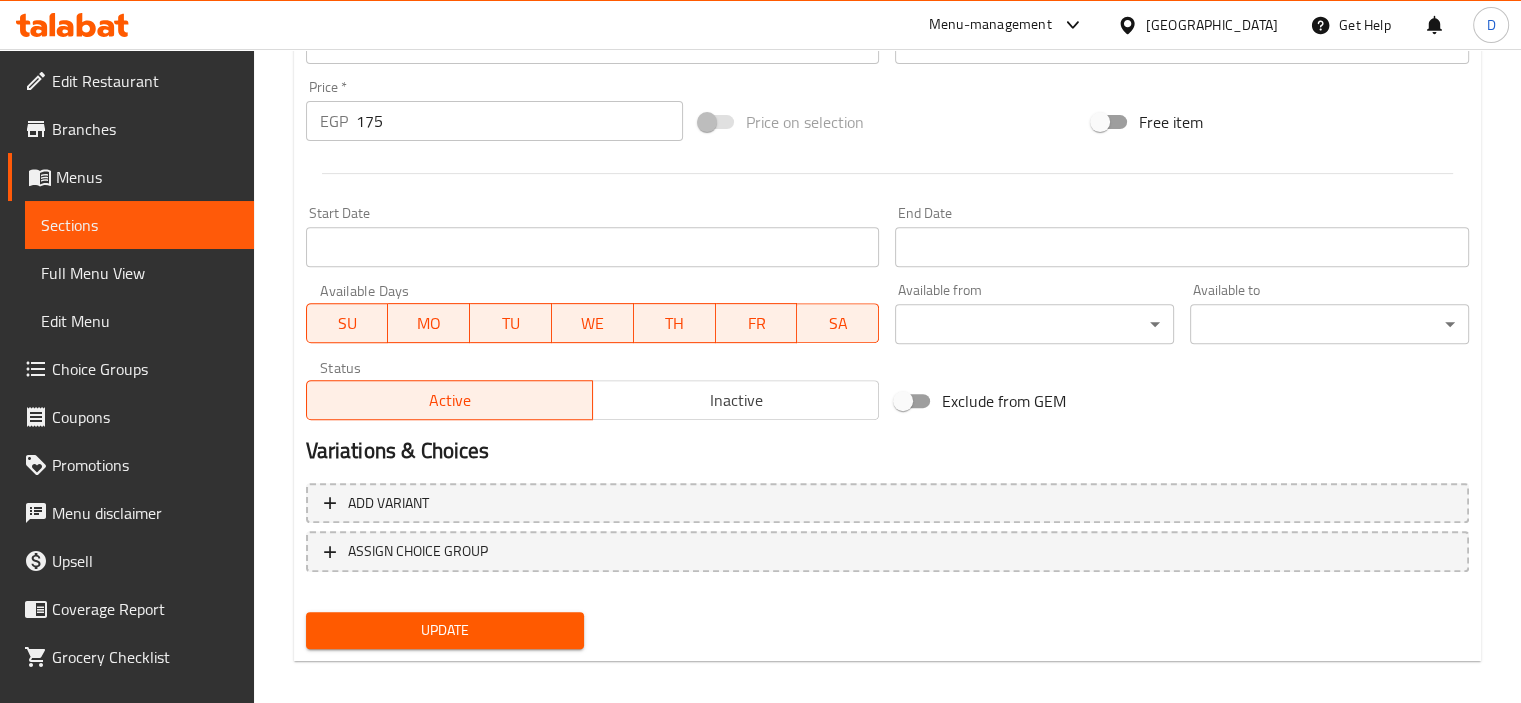 scroll, scrollTop: 737, scrollLeft: 0, axis: vertical 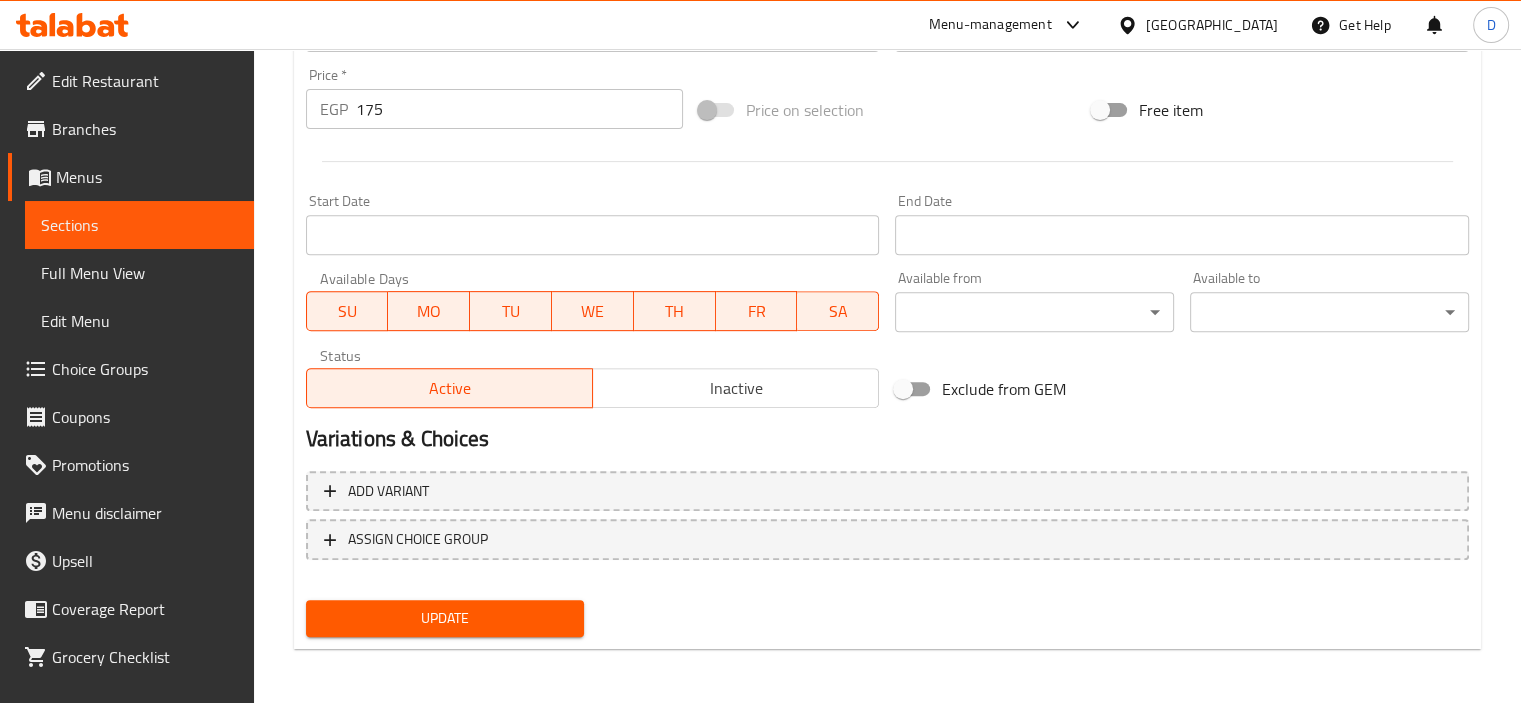 type on "بسكويت مقرمش بنكهة بذور اليانسون العطرية، يقدم نكهة حلوة ومتبلة." 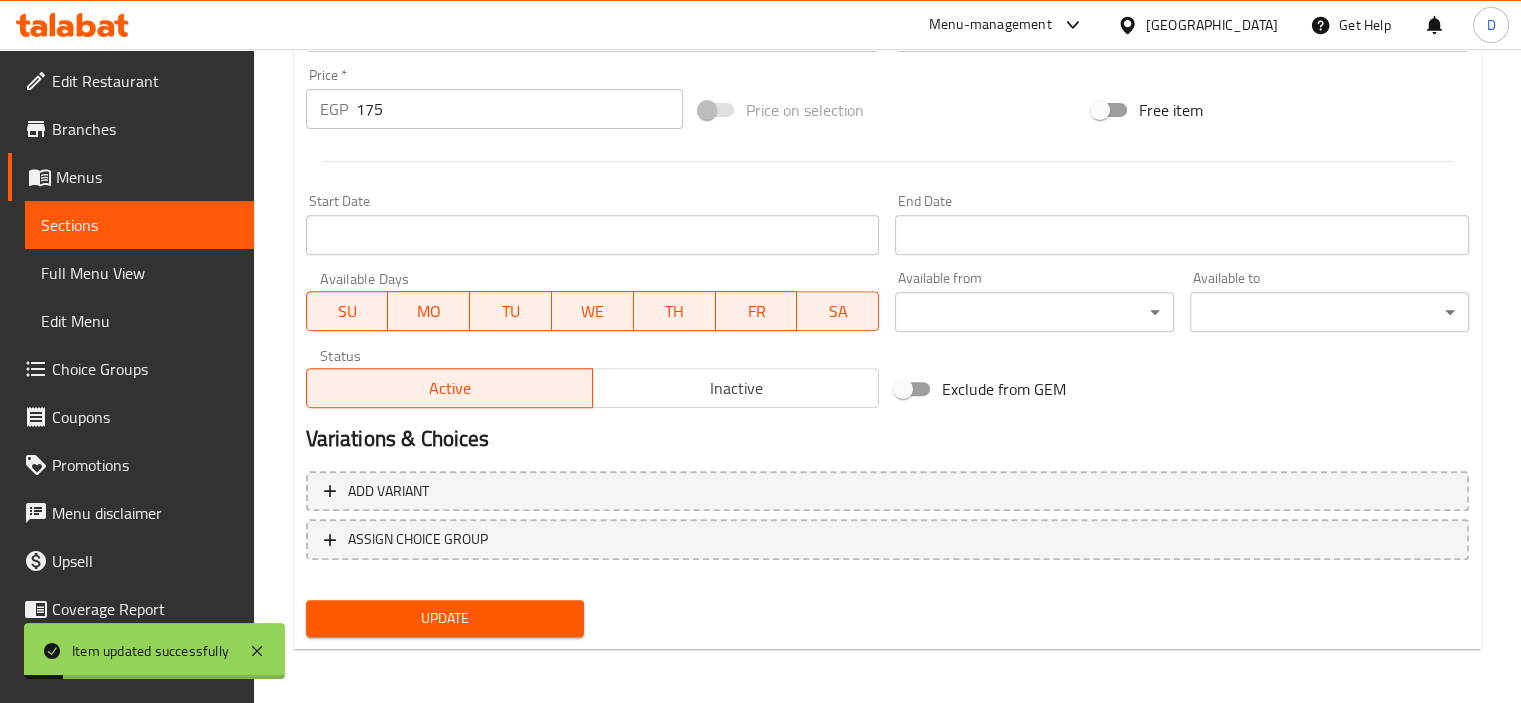 click on "Update" at bounding box center (445, 618) 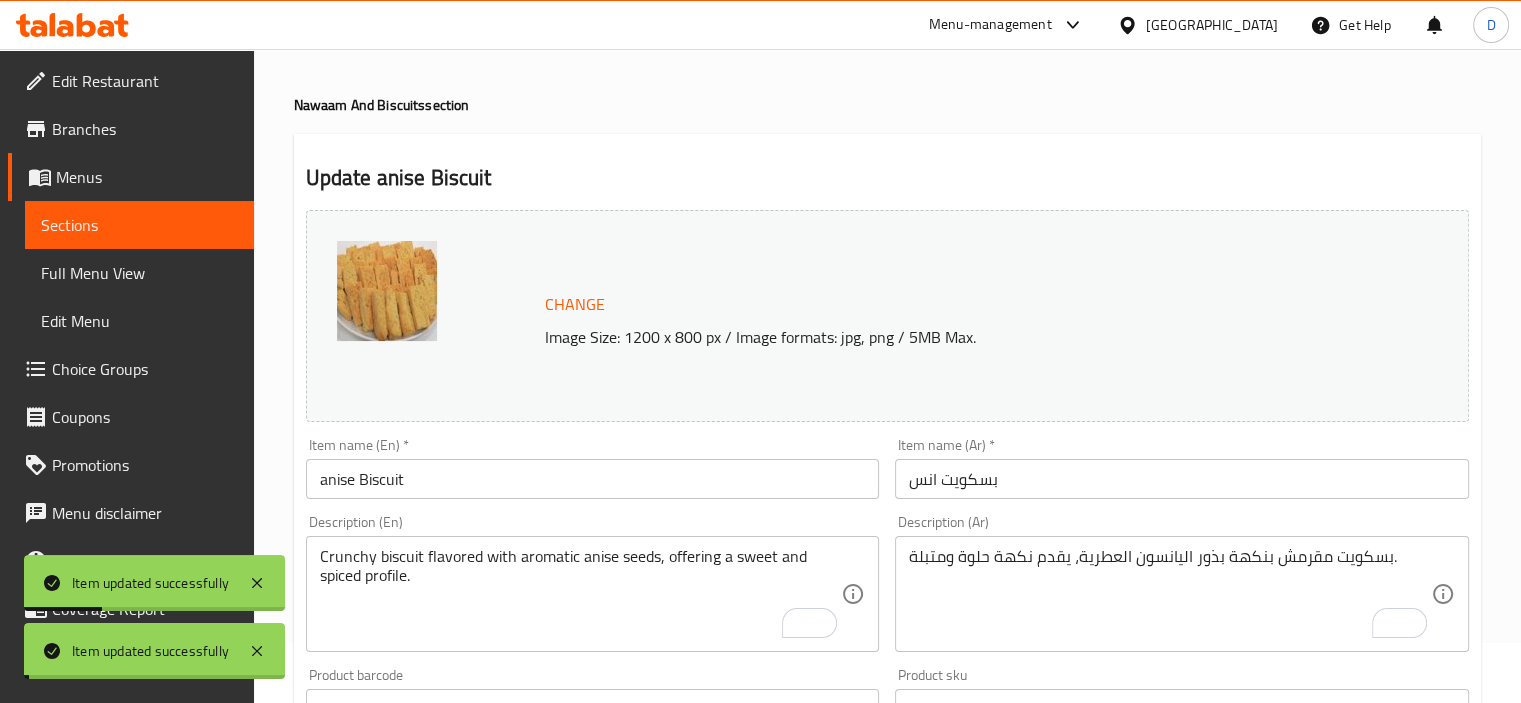 scroll, scrollTop: 0, scrollLeft: 0, axis: both 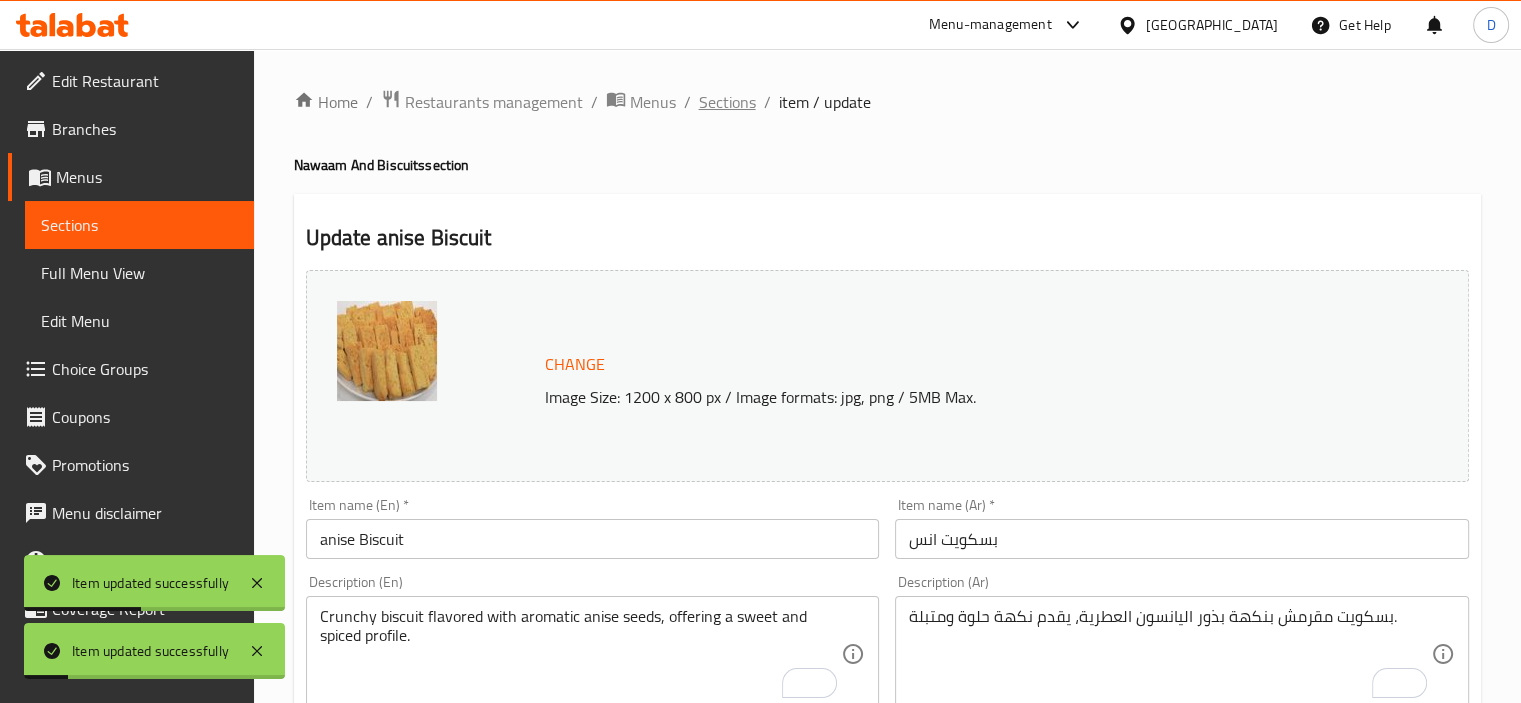 click on "Sections" at bounding box center [727, 102] 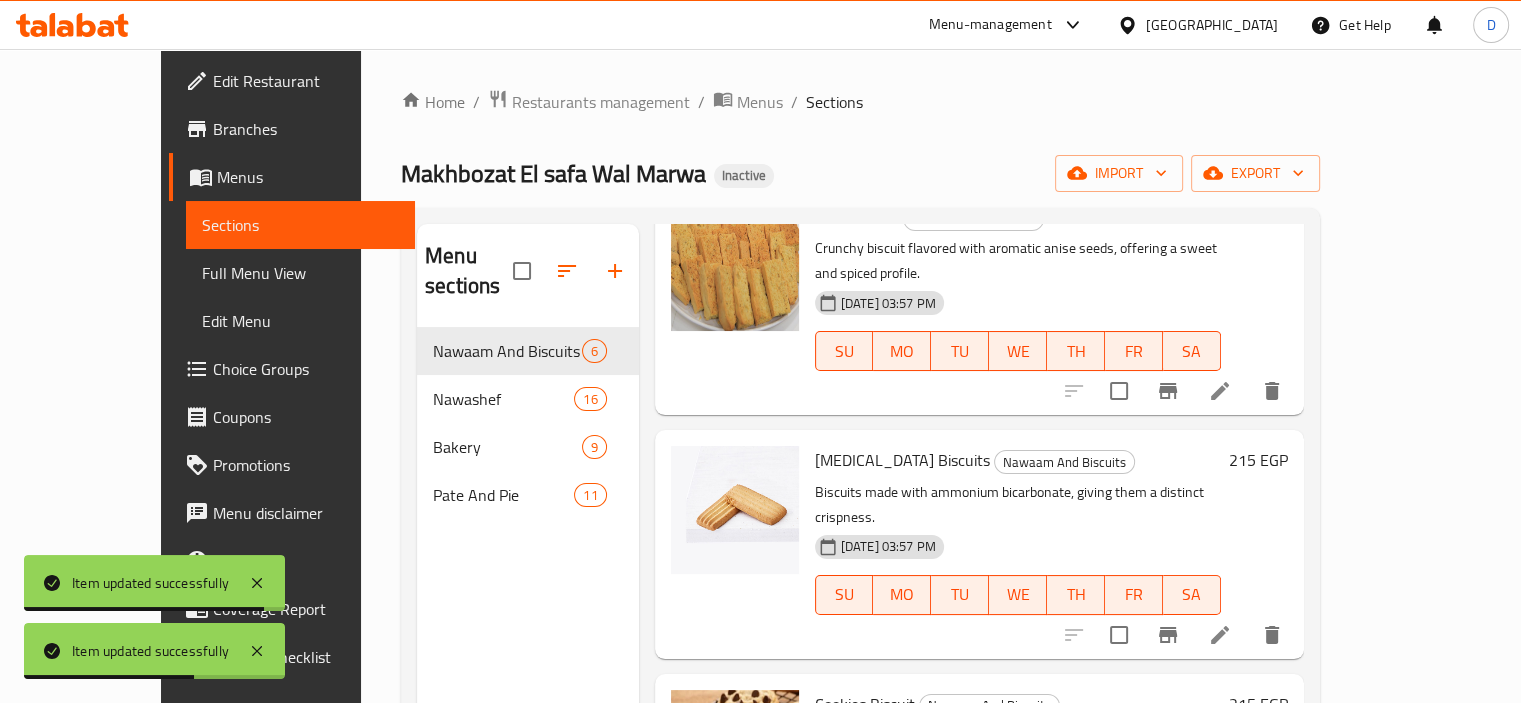 scroll, scrollTop: 628, scrollLeft: 0, axis: vertical 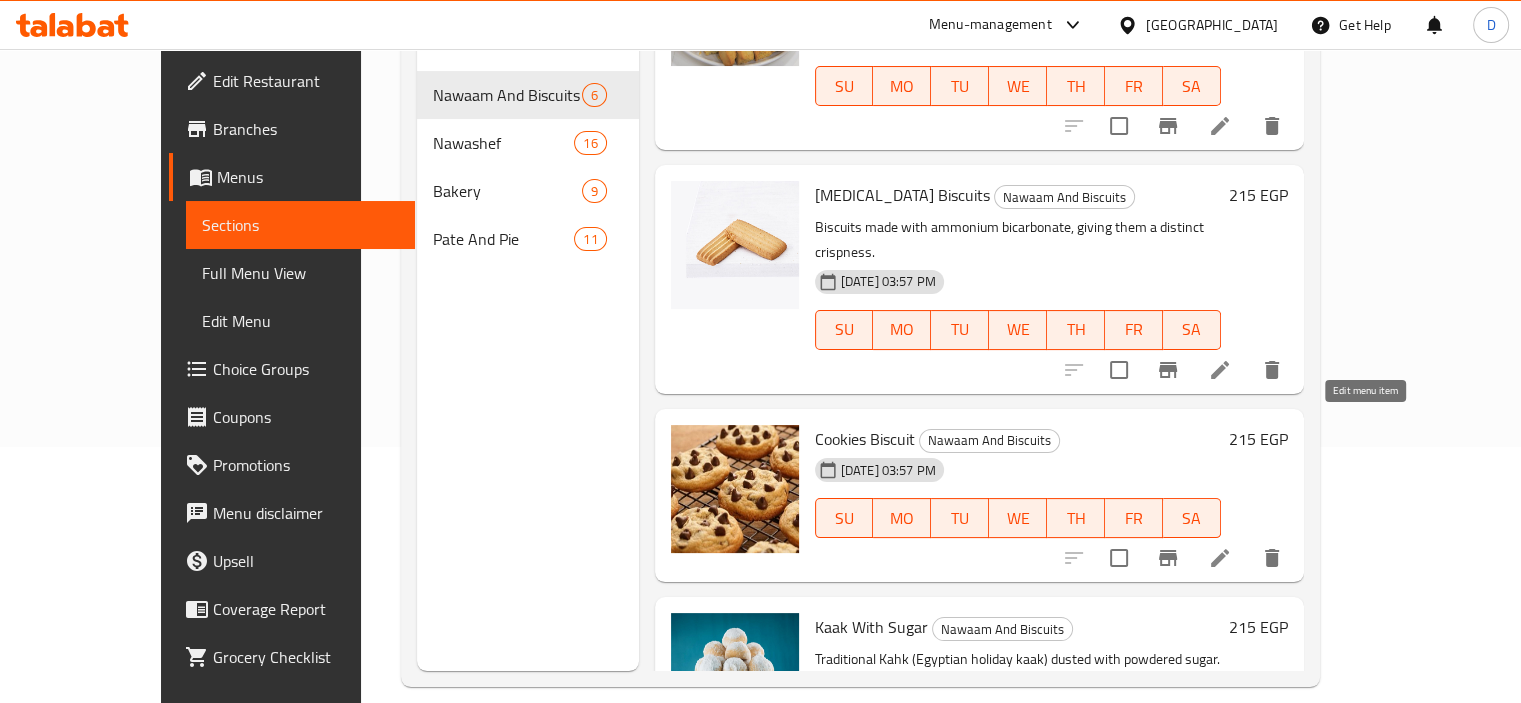 click 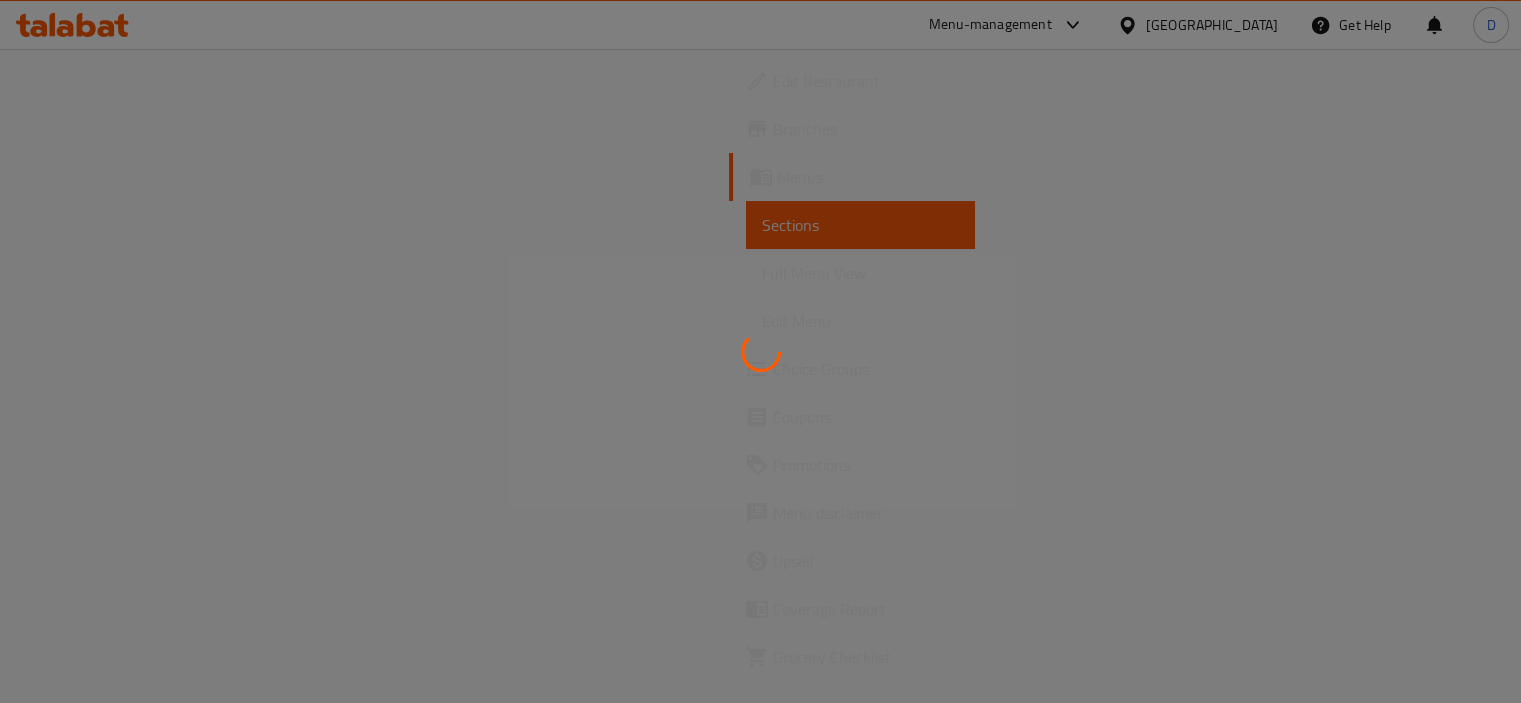 scroll, scrollTop: 0, scrollLeft: 0, axis: both 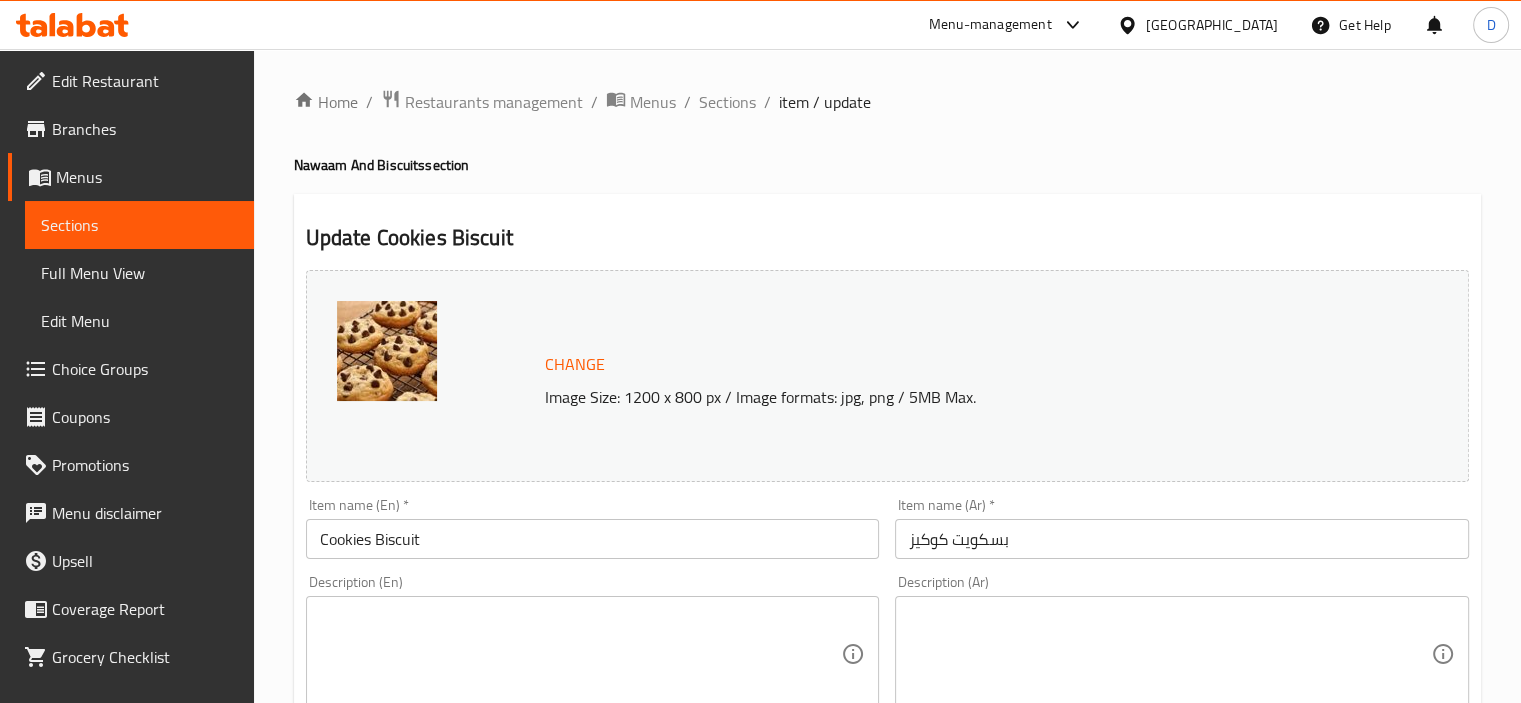 click at bounding box center [581, 654] 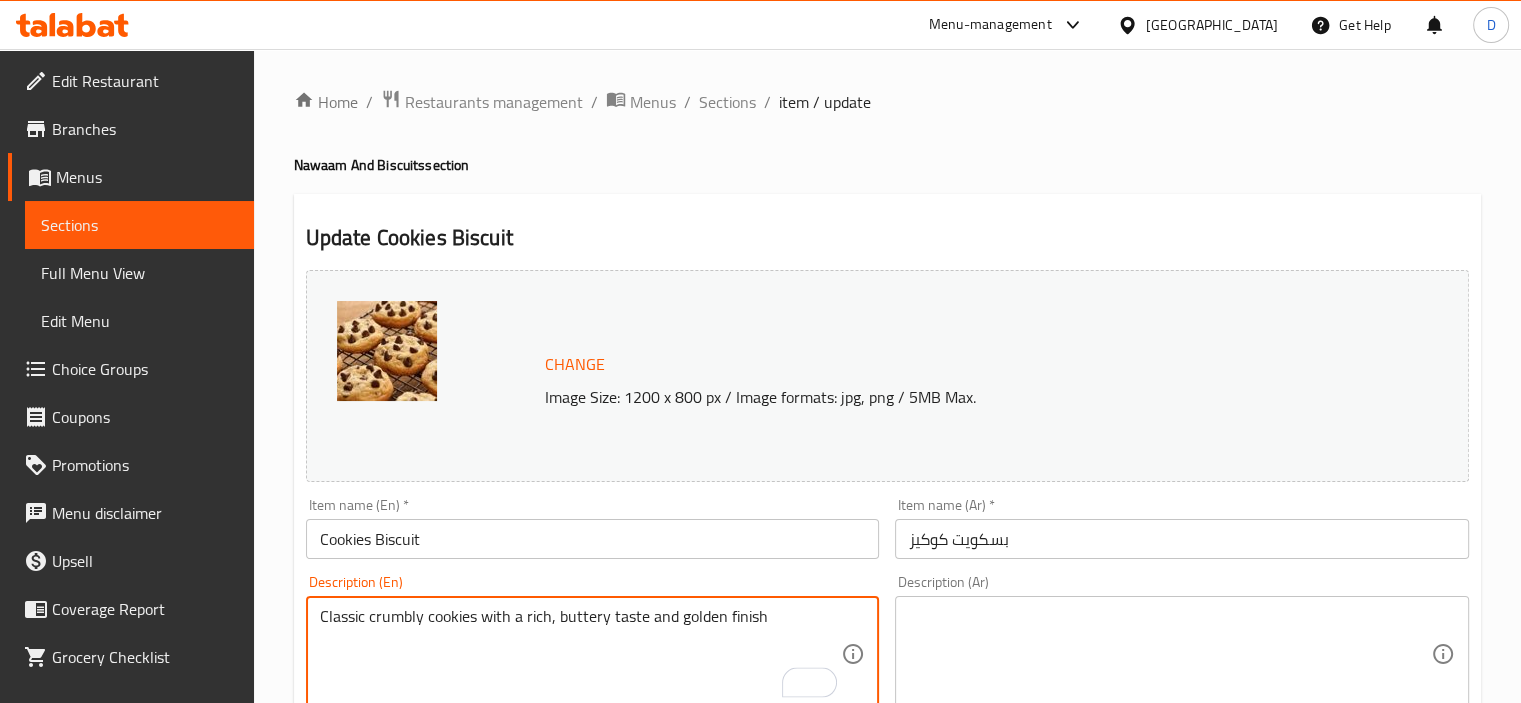 type on "Classic crumbly cookies with a rich, buttery taste and golden finish" 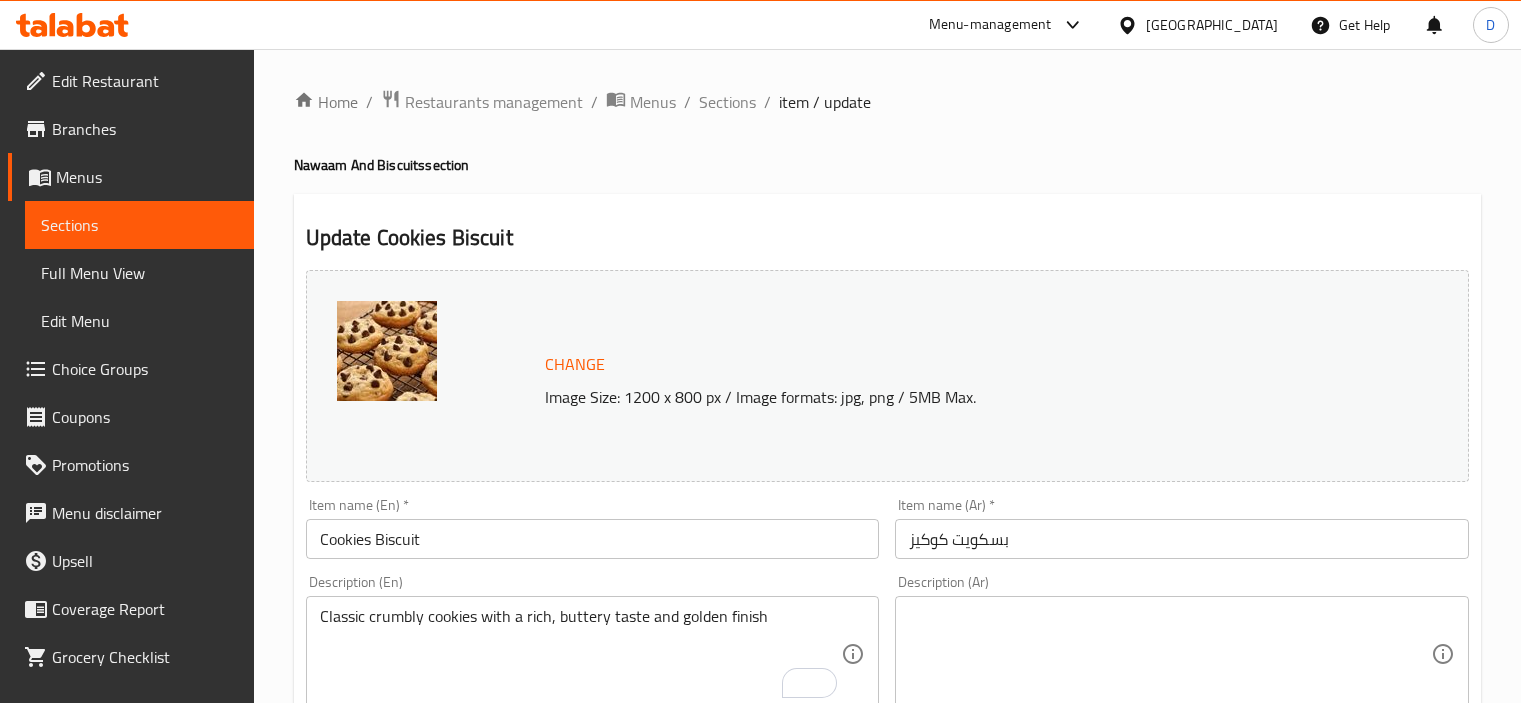 scroll, scrollTop: 0, scrollLeft: 0, axis: both 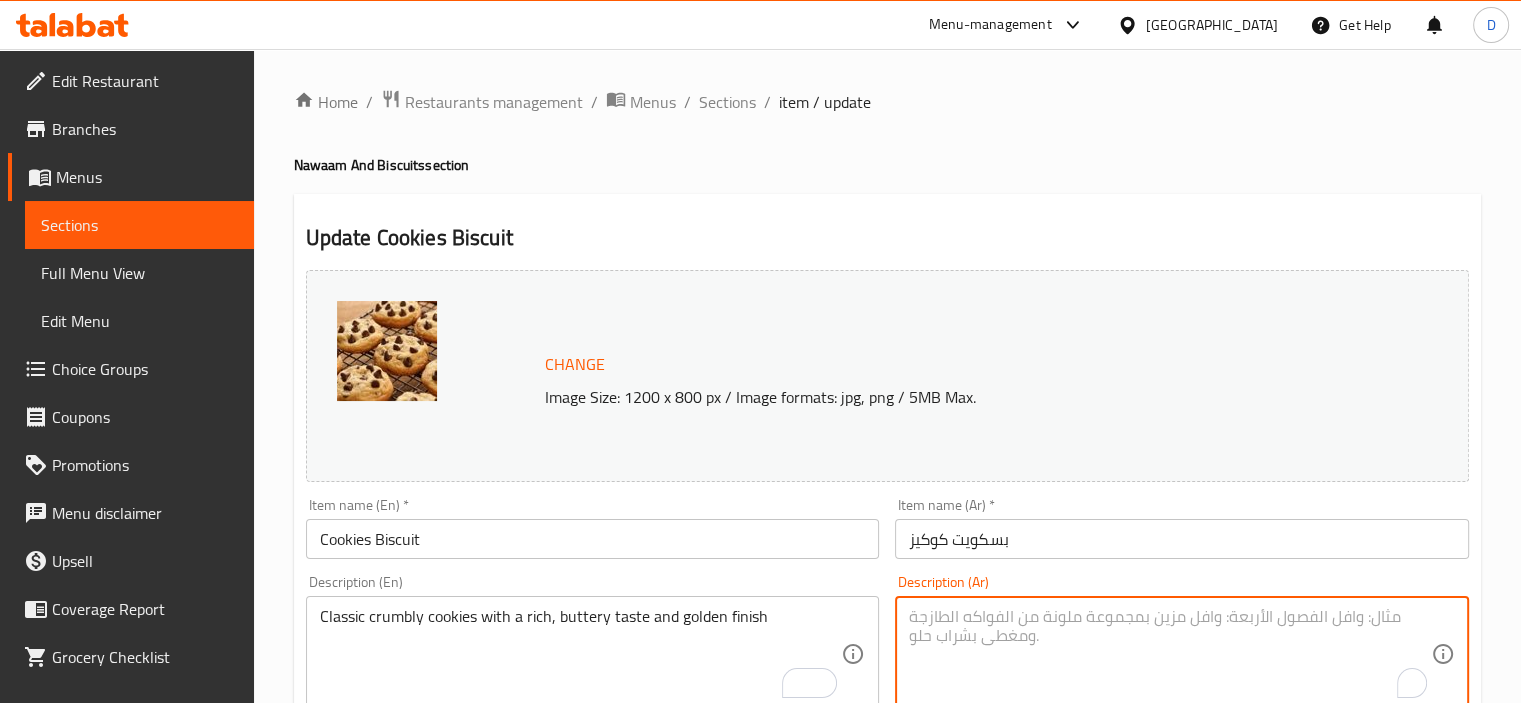 click at bounding box center [1170, 654] 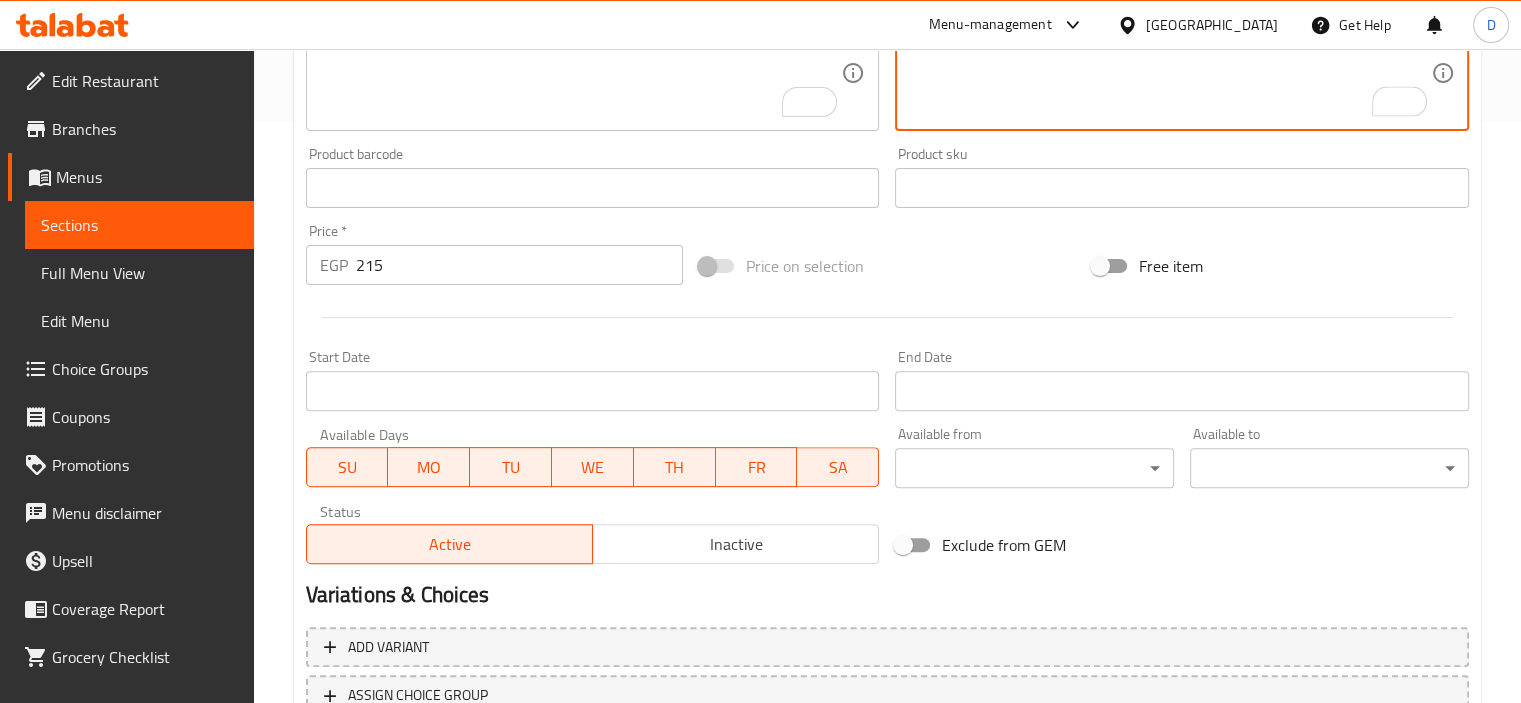 scroll, scrollTop: 737, scrollLeft: 0, axis: vertical 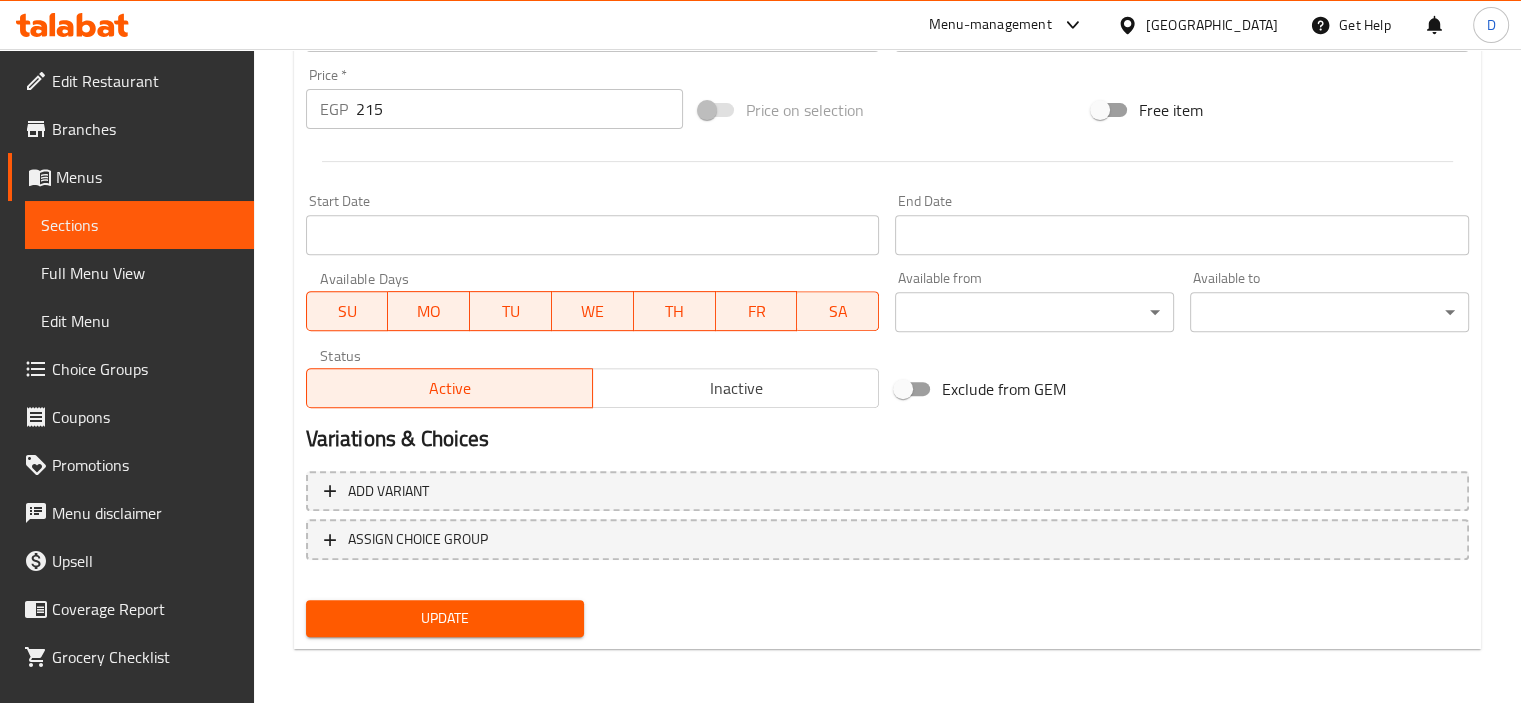 type on "كوكيز متفتت كلاسيكي بنكهة غنية وزبدانية ونهاية ذهبية" 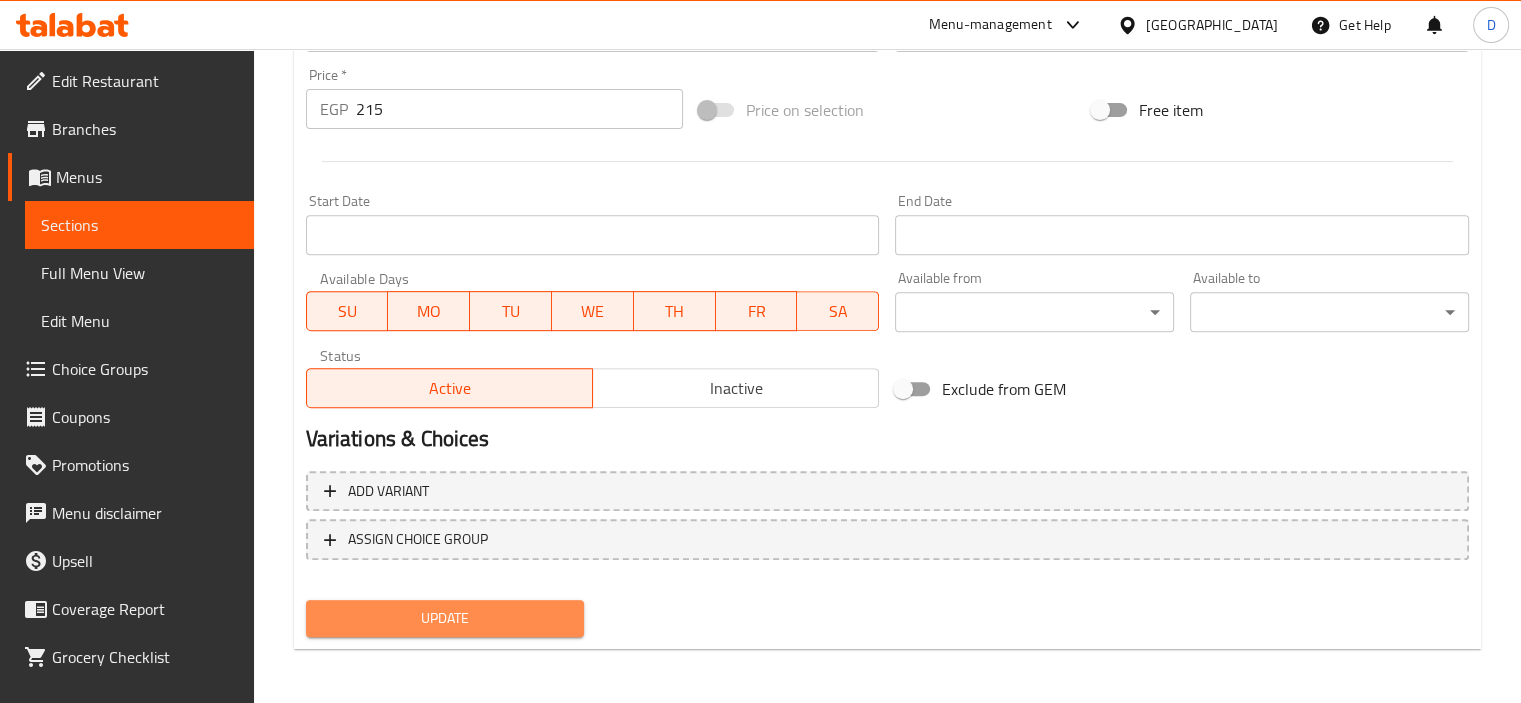 click on "Update" at bounding box center [445, 618] 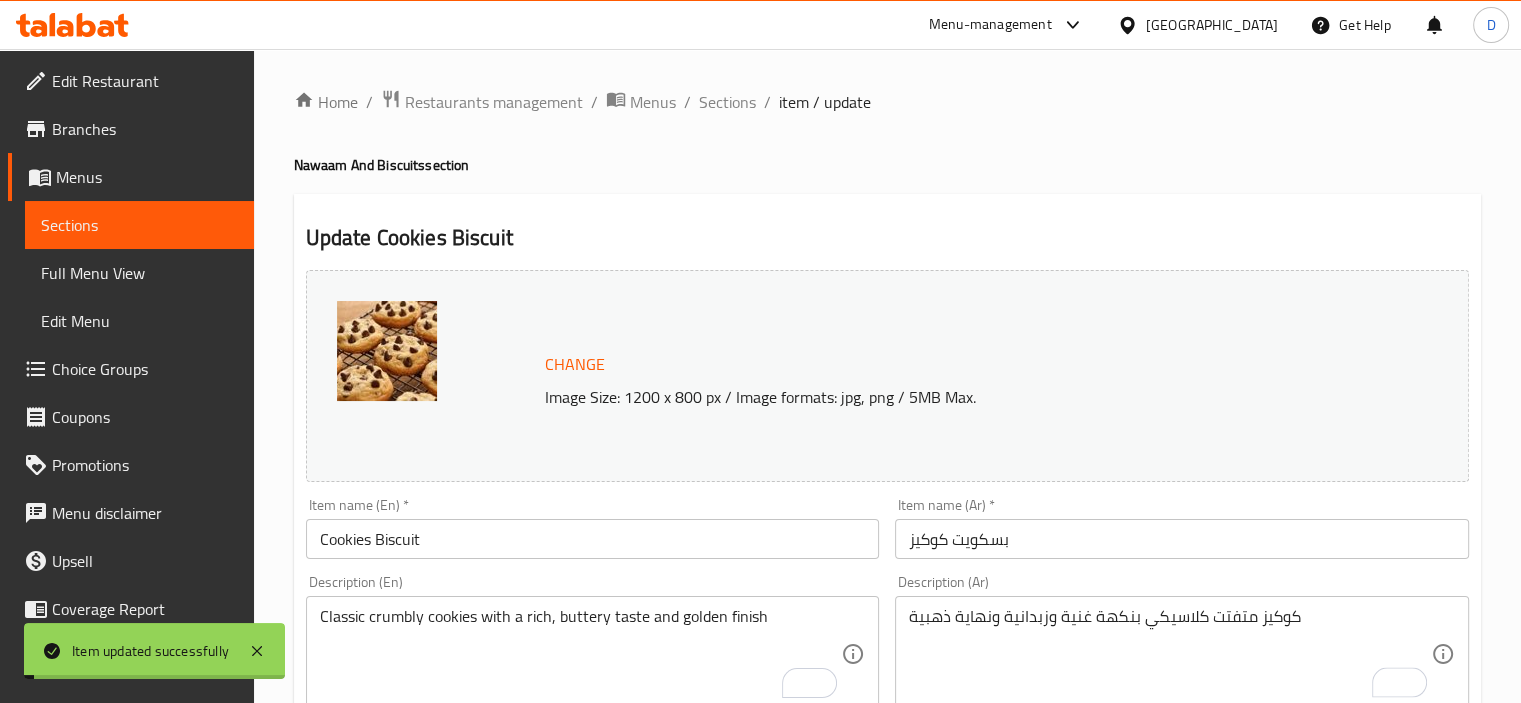 scroll, scrollTop: 0, scrollLeft: 0, axis: both 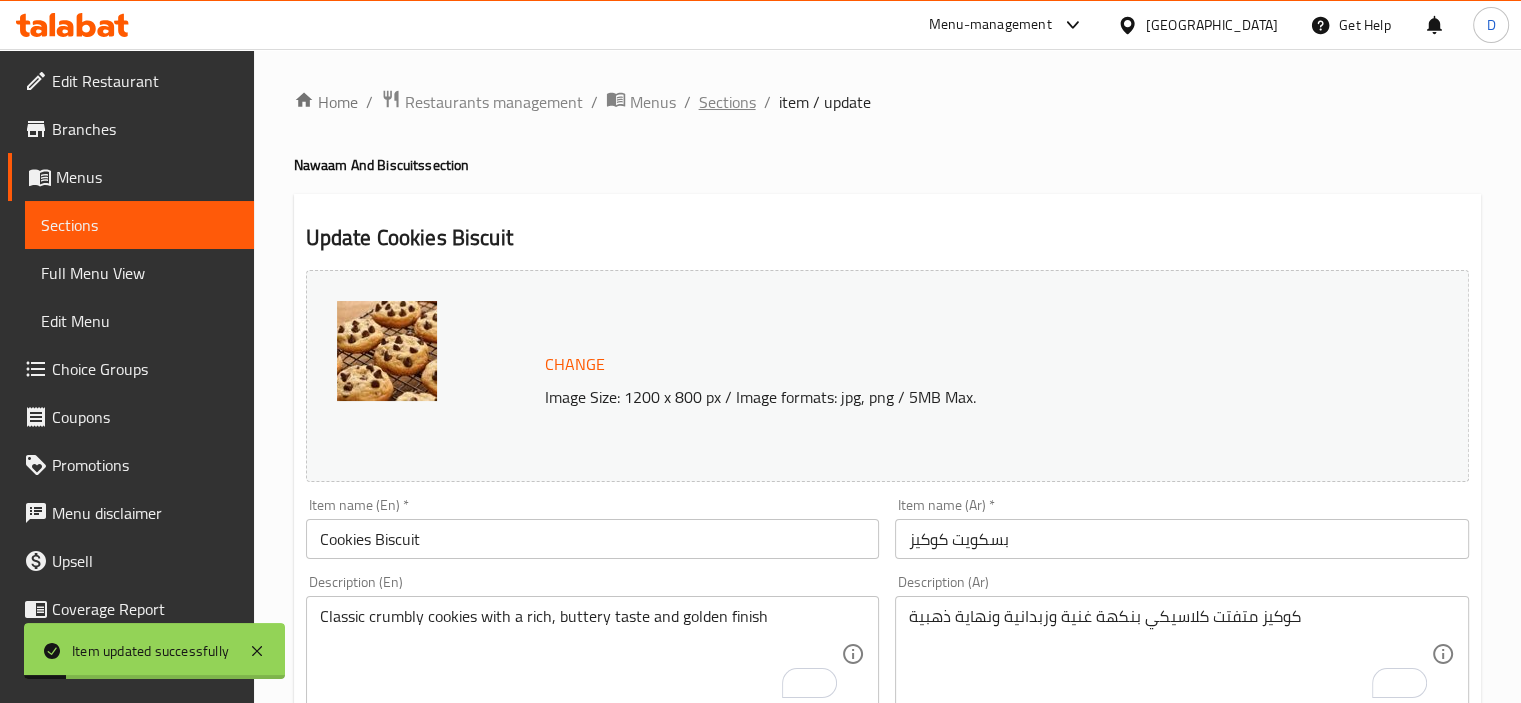 click on "Sections" at bounding box center [727, 102] 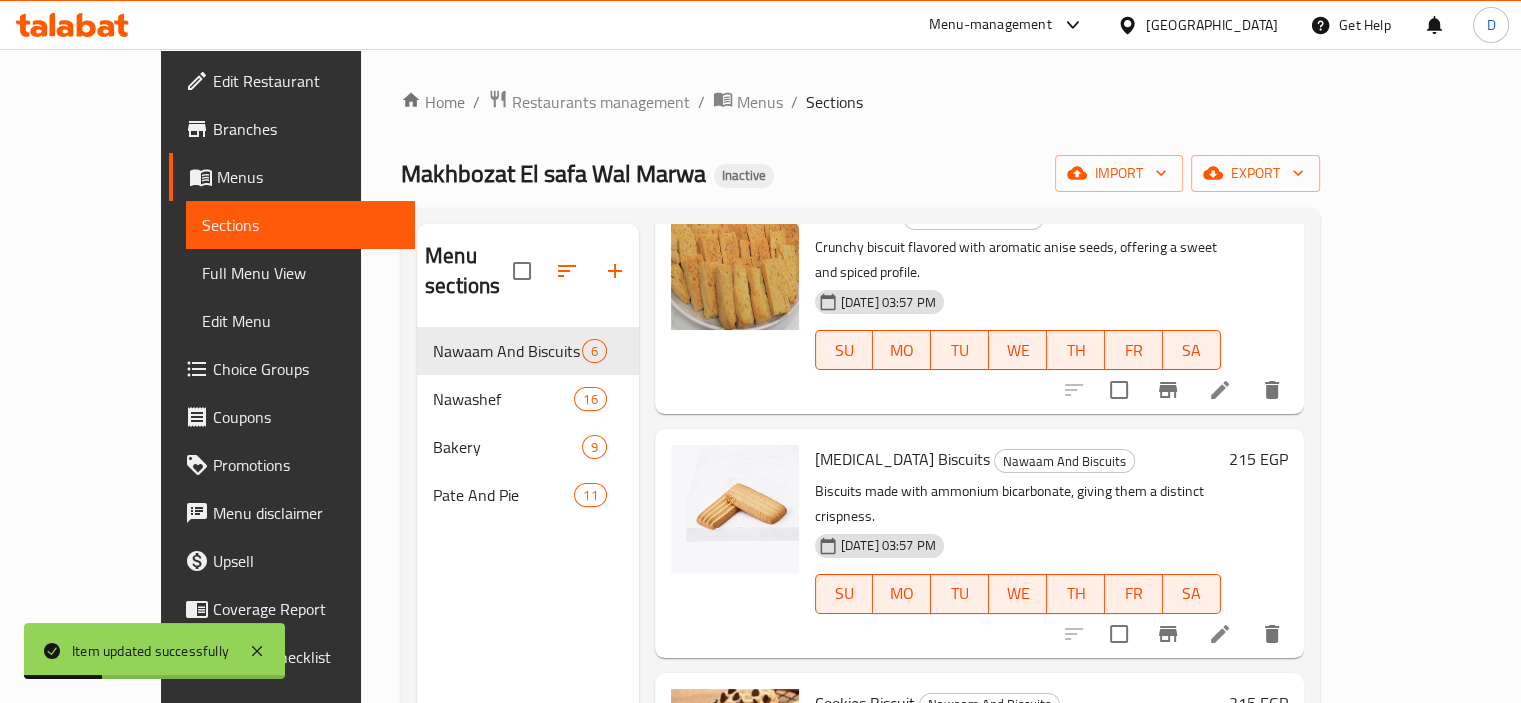scroll, scrollTop: 657, scrollLeft: 0, axis: vertical 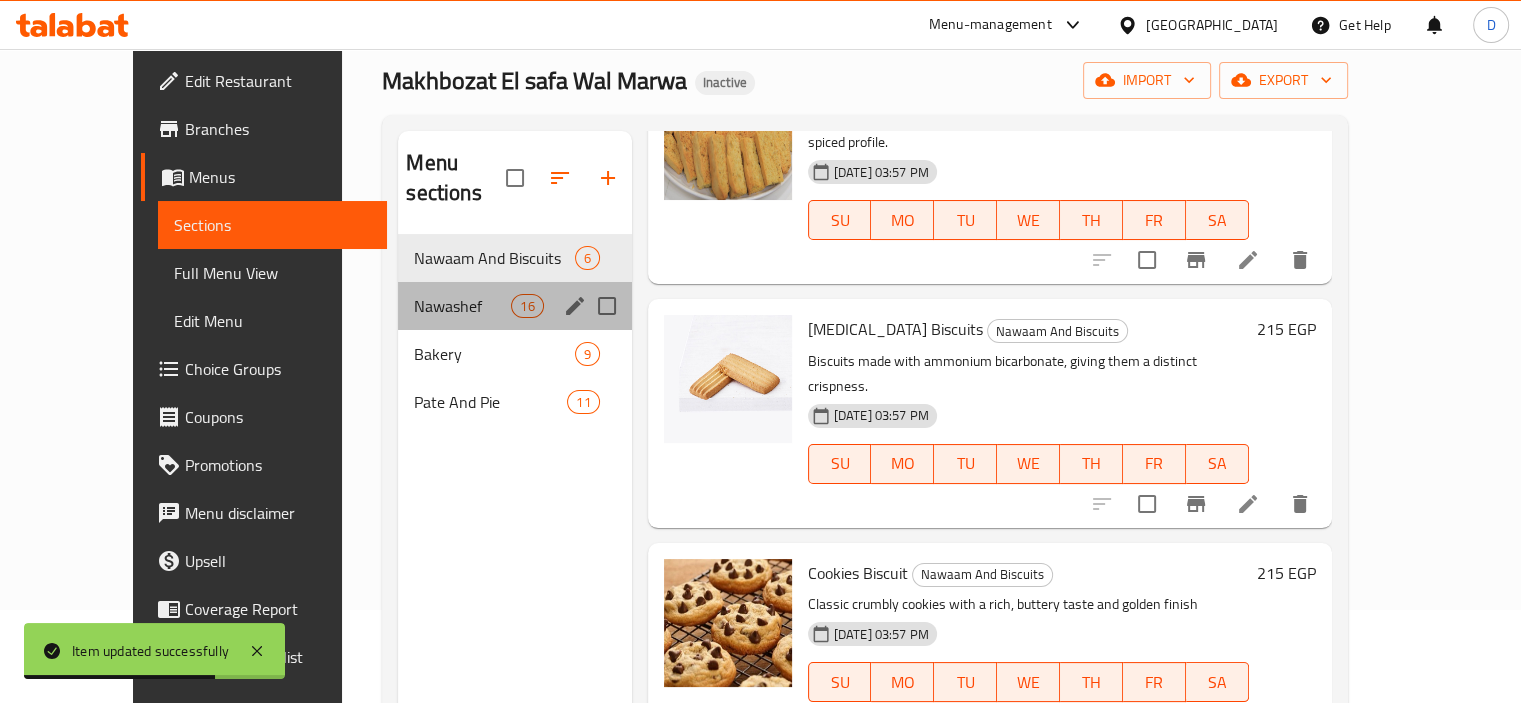 click on "Nawashef 16" at bounding box center [514, 306] 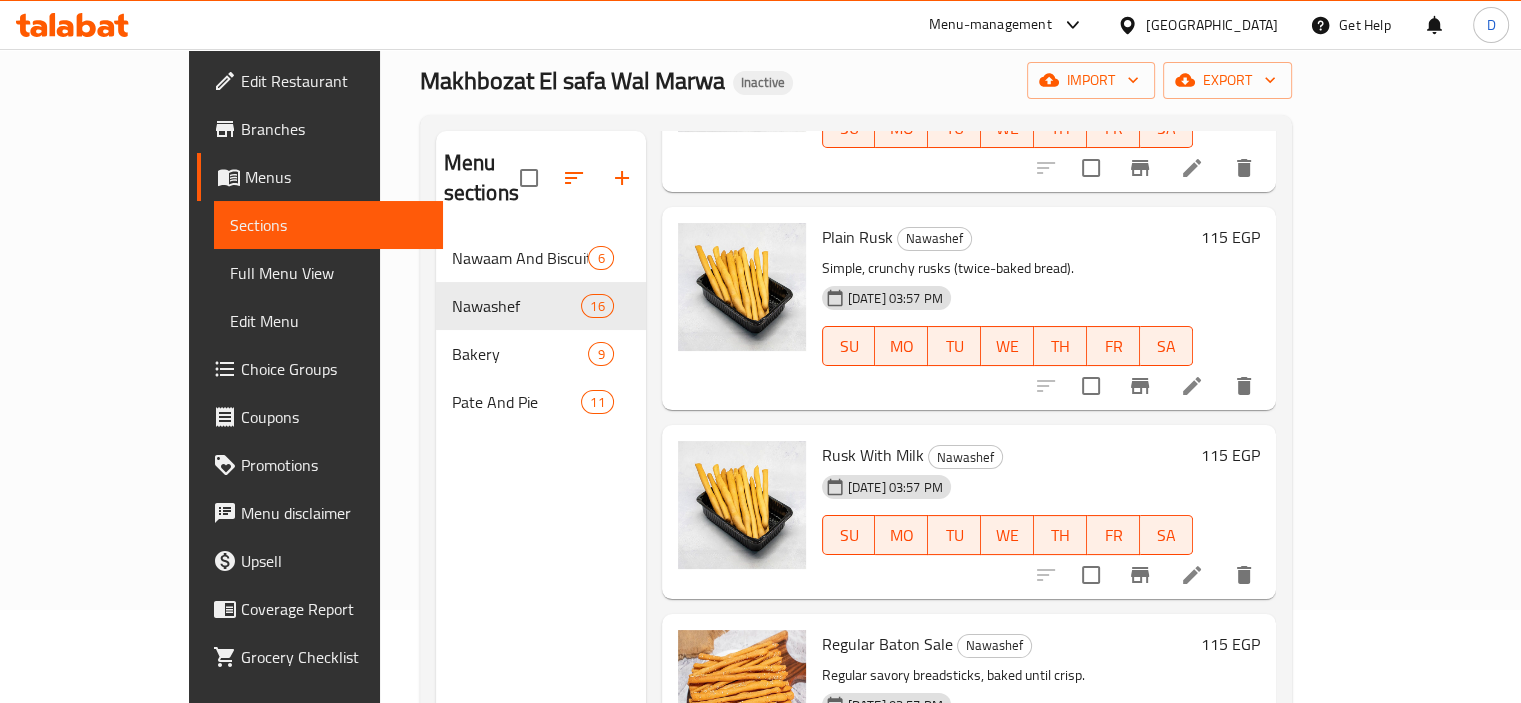 scroll, scrollTop: 512, scrollLeft: 0, axis: vertical 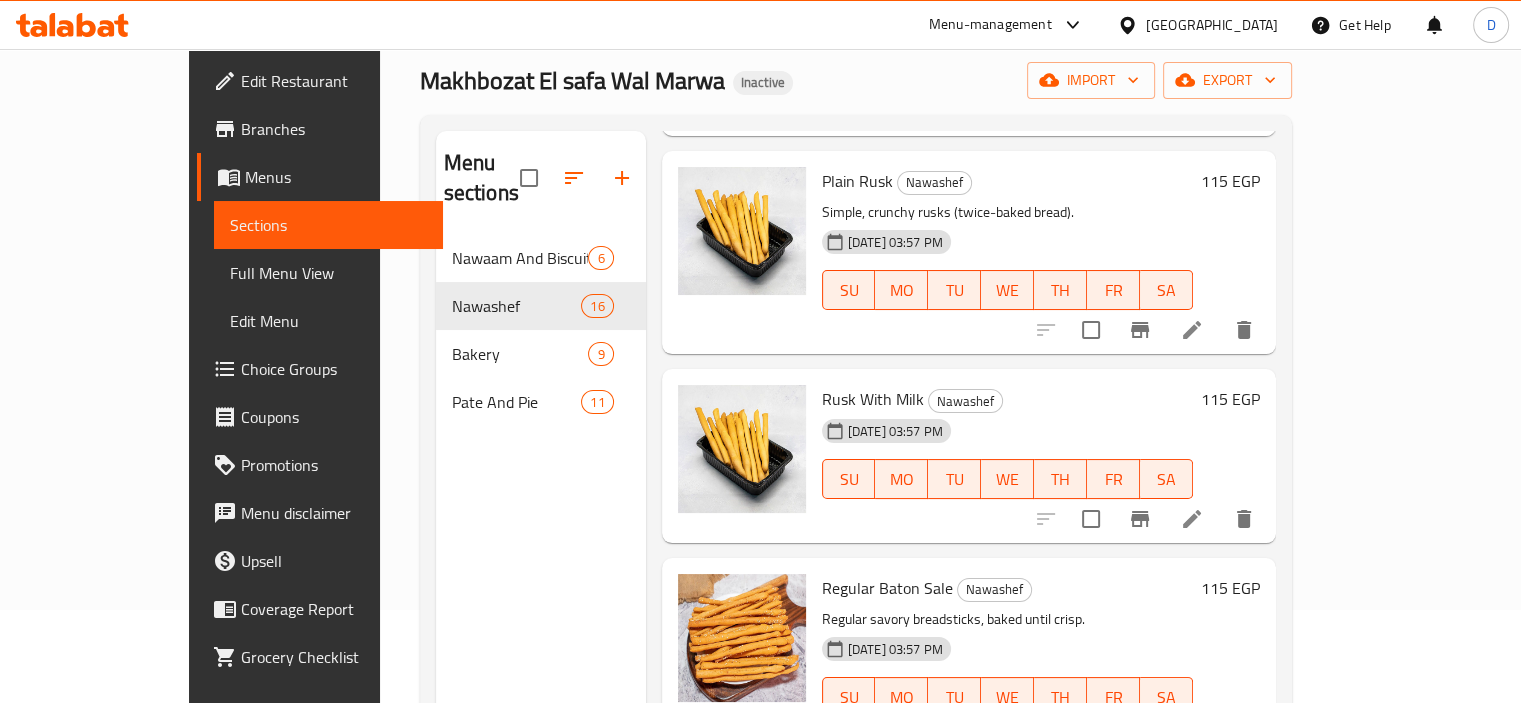 click on "Rusk With Milk" at bounding box center (873, 399) 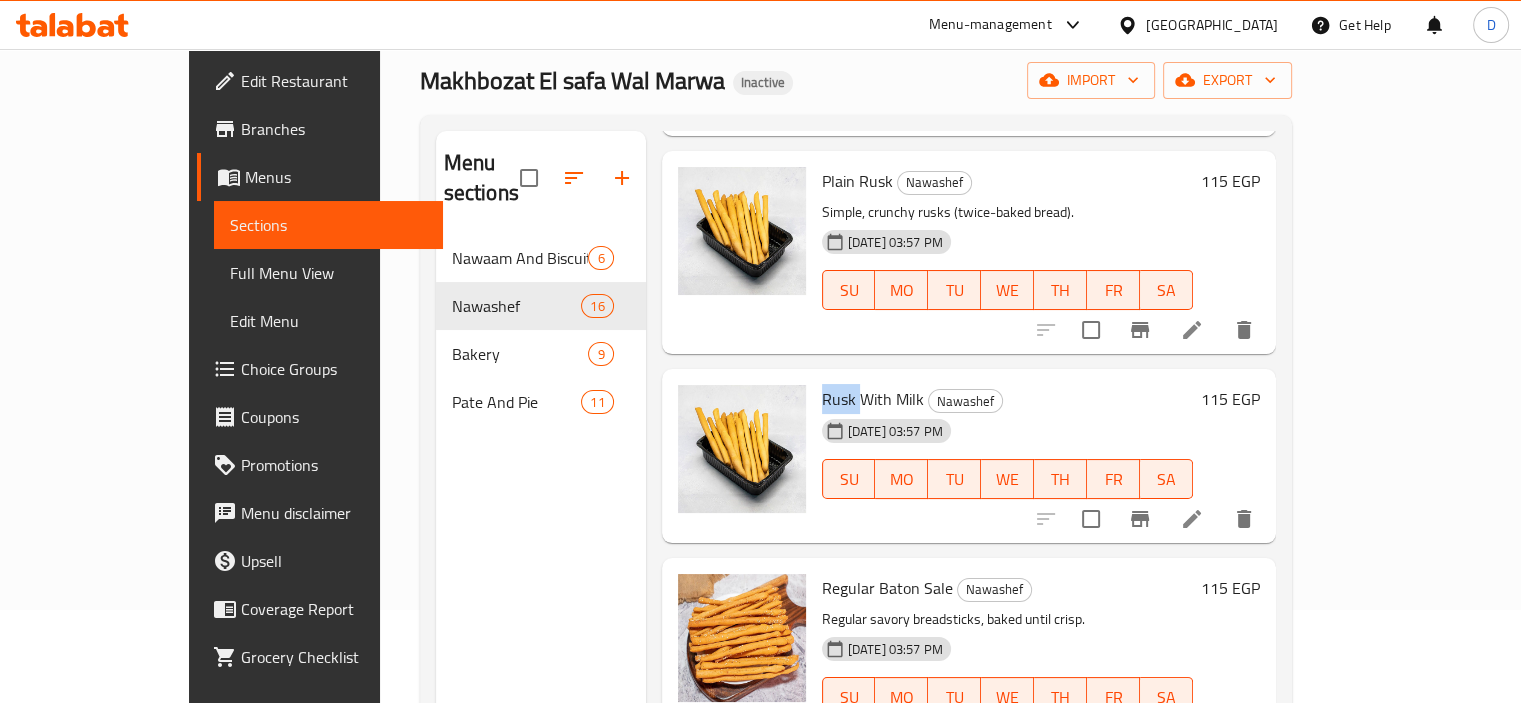 click on "Rusk With Milk" at bounding box center [873, 399] 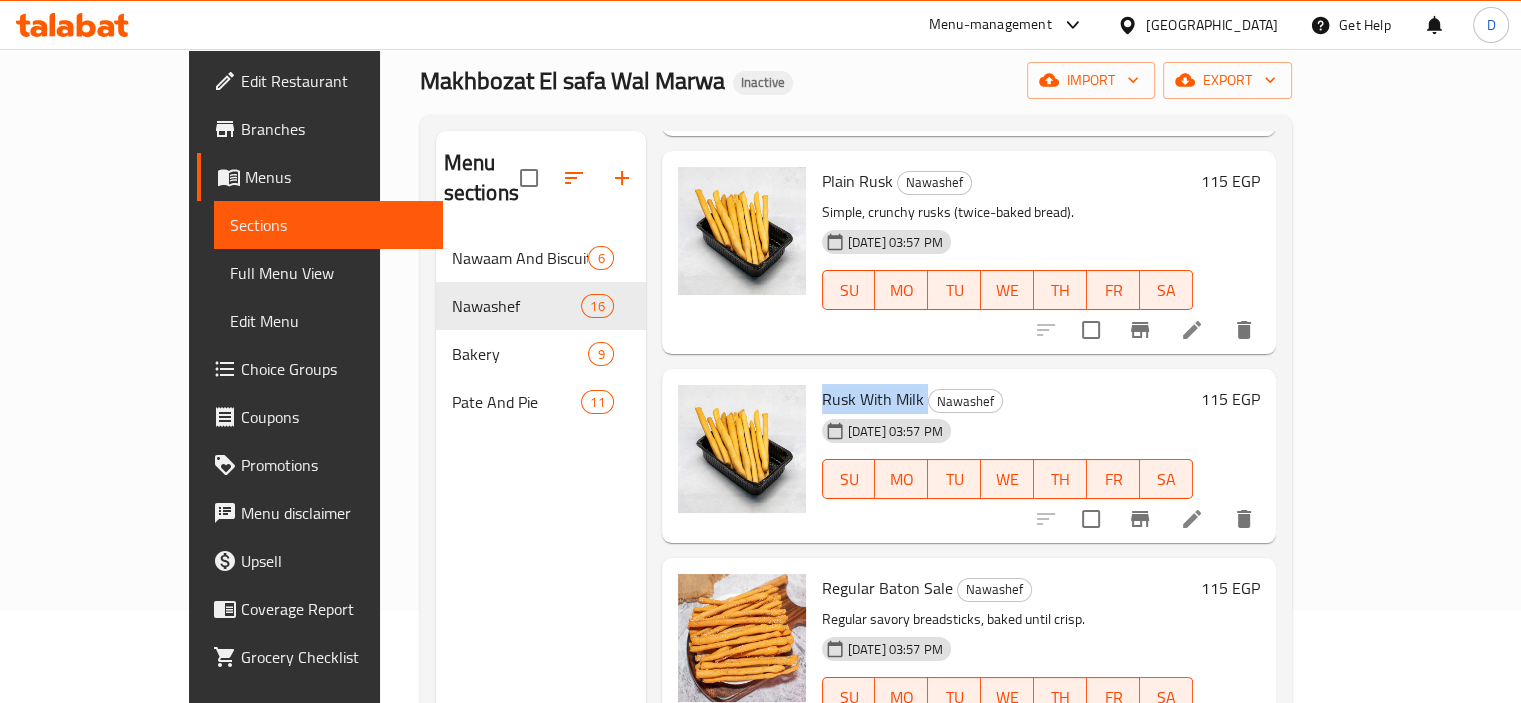 click on "Rusk With Milk" at bounding box center (873, 399) 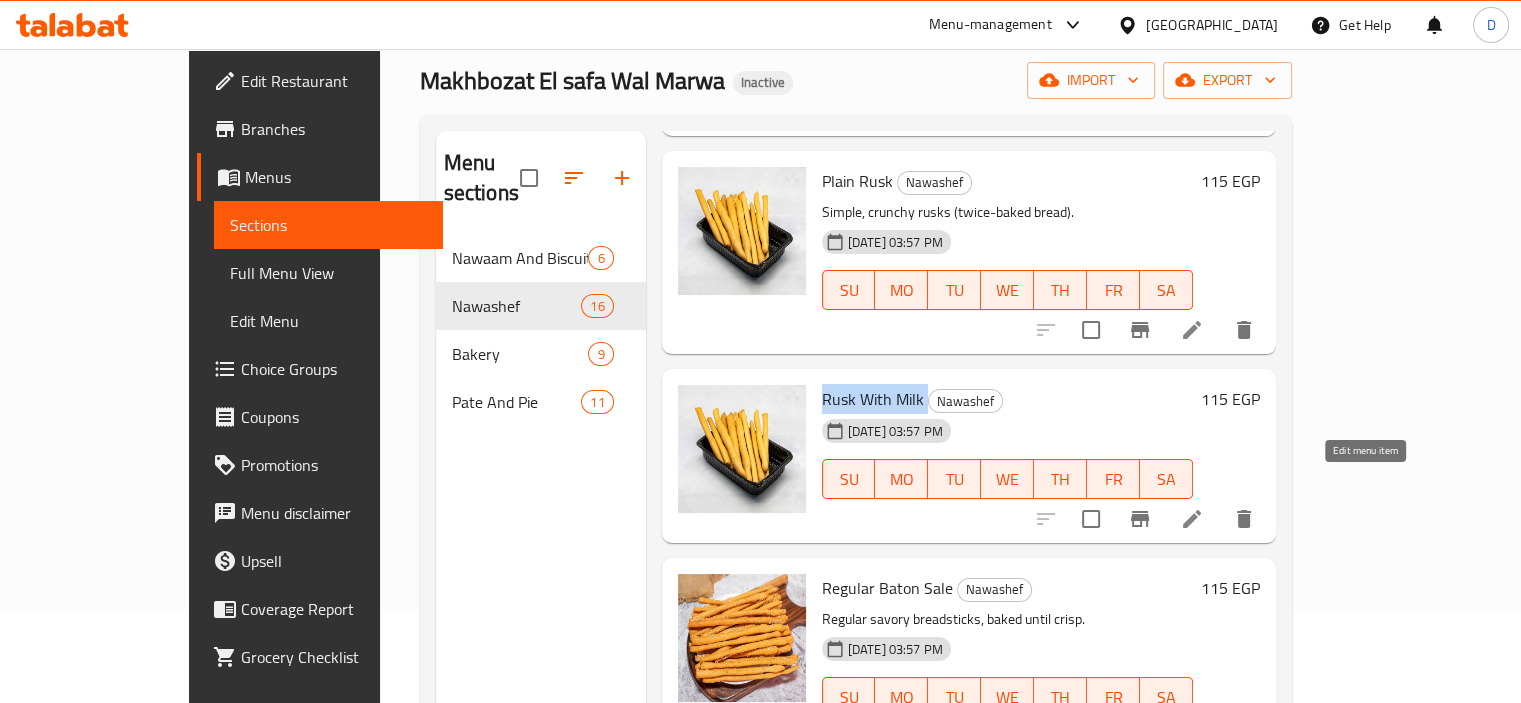 click 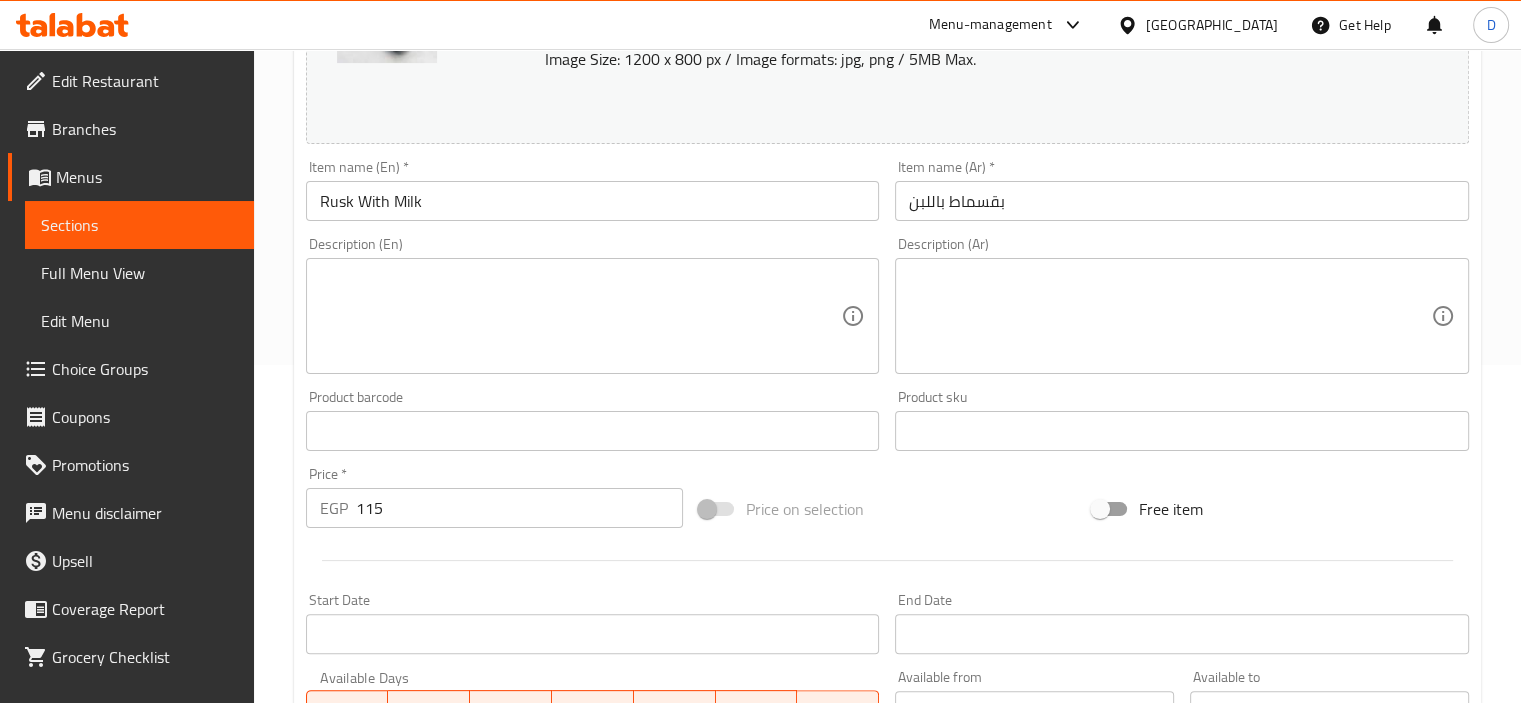 scroll, scrollTop: 346, scrollLeft: 0, axis: vertical 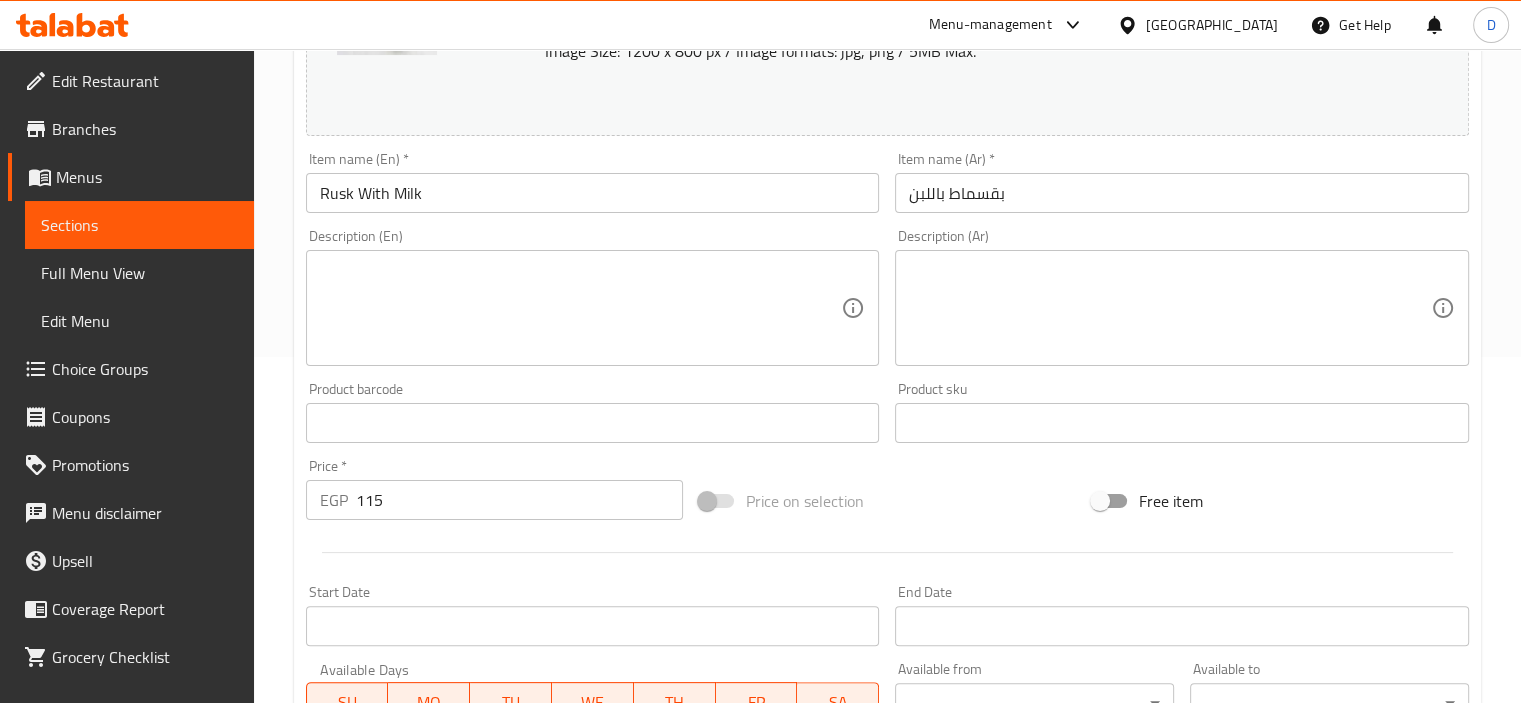 click at bounding box center [581, 308] 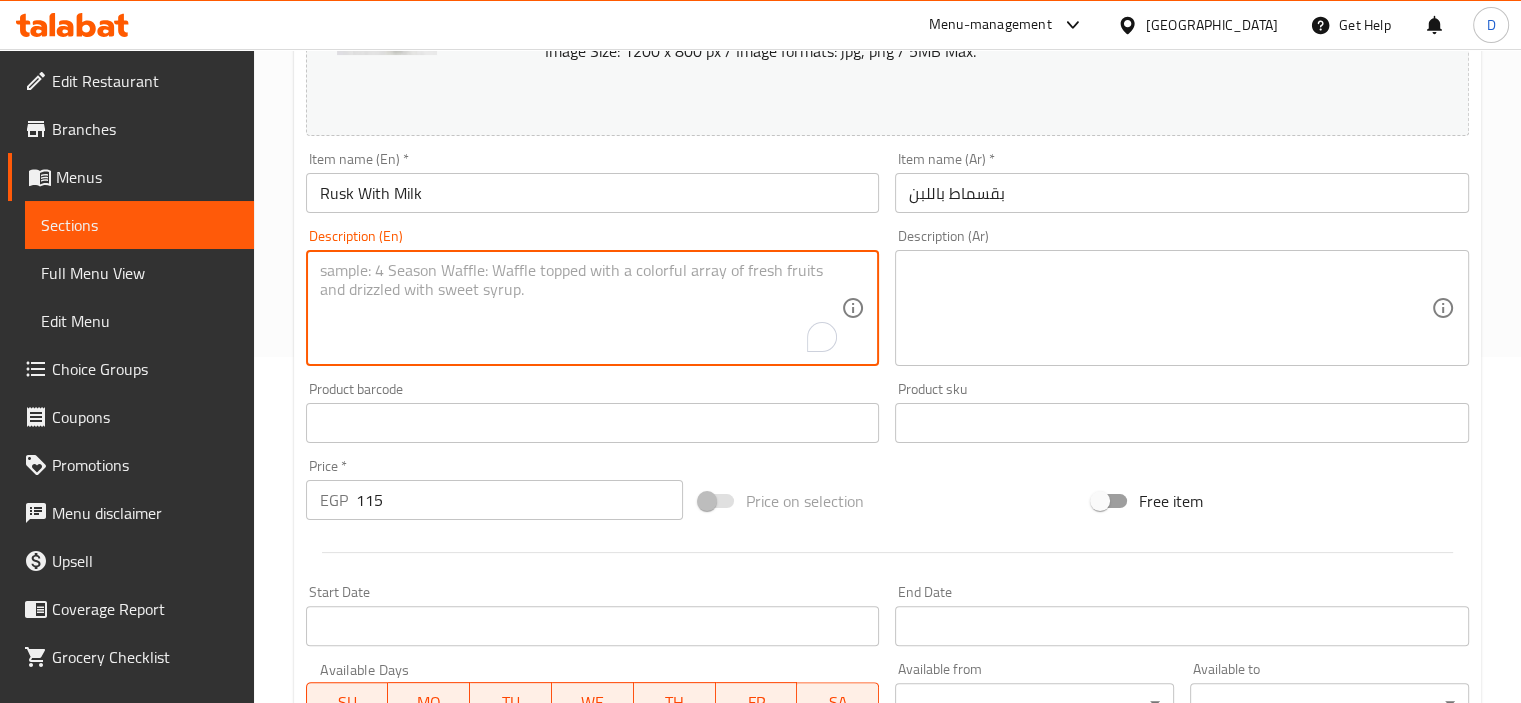 paste on "Twice-baked crisp bread infused with milk, offering a creamy, crunchy snack experience." 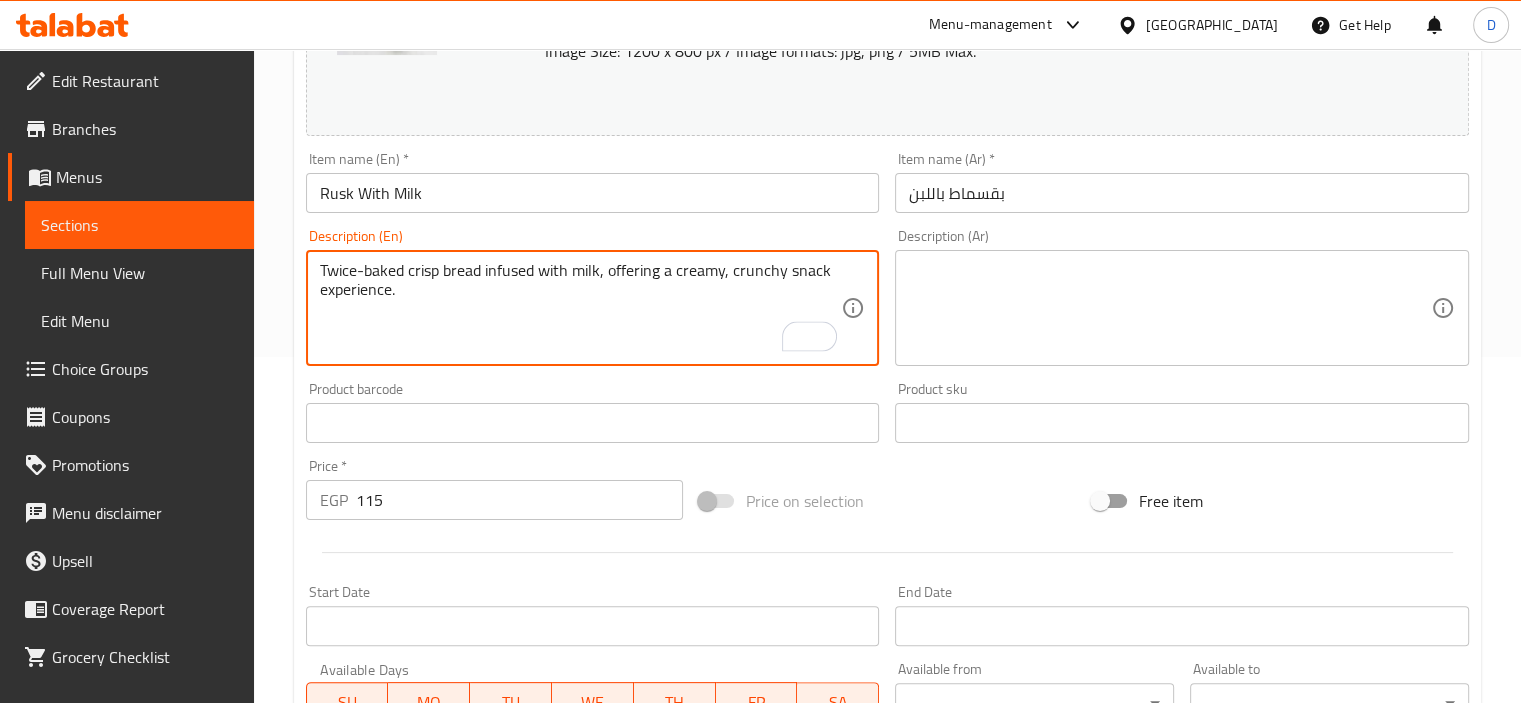 type on "Twice-baked crisp bread infused with milk, offering a creamy, crunchy snack experience." 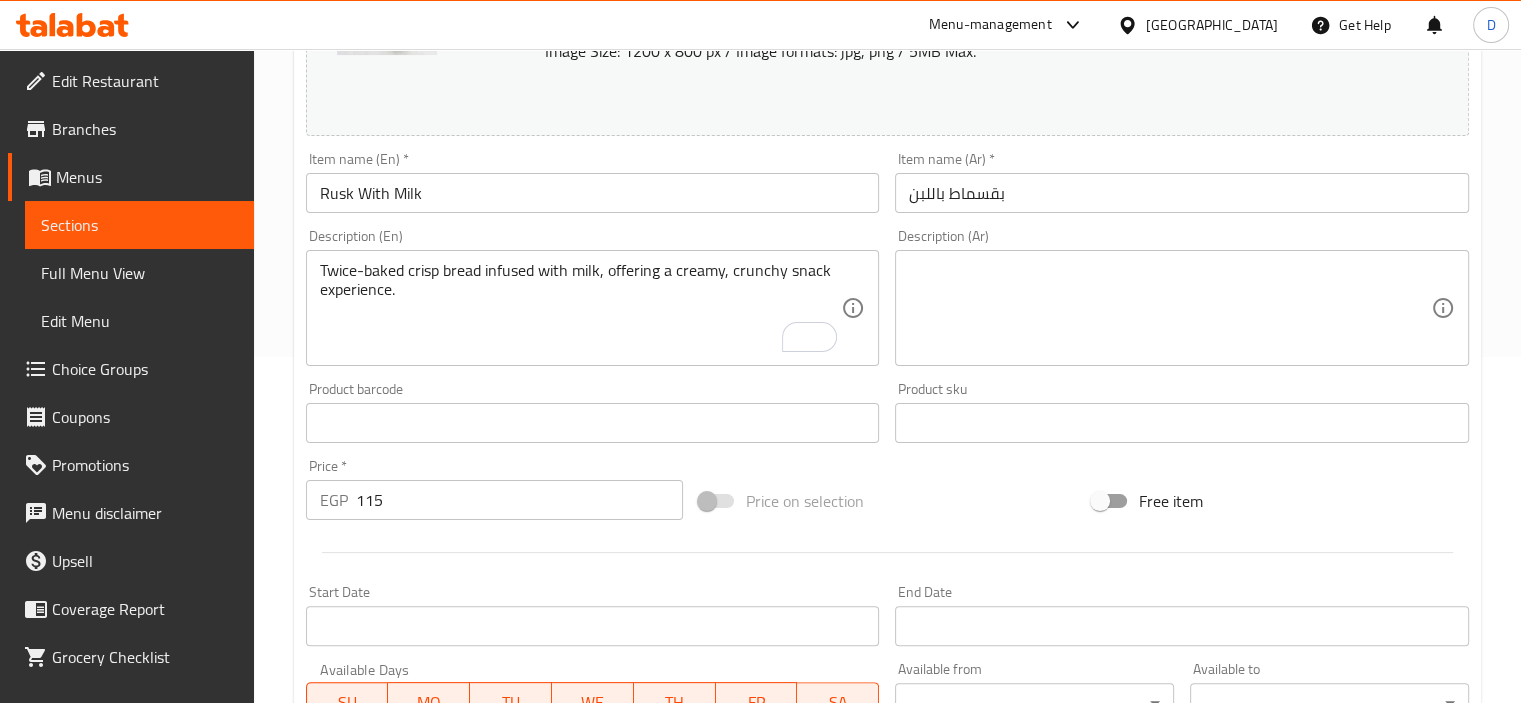 click on "Description (Ar)" at bounding box center [1182, 308] 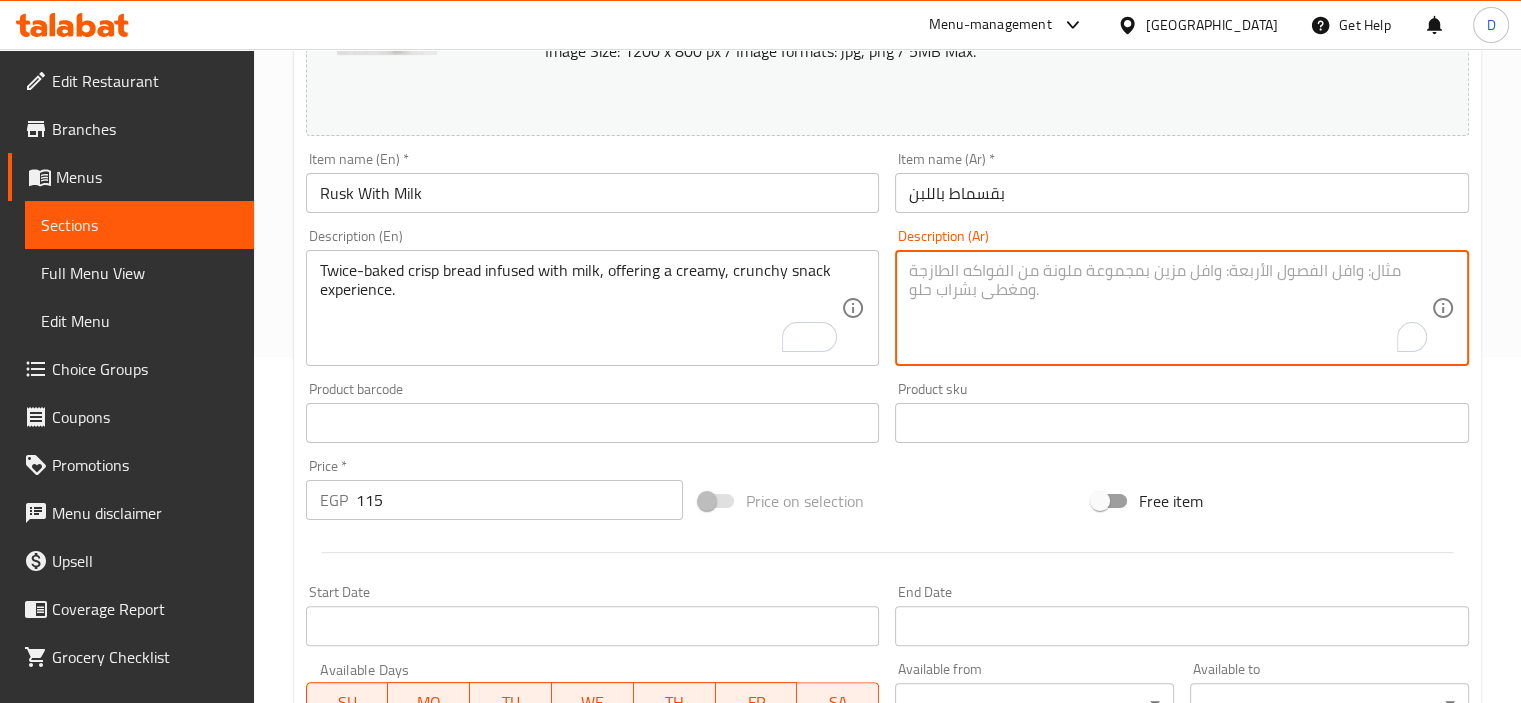 paste on "خبز مقرمش مخبوز مرتين مضاف إليه الحليب، مما يوفر تجربة وجبة خفيفة كريمية مقرمشة." 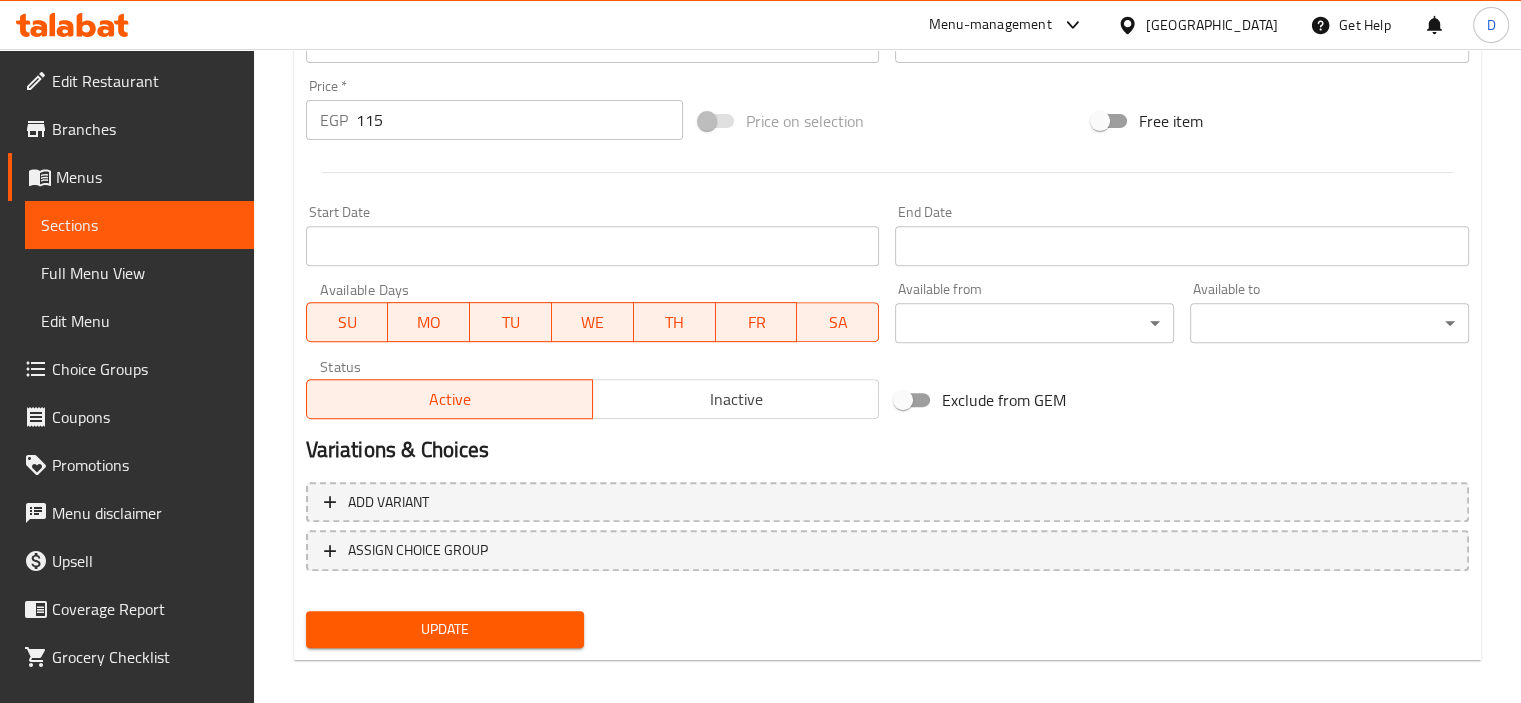 scroll, scrollTop: 737, scrollLeft: 0, axis: vertical 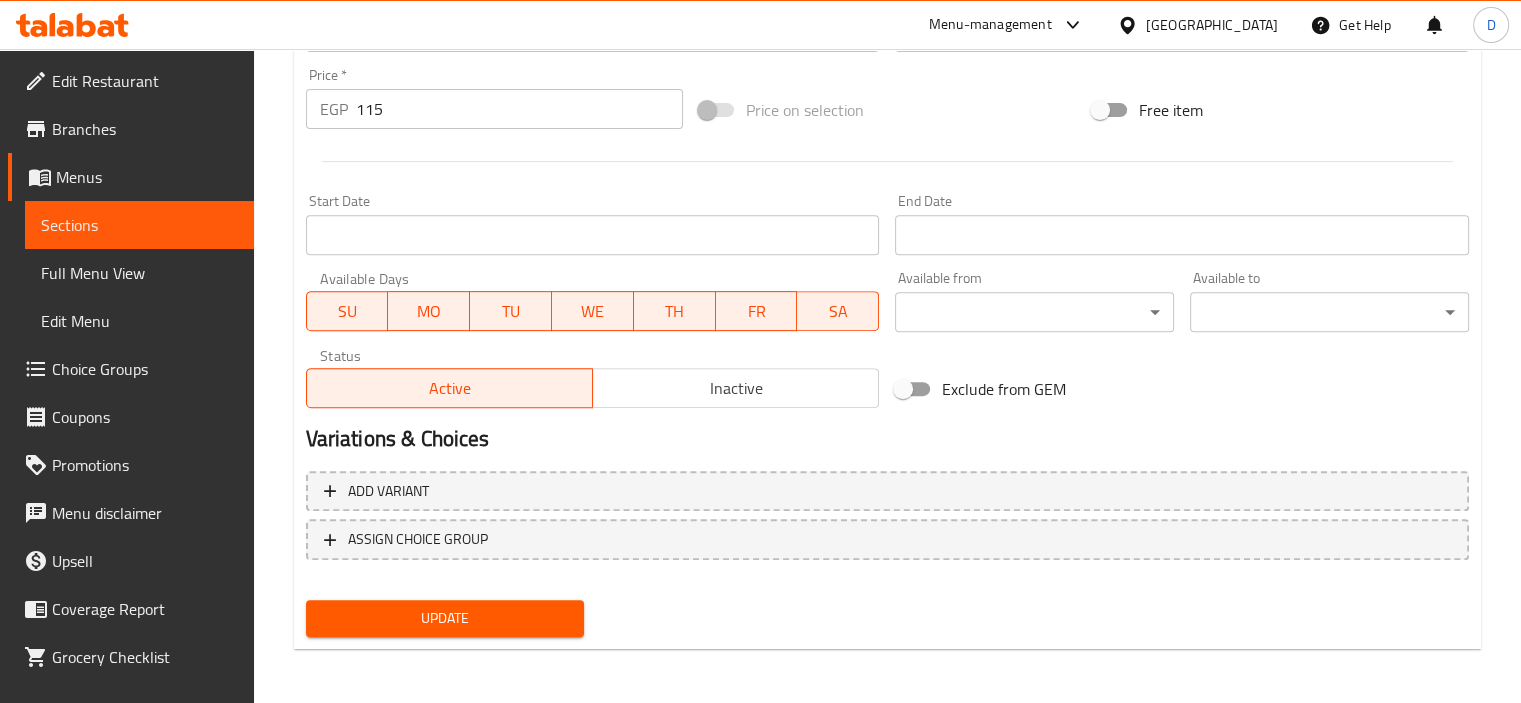 type on "خبز مقرمش مخبوز مرتين مضاف إليه الحليب، مما يوفر تجربة وجبة خفيفة كريمية مقرمشة." 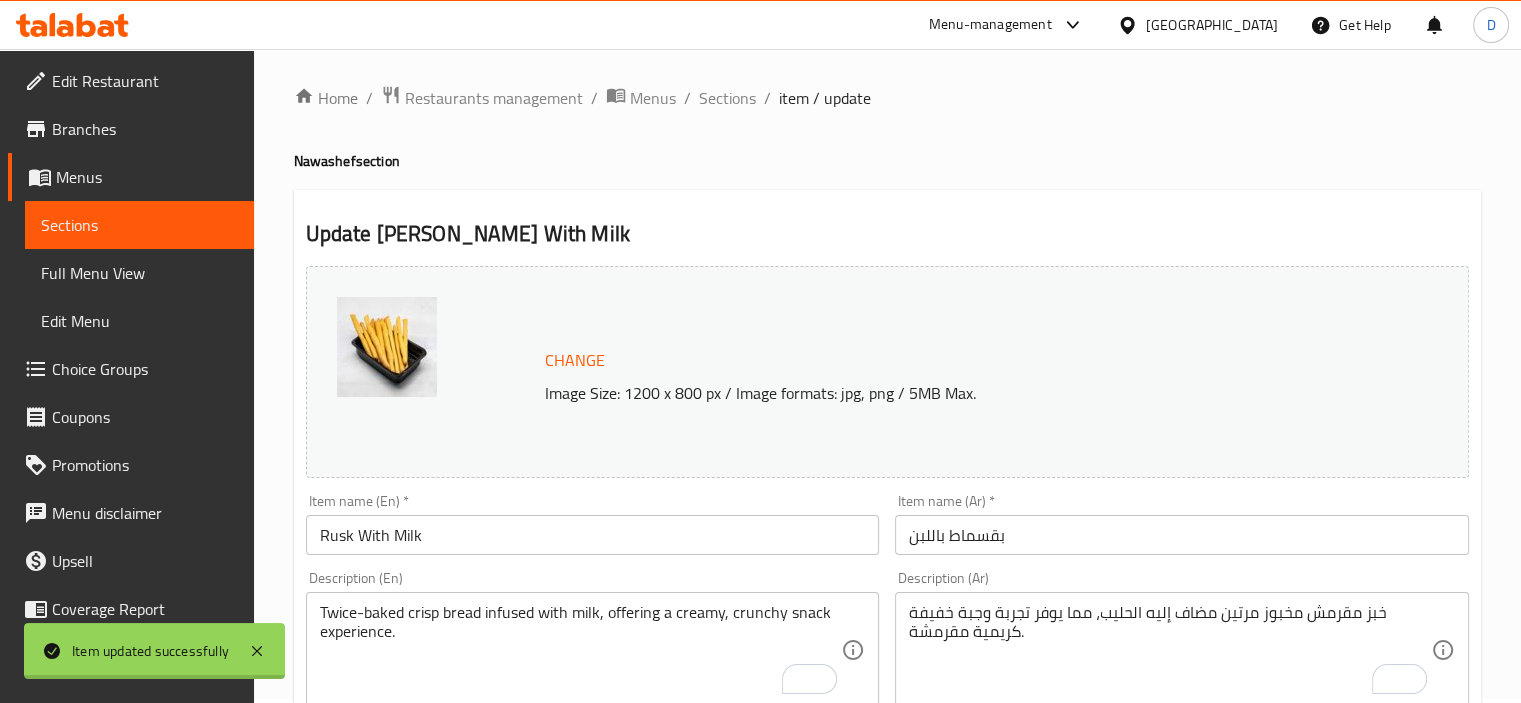 scroll, scrollTop: 0, scrollLeft: 0, axis: both 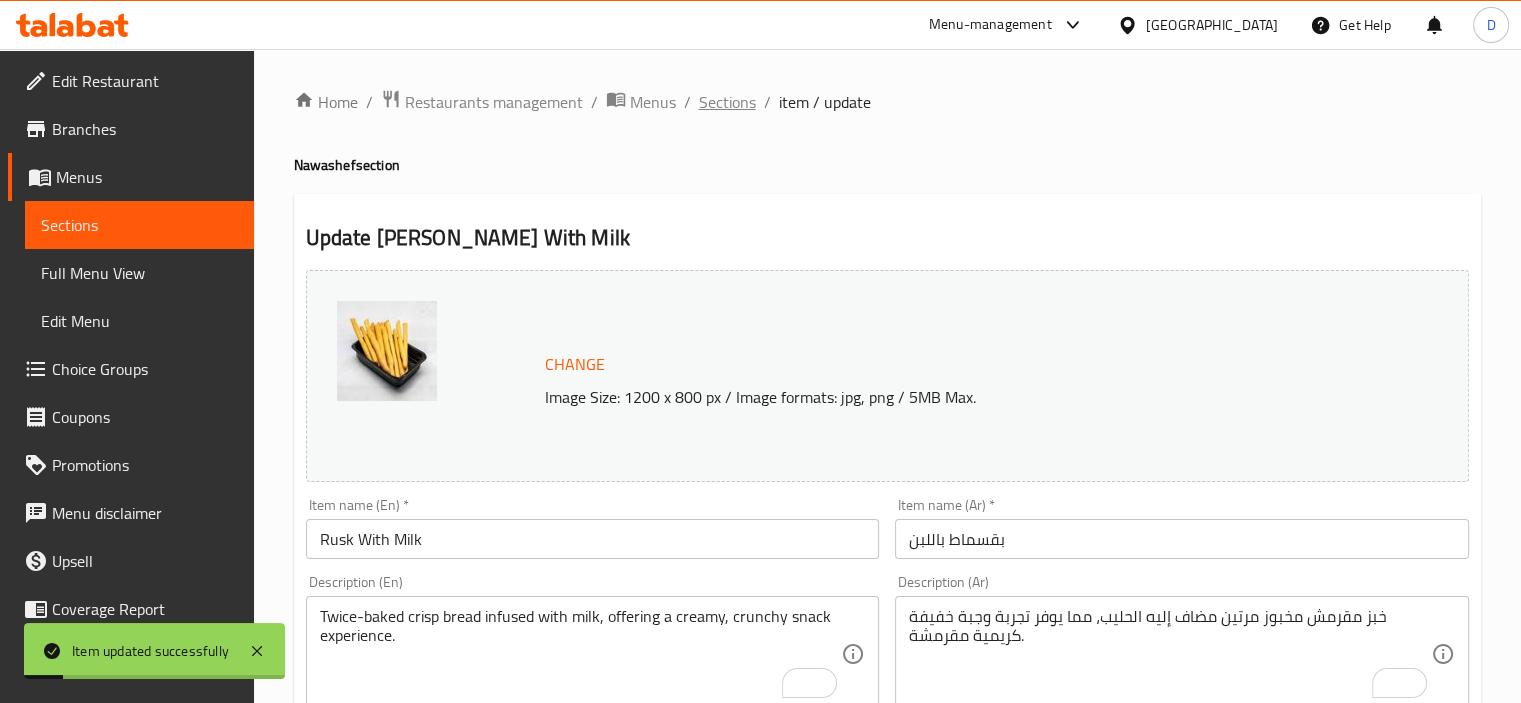 click on "Sections" at bounding box center [727, 102] 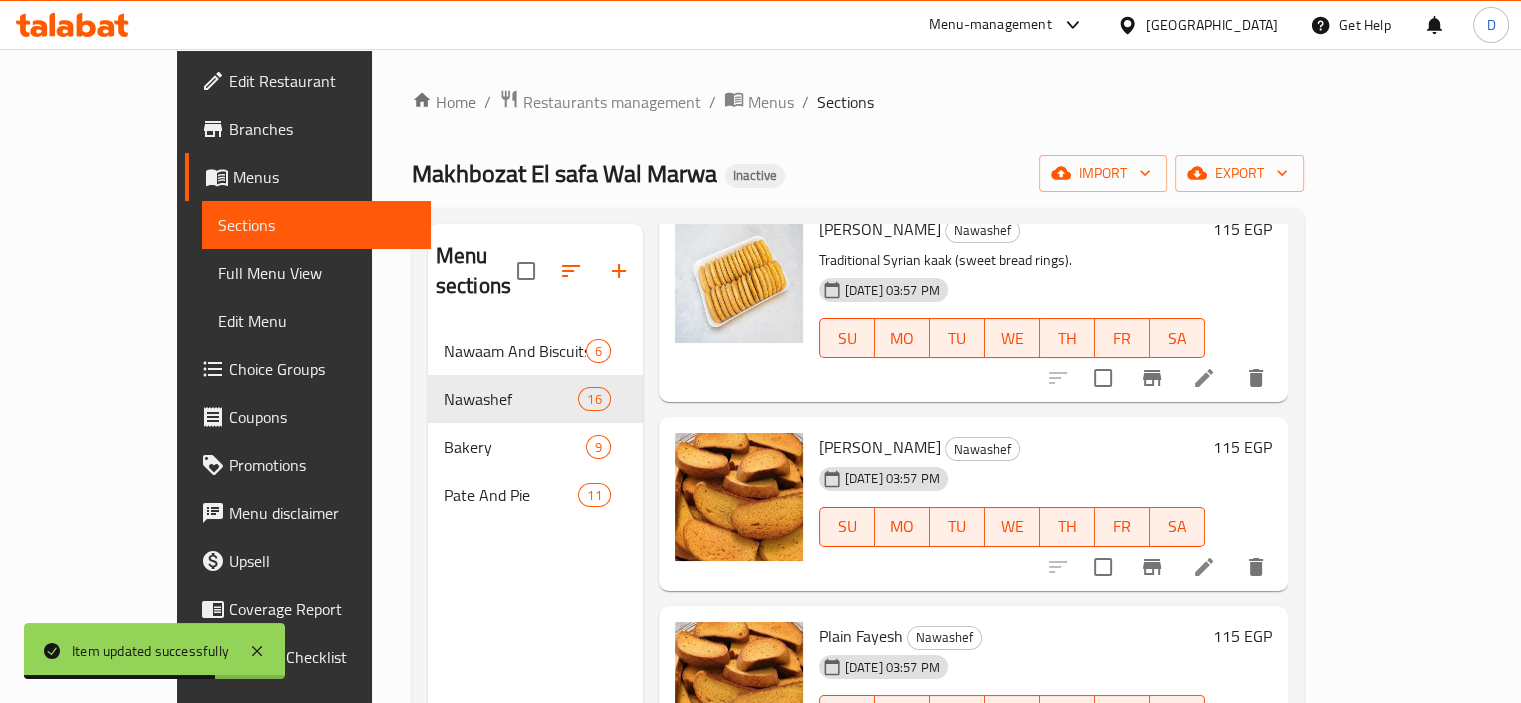 scroll, scrollTop: 1458, scrollLeft: 0, axis: vertical 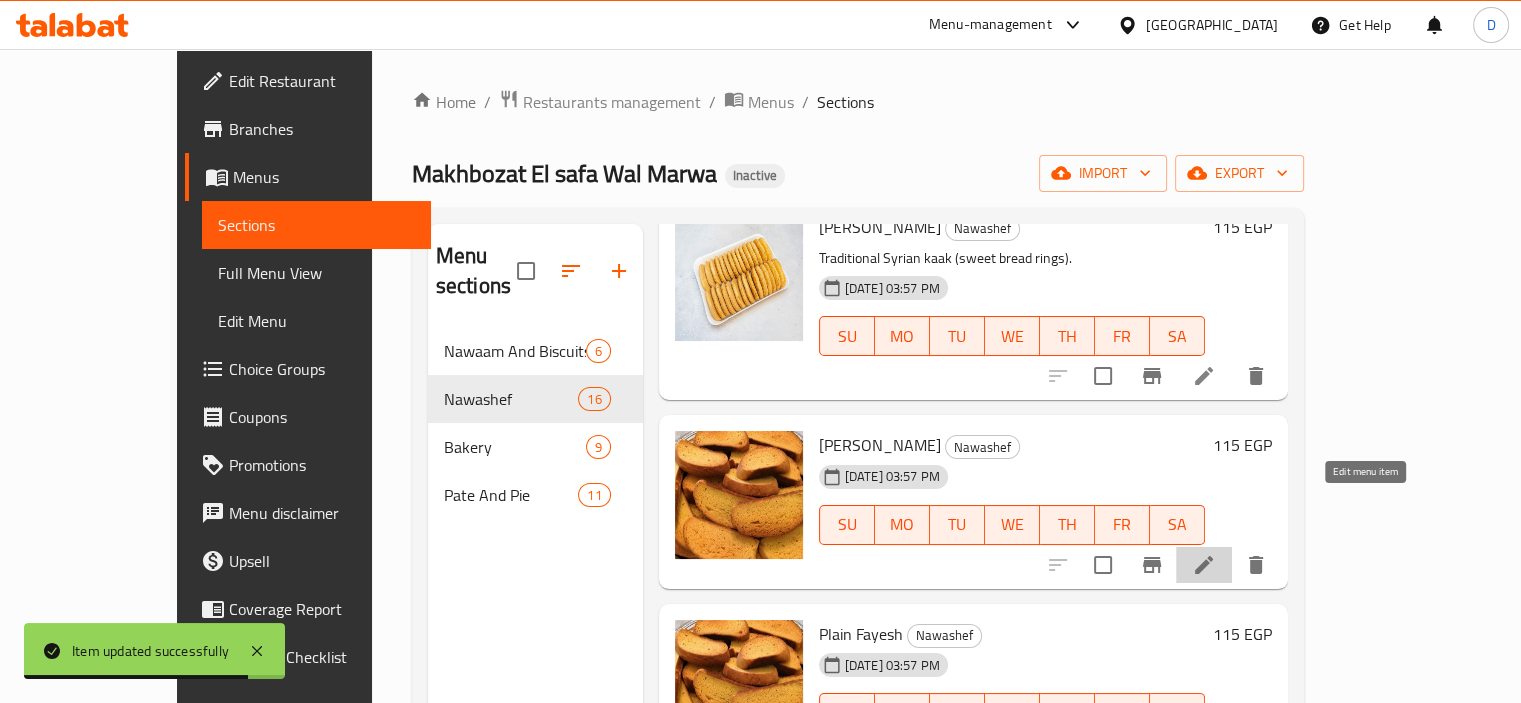 click 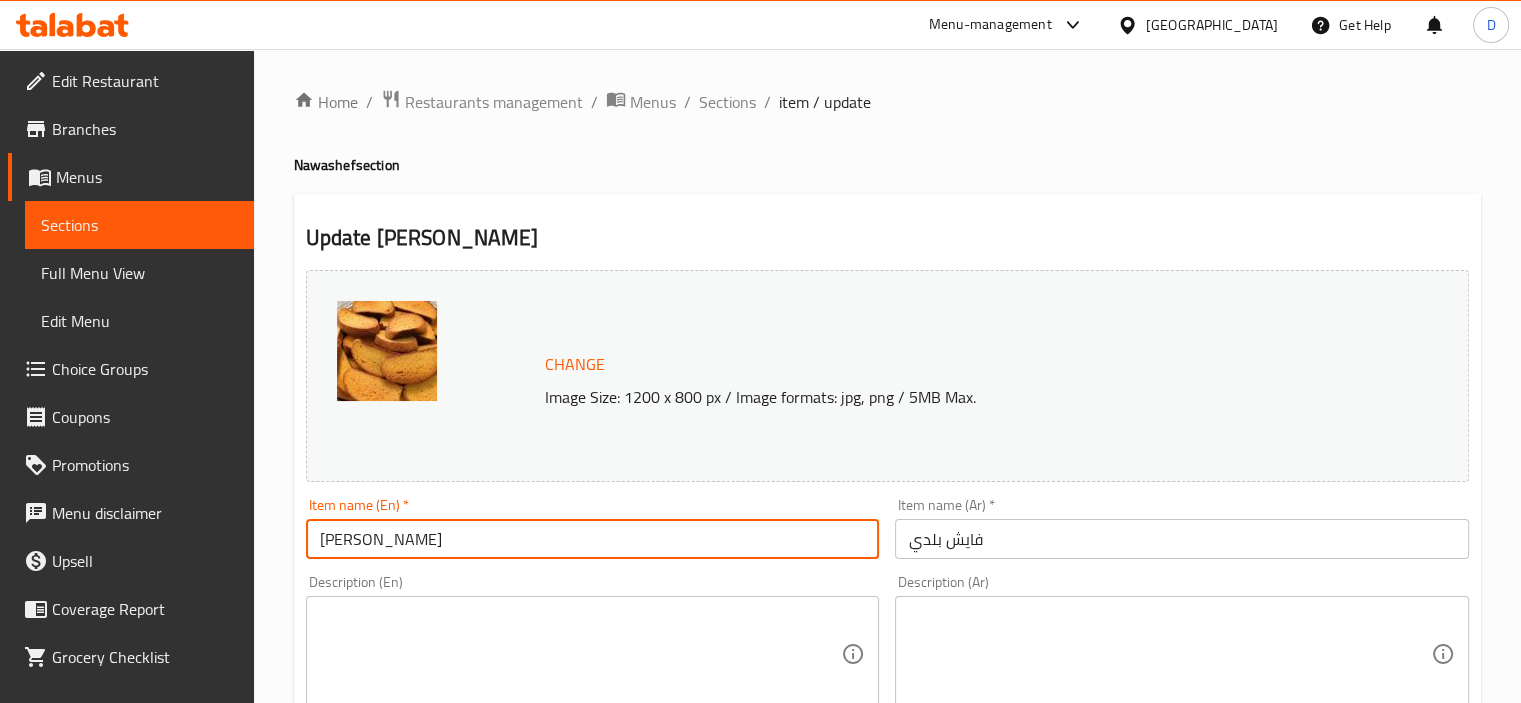 click on "Baladi Fayesh" at bounding box center [593, 539] 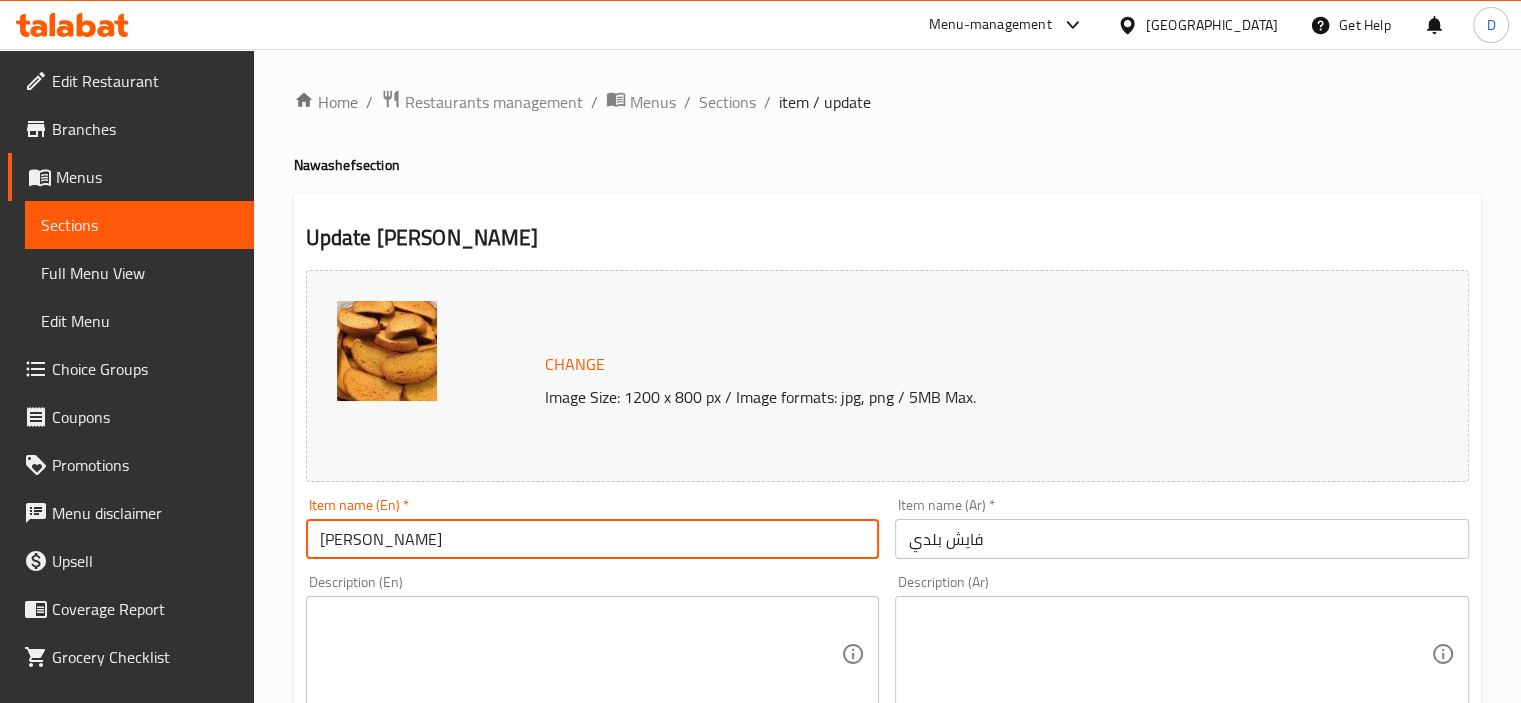 click at bounding box center (581, 654) 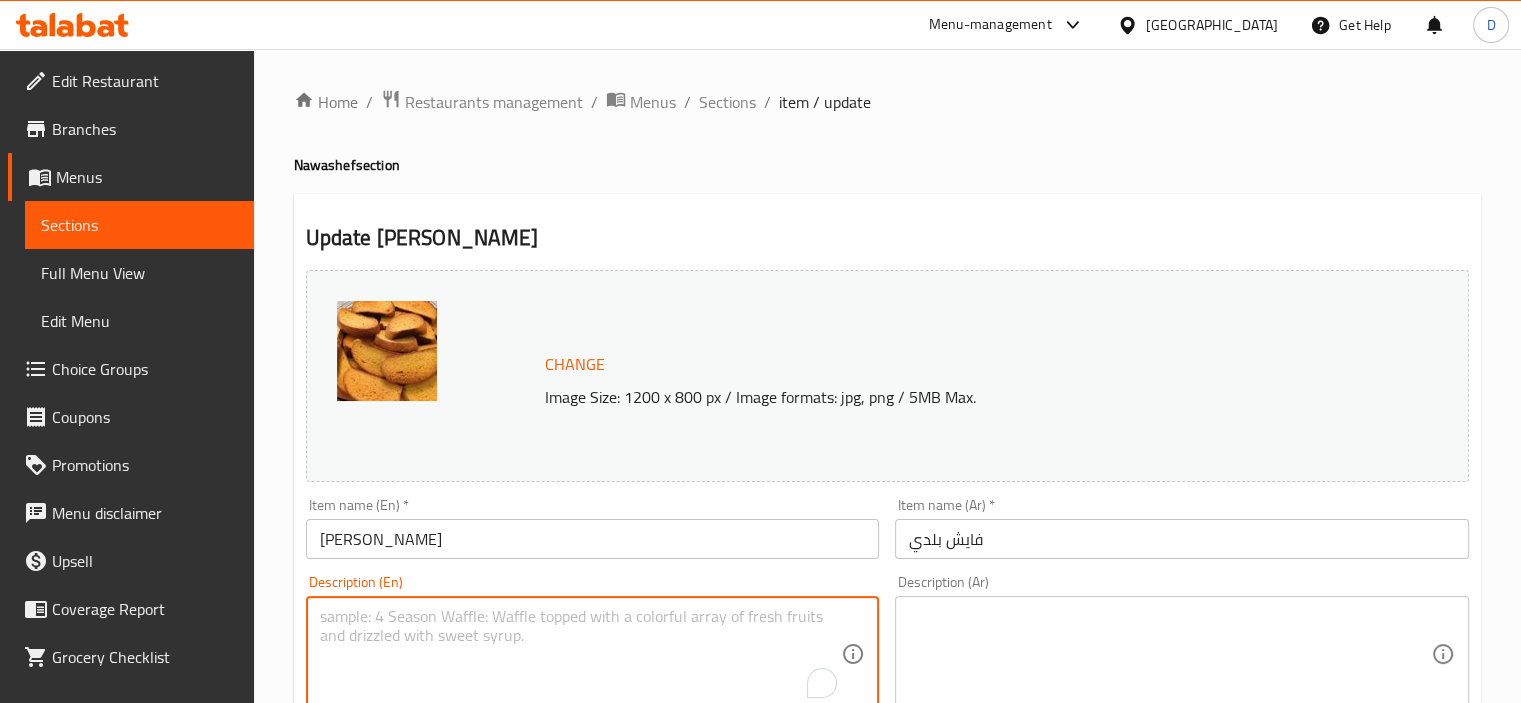 paste on "Rustic Egyptian dry bread, lightly spiced and ideal for dipping or as a crunchy side." 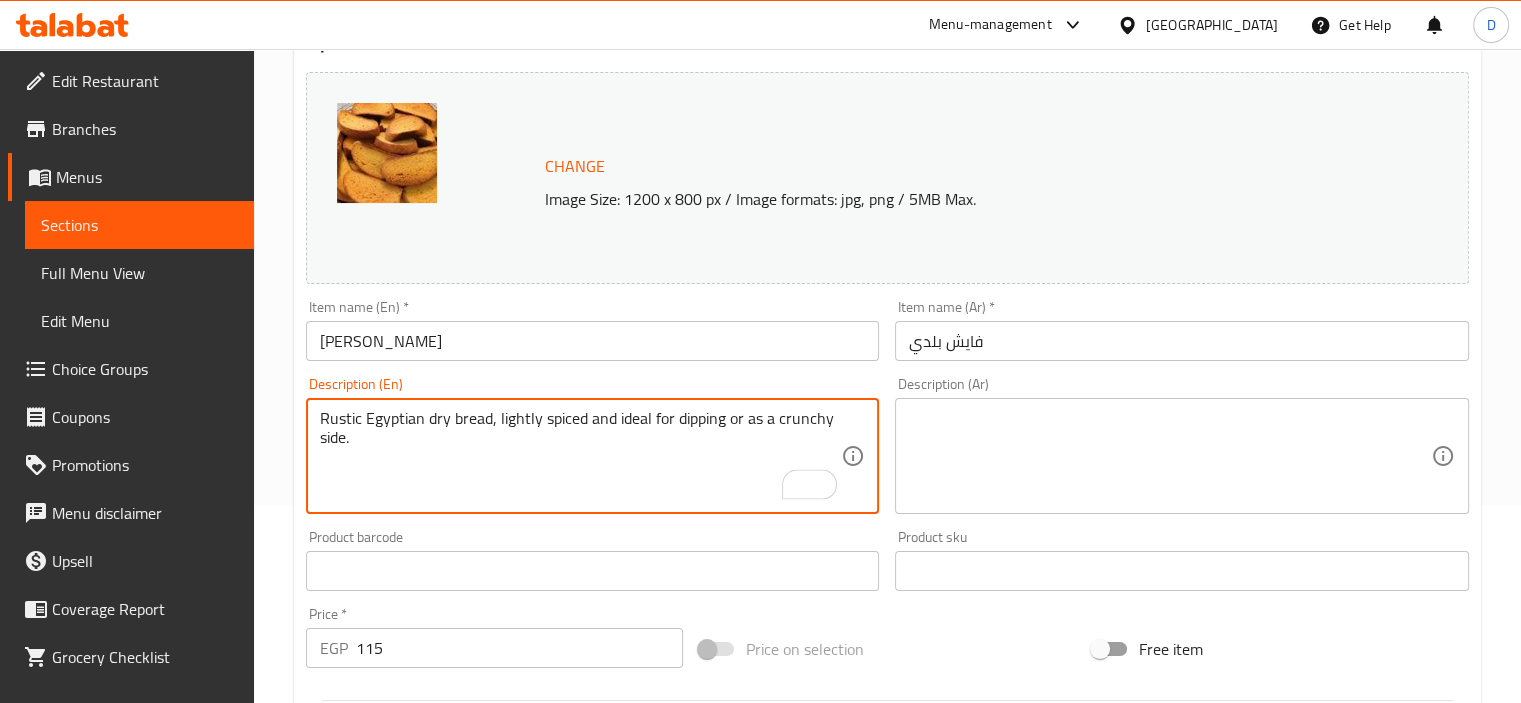 scroll, scrollTop: 224, scrollLeft: 0, axis: vertical 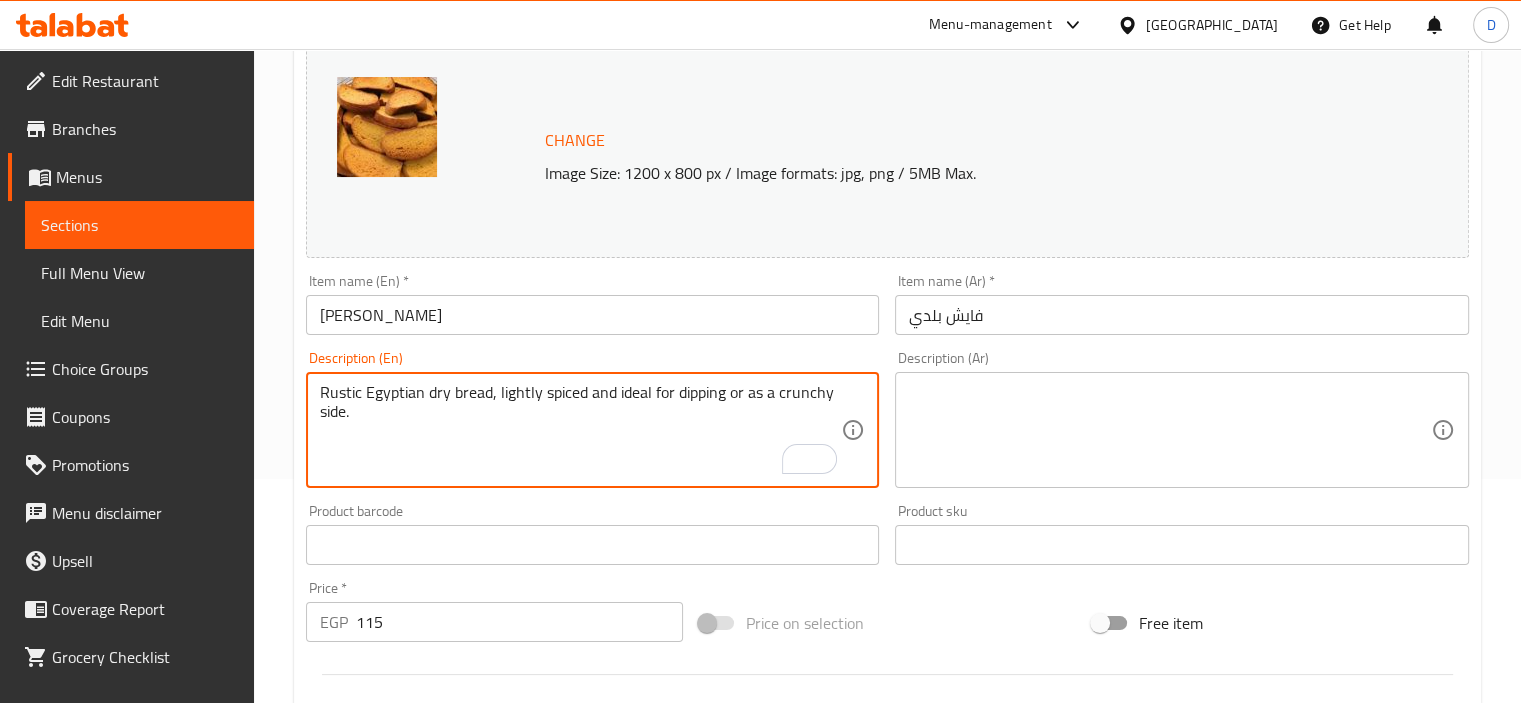 type on "Rustic Egyptian dry bread, lightly spiced and ideal for dipping or as a crunchy side." 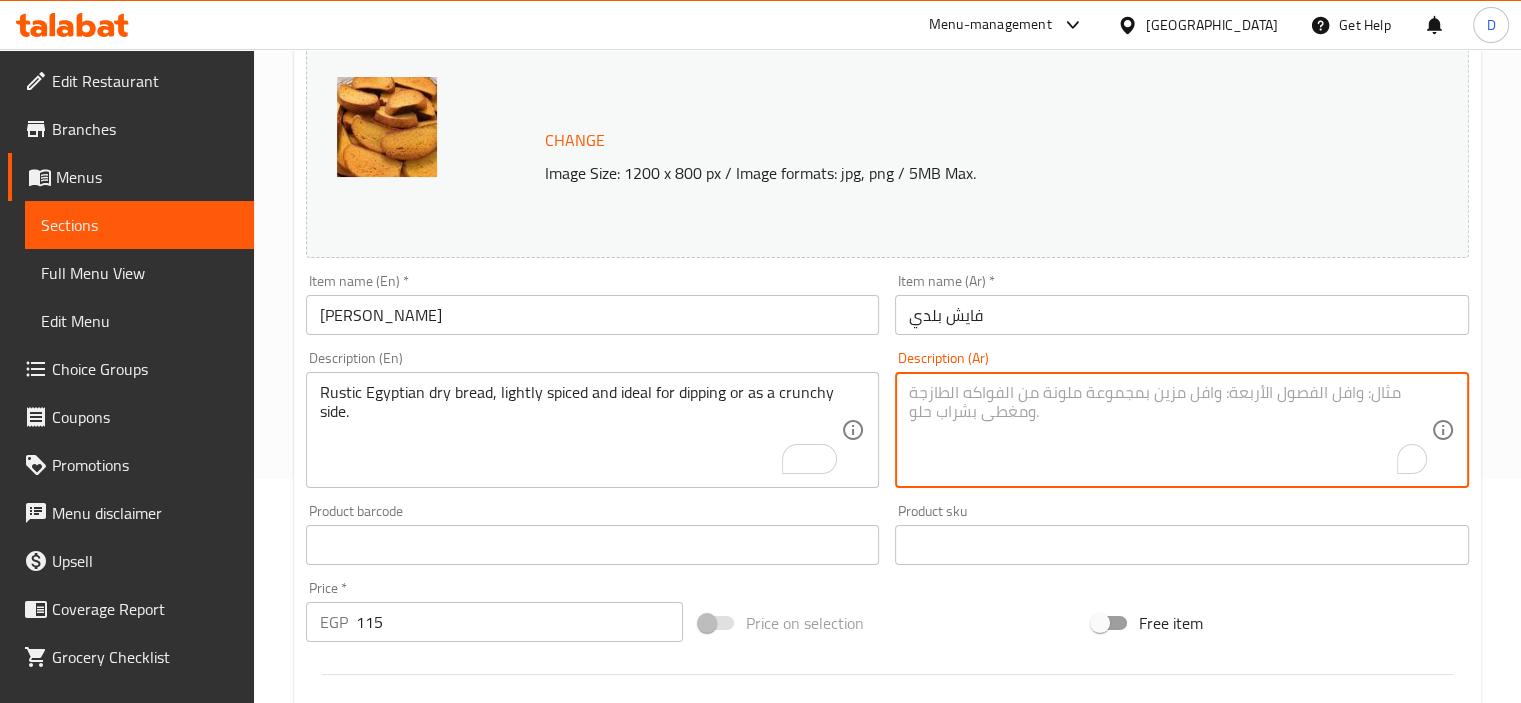 click at bounding box center [1170, 430] 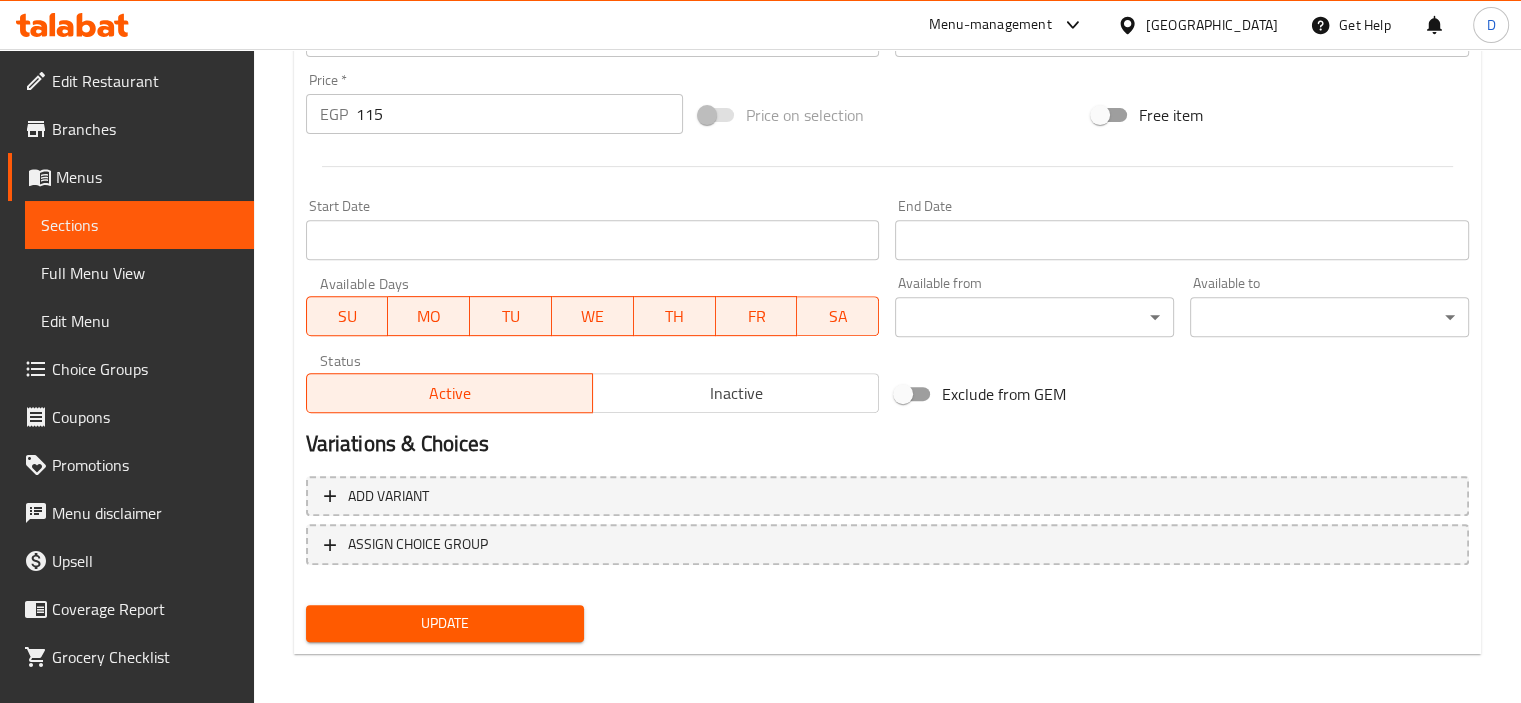 scroll, scrollTop: 737, scrollLeft: 0, axis: vertical 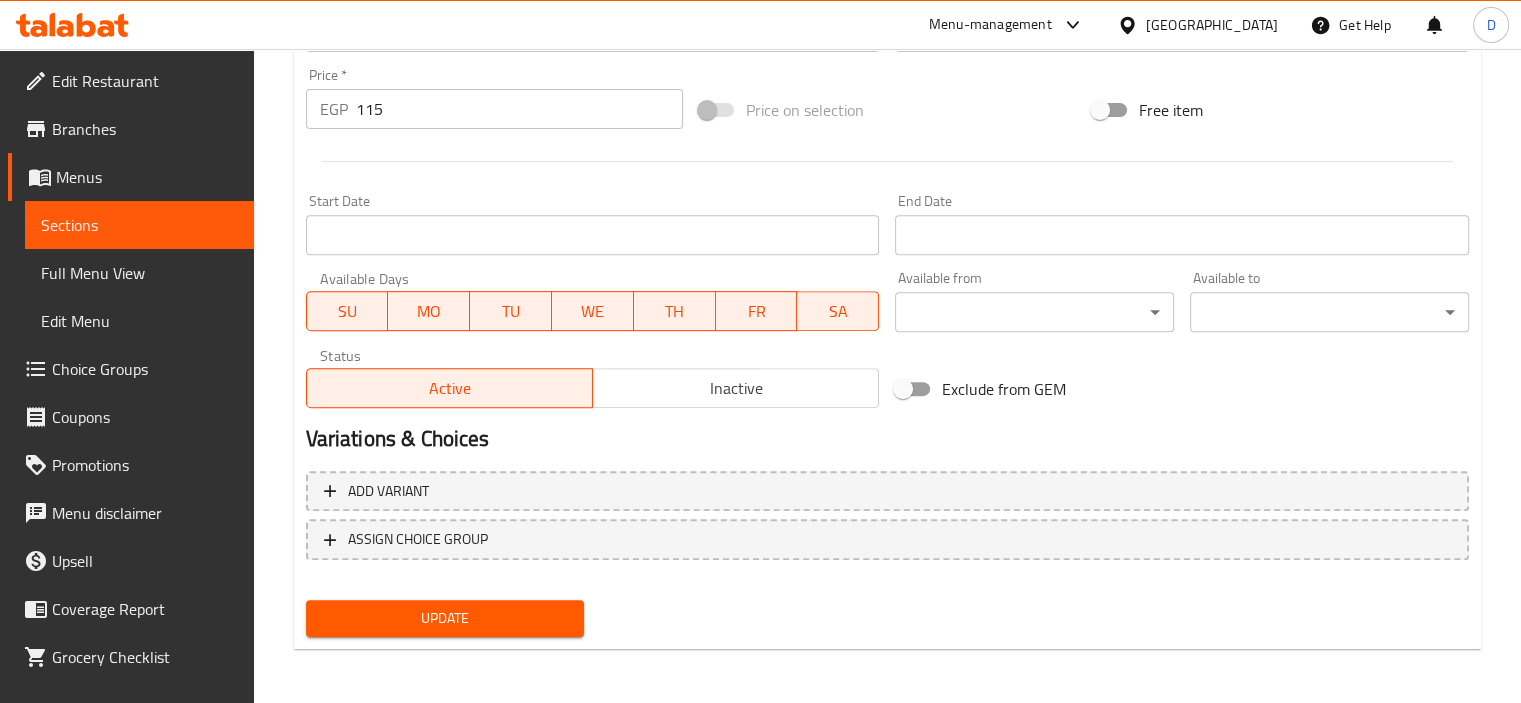 type on "خبز مصري ريفي جاف، متبل قليلاً ومثالي للغمس أو كطبق جانبي مقرمش." 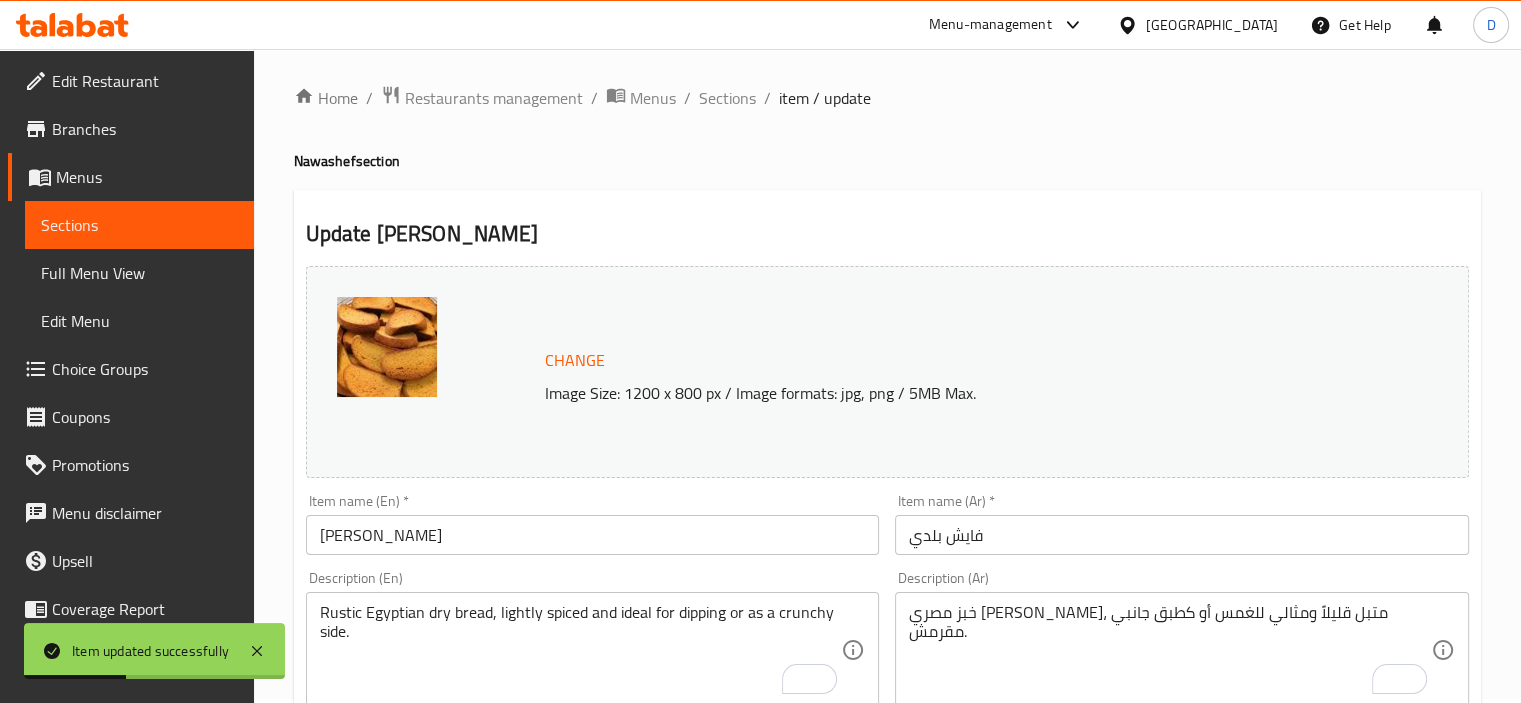 scroll, scrollTop: 0, scrollLeft: 0, axis: both 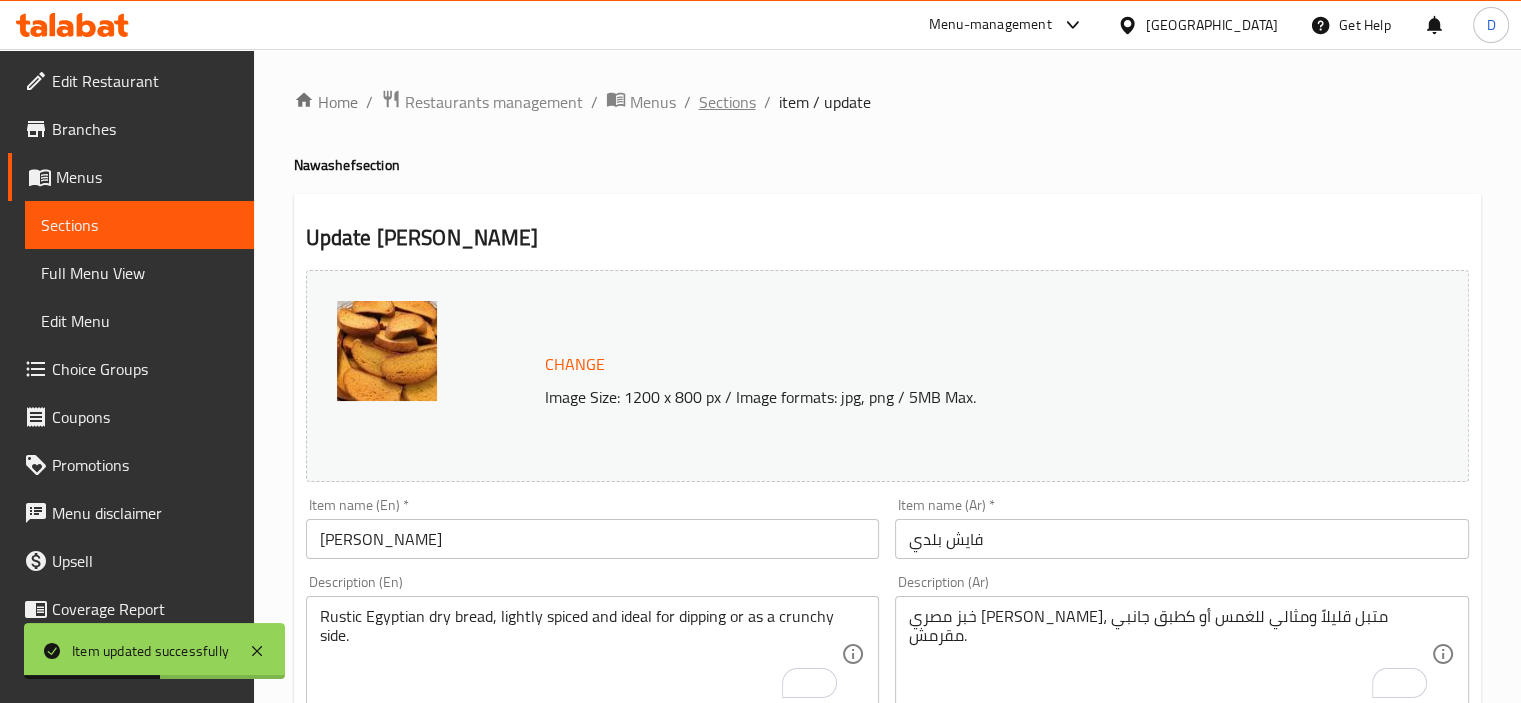 click on "Sections" at bounding box center [727, 102] 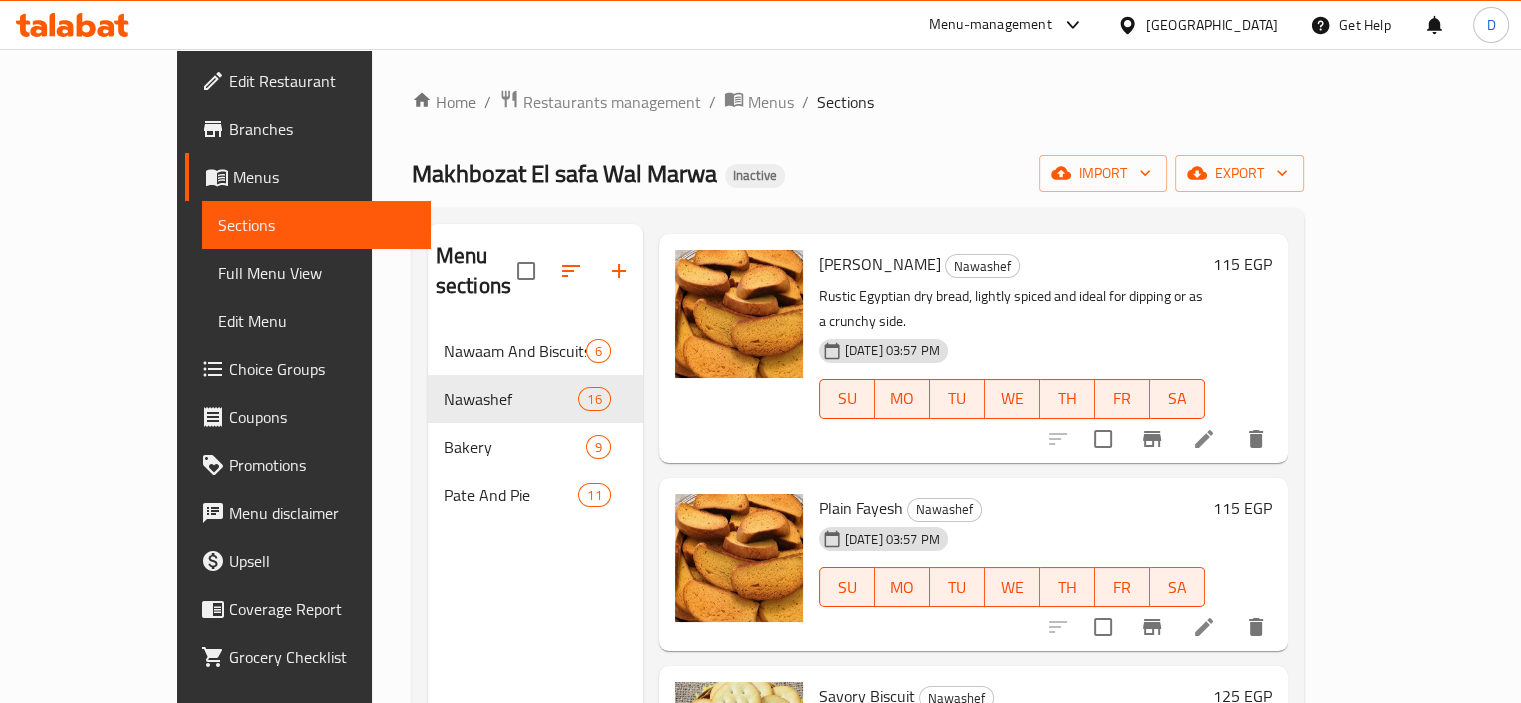 scroll, scrollTop: 1704, scrollLeft: 0, axis: vertical 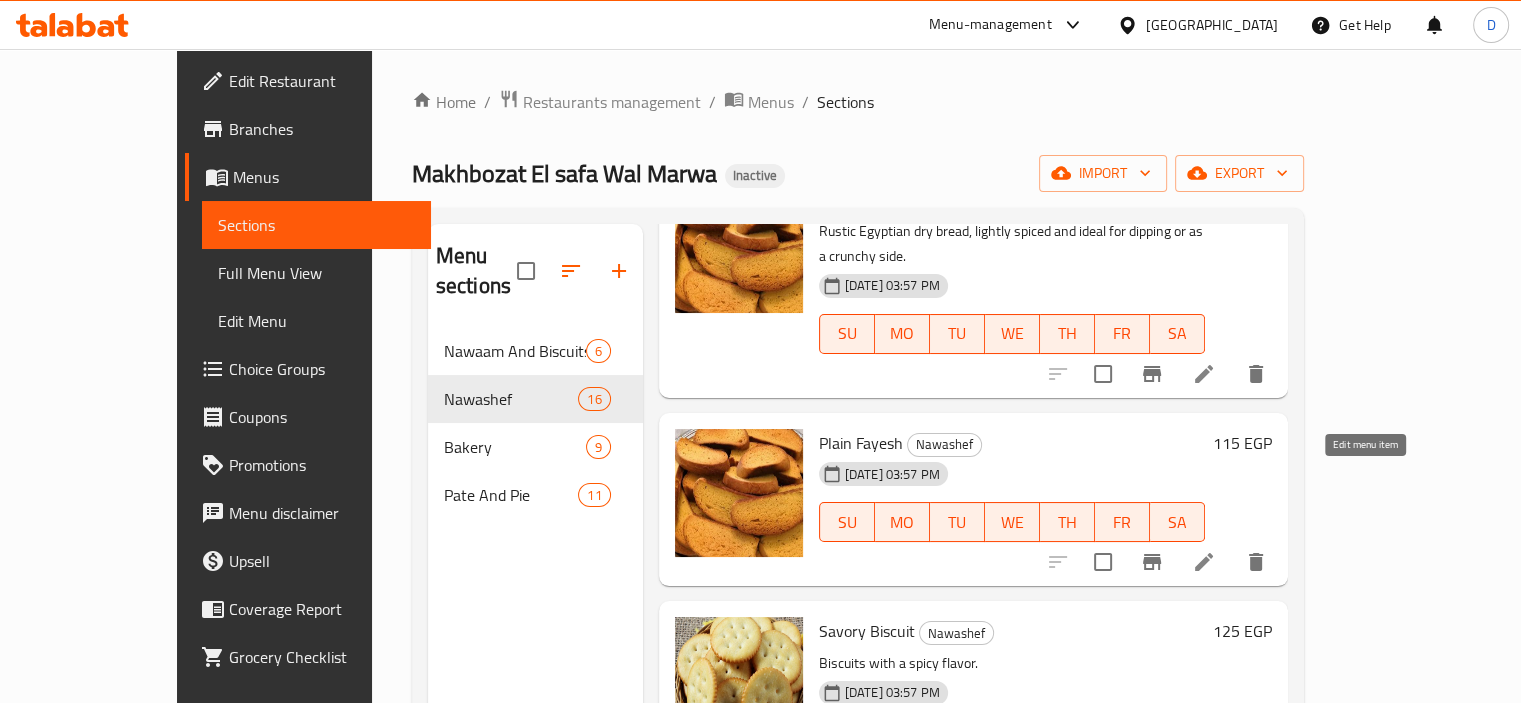 click 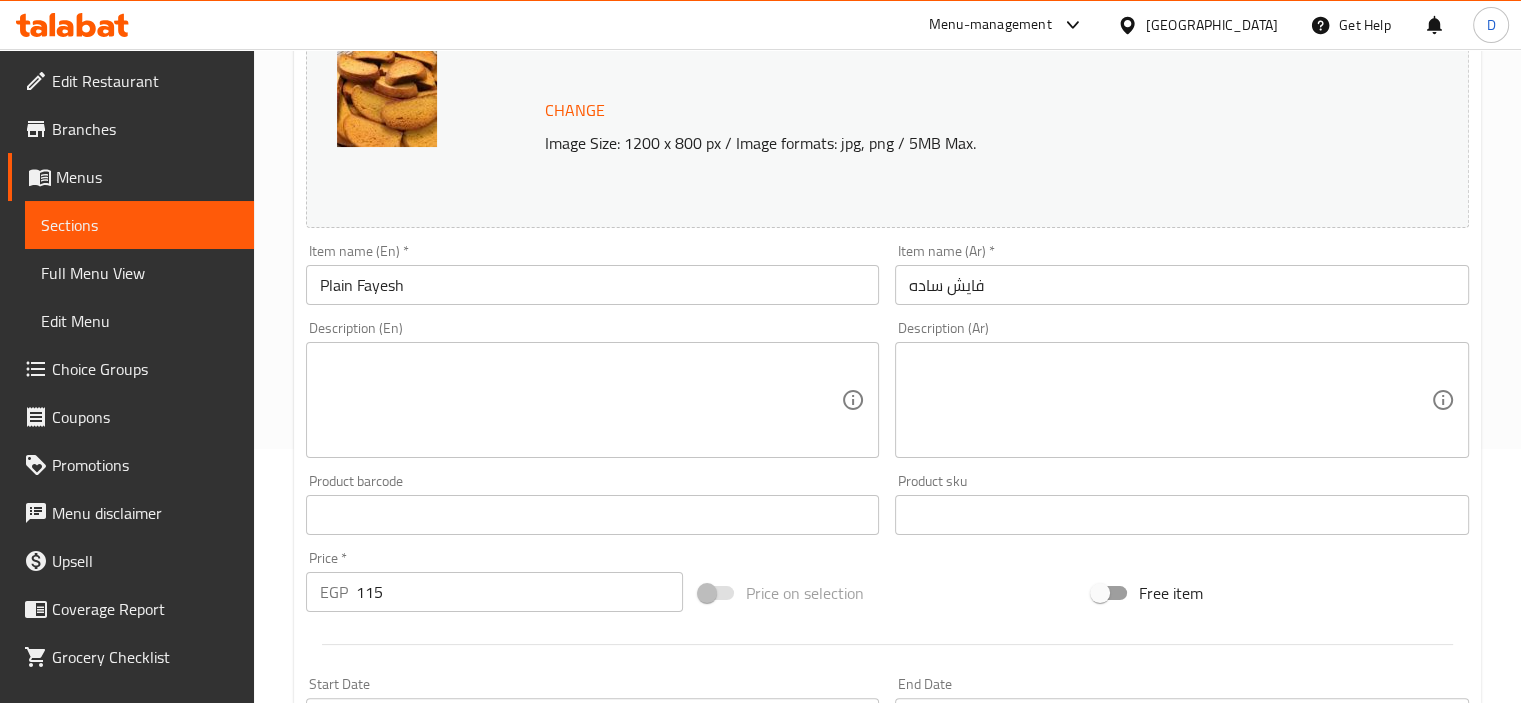 scroll, scrollTop: 265, scrollLeft: 0, axis: vertical 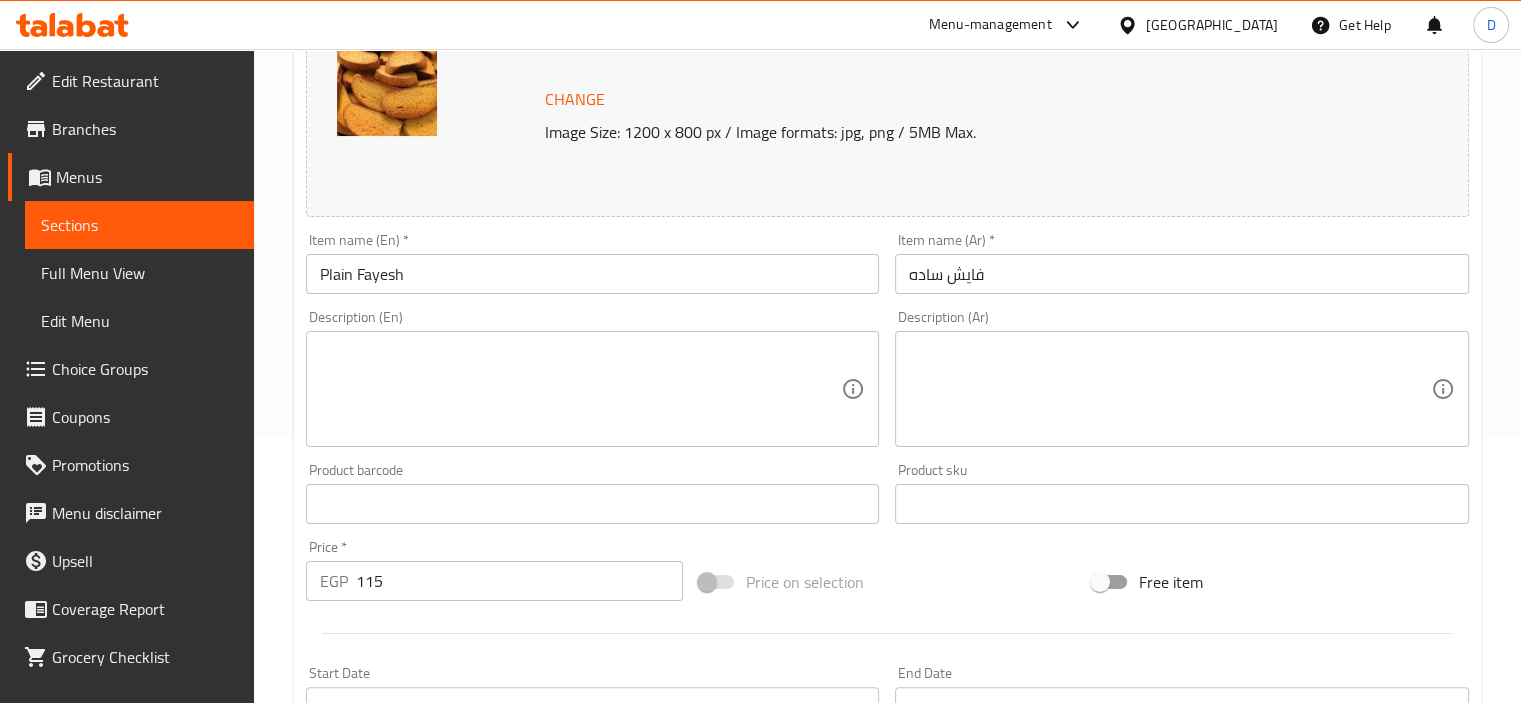 click on "Plain Fayesh" at bounding box center (593, 274) 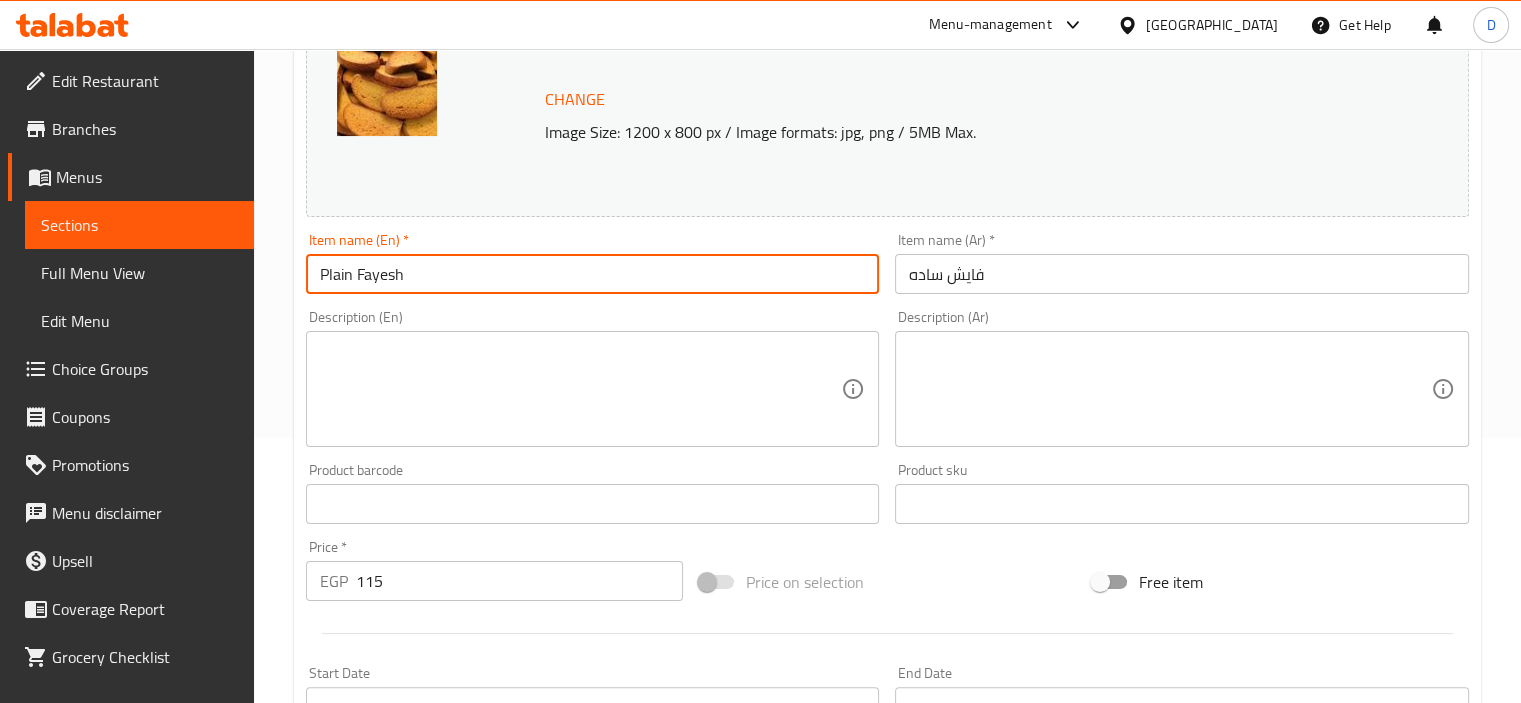 click on "Plain Fayesh" at bounding box center [593, 274] 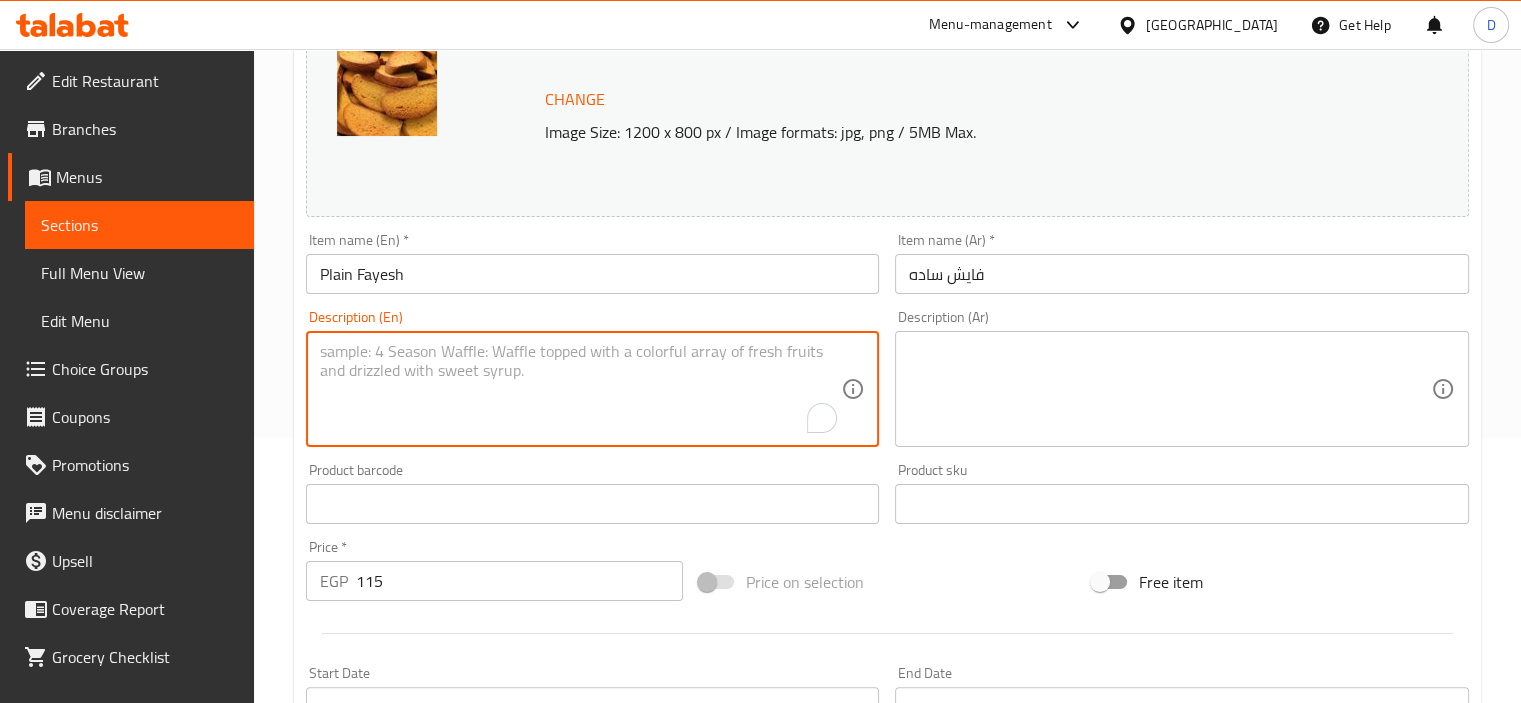 click at bounding box center (581, 389) 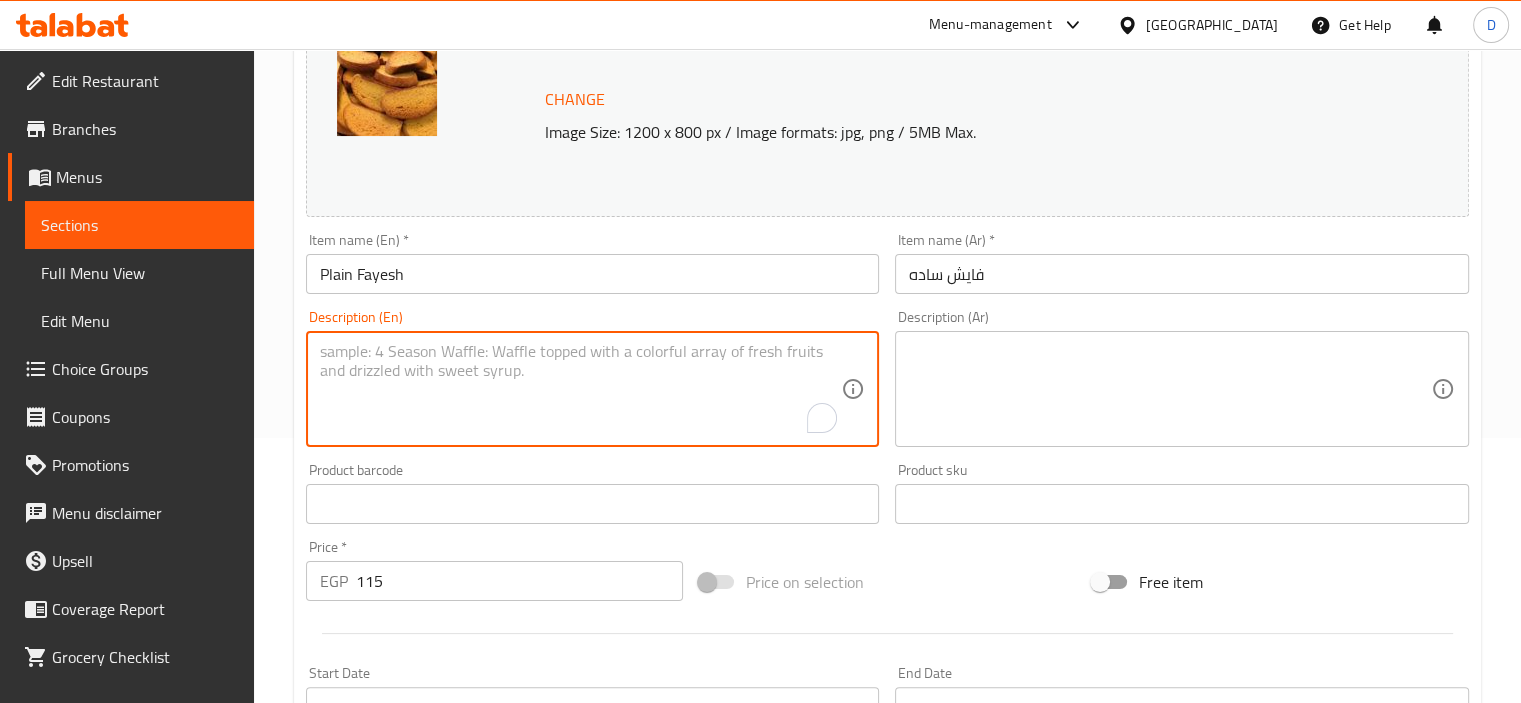 paste on "Classic dry bread rings with a toasted, neutral flavor — a staple in Egyptian kitchens." 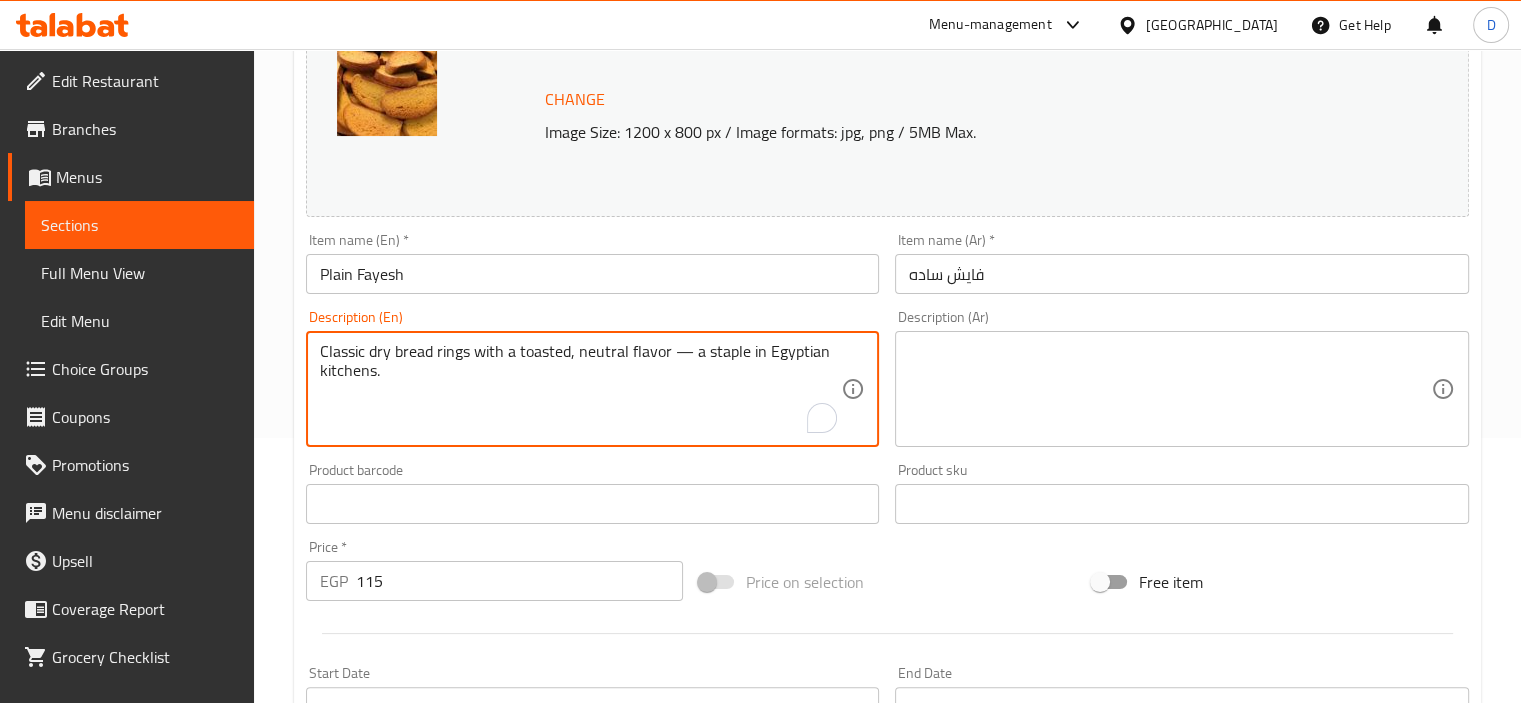 type on "Classic dry bread rings with a toasted, neutral flavor — a staple in Egyptian kitchens." 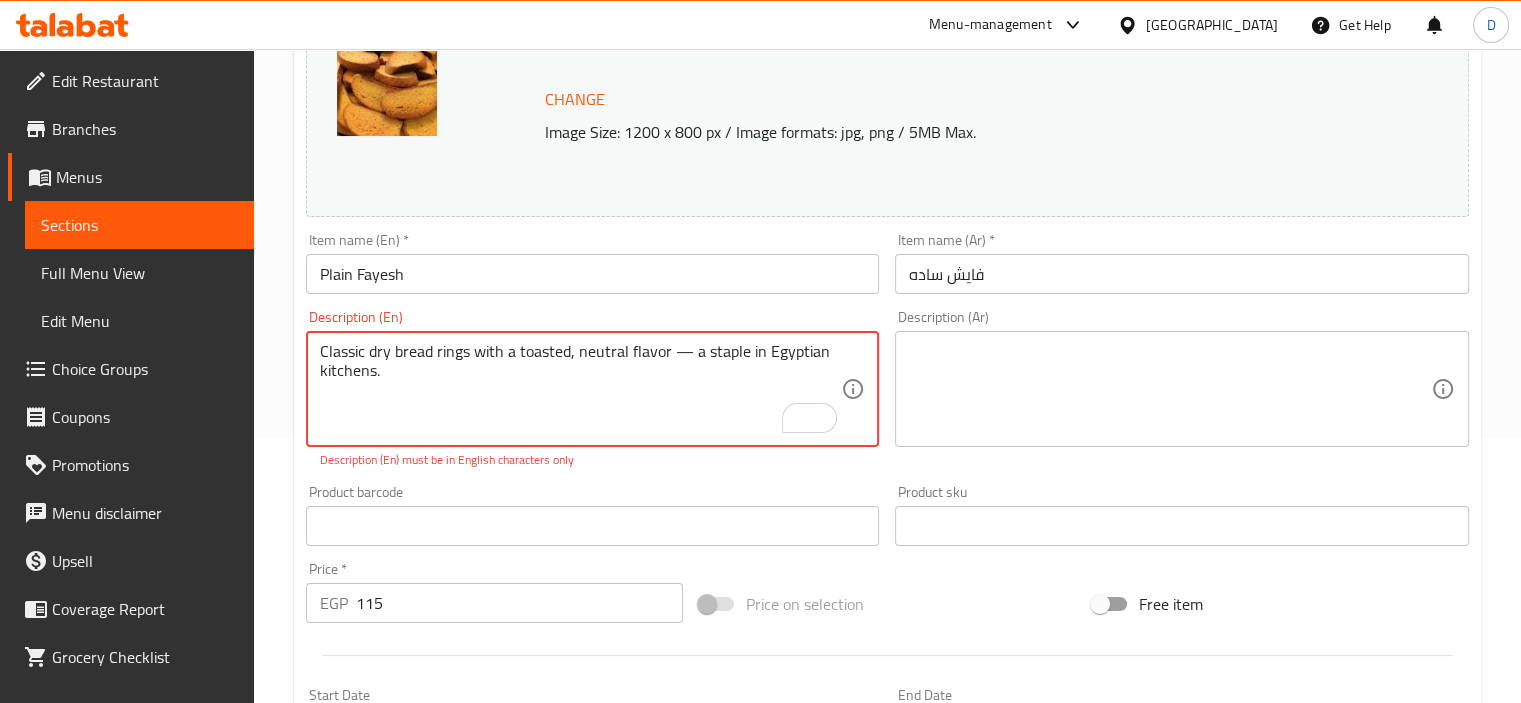 scroll, scrollTop: 265, scrollLeft: 0, axis: vertical 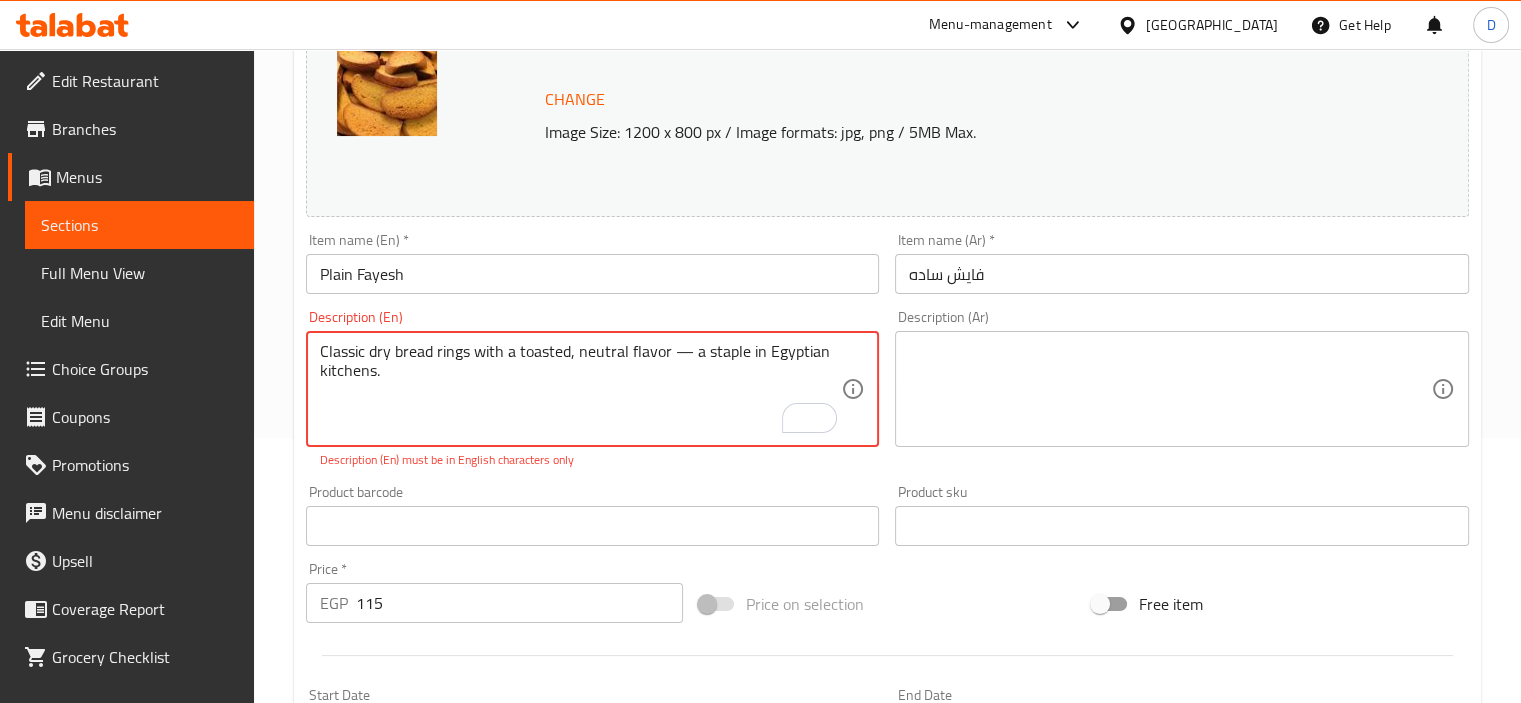 click at bounding box center [1170, 389] 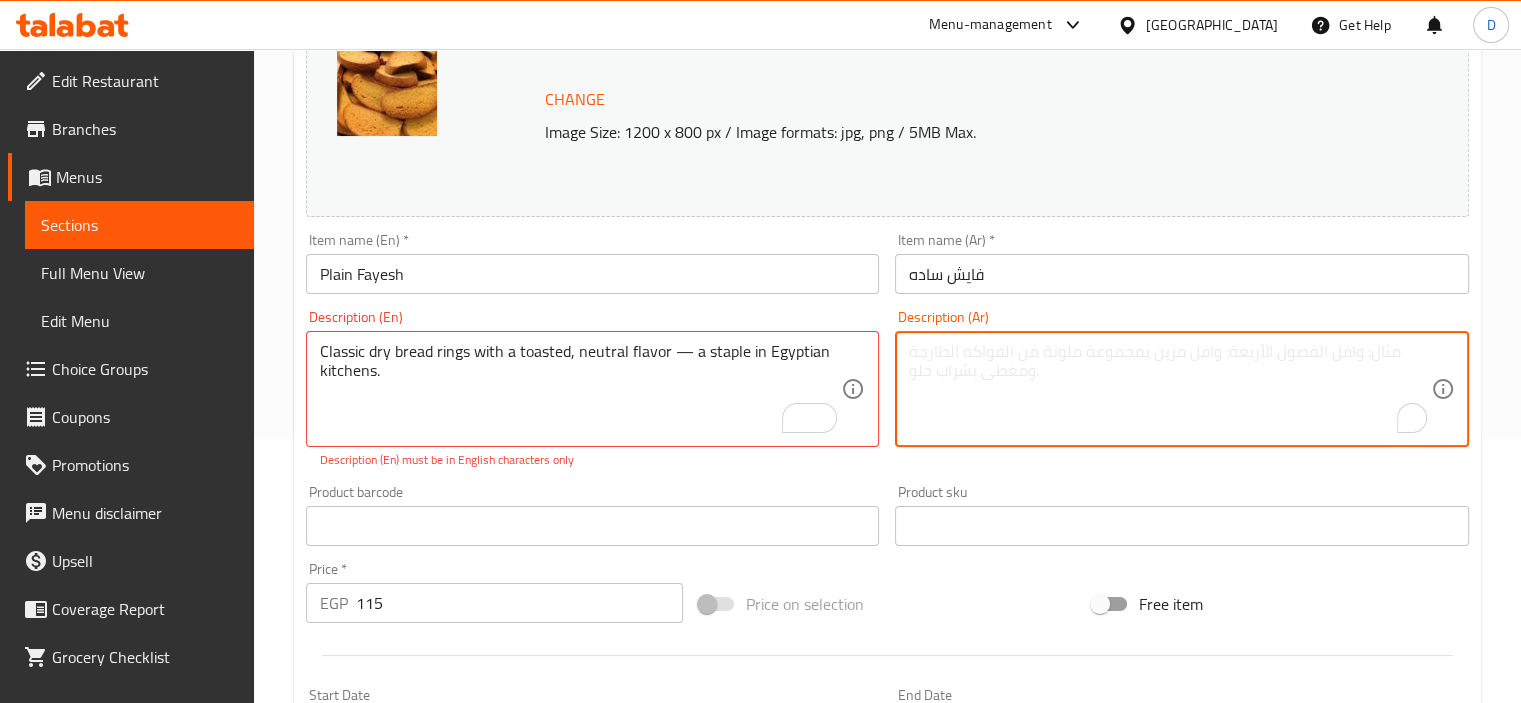 paste on "حلقات الخبز الجاف الكلاسيكية ذات النكهة المحمصة المحايدة - عنصر أساسي في المطابخ المصرية." 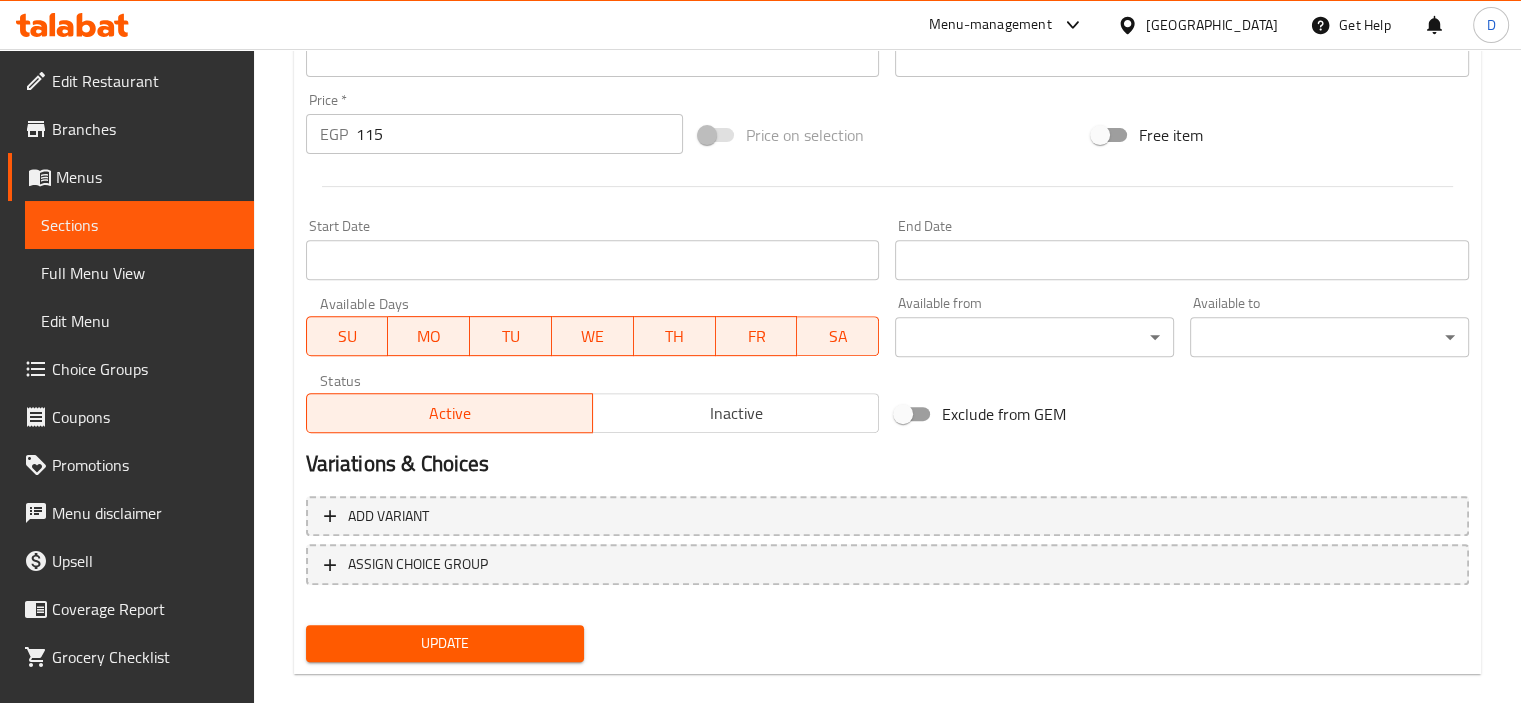 scroll, scrollTop: 760, scrollLeft: 0, axis: vertical 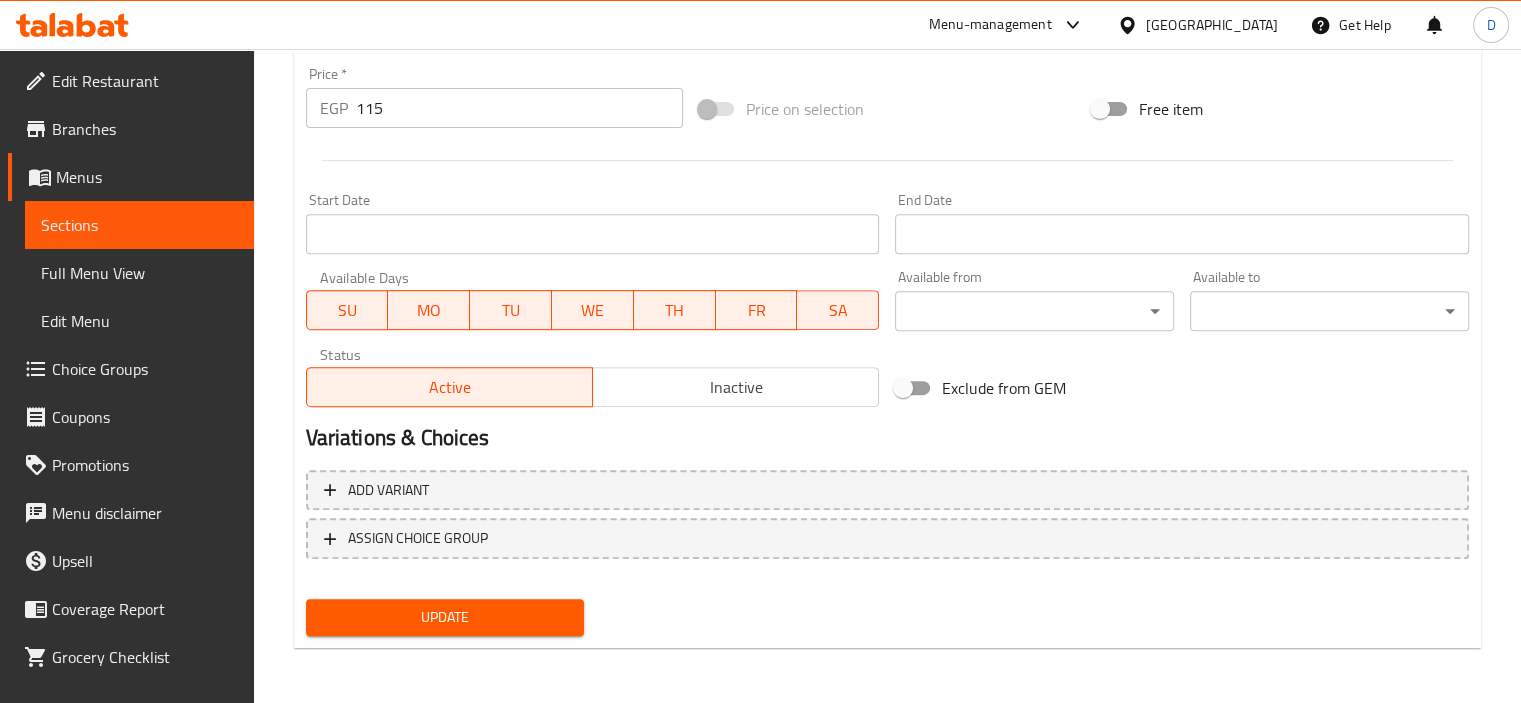 type on "حلقات الخبز الجاف الكلاسيكية ذات النكهة المحمصة المحايدة - عنصر أساسي في المطابخ المصرية." 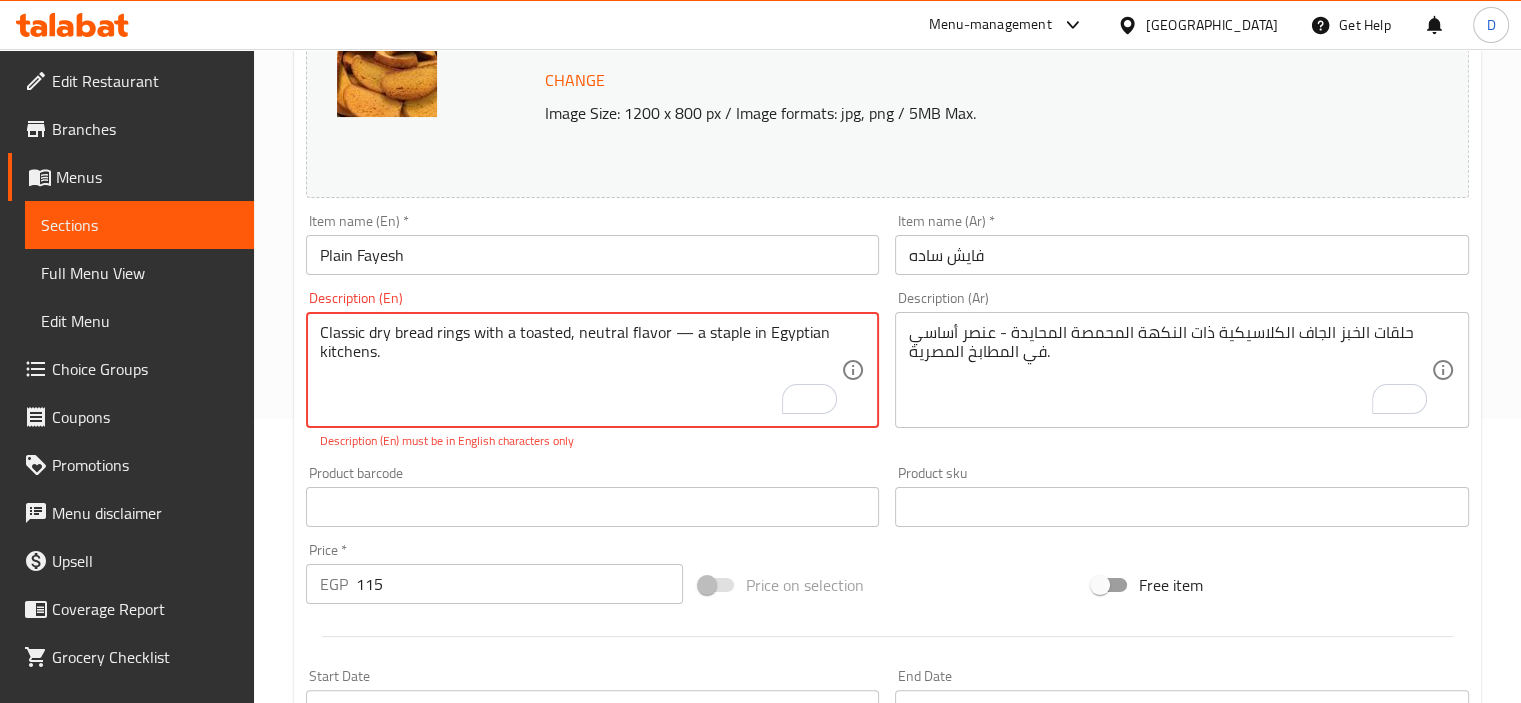 click on "Classic dry bread rings with a toasted, neutral flavor — a staple in Egyptian kitchens." at bounding box center [581, 370] 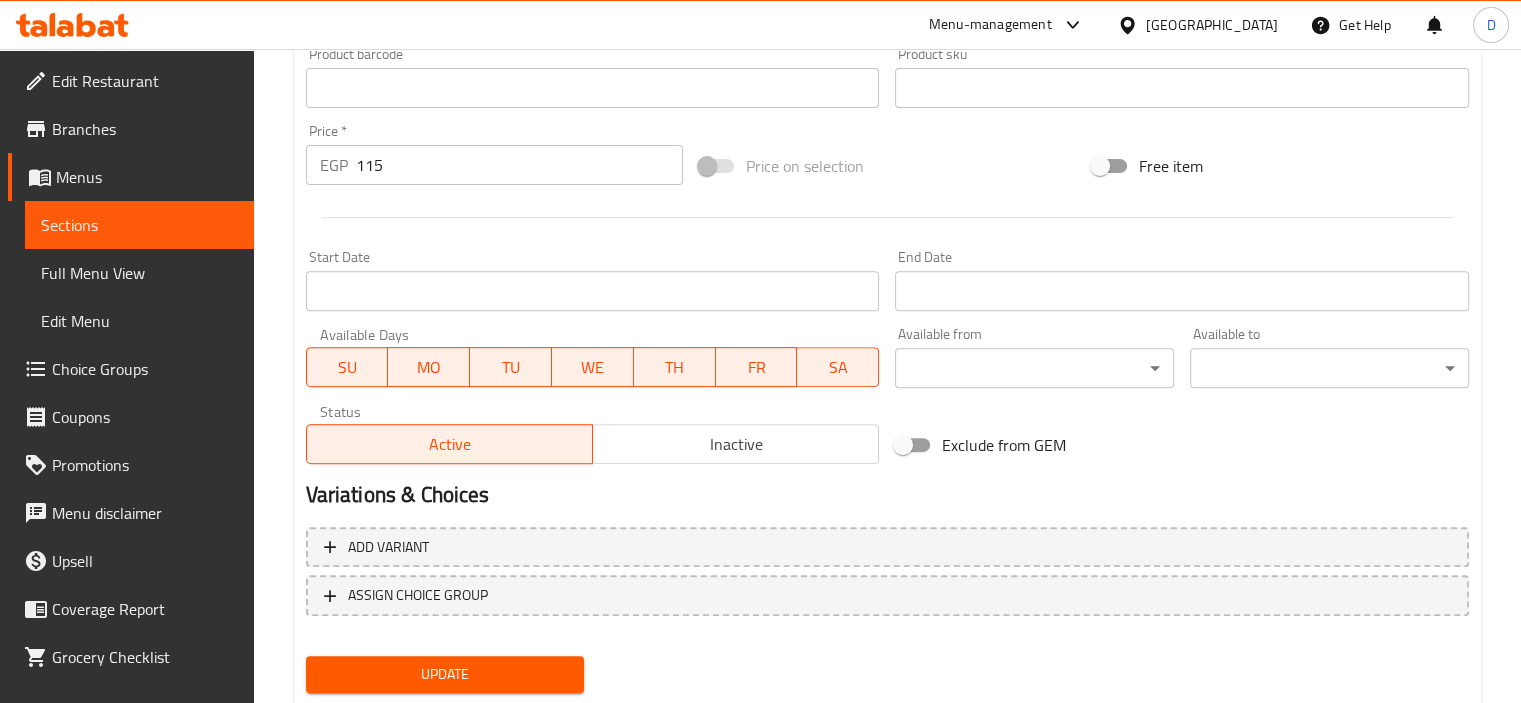 scroll, scrollTop: 737, scrollLeft: 0, axis: vertical 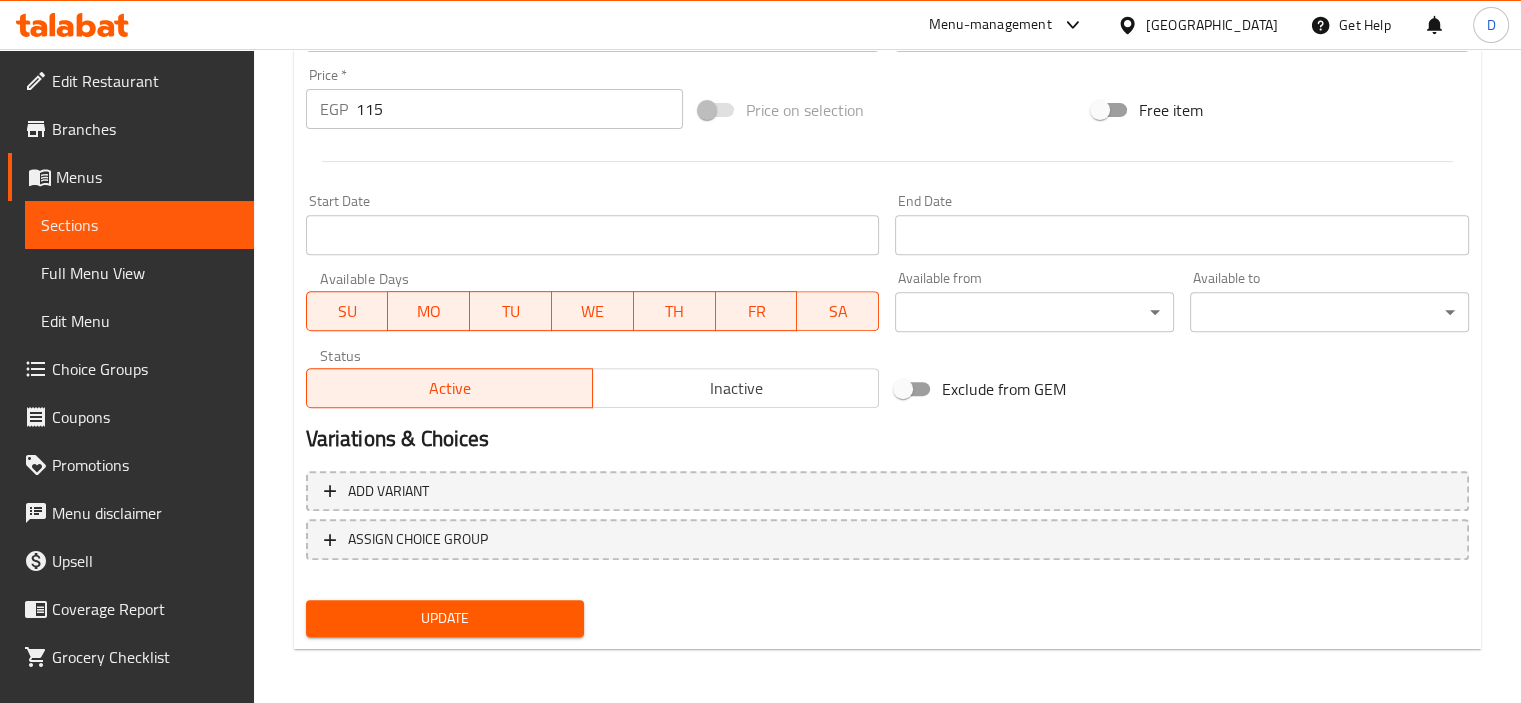 type on "Classic dry bread rings with a toasted, neutral flavor - a staple in Egyptian kitchens." 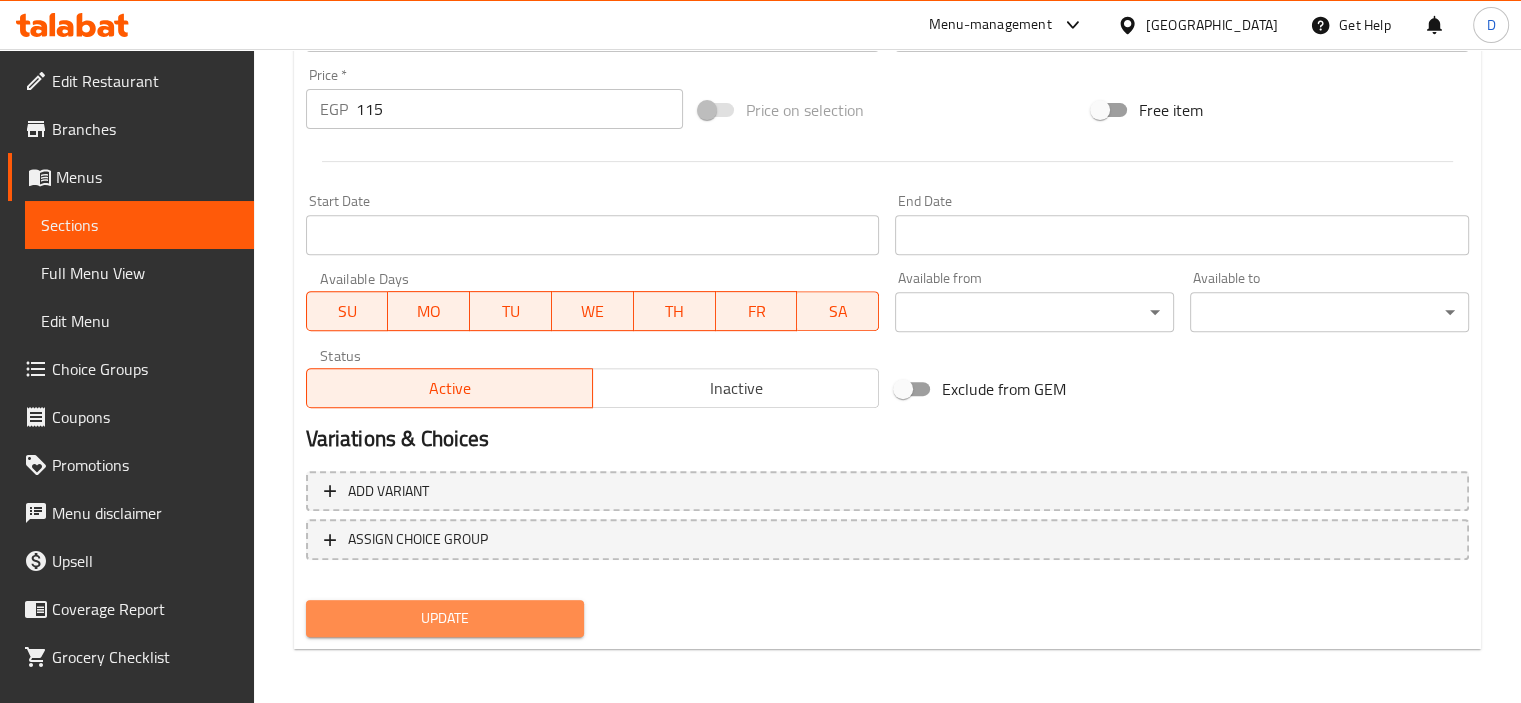 click on "Update" at bounding box center [445, 618] 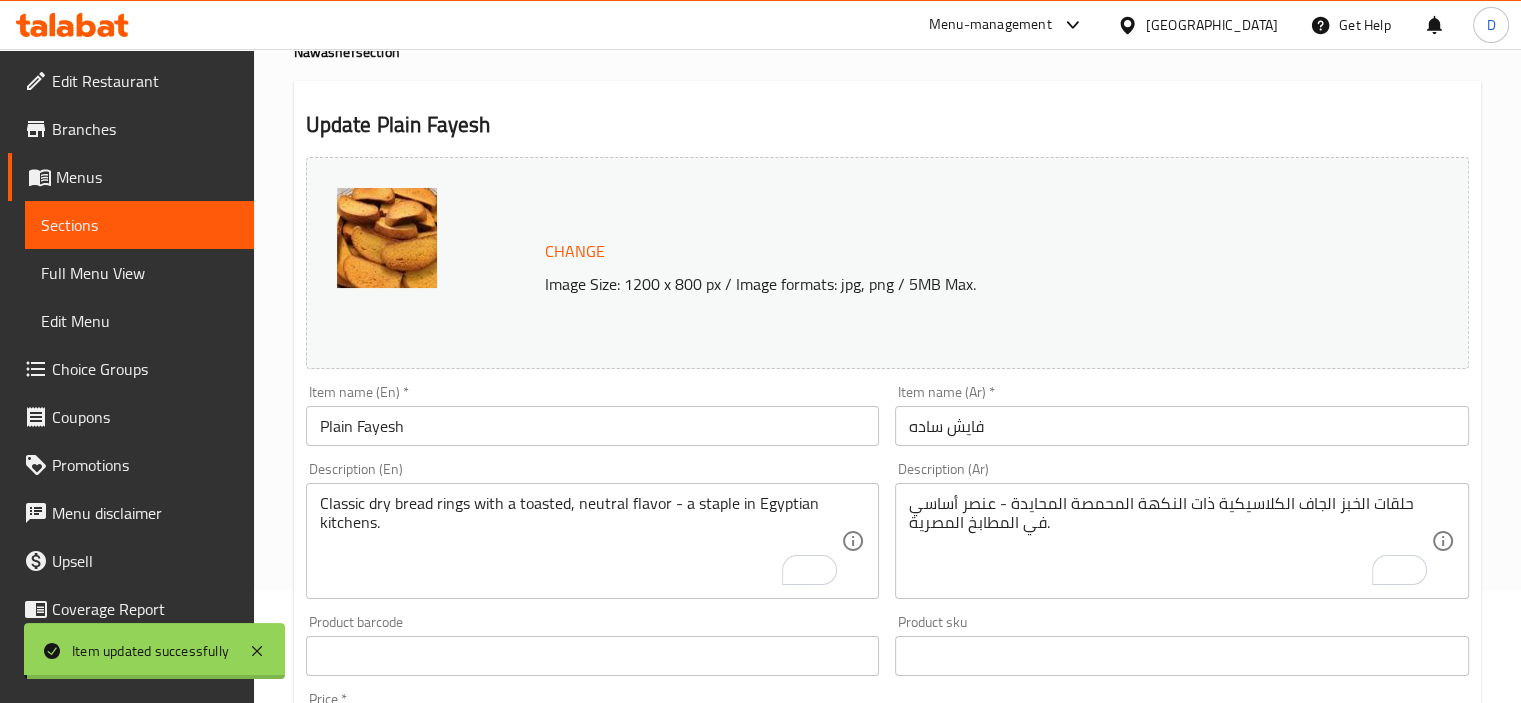 scroll, scrollTop: 0, scrollLeft: 0, axis: both 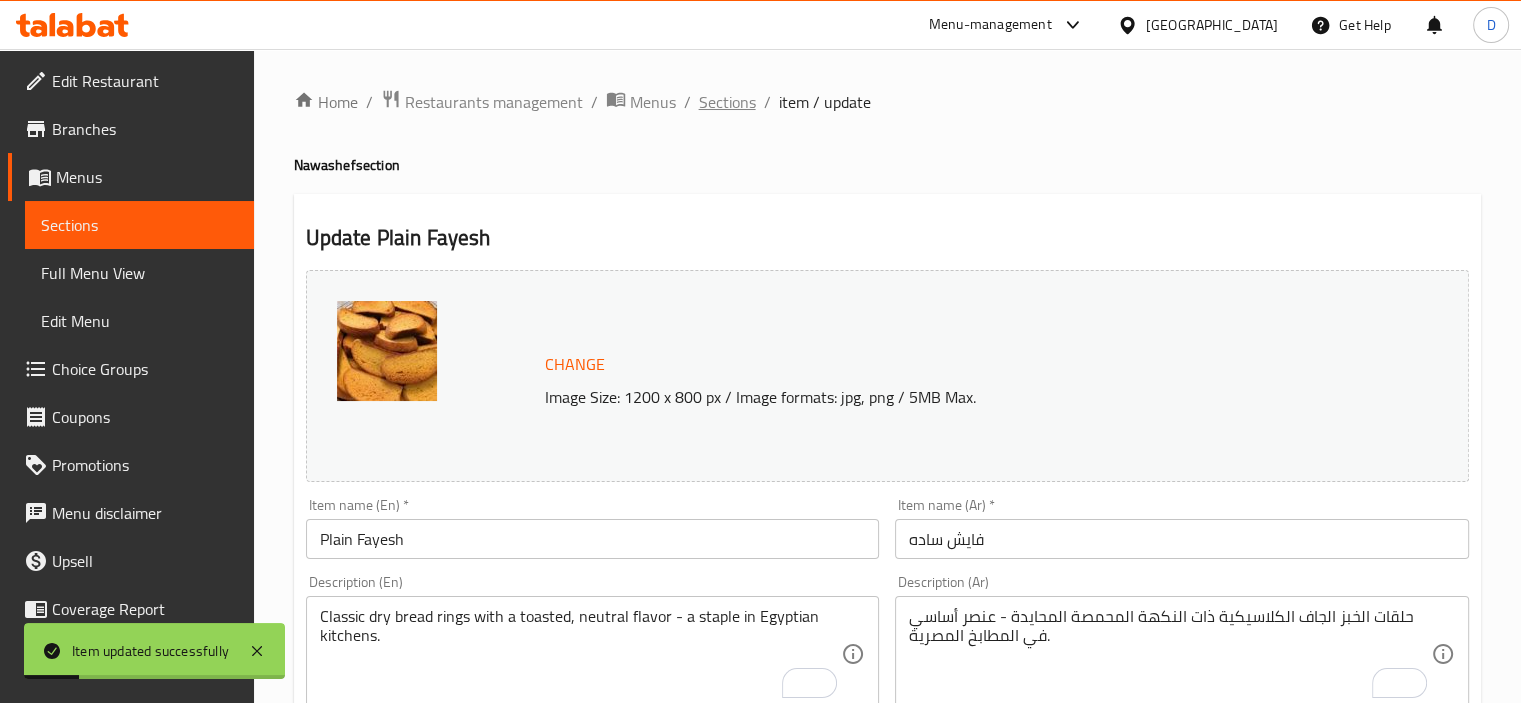 click on "Sections" at bounding box center [727, 102] 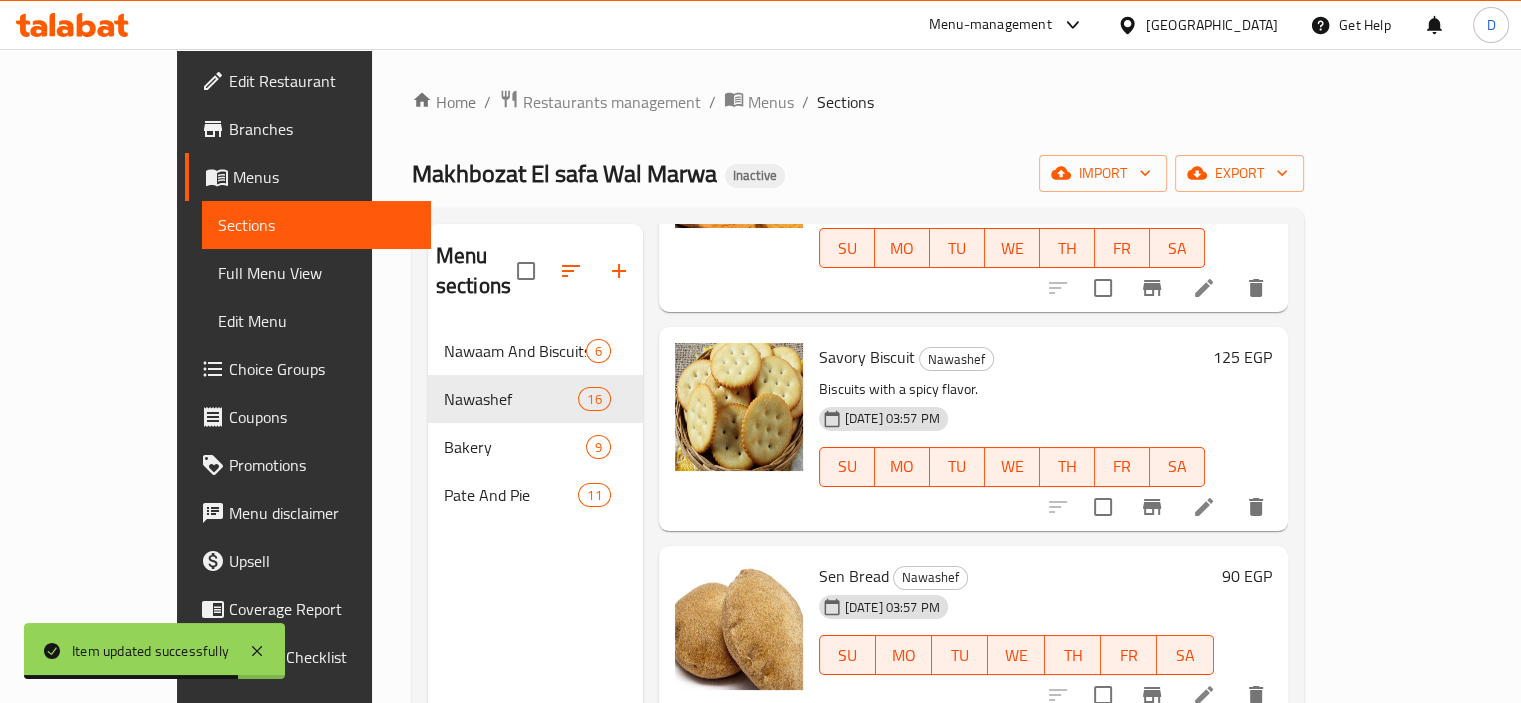 scroll, scrollTop: 2042, scrollLeft: 0, axis: vertical 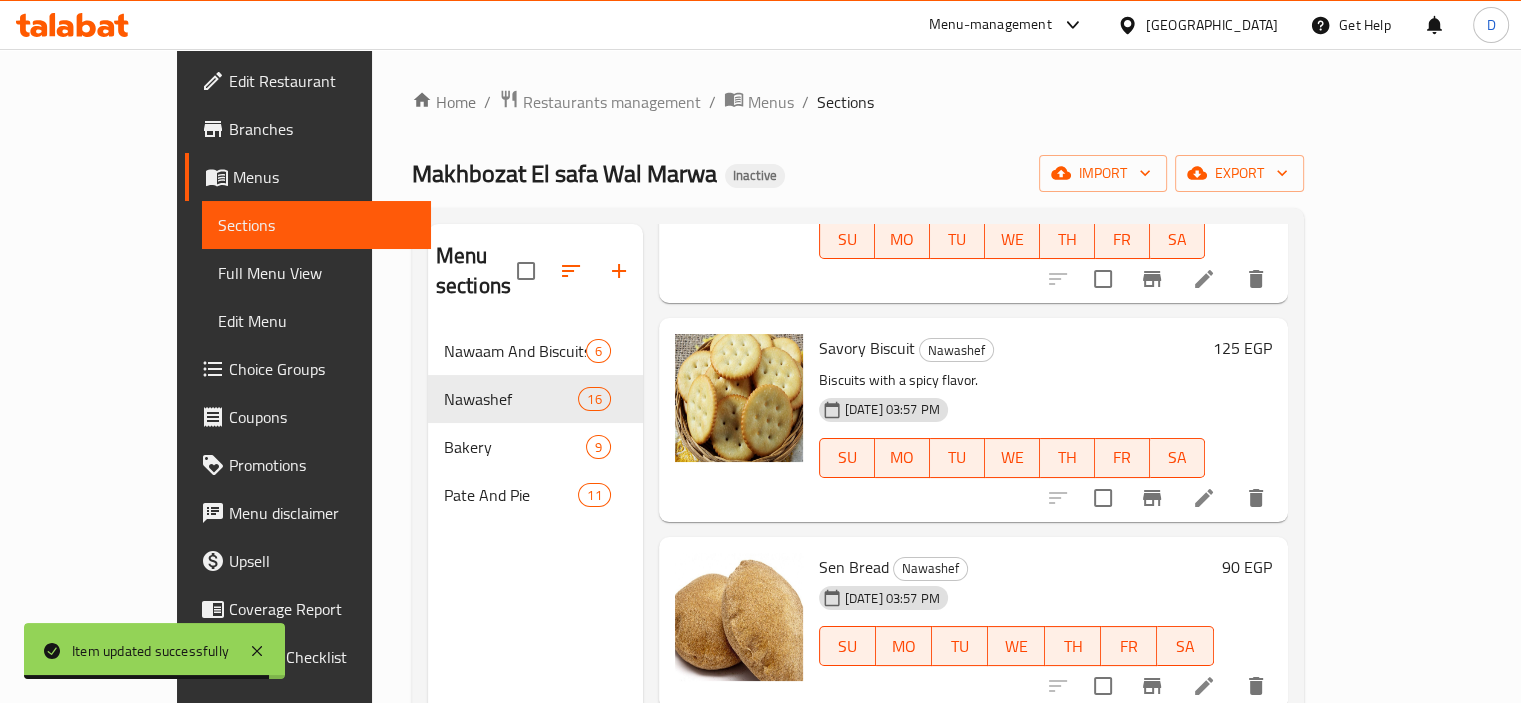 click at bounding box center [1204, 686] 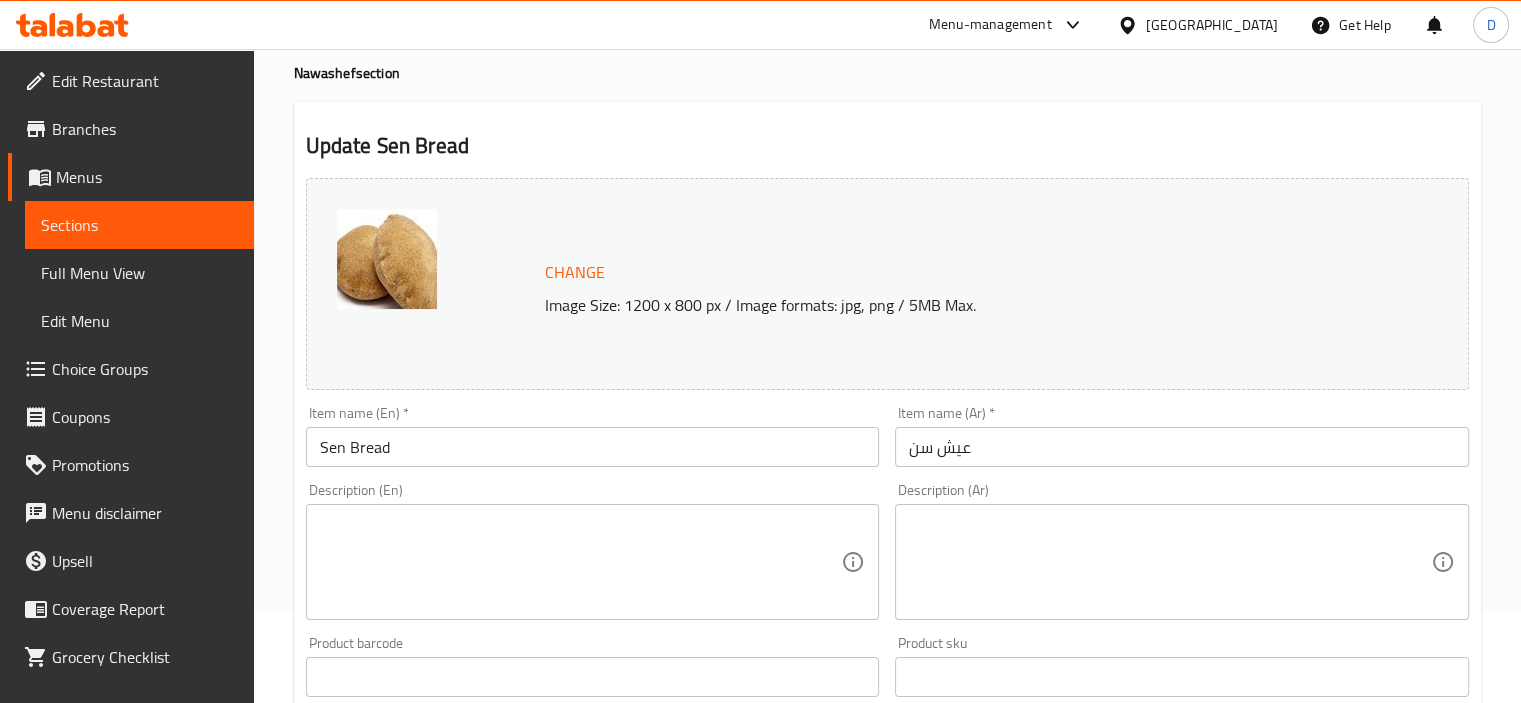 scroll, scrollTop: 154, scrollLeft: 0, axis: vertical 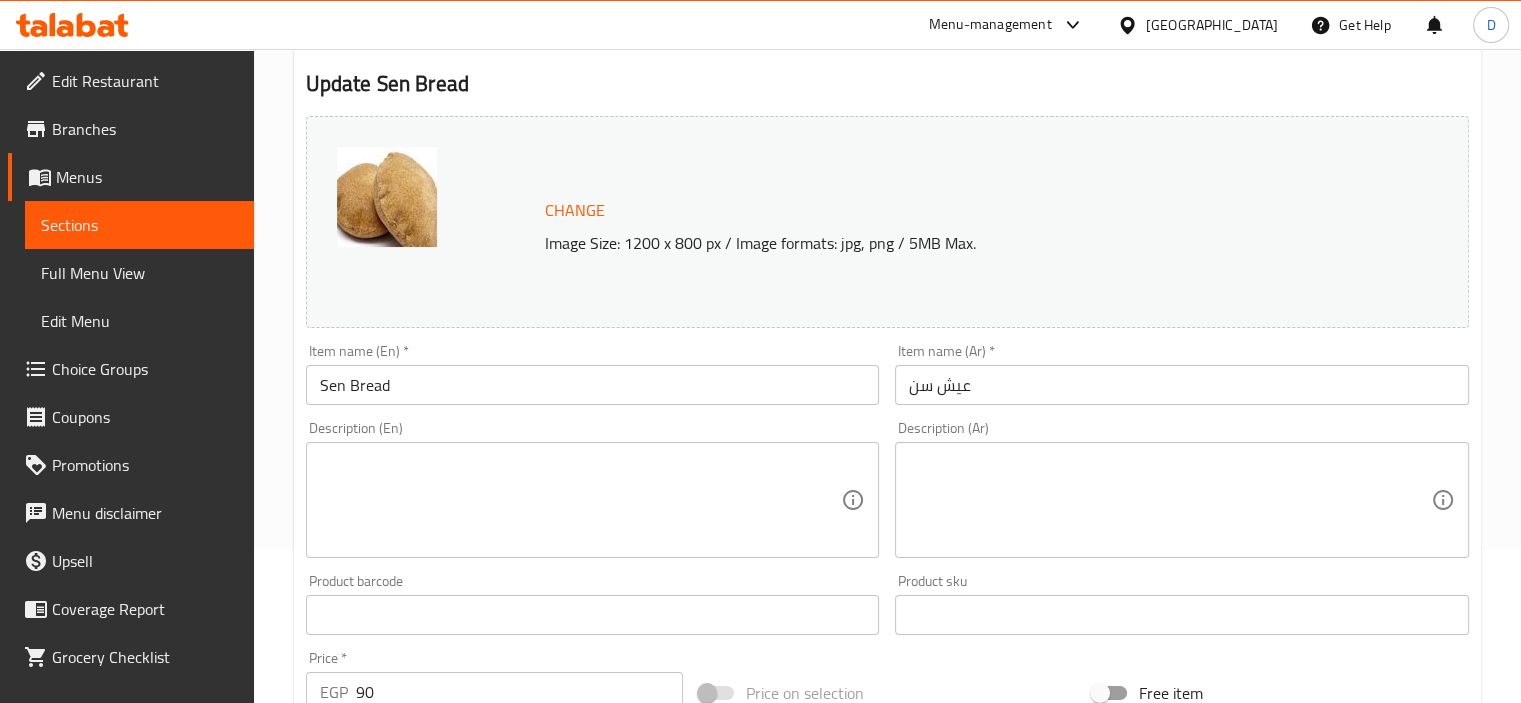 click on "Sen Bread" at bounding box center [593, 385] 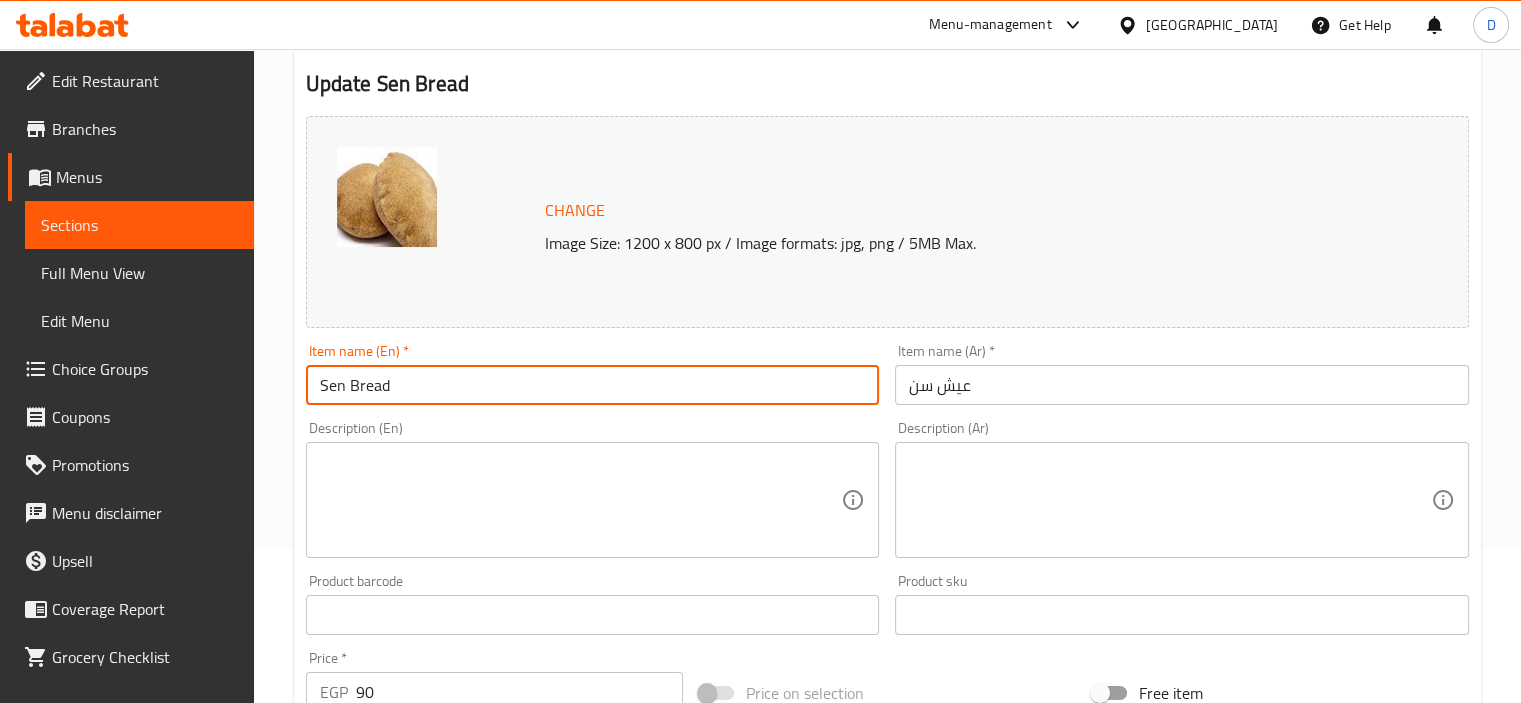 click on "Sen Bread" at bounding box center [593, 385] 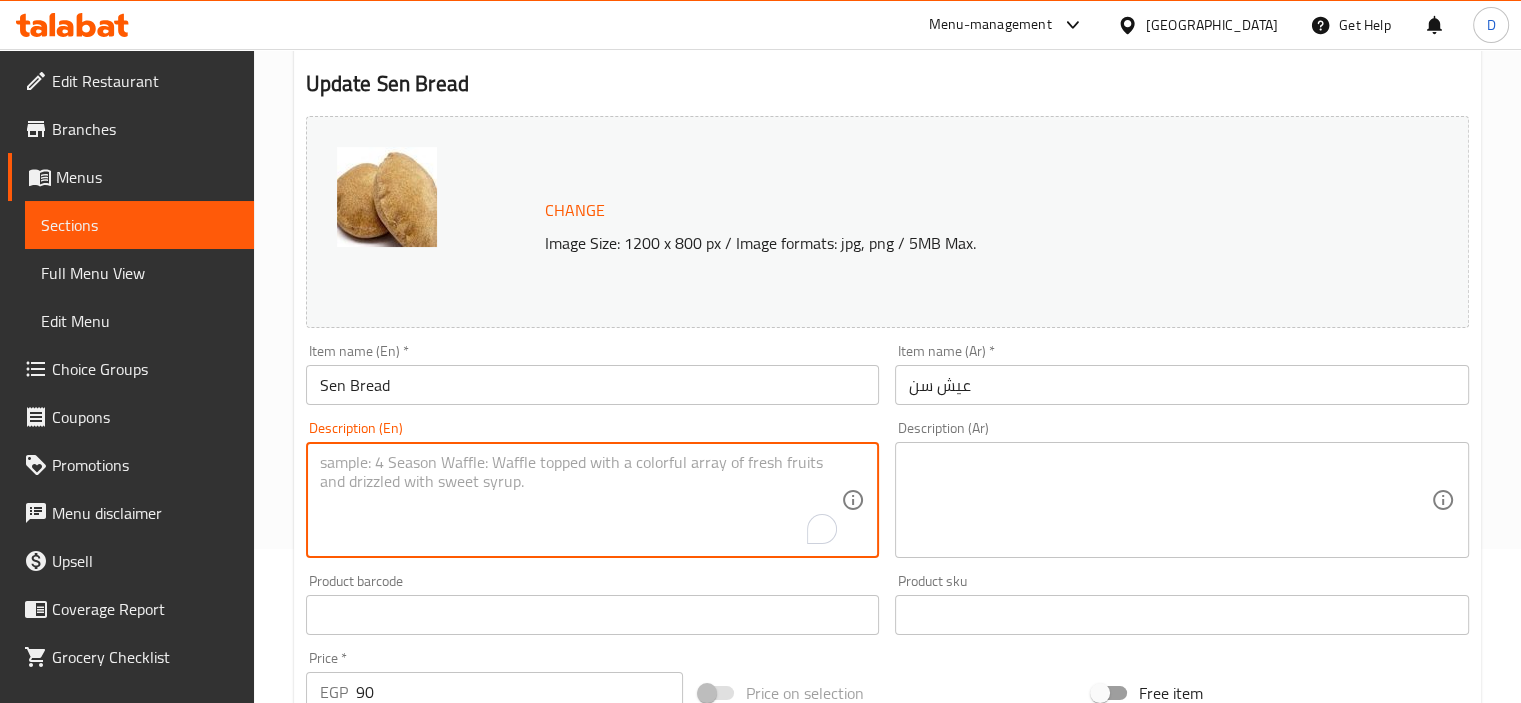 click at bounding box center [581, 500] 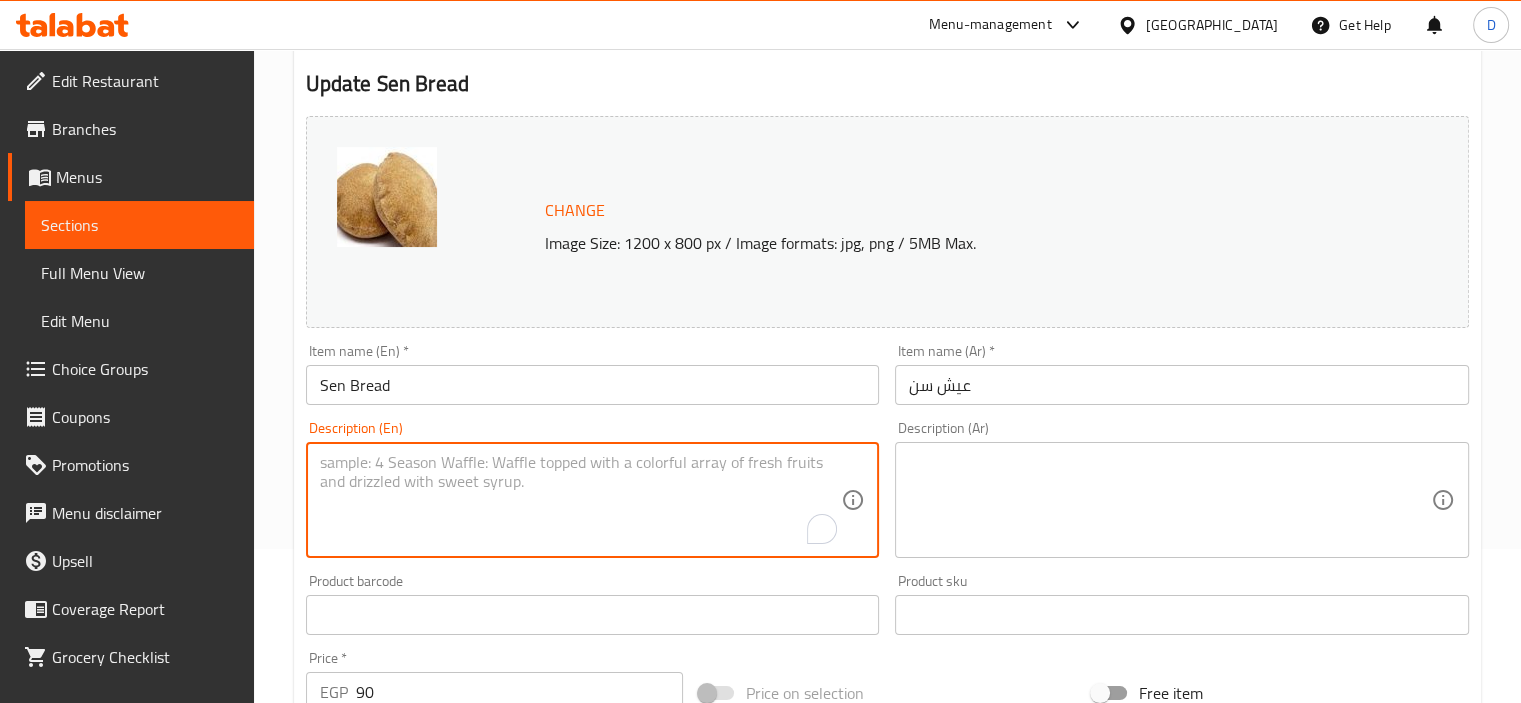 paste on "High-fiber brown bread made with bran, perfect for health-conscious consumers." 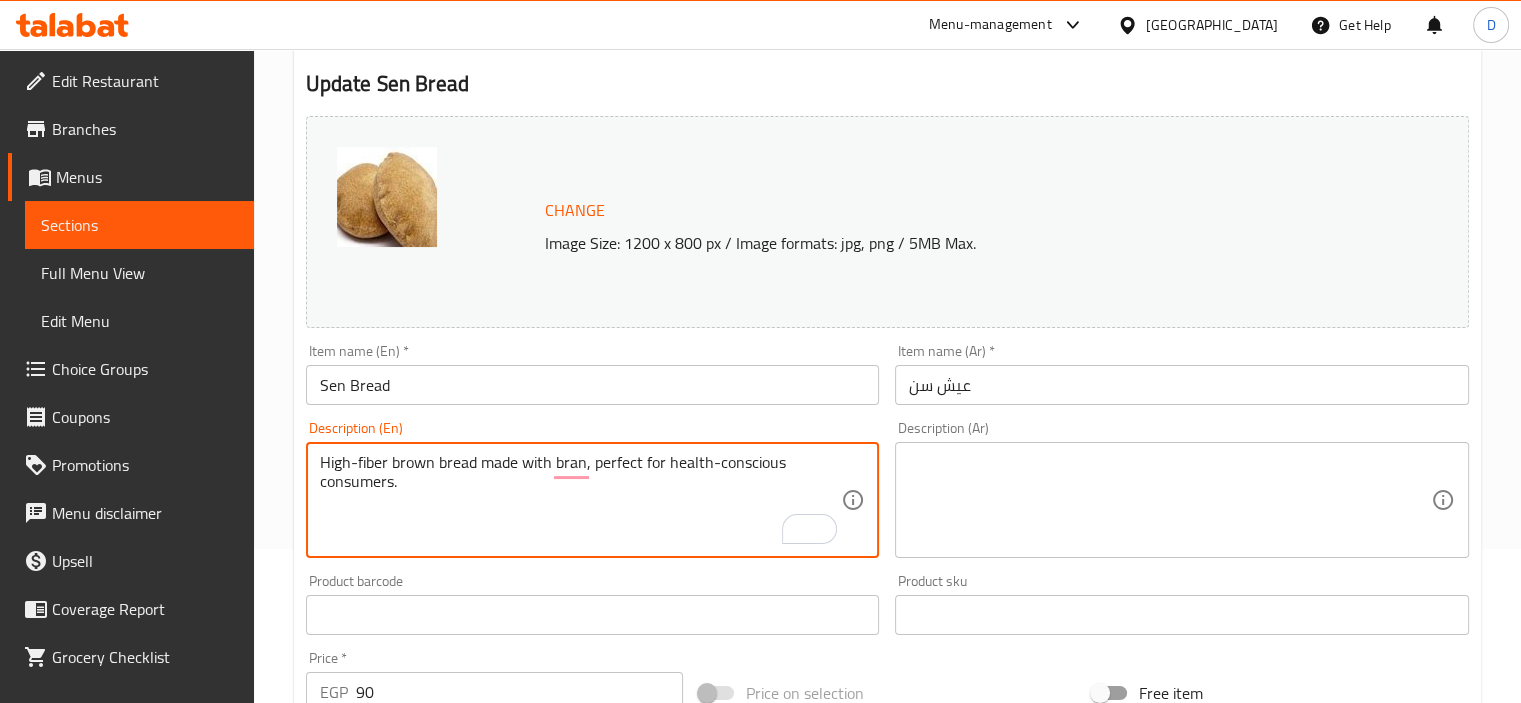 type on "High-fiber brown bread made with bran, perfect for health-conscious consumers." 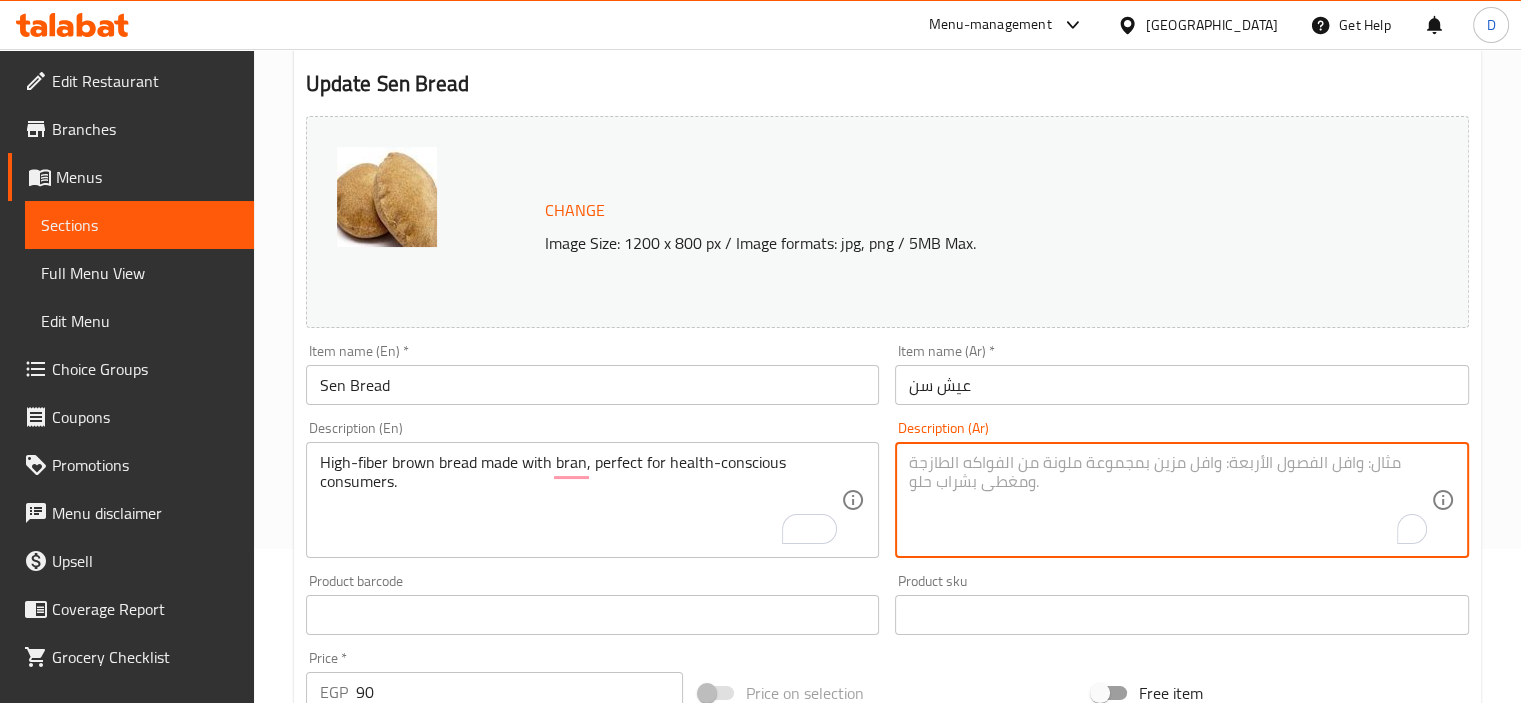 click at bounding box center [1170, 500] 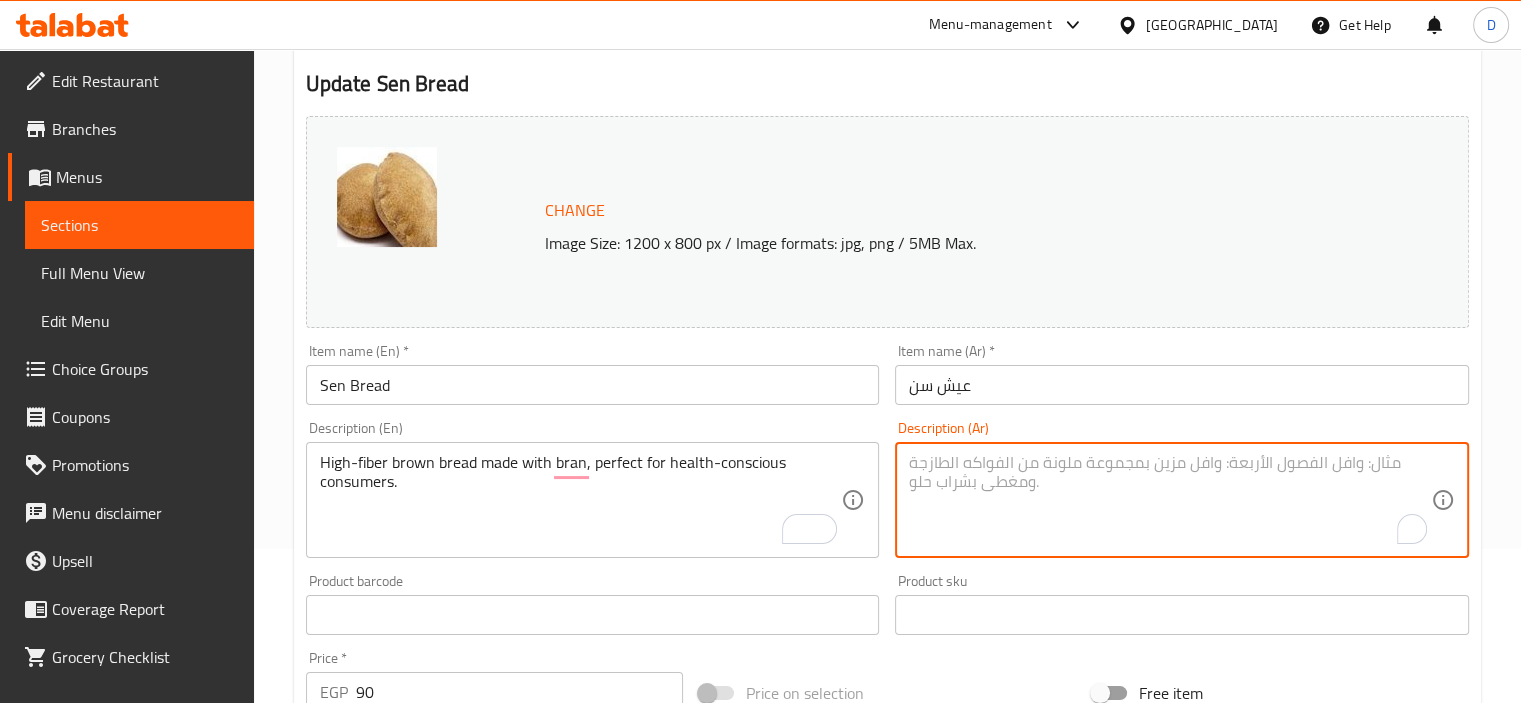 paste on "خبز أسمر غني بالألياف مصنوع من النخالة" 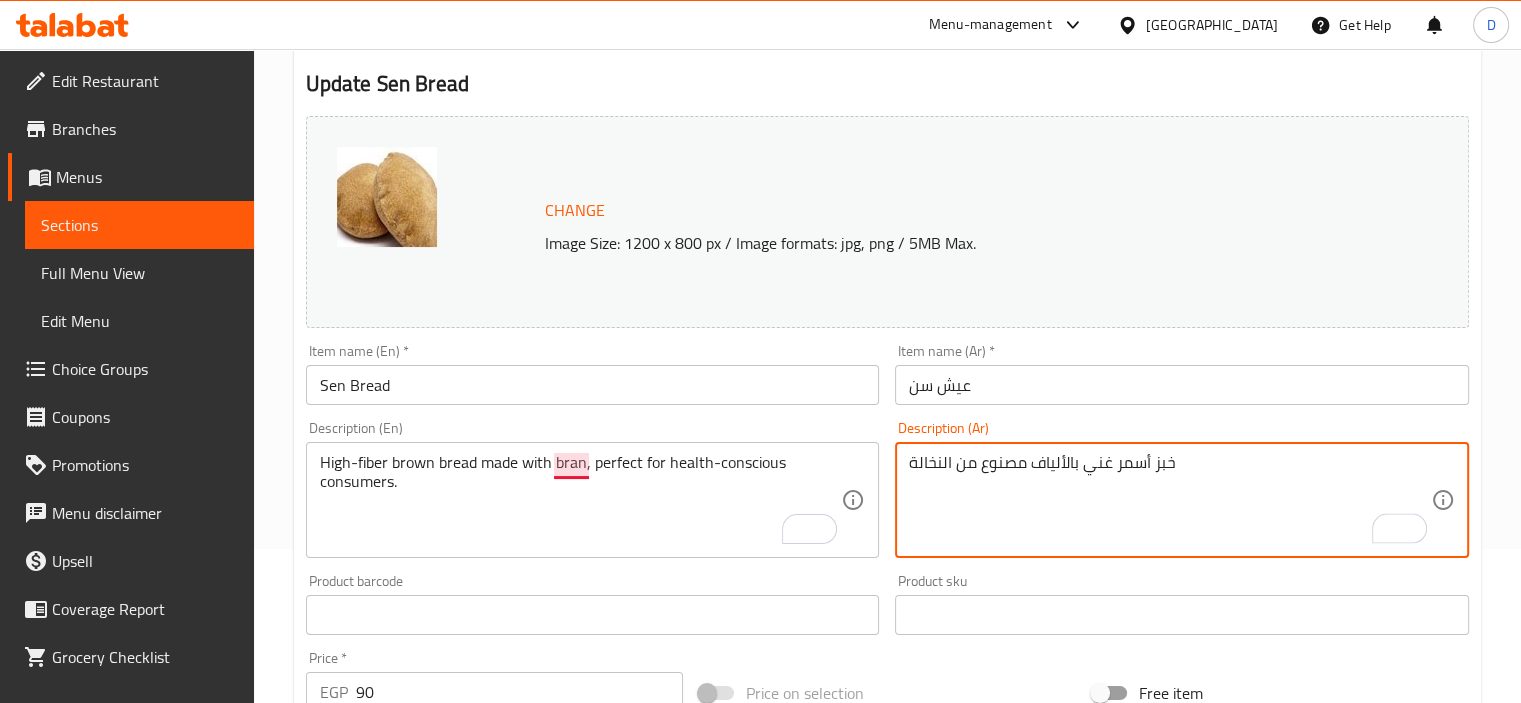 type on "خبز أسمر غني بالألياف مصنوع من النخالة" 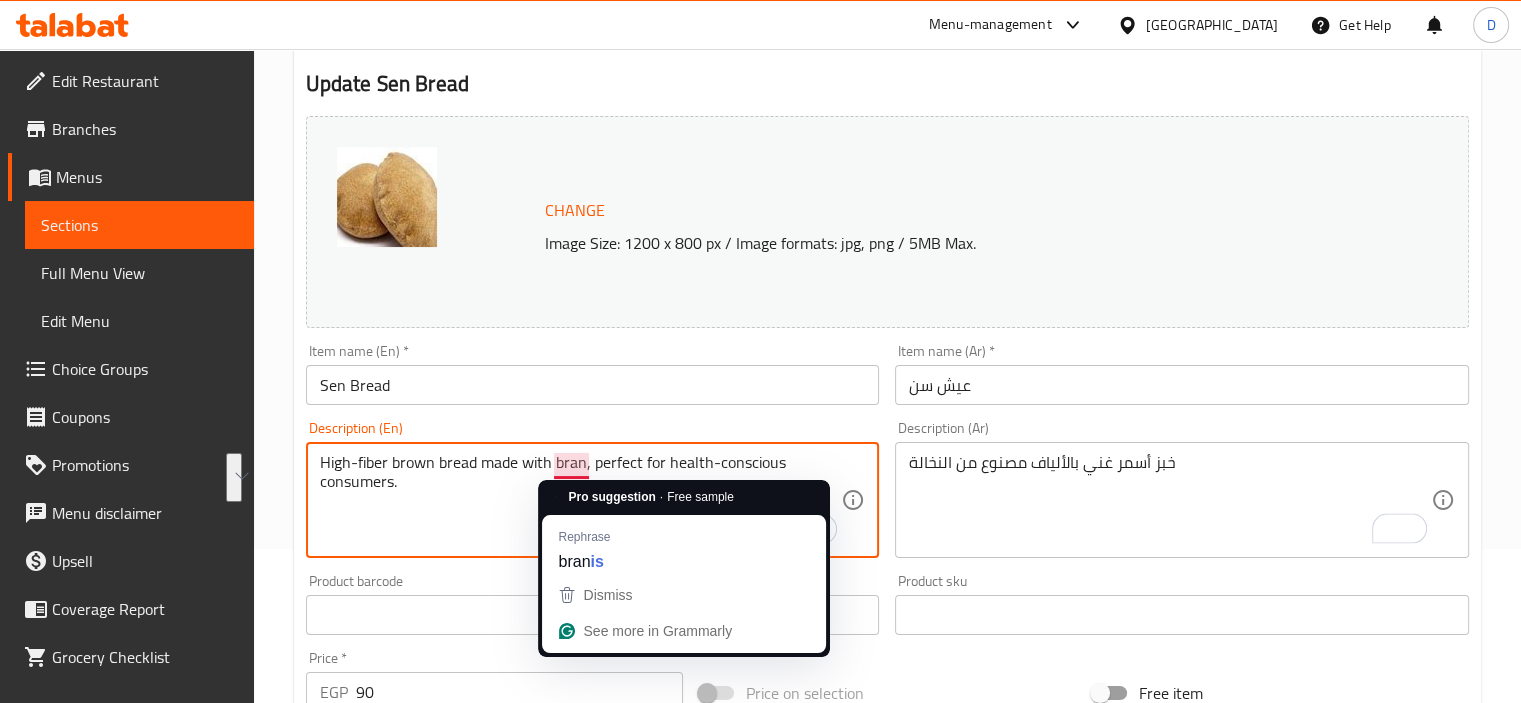 drag, startPoint x: 586, startPoint y: 466, endPoint x: 613, endPoint y: 501, distance: 44.20407 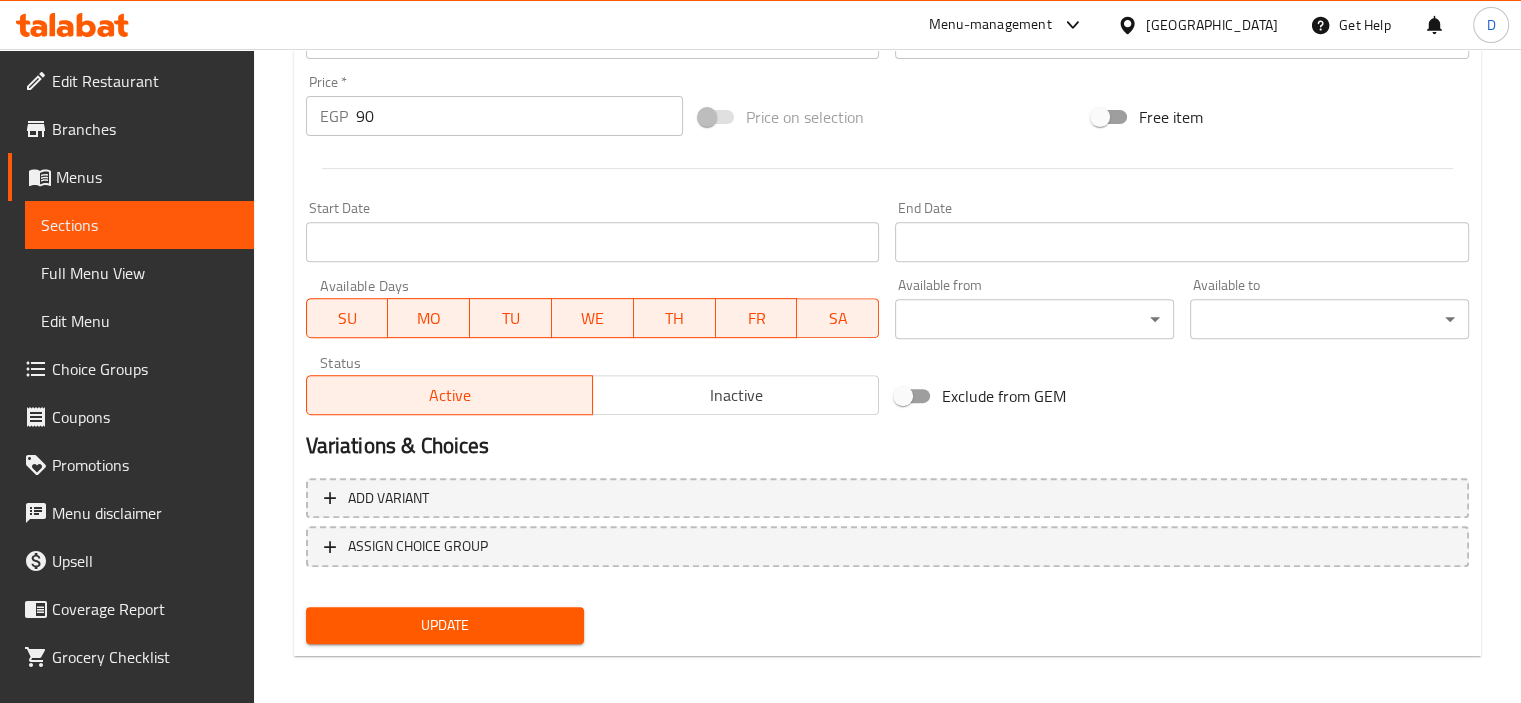 scroll, scrollTop: 737, scrollLeft: 0, axis: vertical 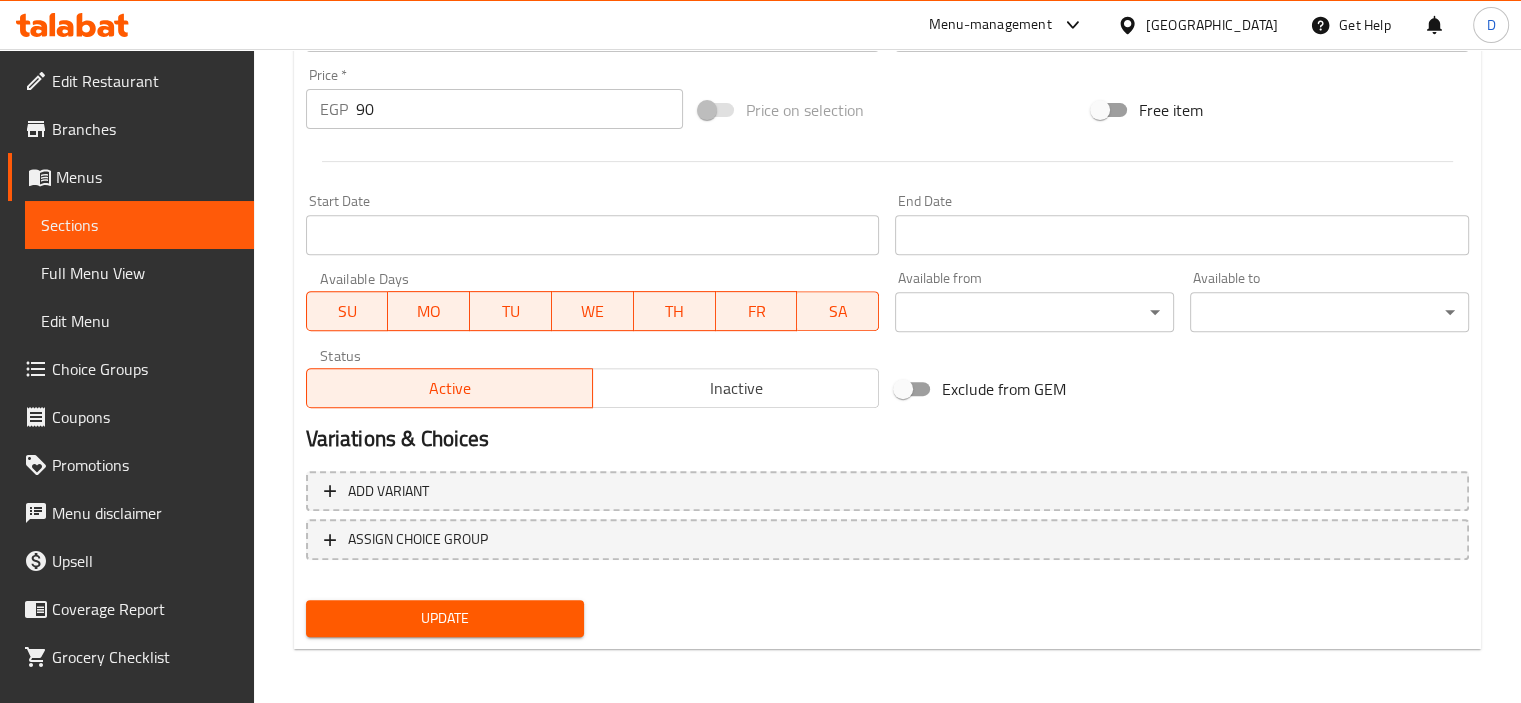 type on "High-fiber brown bread made with bran" 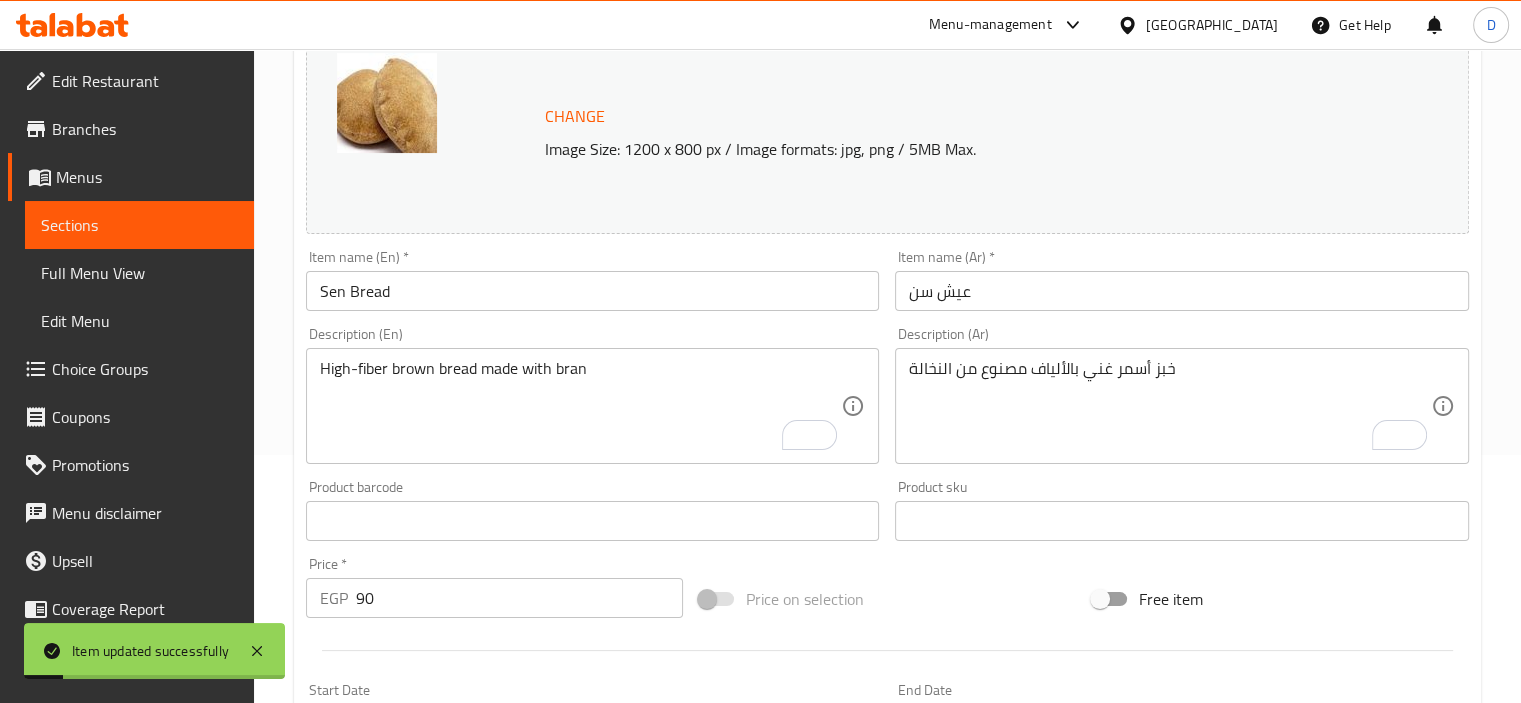 scroll, scrollTop: 0, scrollLeft: 0, axis: both 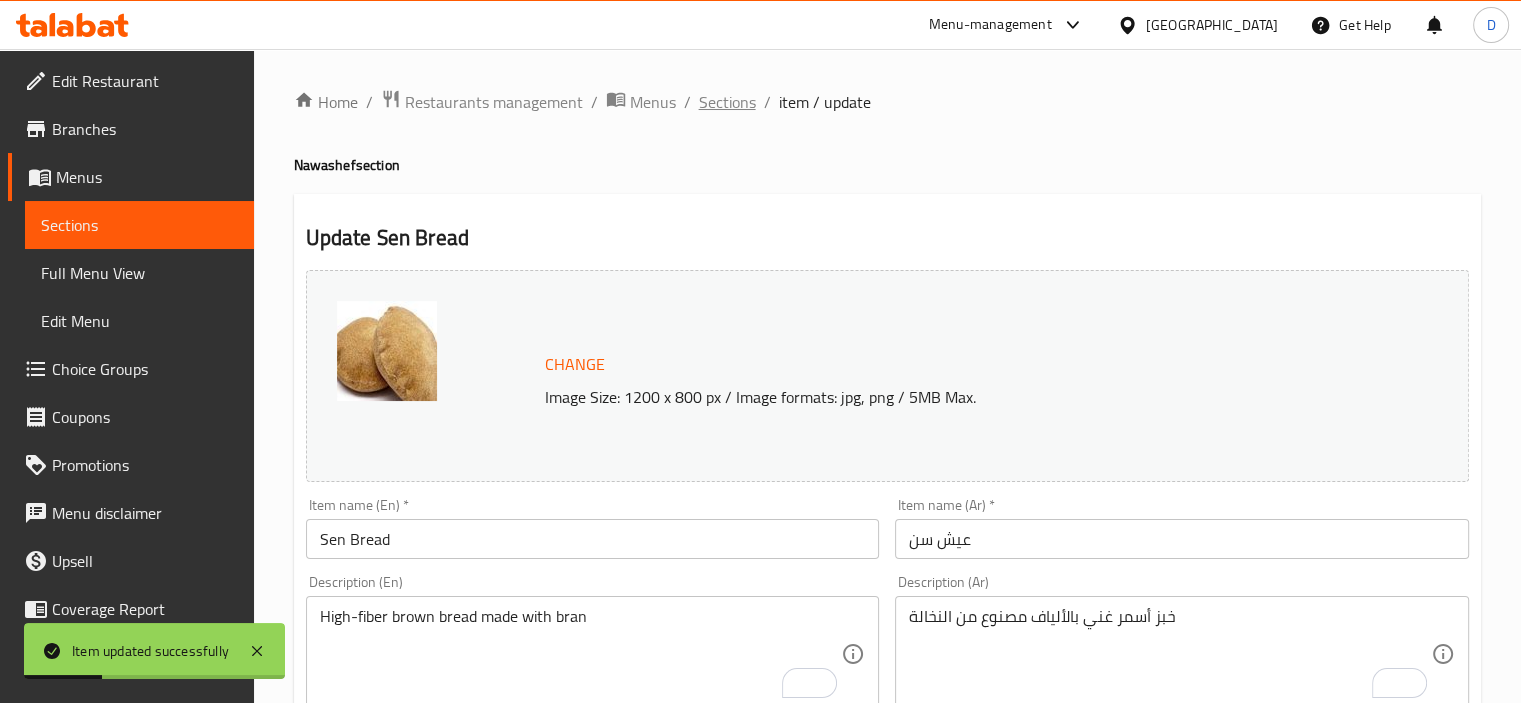 click on "Sections" at bounding box center (727, 102) 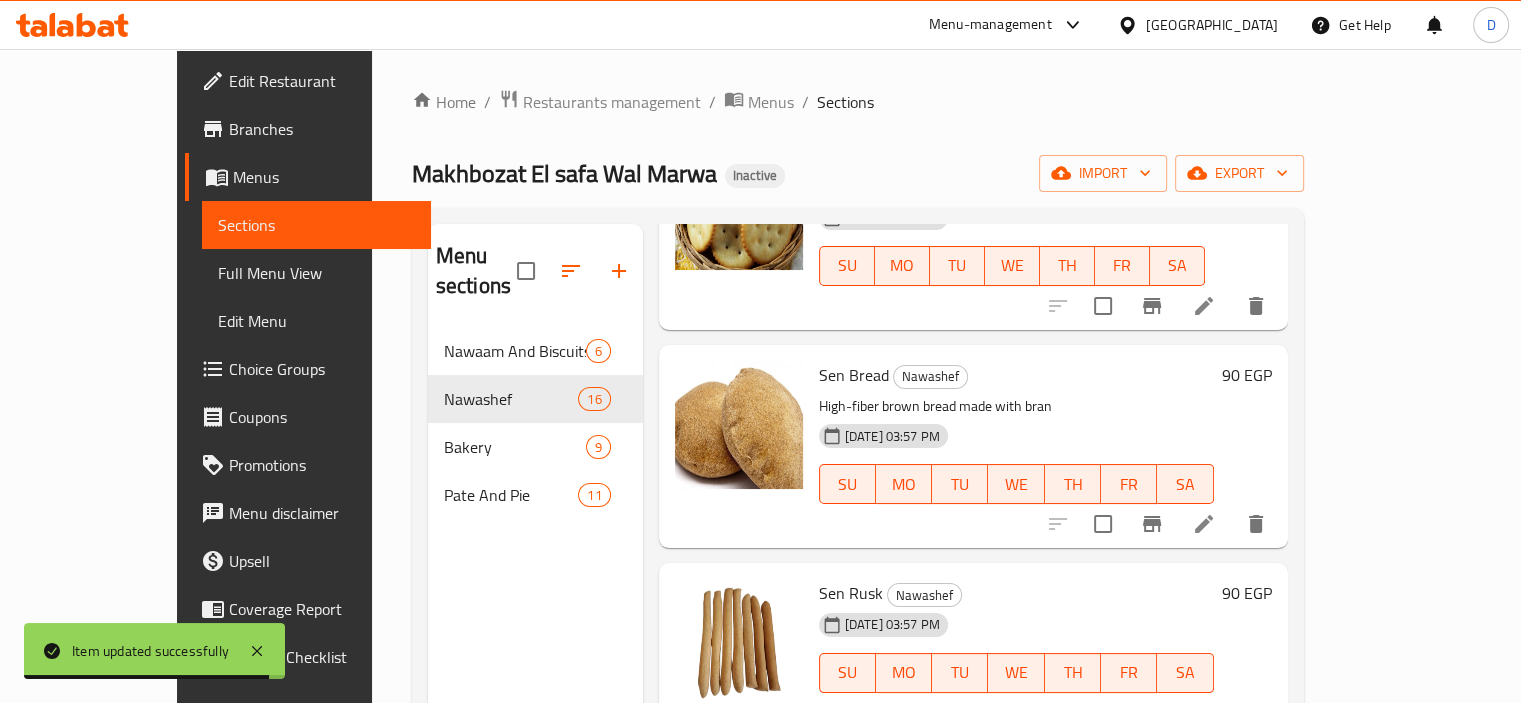 scroll, scrollTop: 2227, scrollLeft: 0, axis: vertical 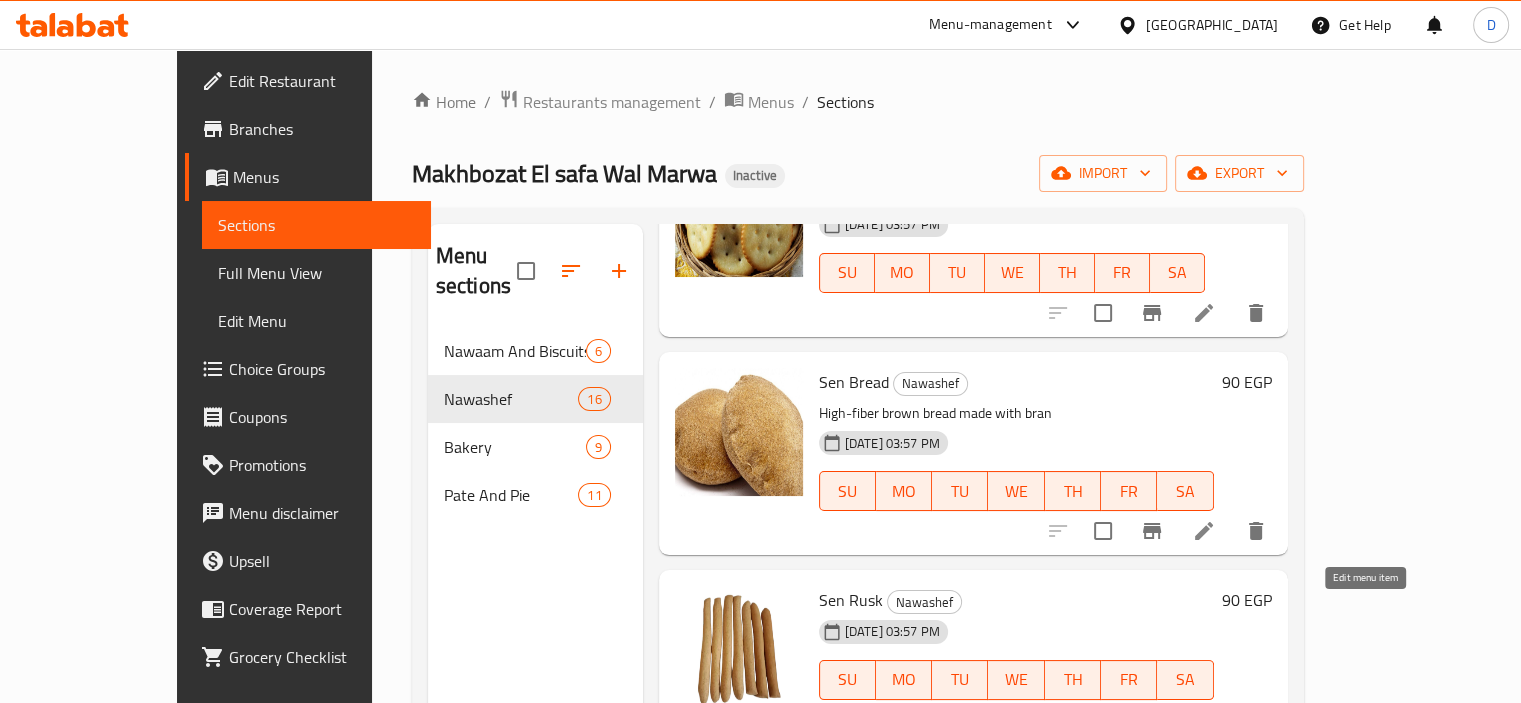 click 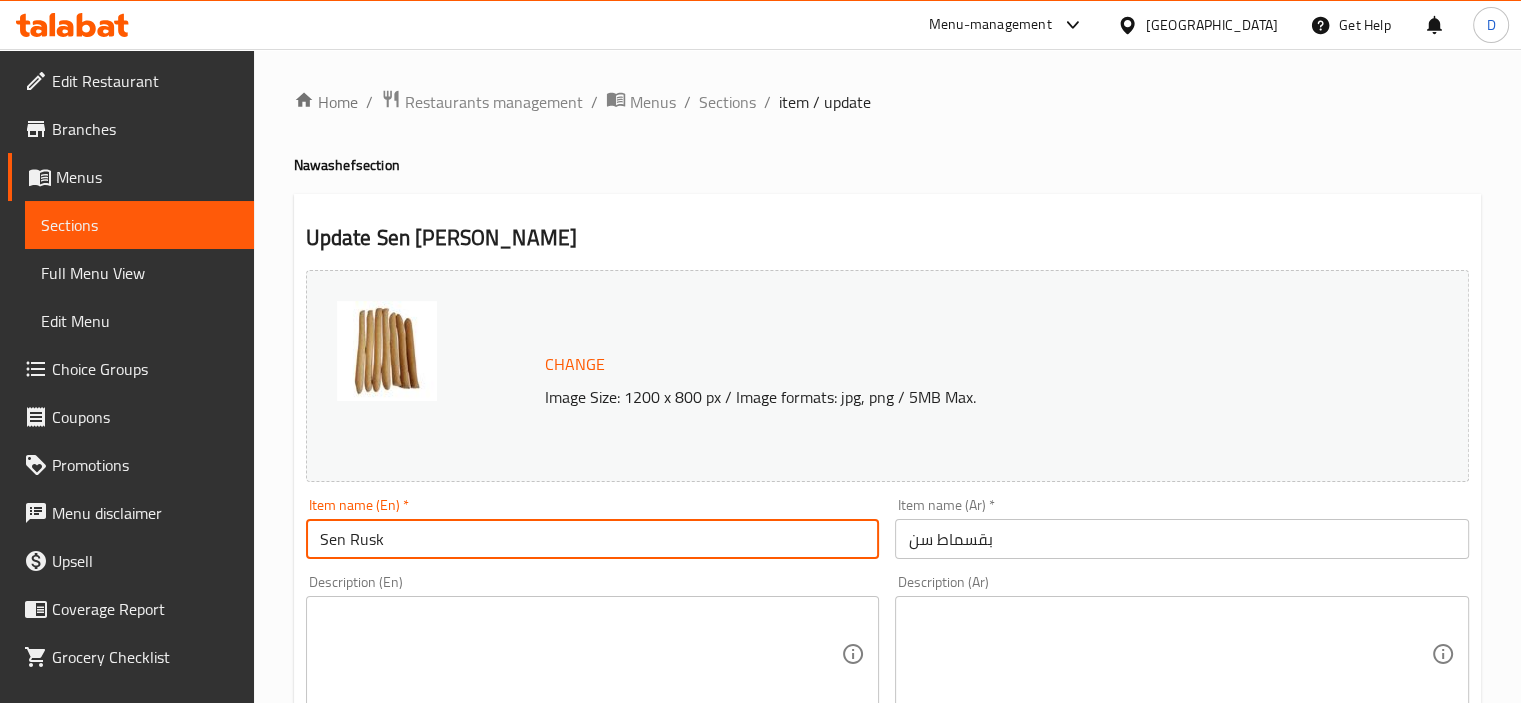 click on "Sen Rusk" at bounding box center (593, 539) 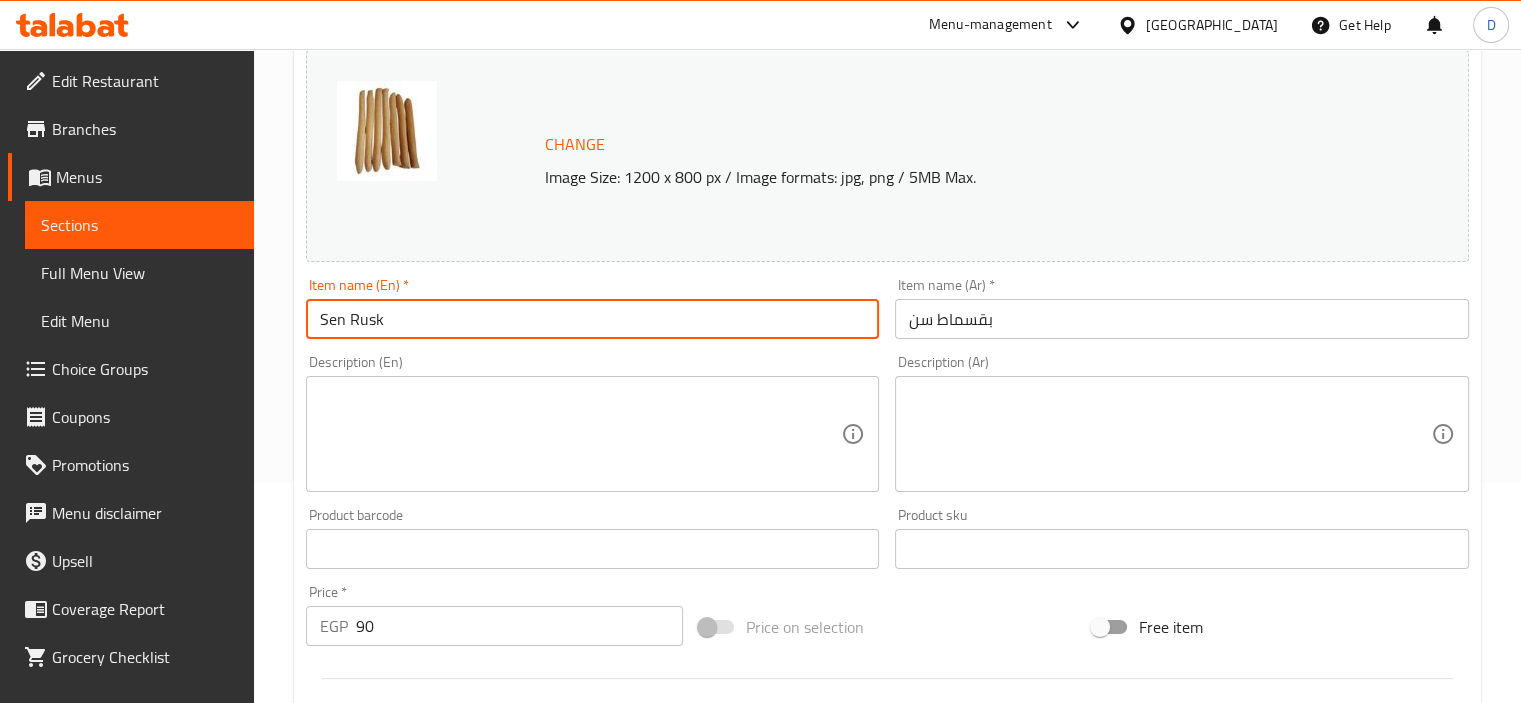 scroll, scrollTop: 220, scrollLeft: 0, axis: vertical 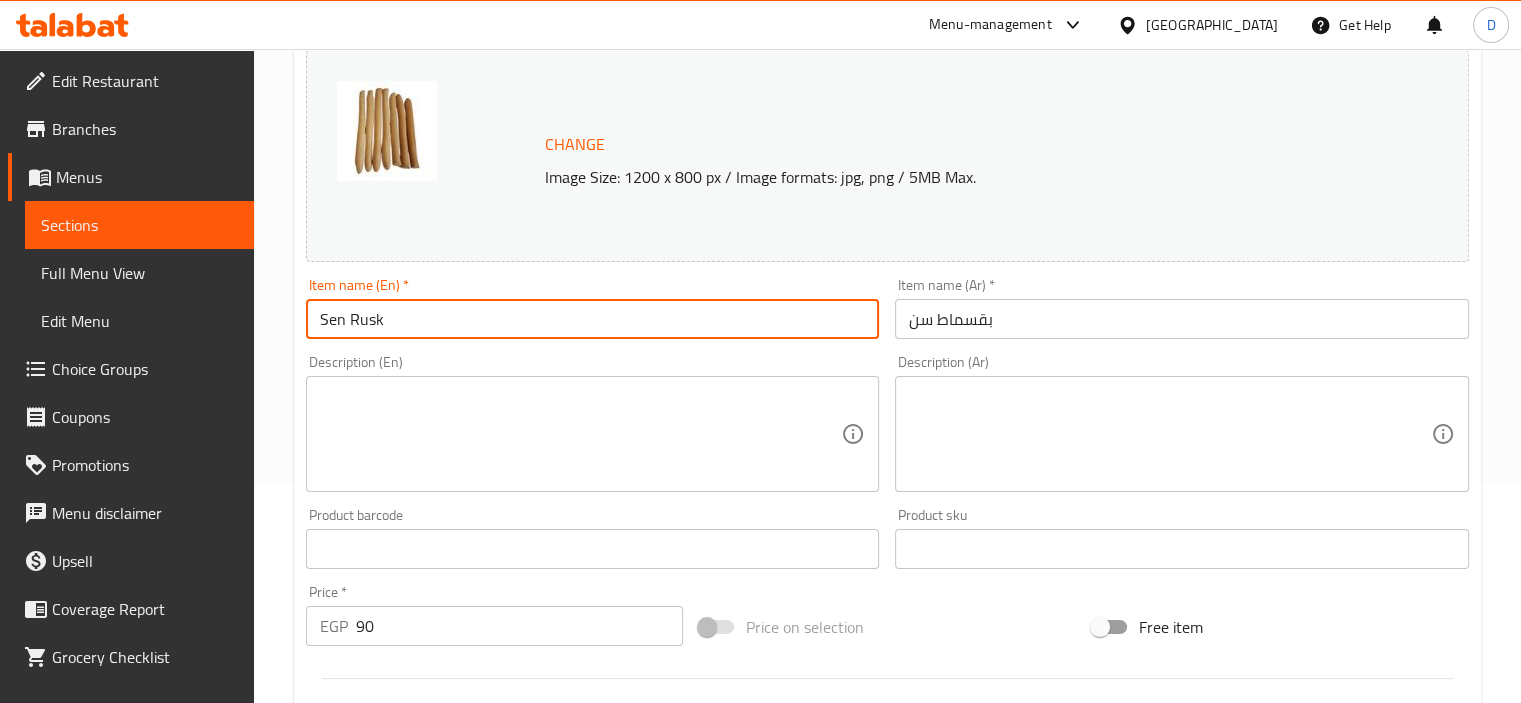 click at bounding box center (581, 434) 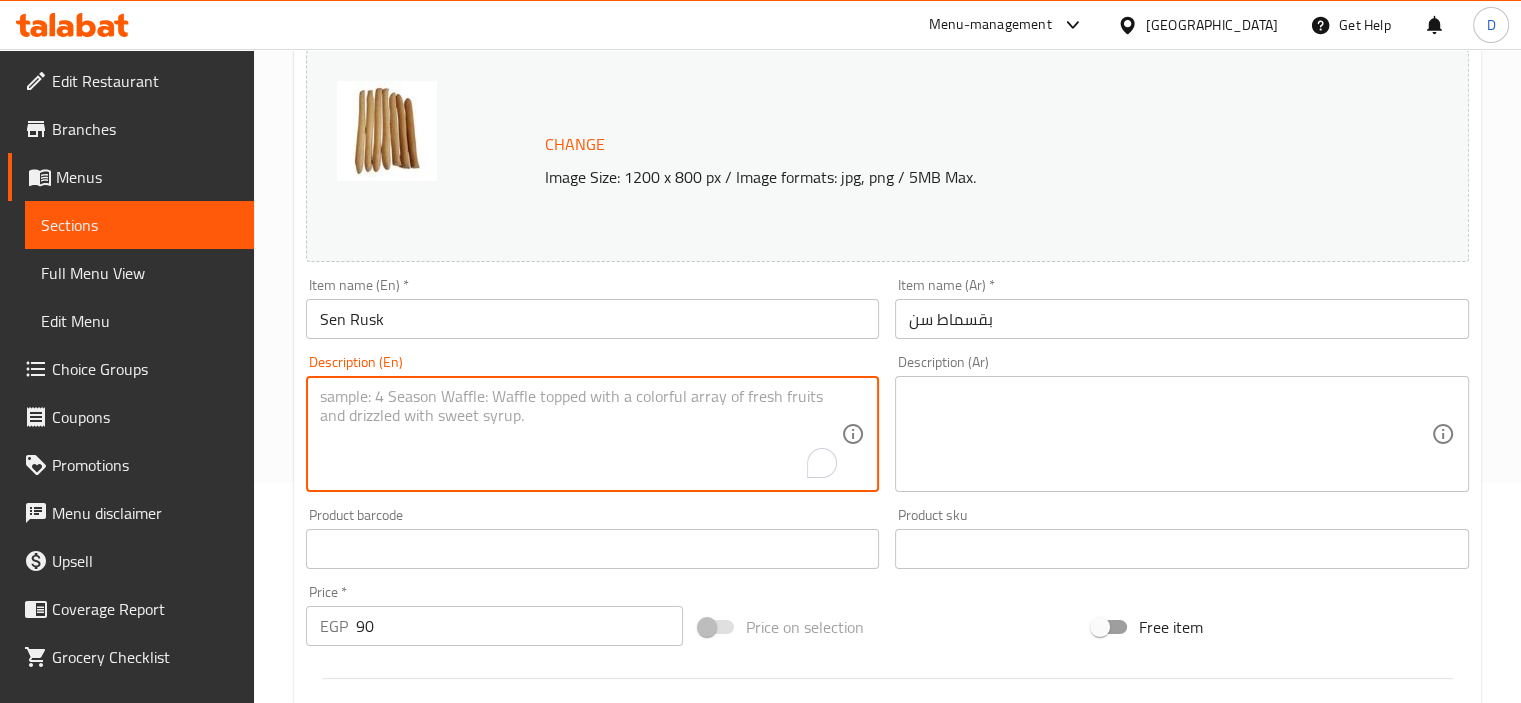 paste on "Bran-based dry bread slices, ideal for a light and nutritious snack." 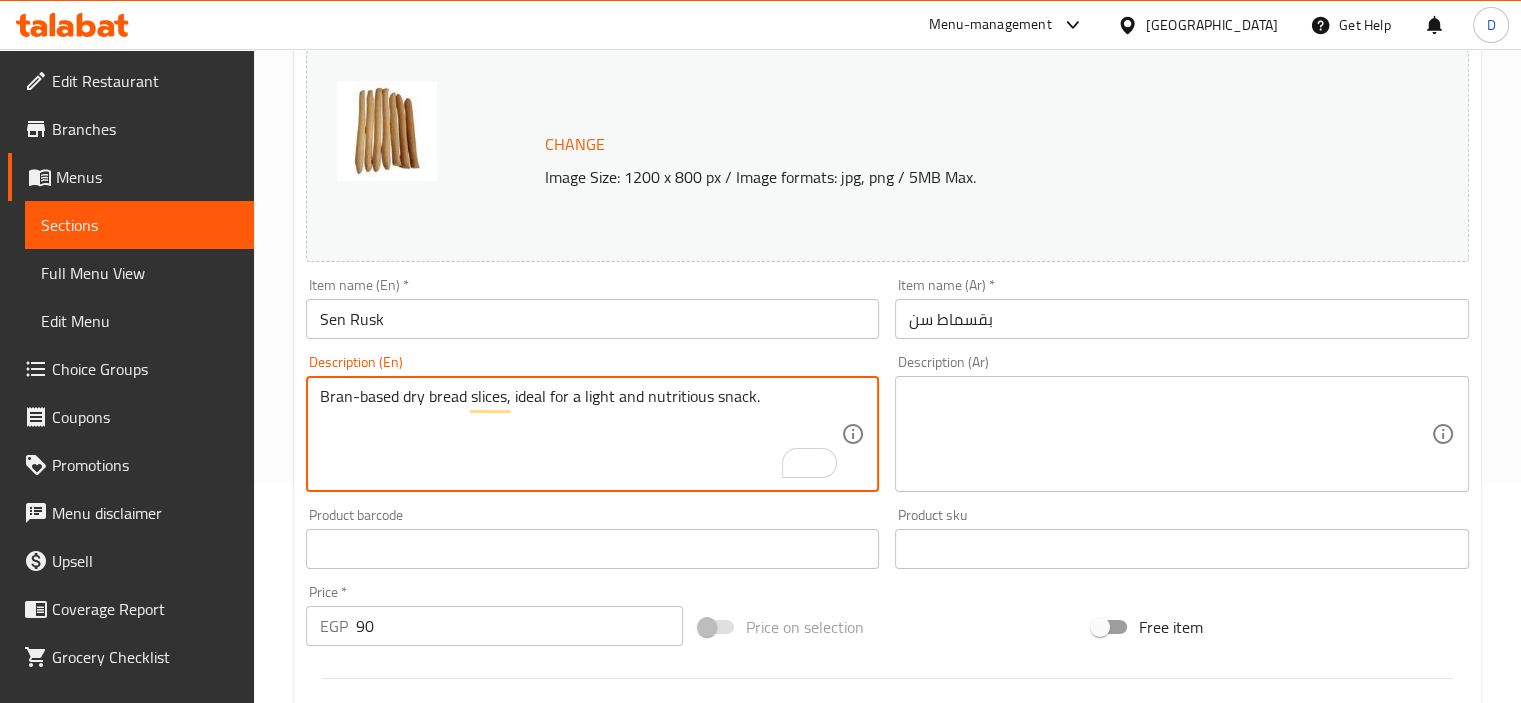 type on "Bran-based dry bread slices, ideal for a light and nutritious snack." 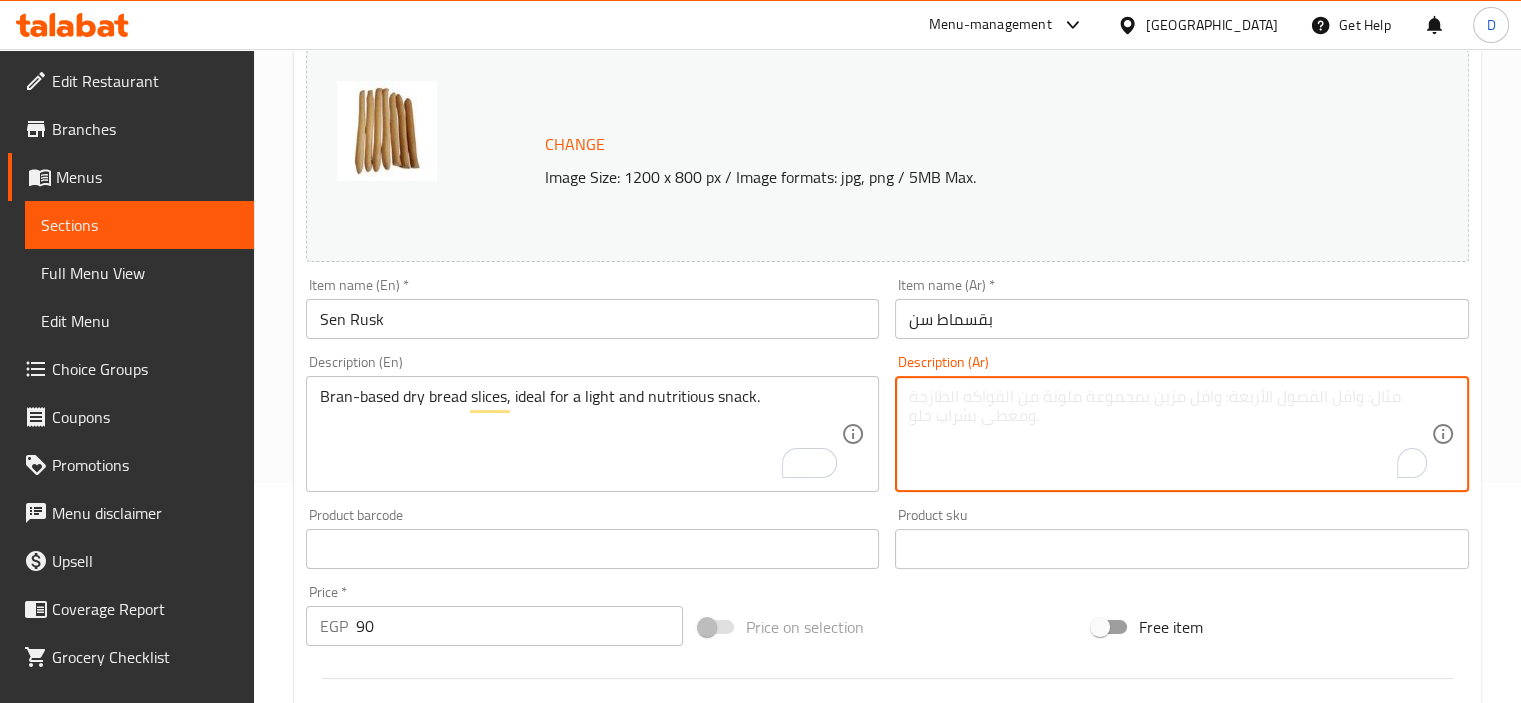 paste on "شرائح خبز جافة مصنوعة من النخالة، مثالية لوجبة خفيفة ومغذية." 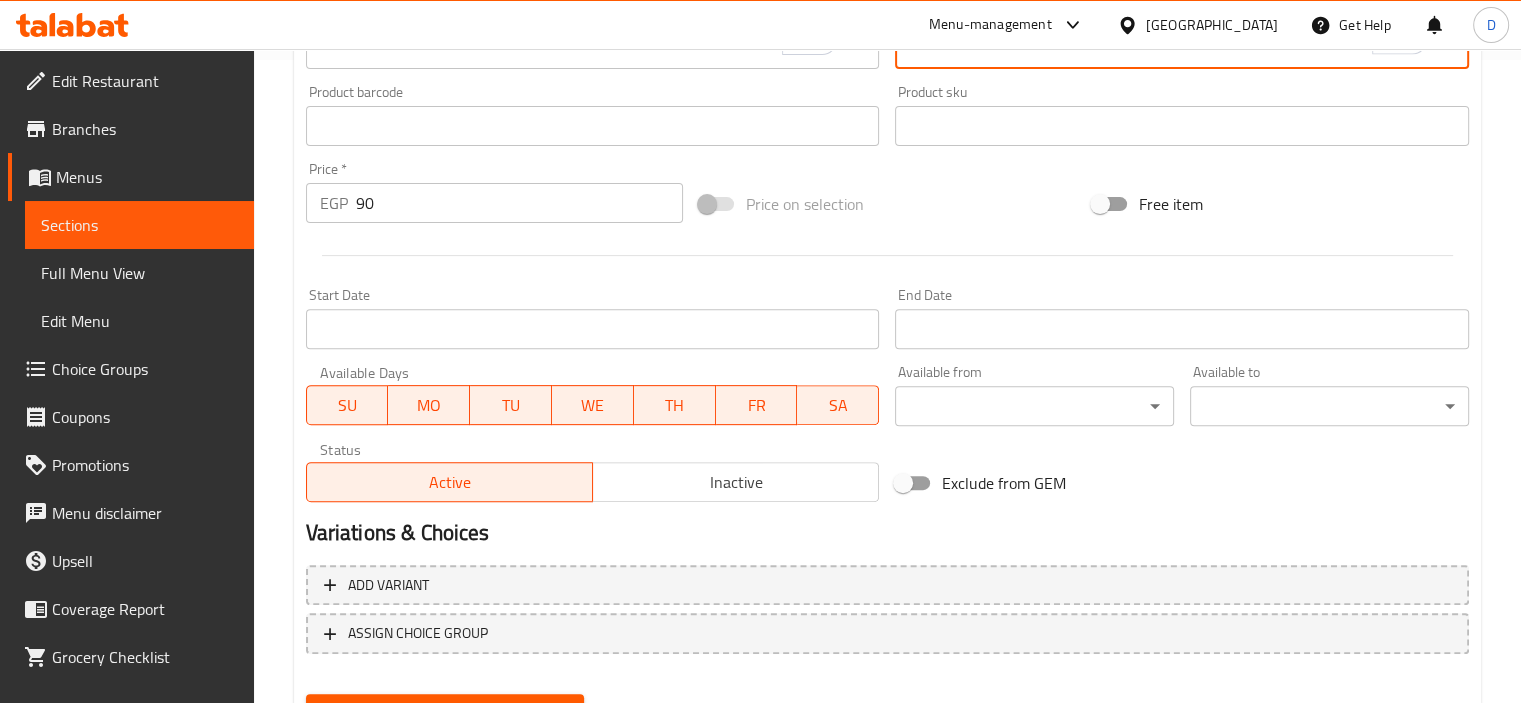 scroll, scrollTop: 737, scrollLeft: 0, axis: vertical 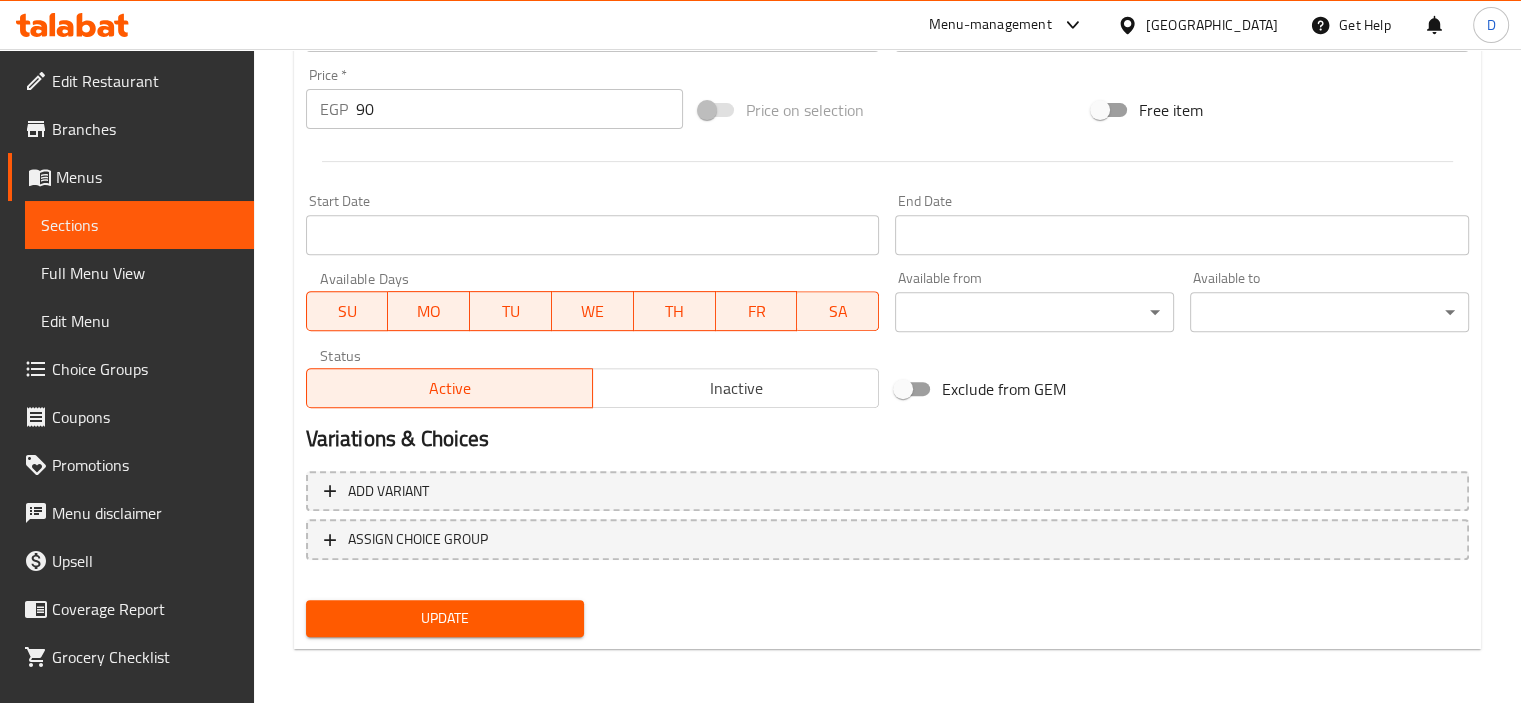 type on "شرائح خبز جافة مصنوعة من النخالة، مثالية لوجبة خفيفة ومغذية." 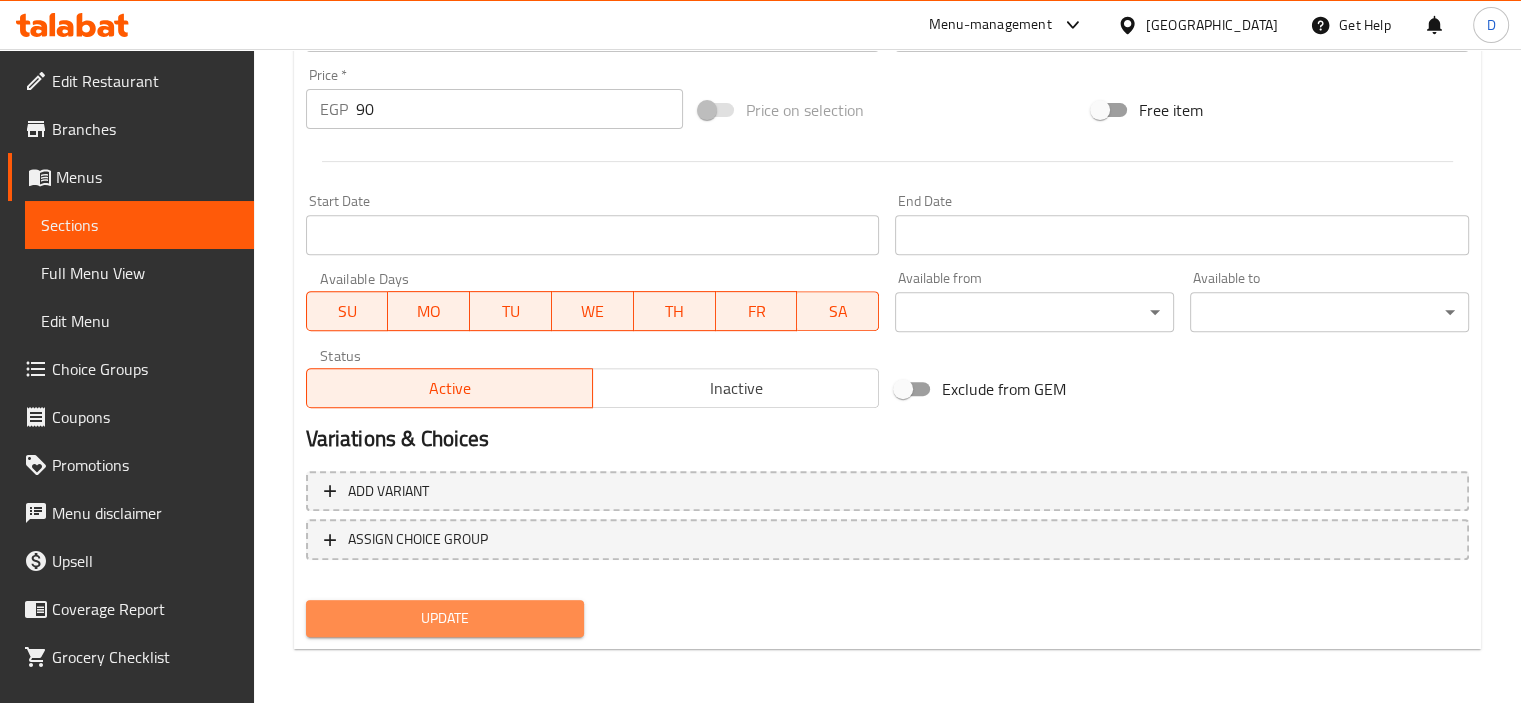 click on "Update" at bounding box center (445, 618) 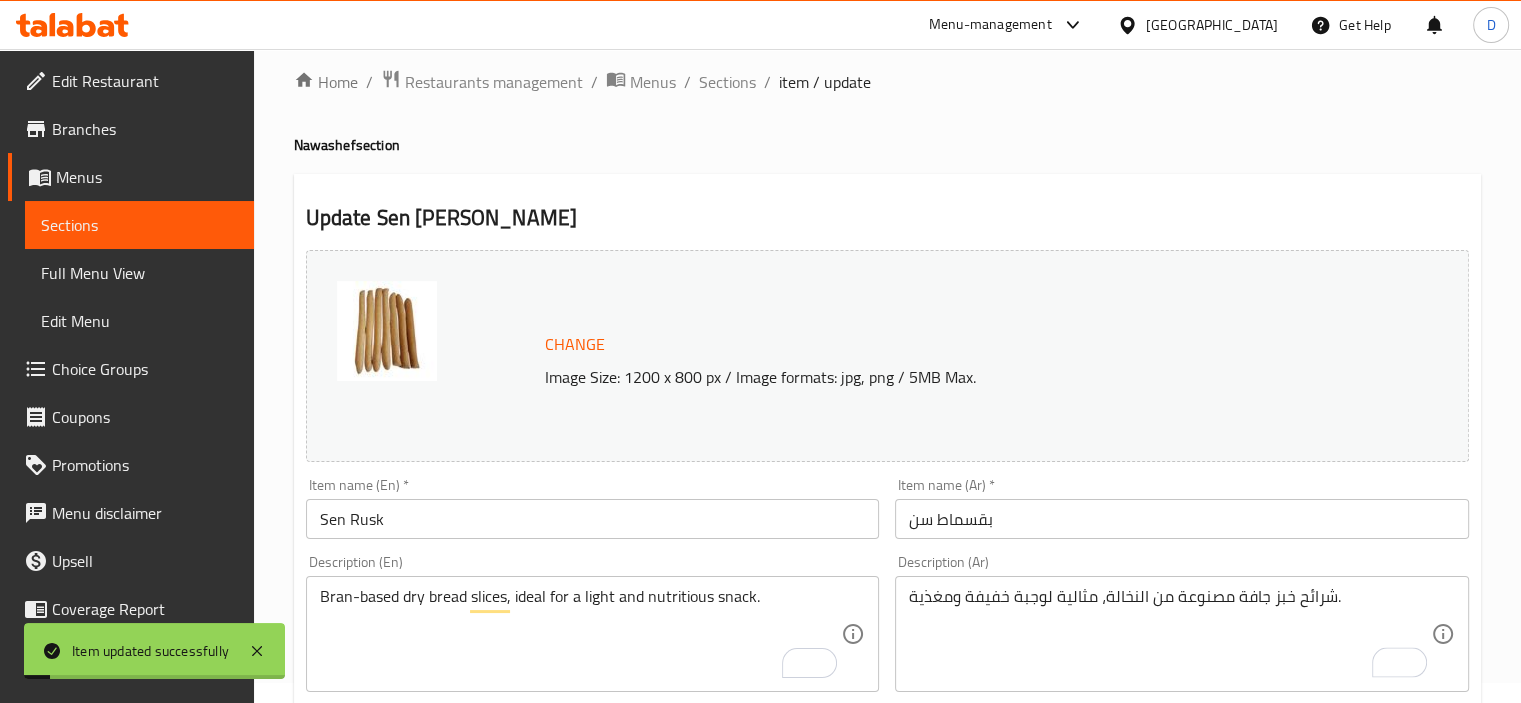scroll, scrollTop: 0, scrollLeft: 0, axis: both 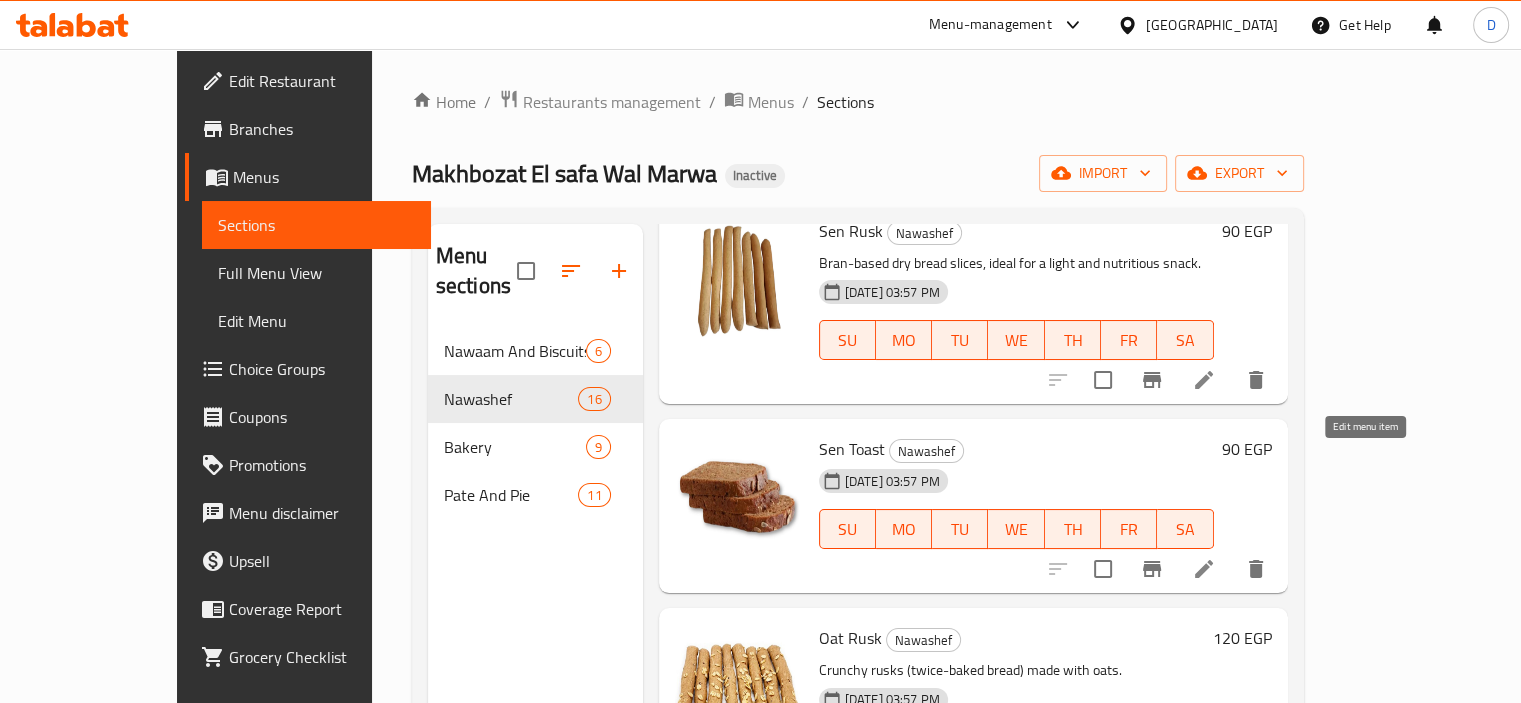 click 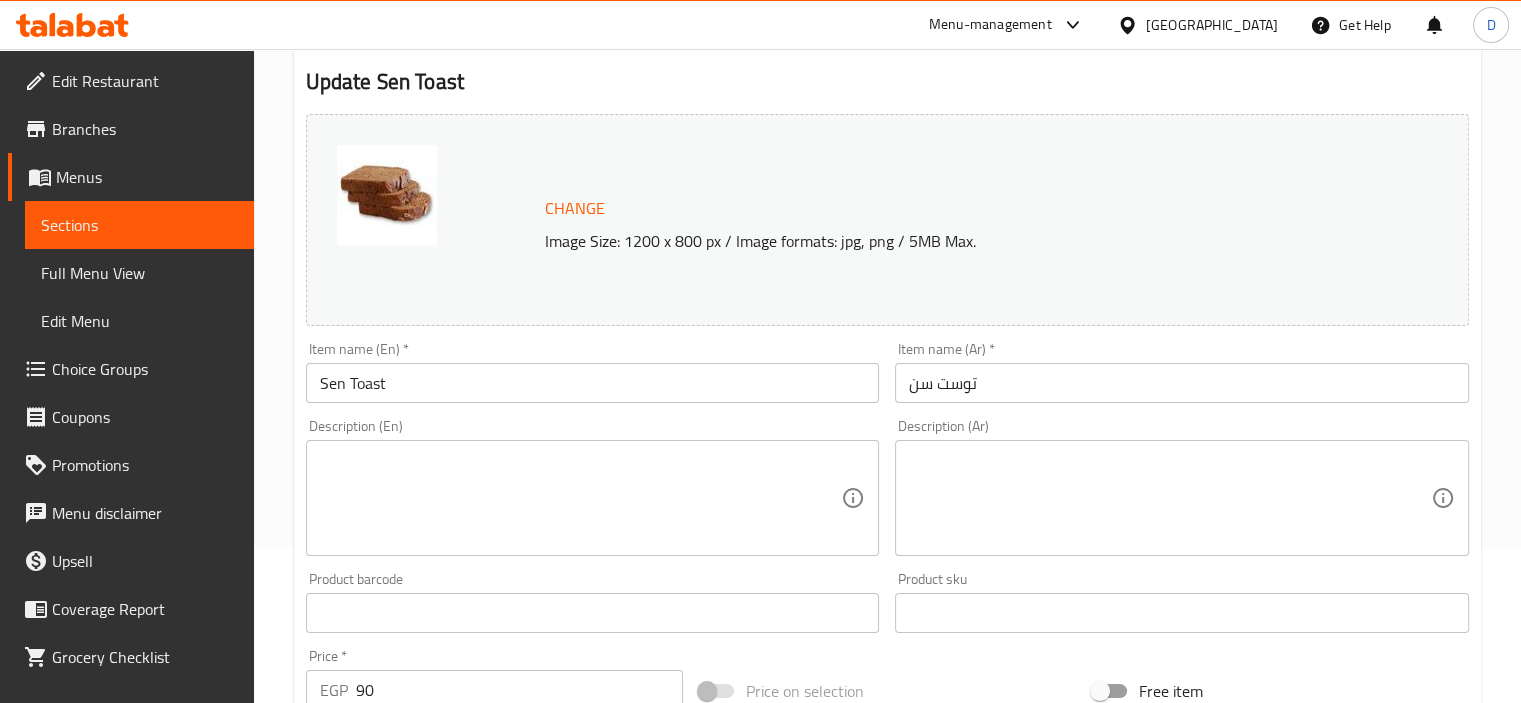 scroll, scrollTop: 193, scrollLeft: 0, axis: vertical 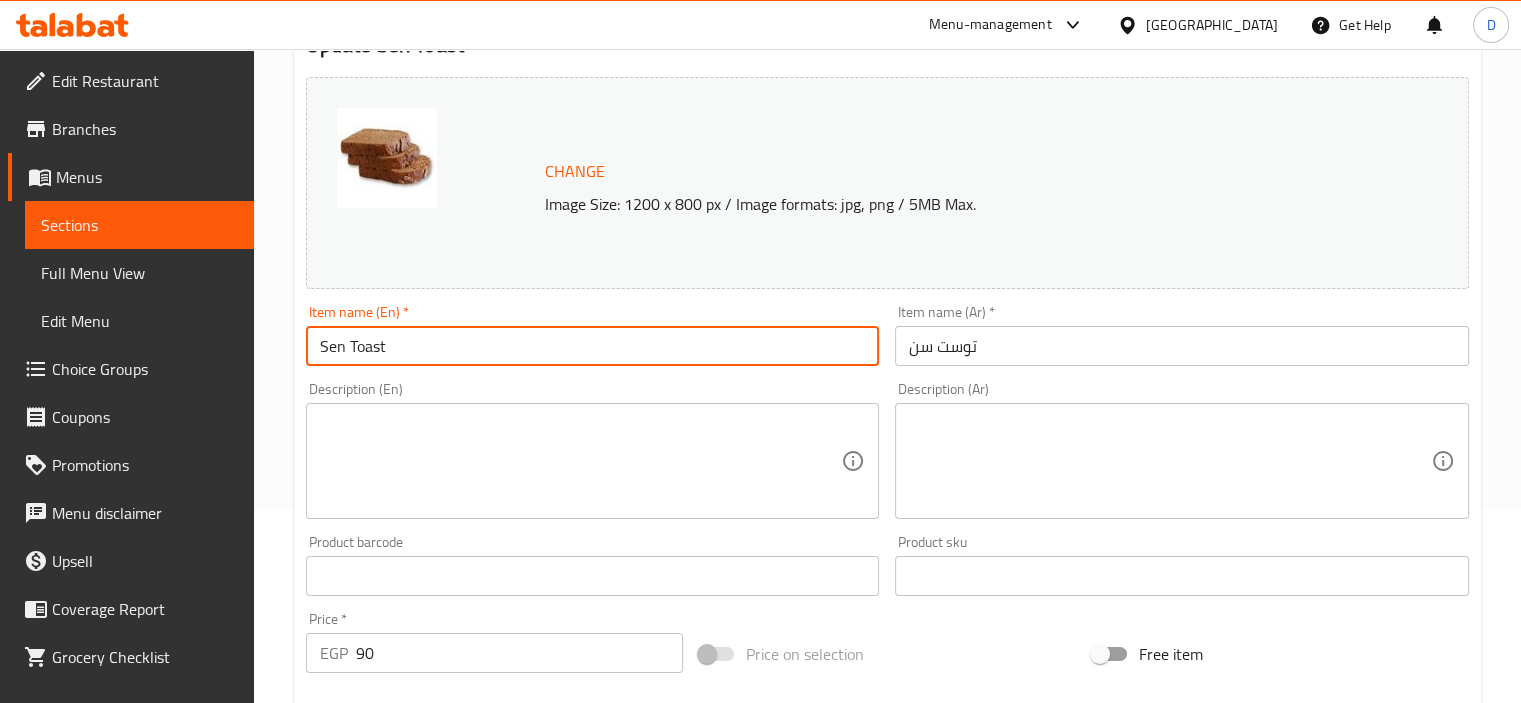 click on "Sen Toast" at bounding box center [593, 346] 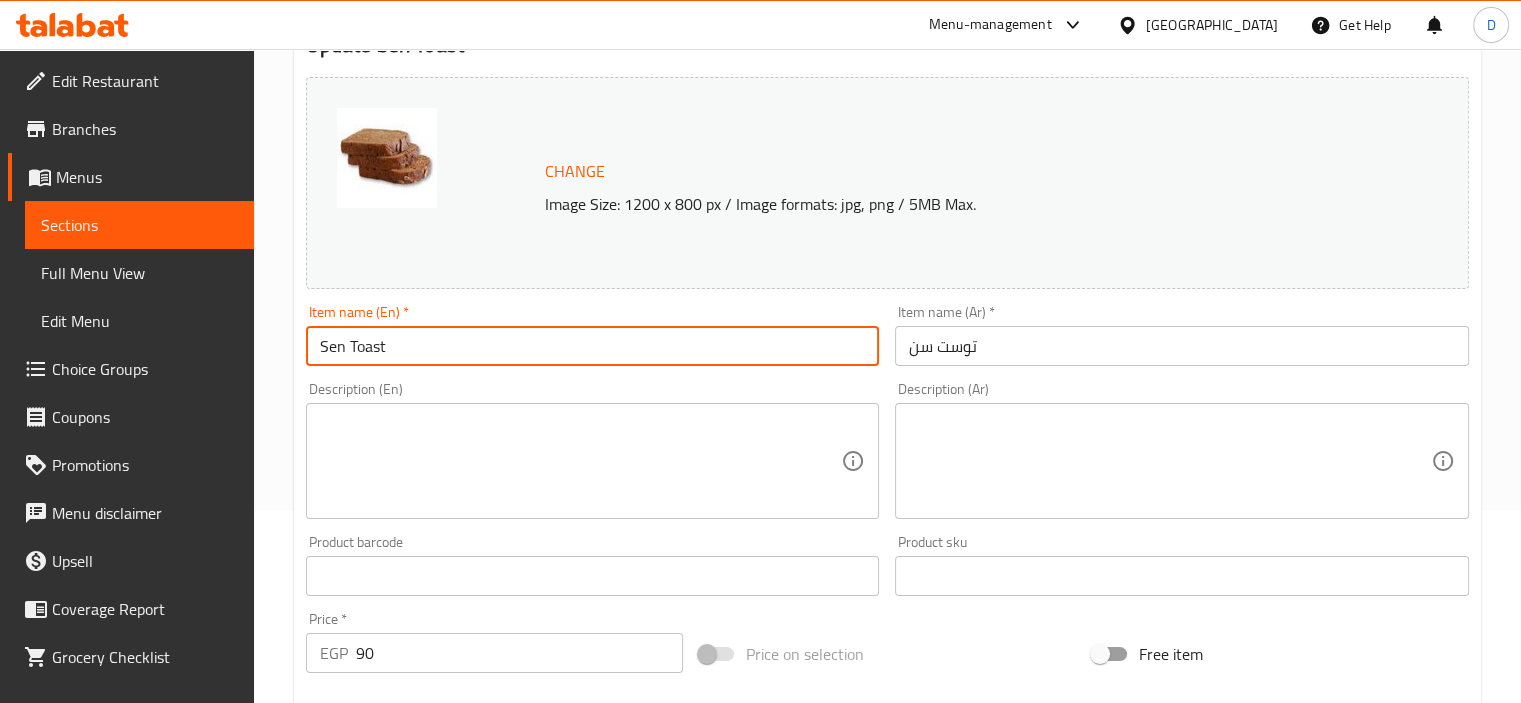 click at bounding box center (581, 461) 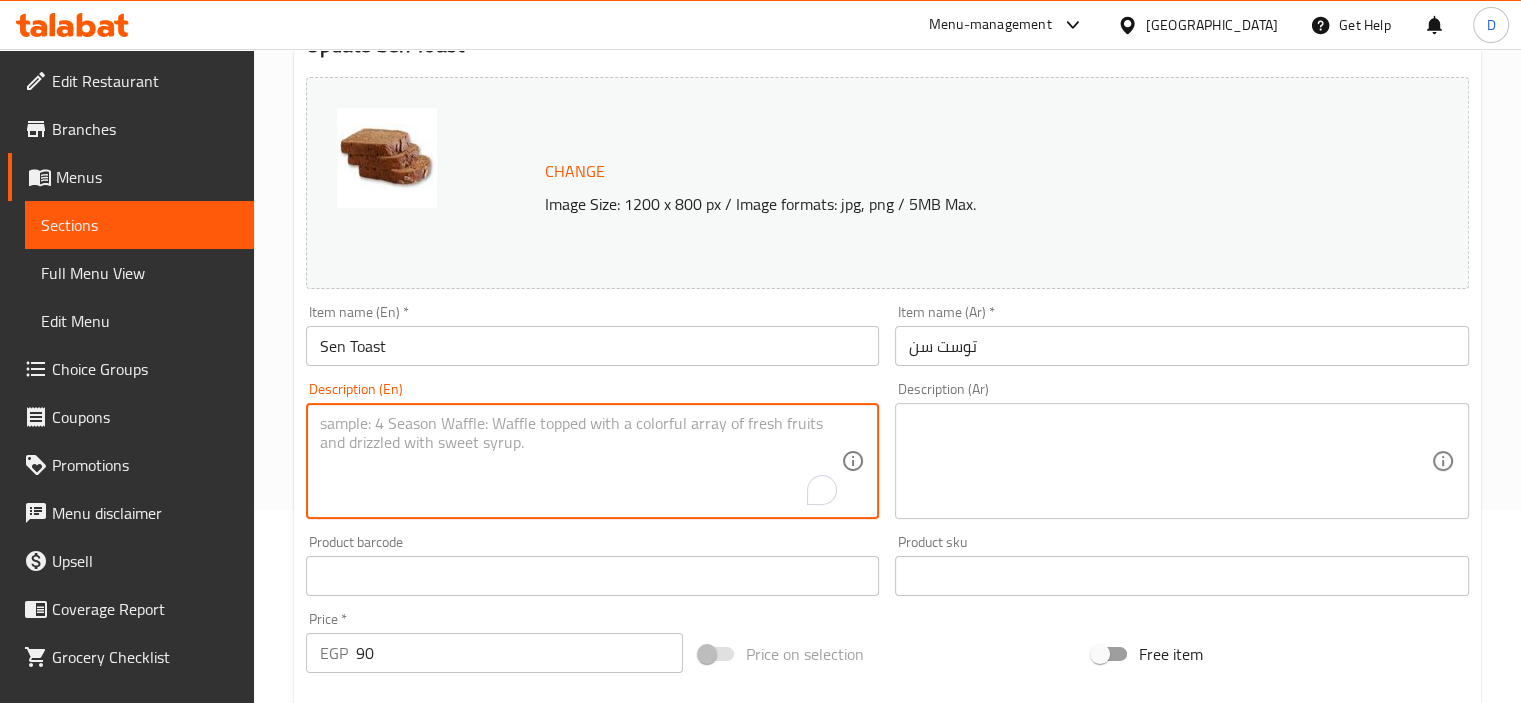 paste on "Toasted bran bread slices with a hearty texture and wholesome flavor." 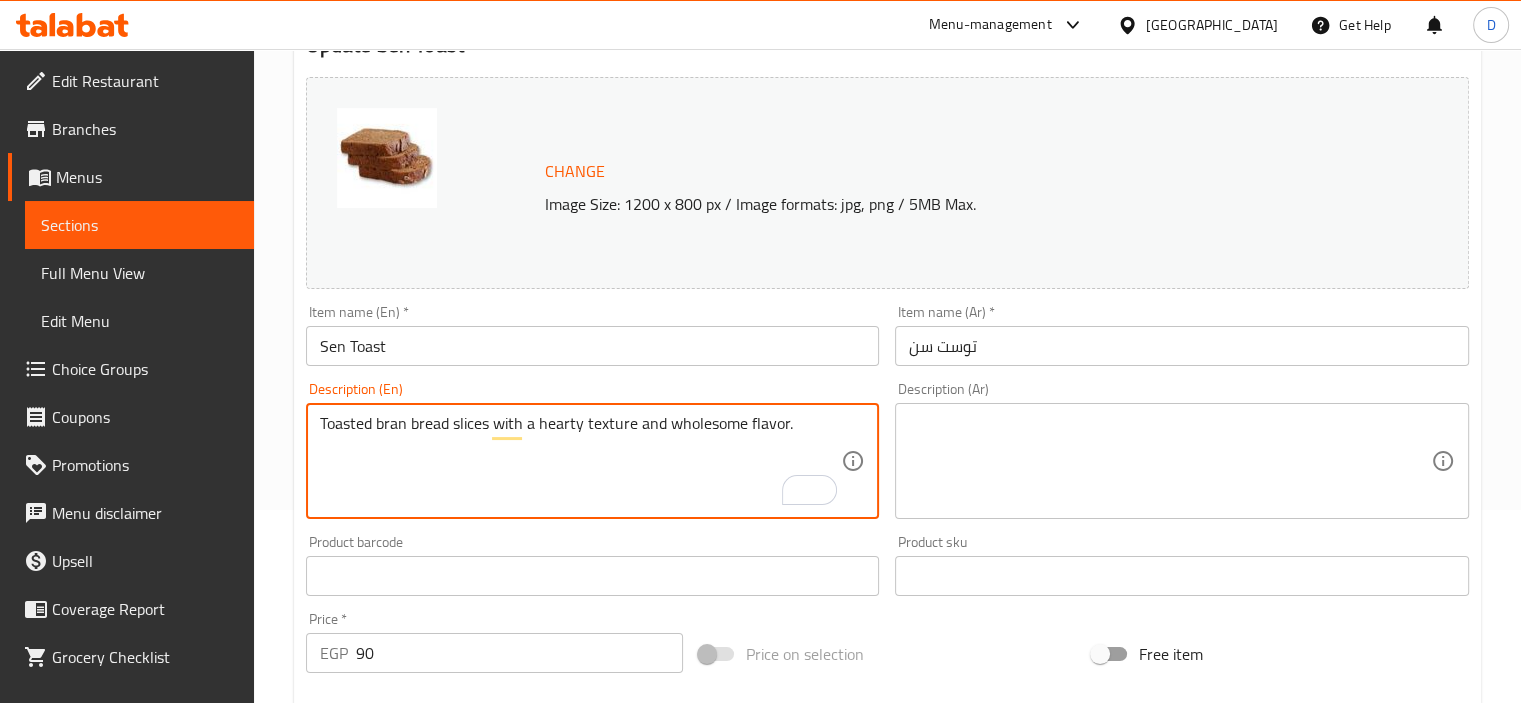 type on "Toasted bran bread slices with a hearty texture and wholesome flavor." 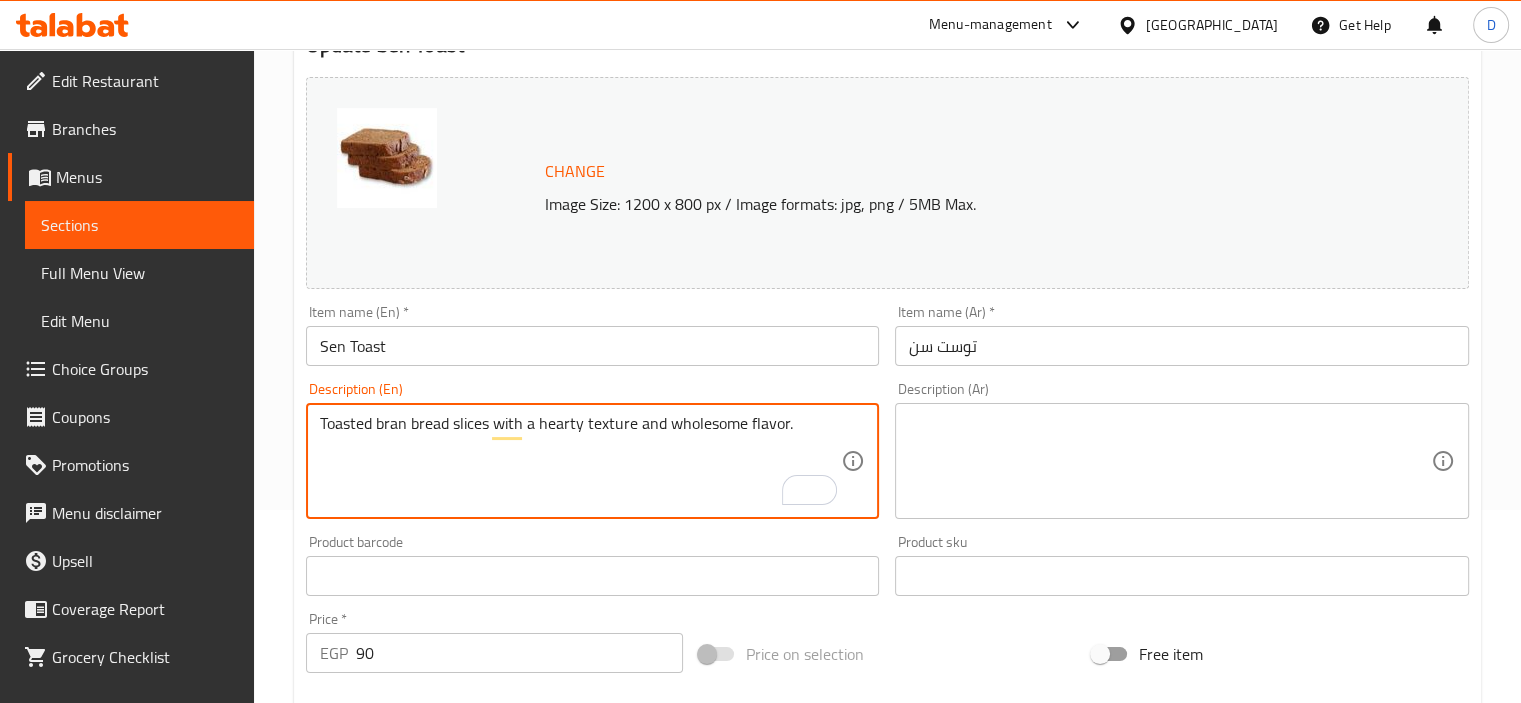 click on "Description (Ar)" at bounding box center (1182, 461) 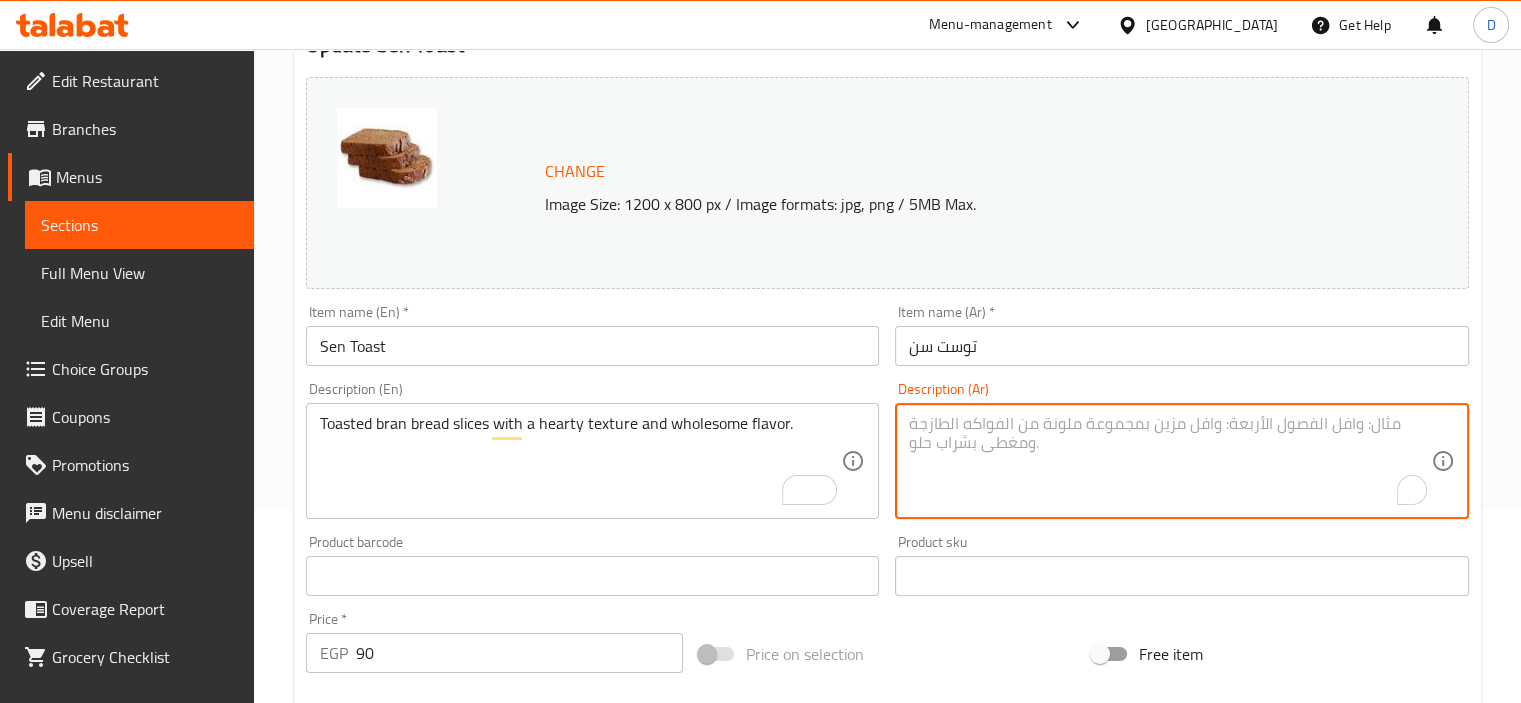 paste on "شرائح خبز النخالة المحمصة ذات الملمس القوي والنكهة الصحية." 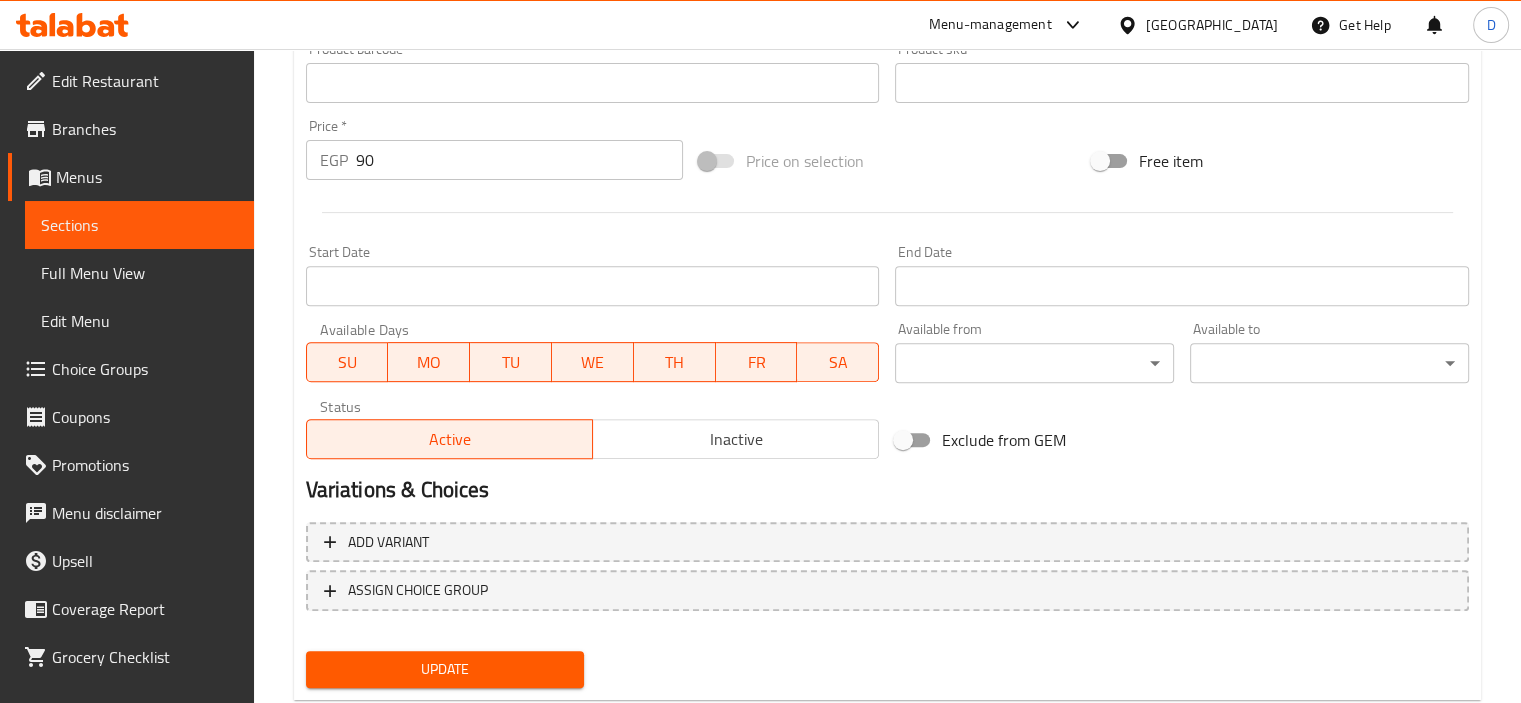 scroll, scrollTop: 737, scrollLeft: 0, axis: vertical 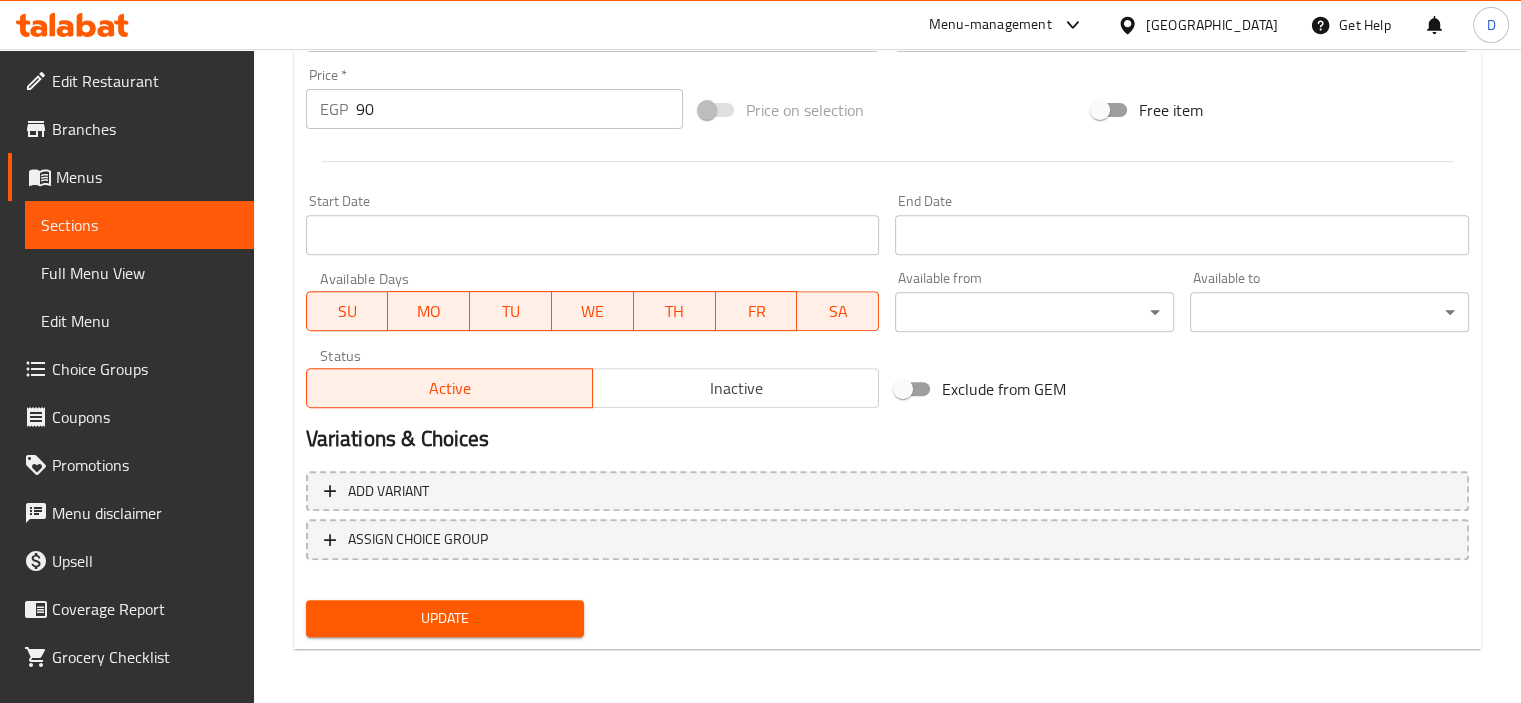 type on "شرائح خبز النخالة المحمصة ذات الملمس القوي والنكهة الصحية." 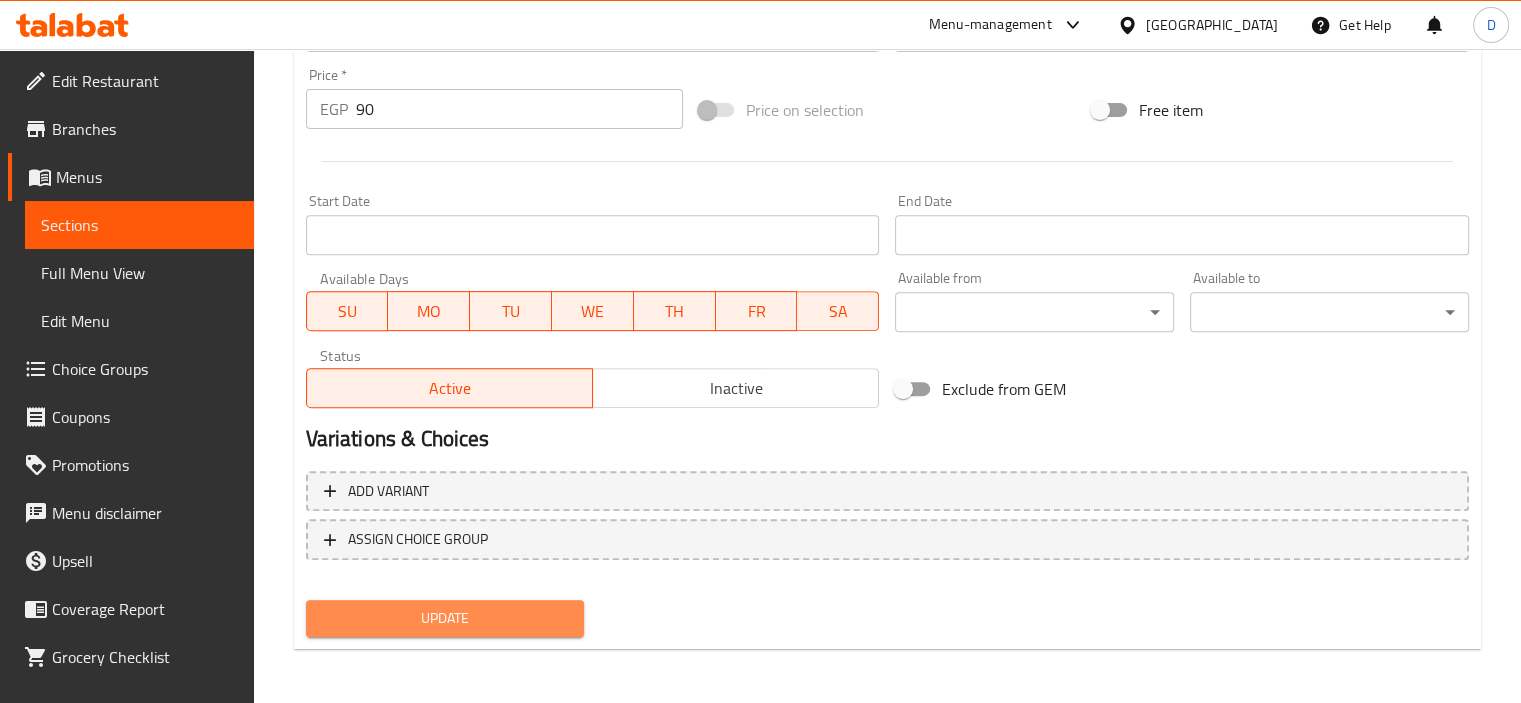 click on "Update" at bounding box center [445, 618] 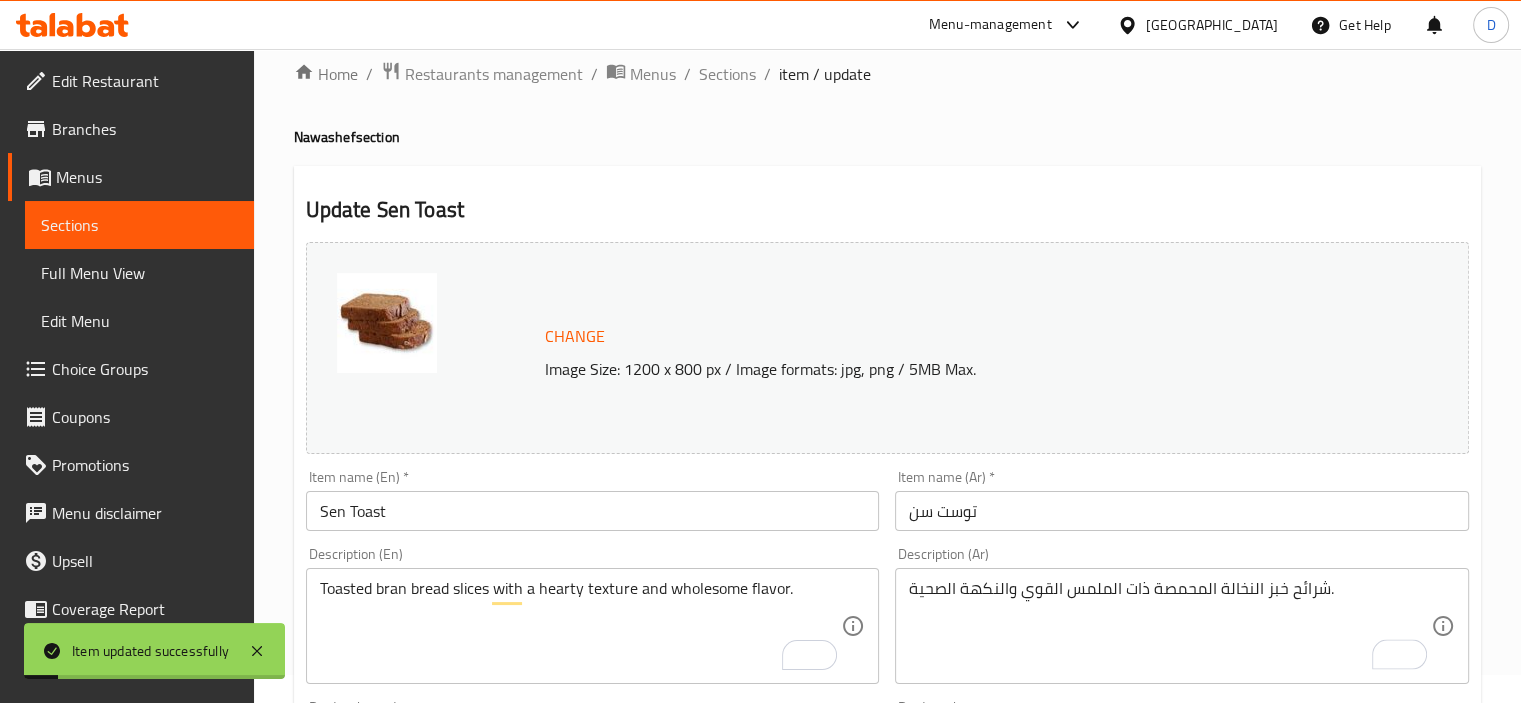 scroll, scrollTop: 0, scrollLeft: 0, axis: both 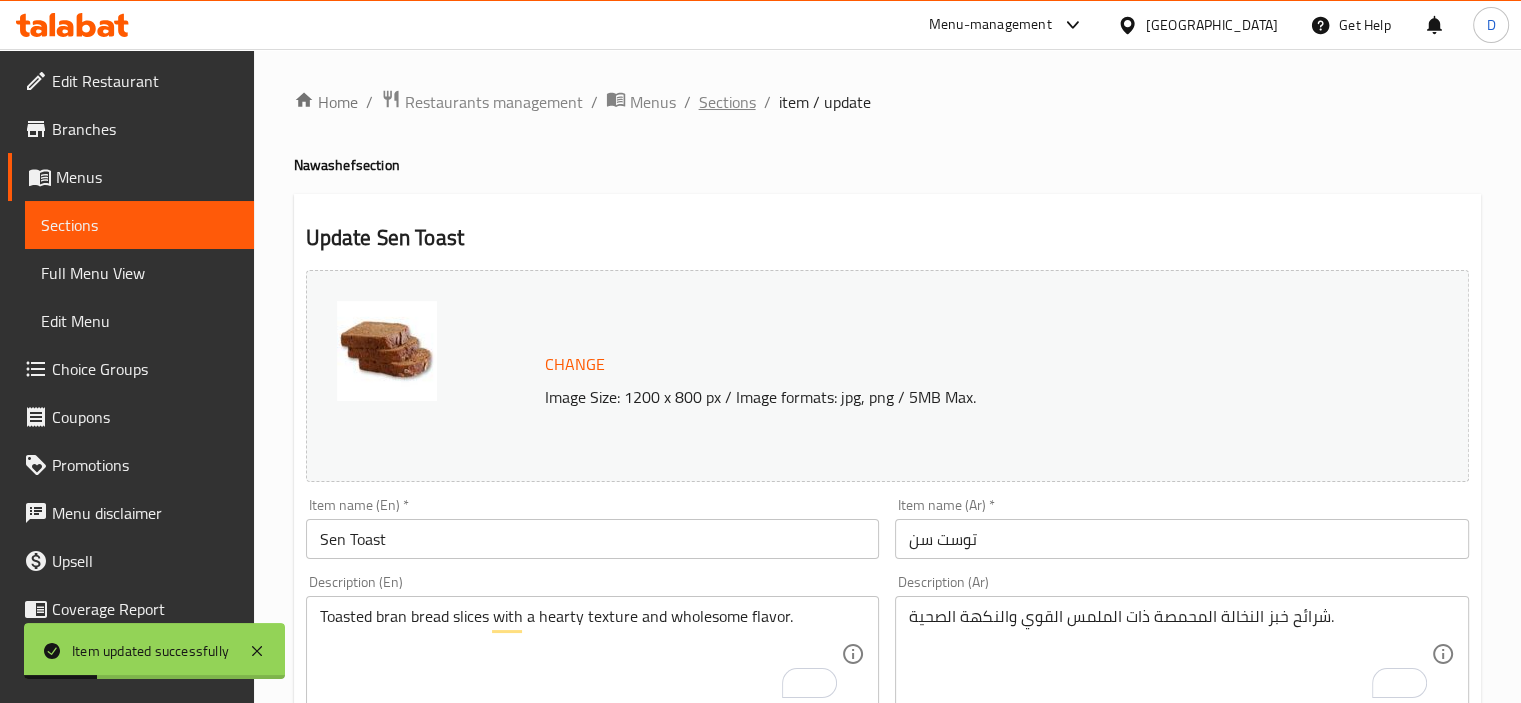 click on "Sections" at bounding box center [727, 102] 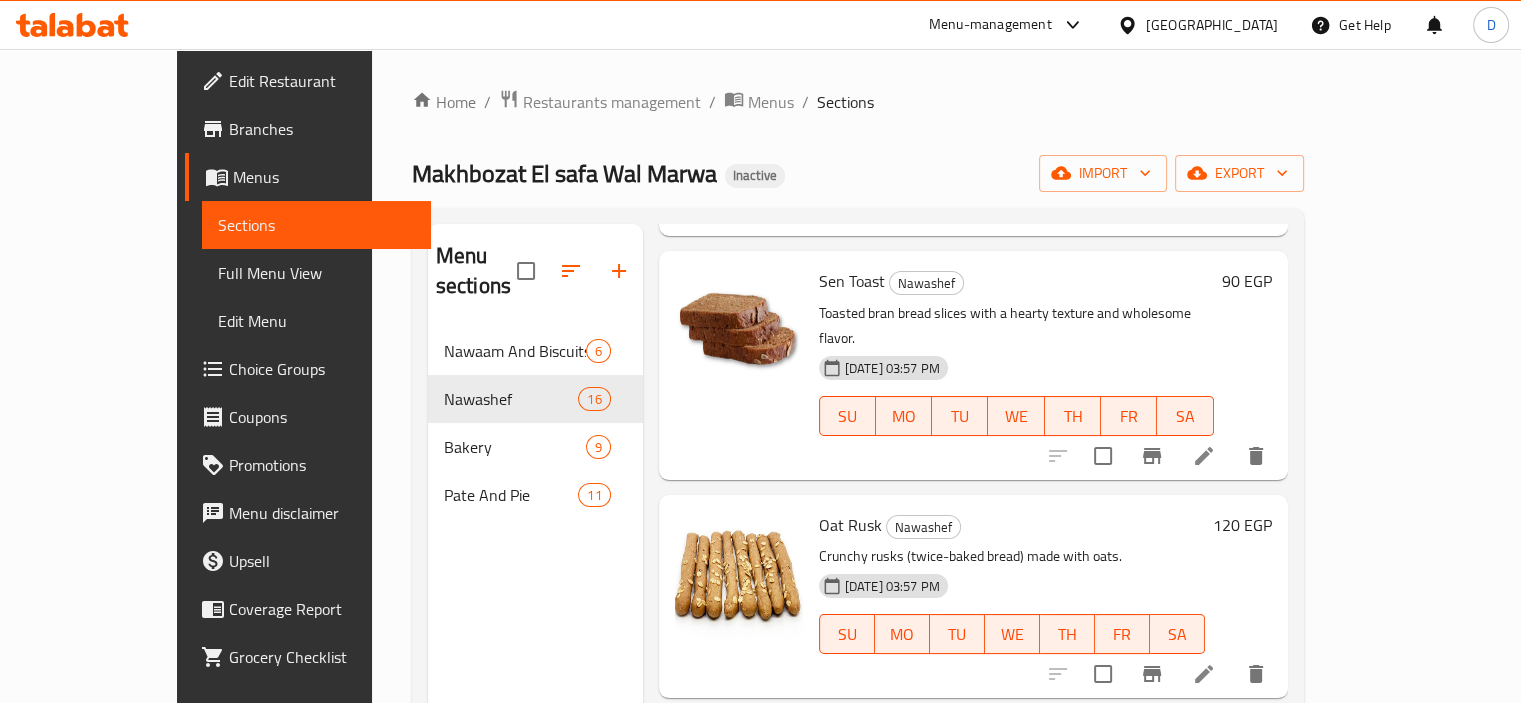 scroll, scrollTop: 2782, scrollLeft: 0, axis: vertical 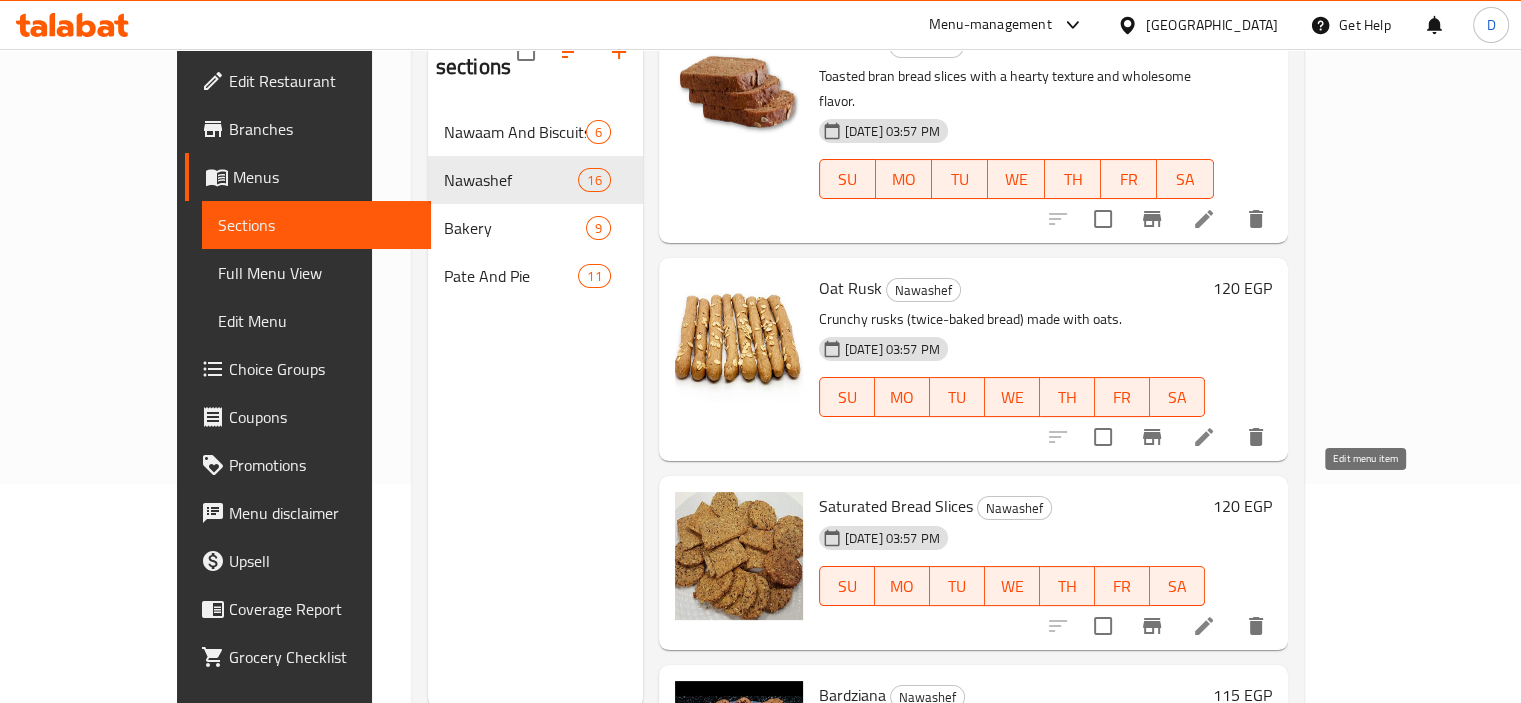 click 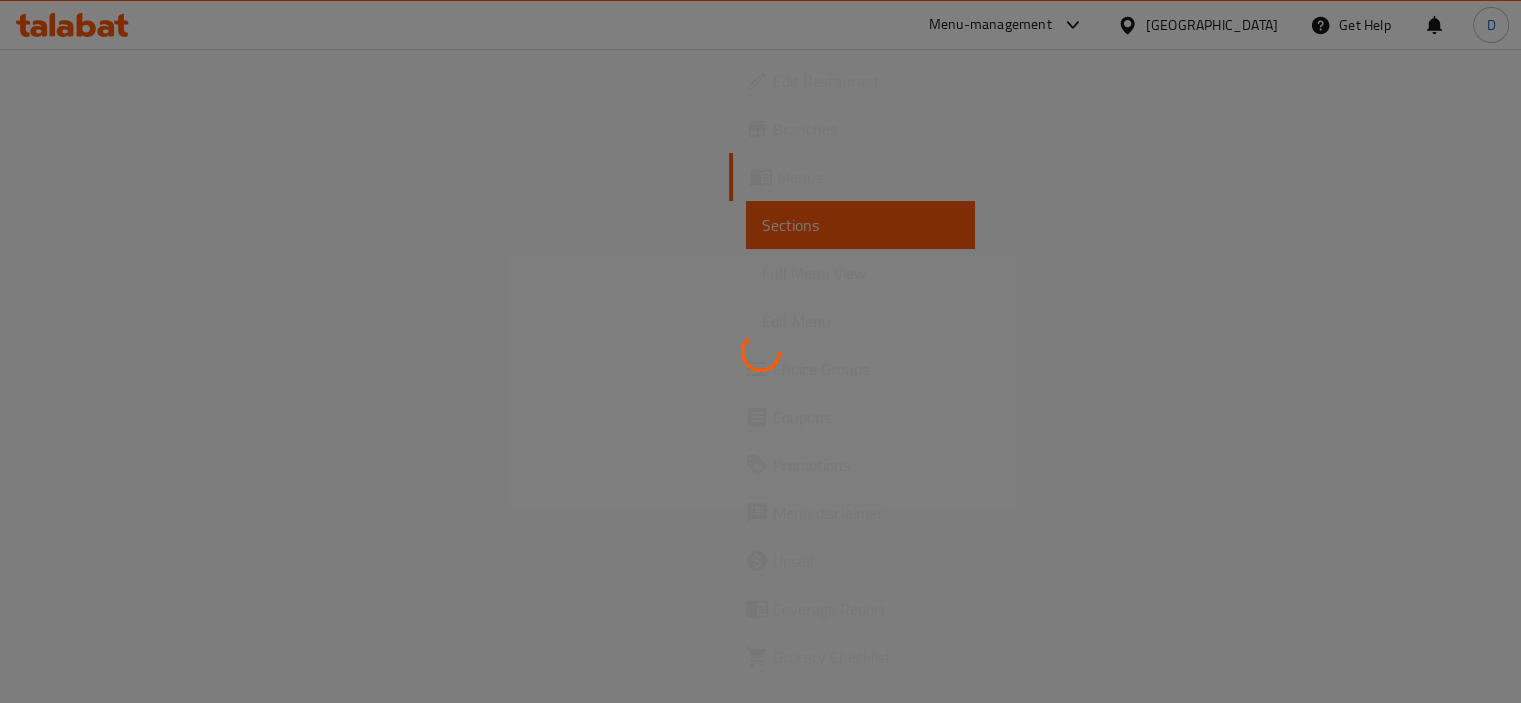 scroll, scrollTop: 0, scrollLeft: 0, axis: both 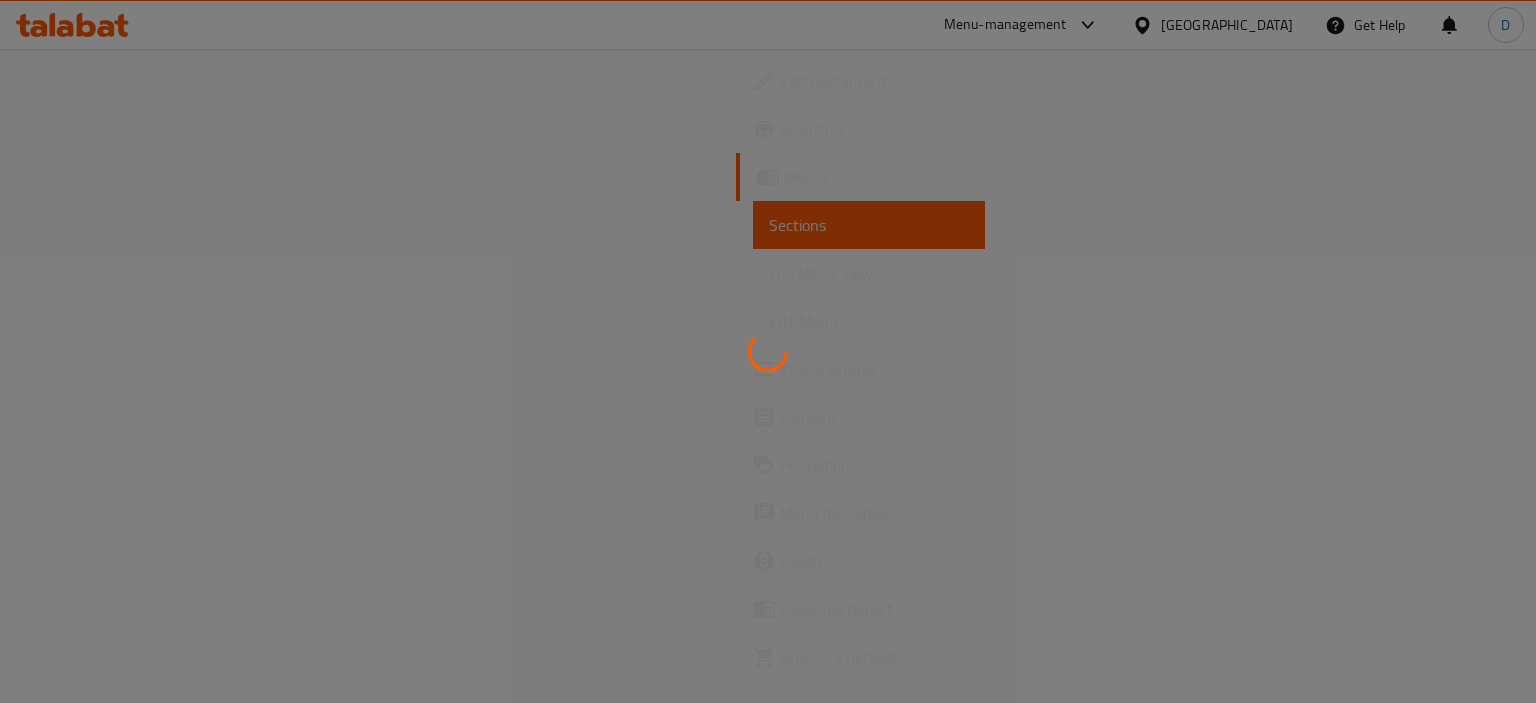 click at bounding box center (768, 351) 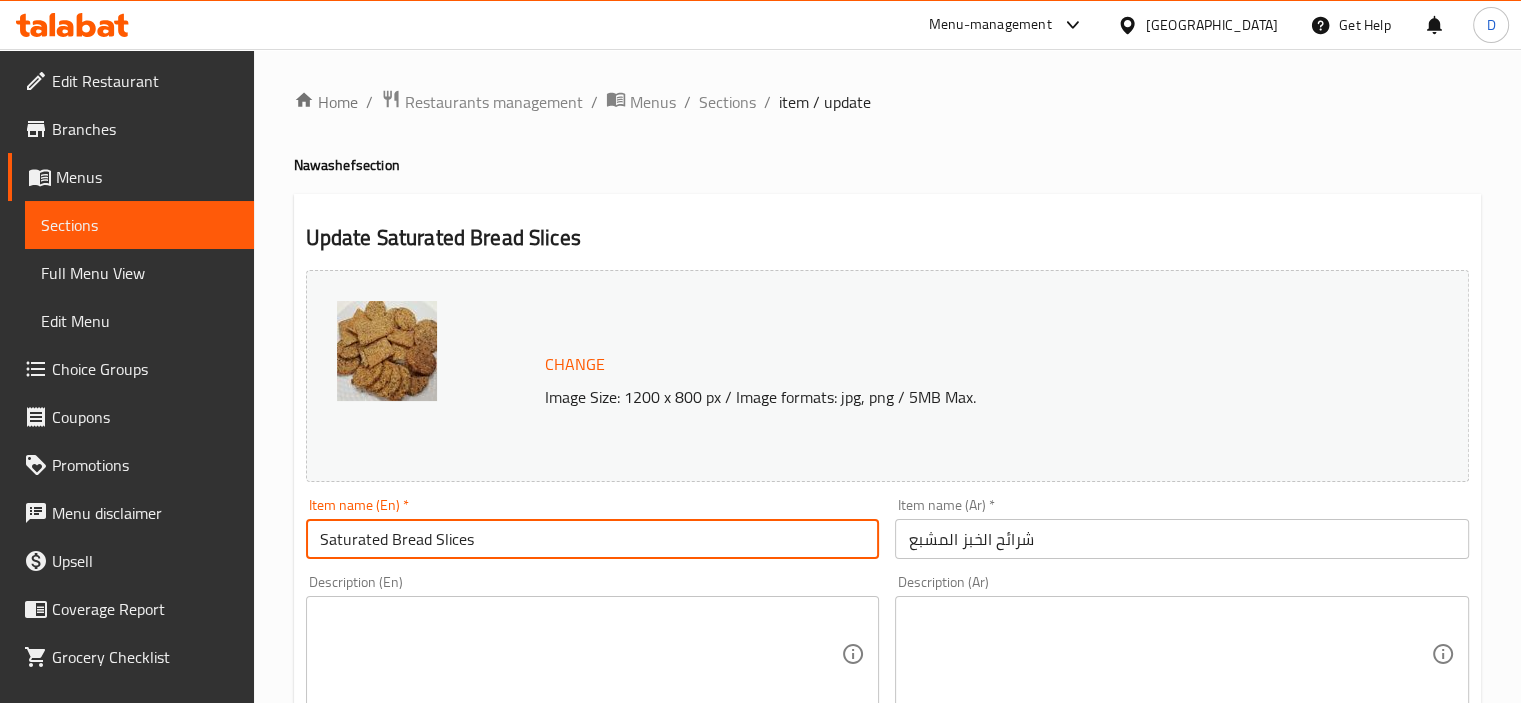 click on "Saturated Bread Slices" at bounding box center (593, 539) 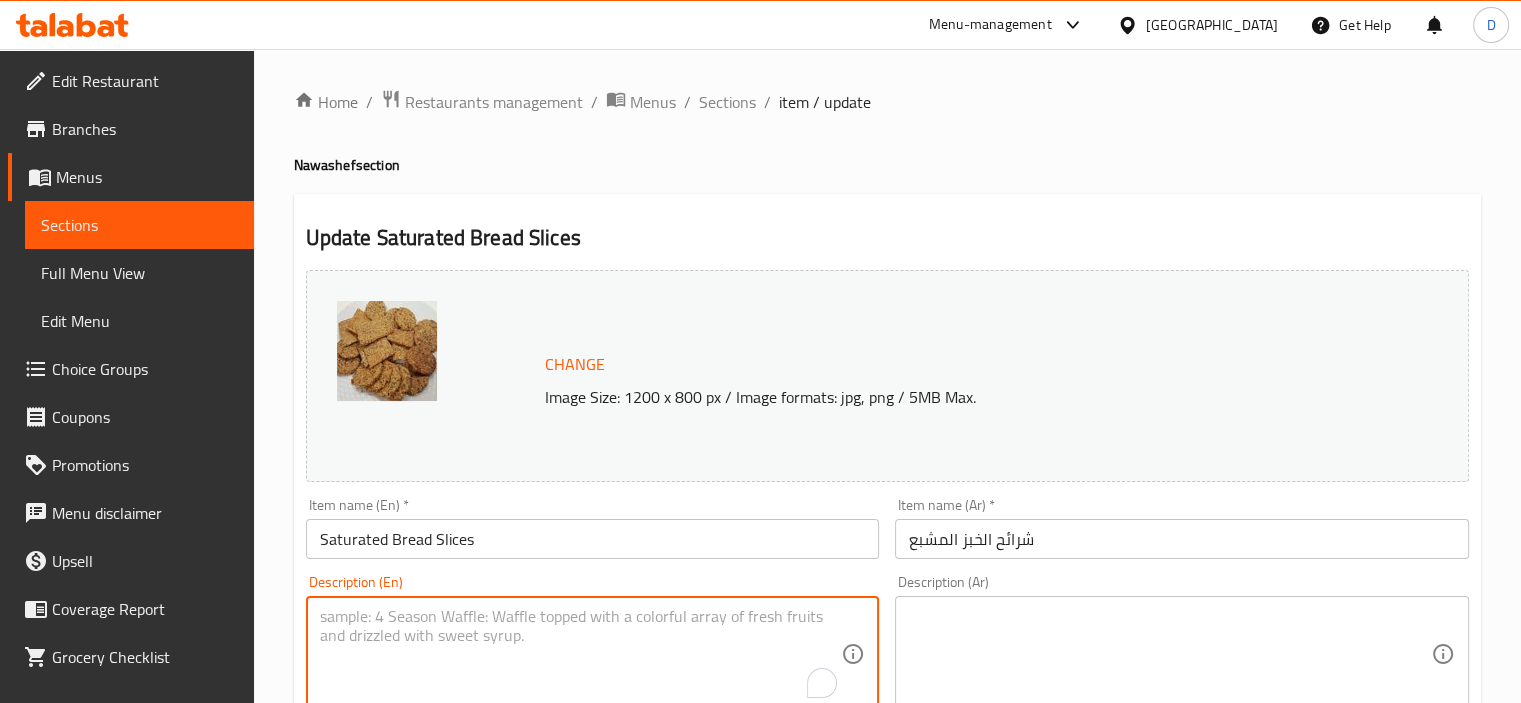 click at bounding box center [581, 654] 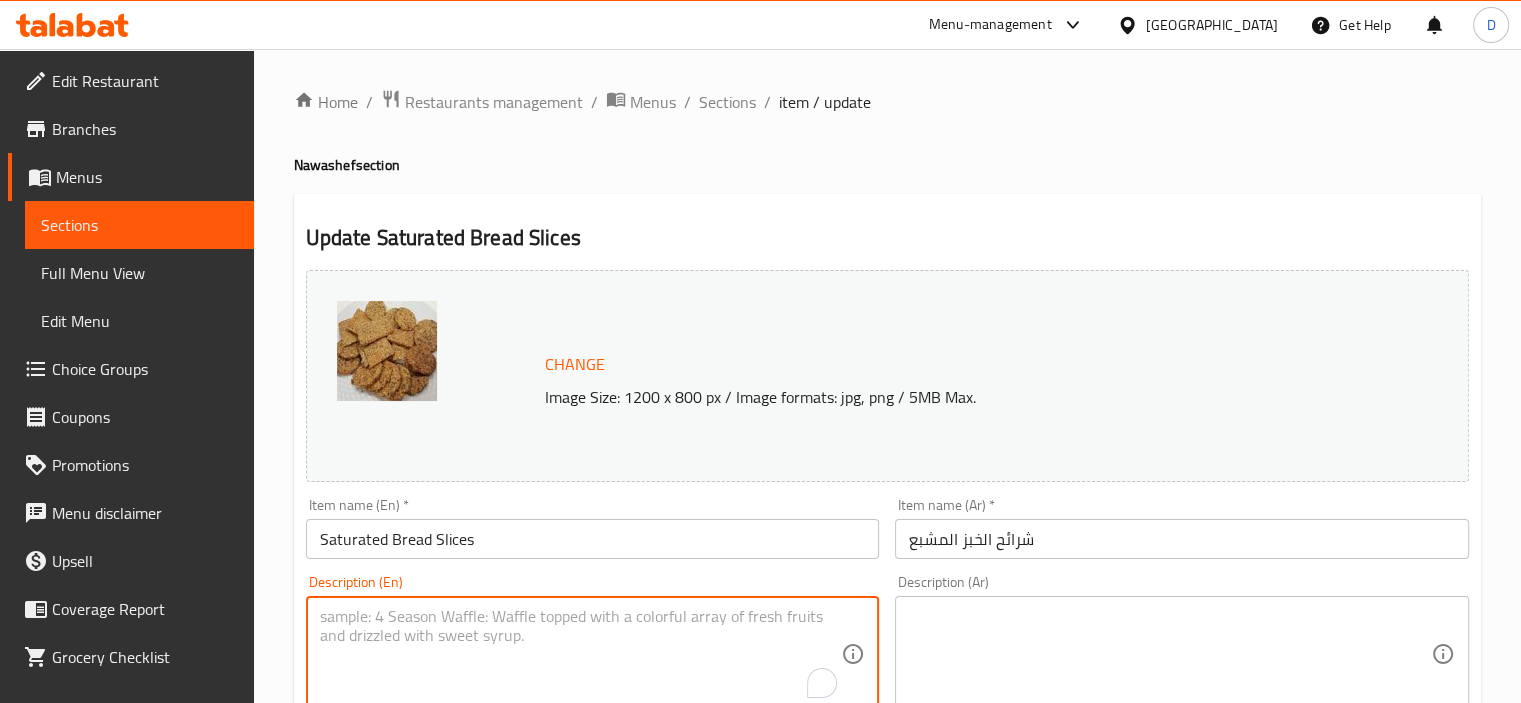 paste on "Soft bread slices enriched with fats for a moist, rich bite — ideal for sandwiches or grilling" 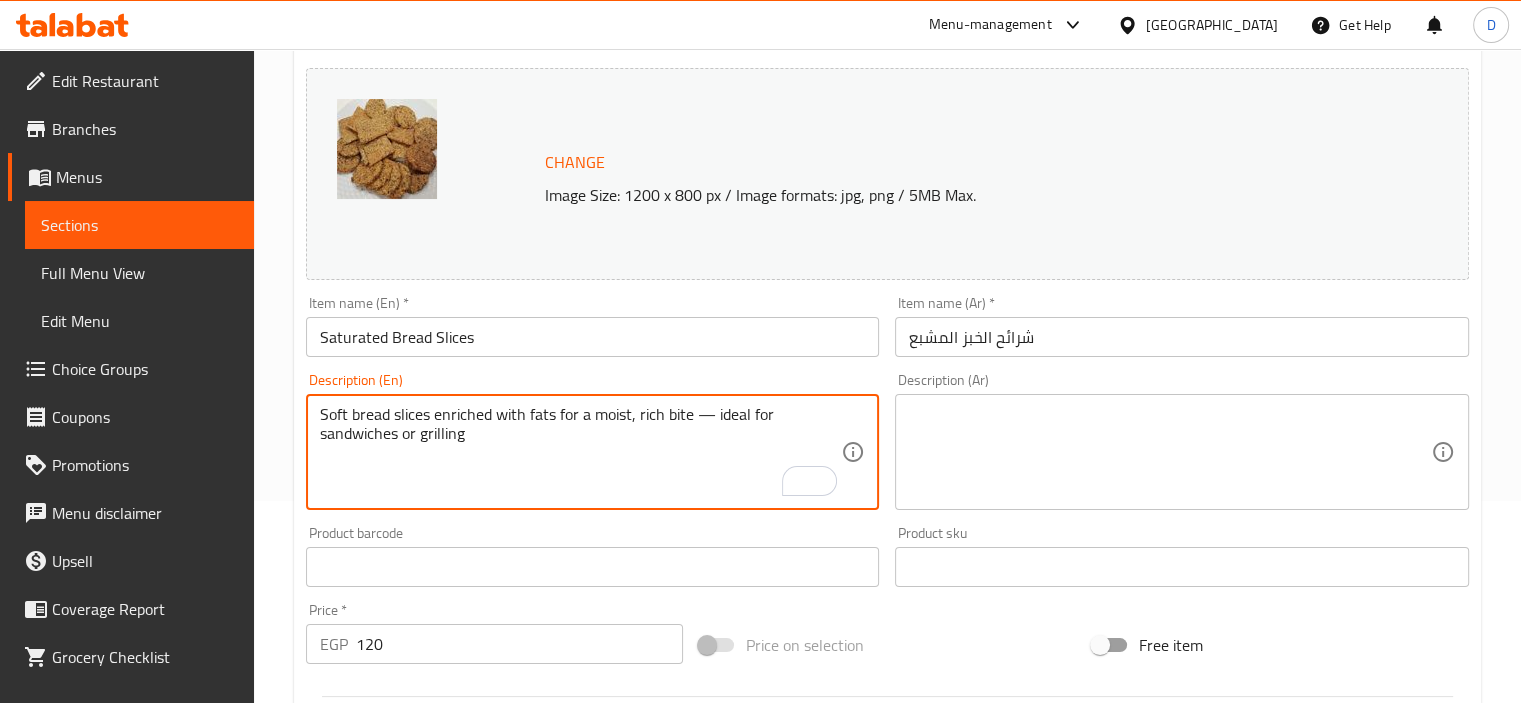 scroll, scrollTop: 229, scrollLeft: 0, axis: vertical 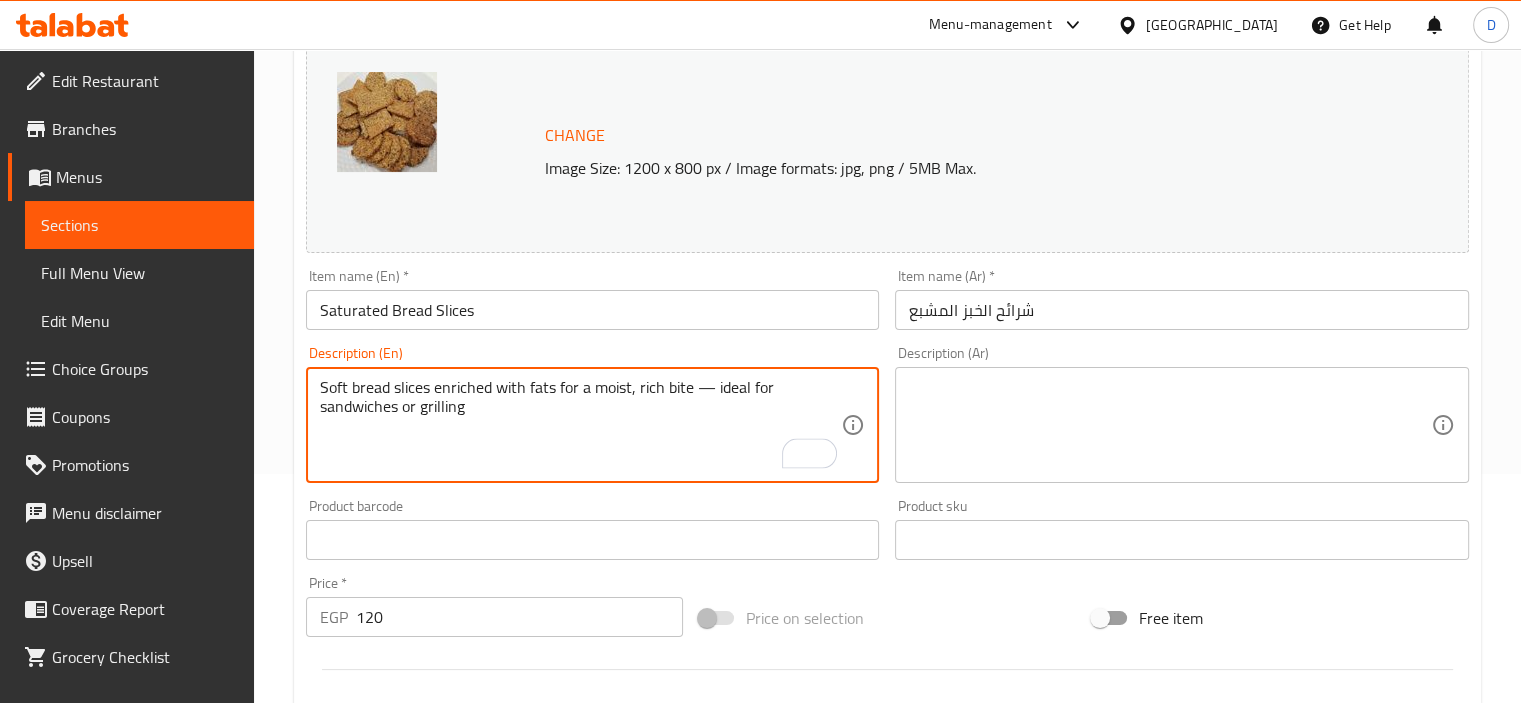 type on "Soft bread slices enriched with fats for a moist, rich bite — ideal for sandwiches or grilling" 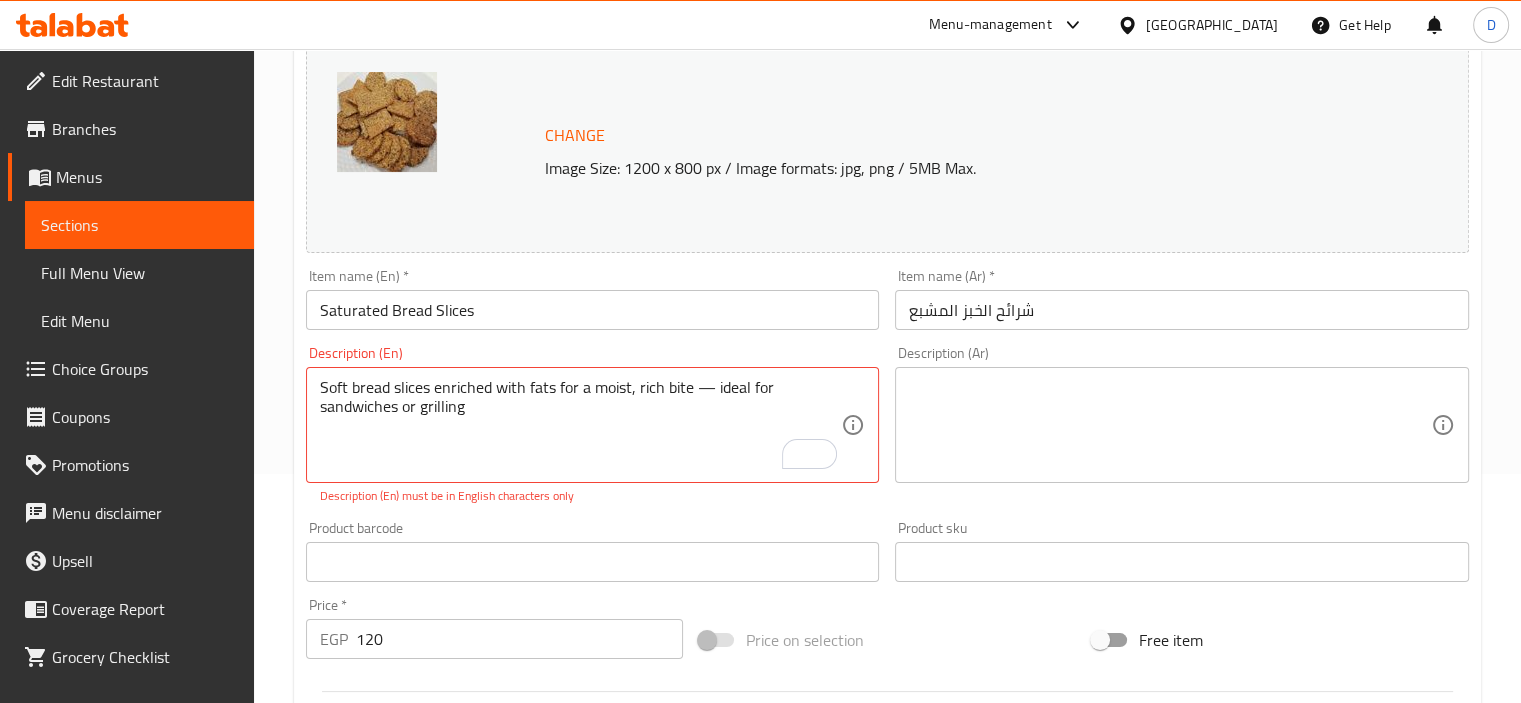 click on "Description (Ar) Description (Ar)" at bounding box center [1182, 414] 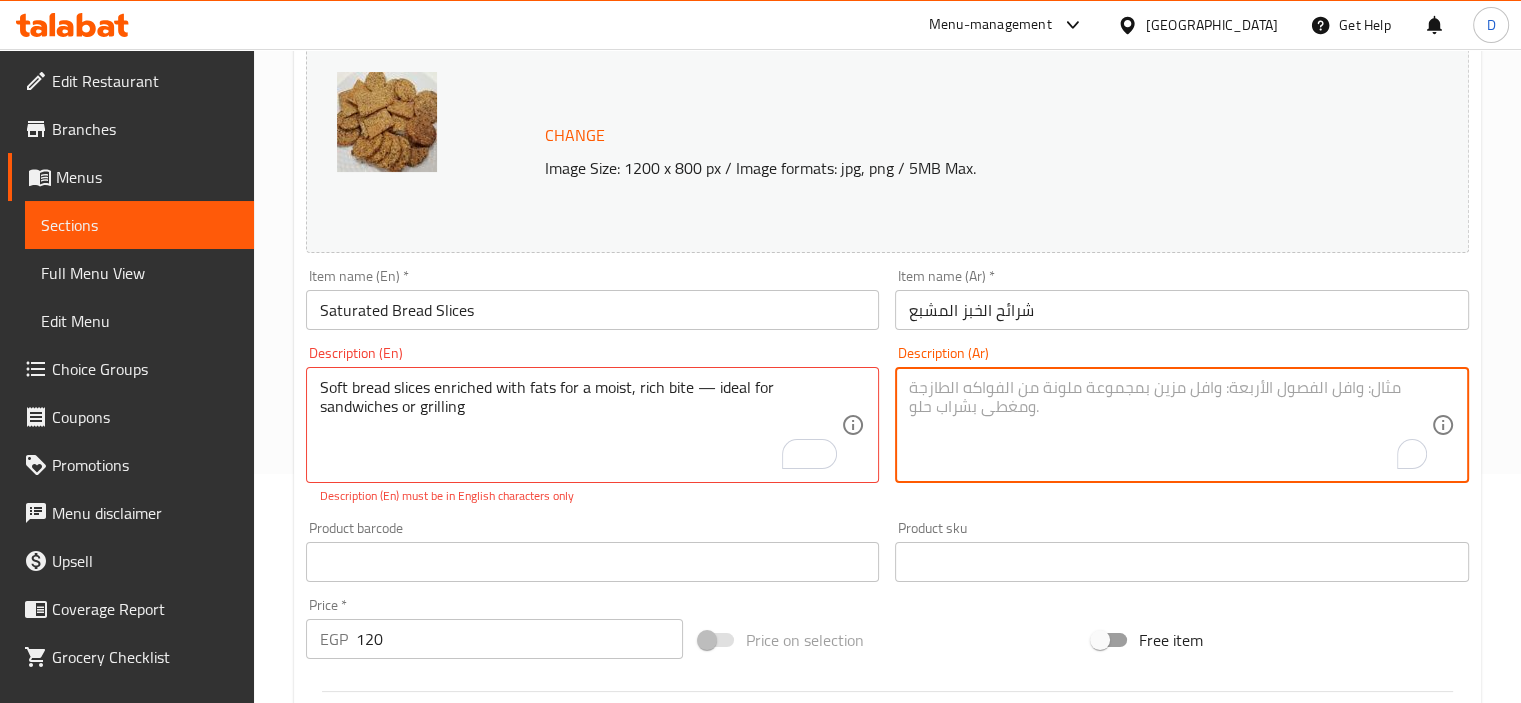 click at bounding box center [1170, 425] 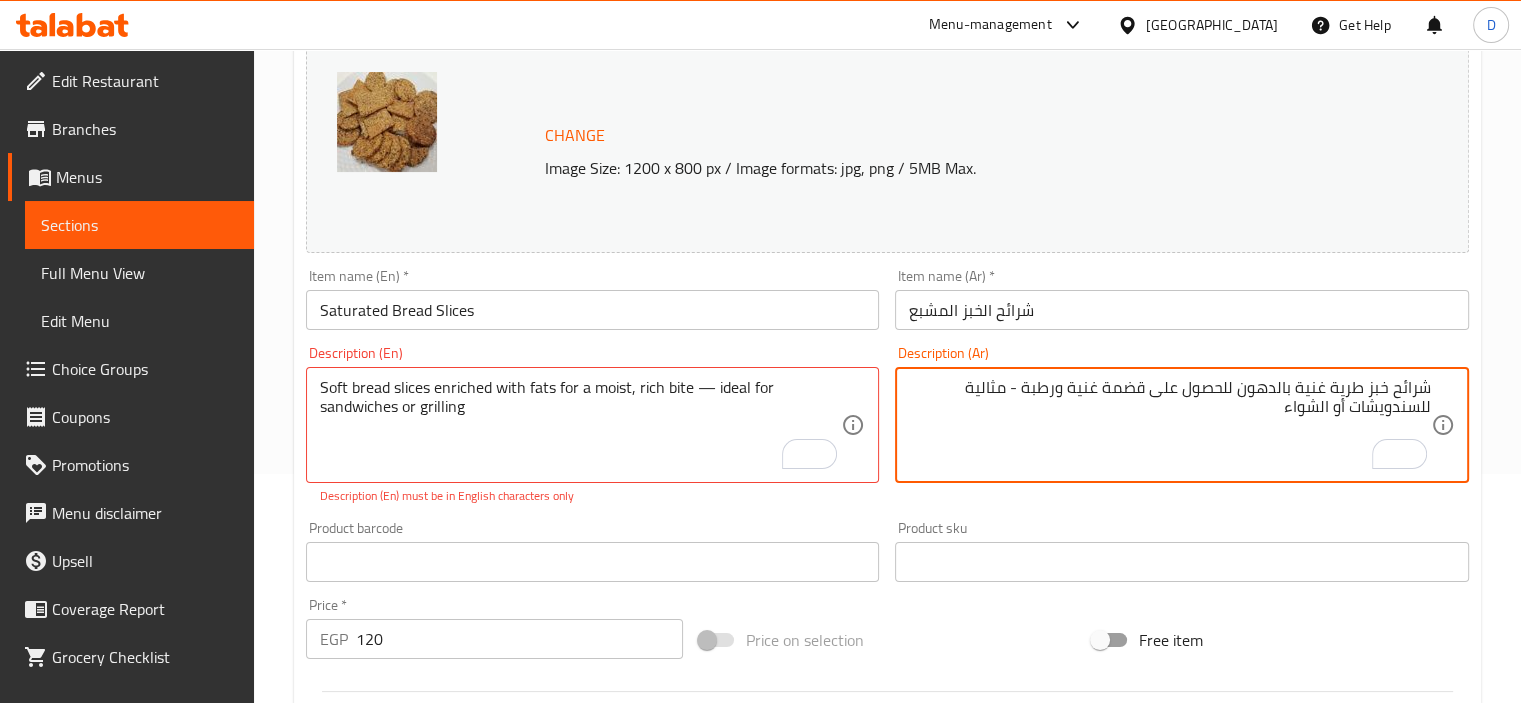 type on "شرائح خبز طرية غنية بالدهون للحصول على قضمة غنية ورطبة - مثالية للسندويشات أو الشواء" 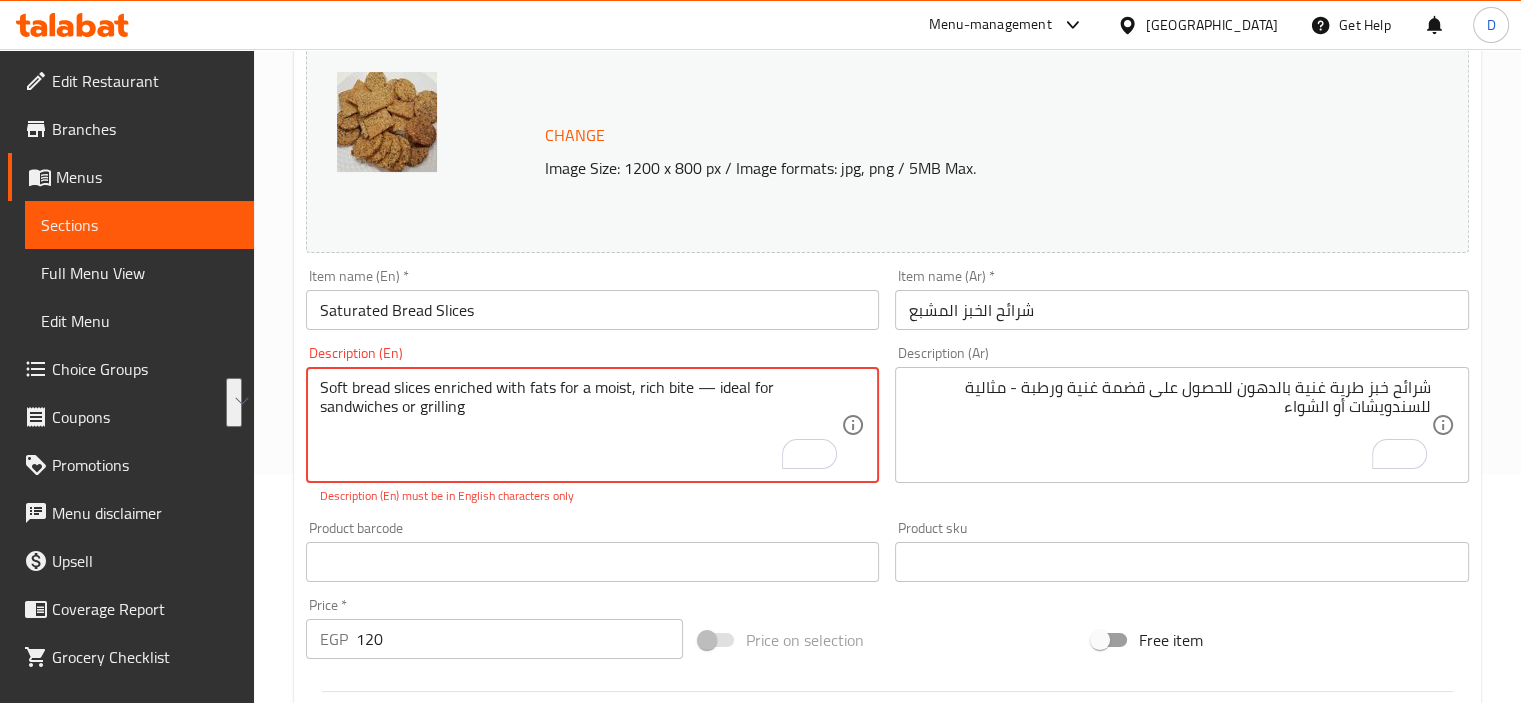 drag, startPoint x: 715, startPoint y: 388, endPoint x: 724, endPoint y: 408, distance: 21.931713 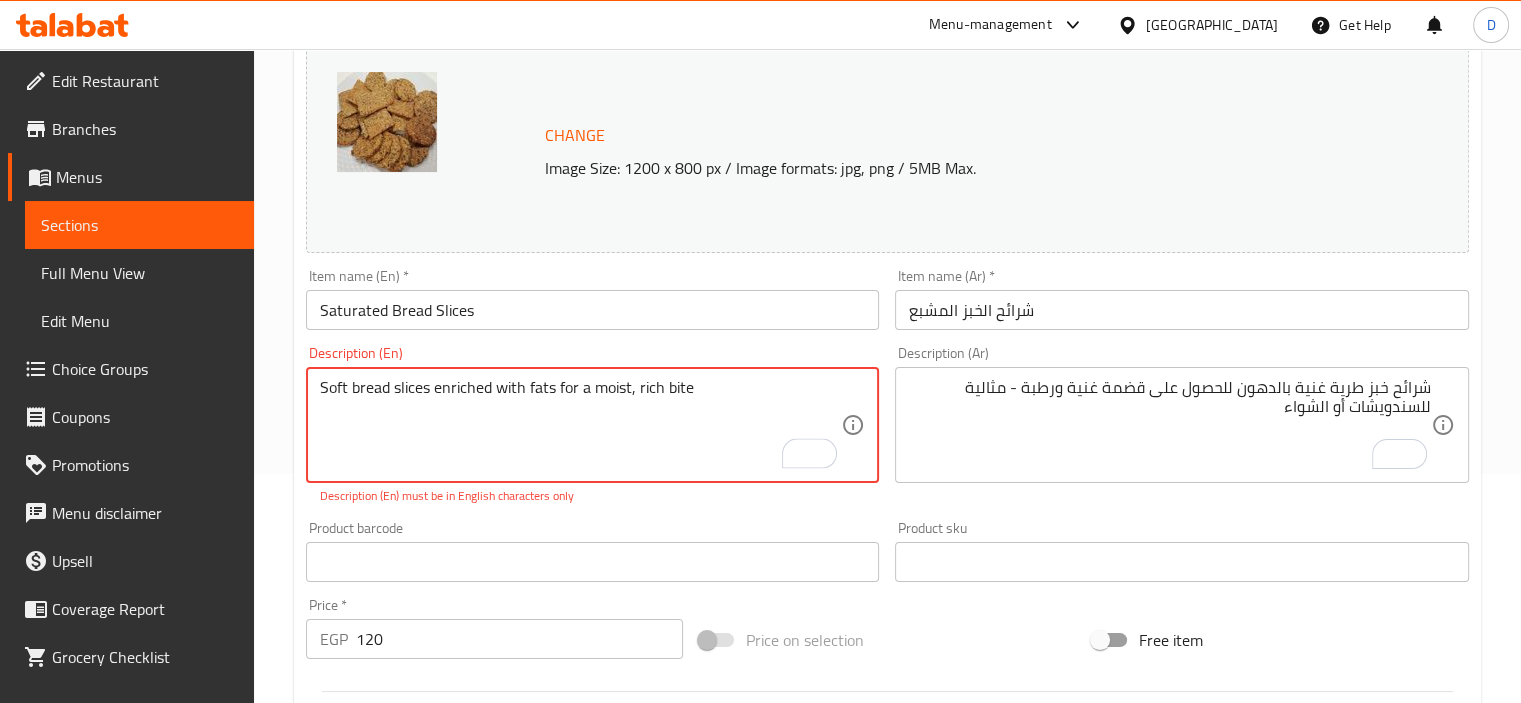 type on "Soft bread slices enriched with fats for a moist, rich bite" 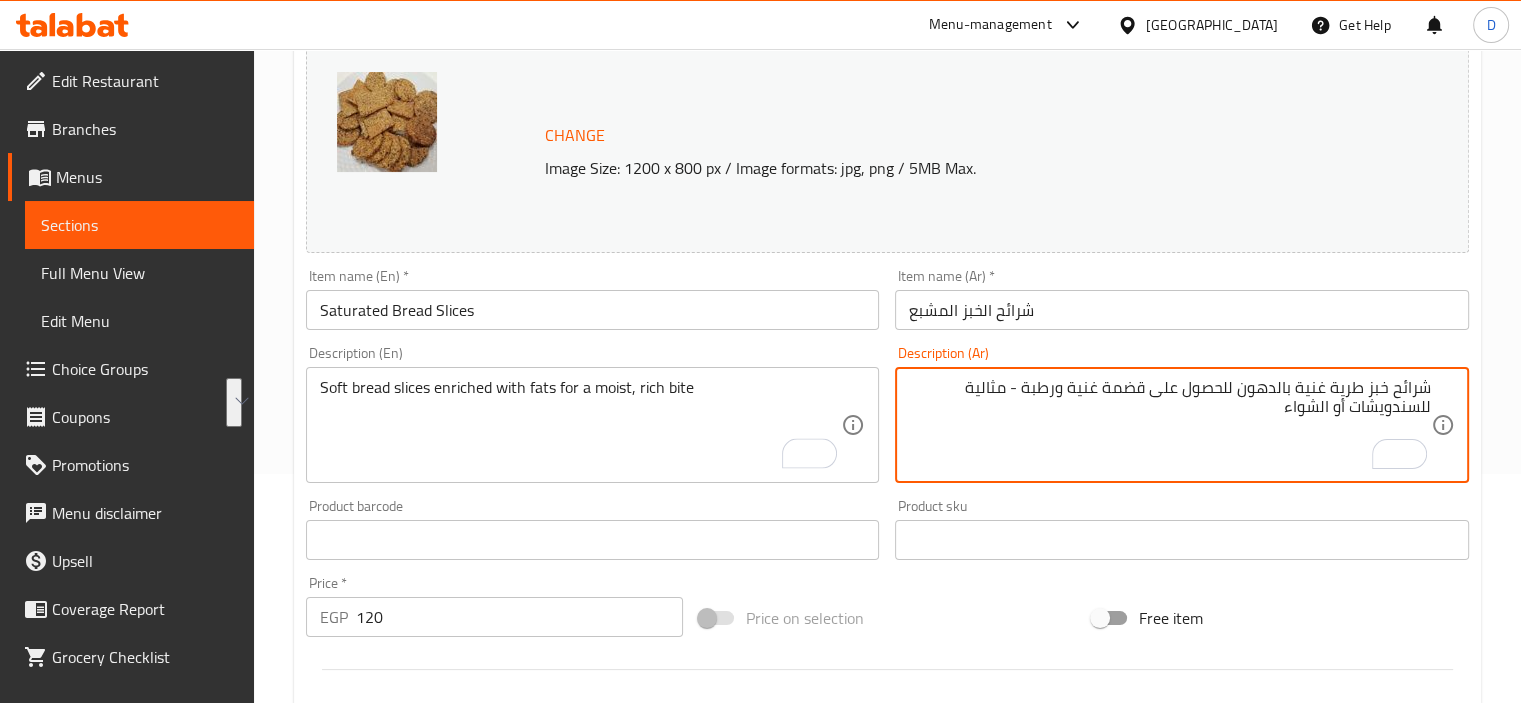 drag, startPoint x: 1026, startPoint y: 391, endPoint x: 998, endPoint y: 411, distance: 34.4093 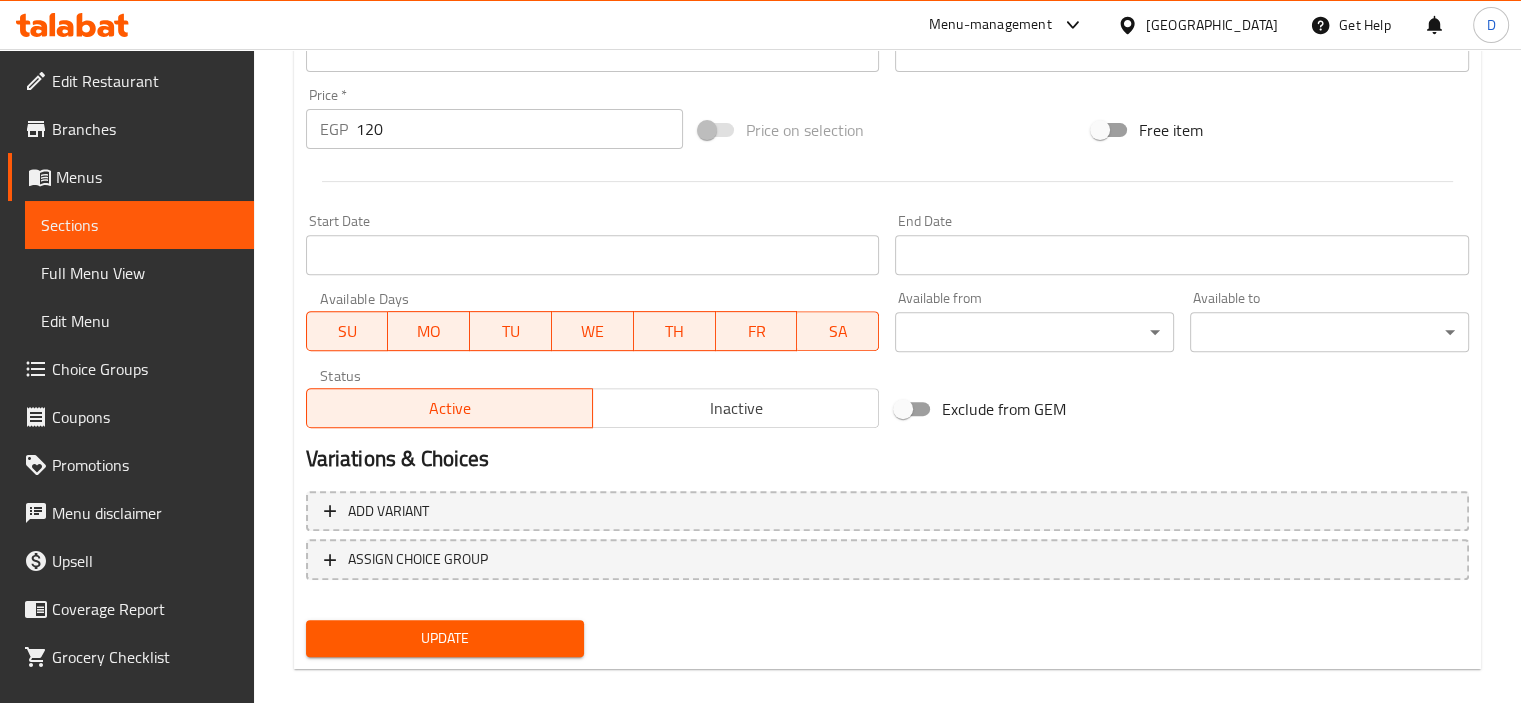 scroll, scrollTop: 737, scrollLeft: 0, axis: vertical 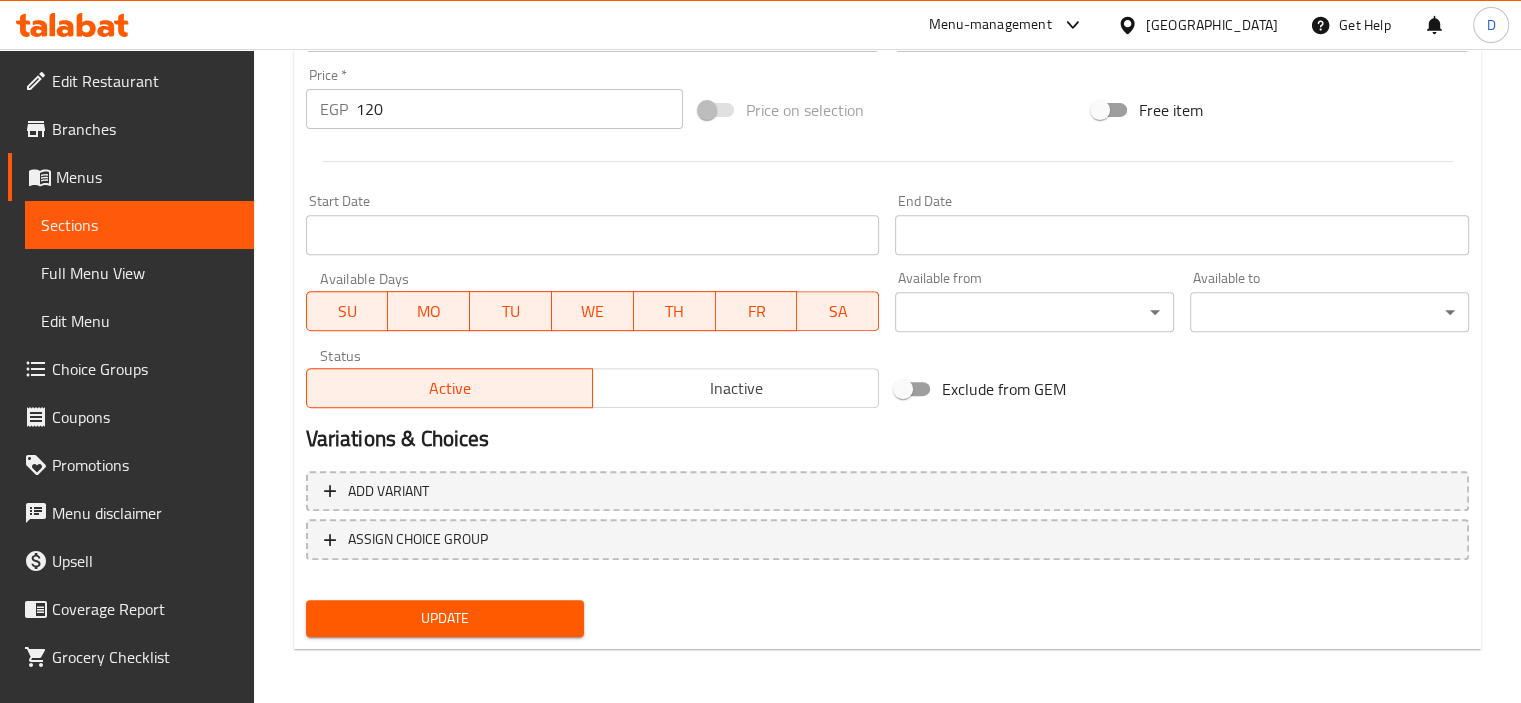 type on "شرائح خبز طرية غنية بالدهون للحصول على قضمة غنية ورطبة" 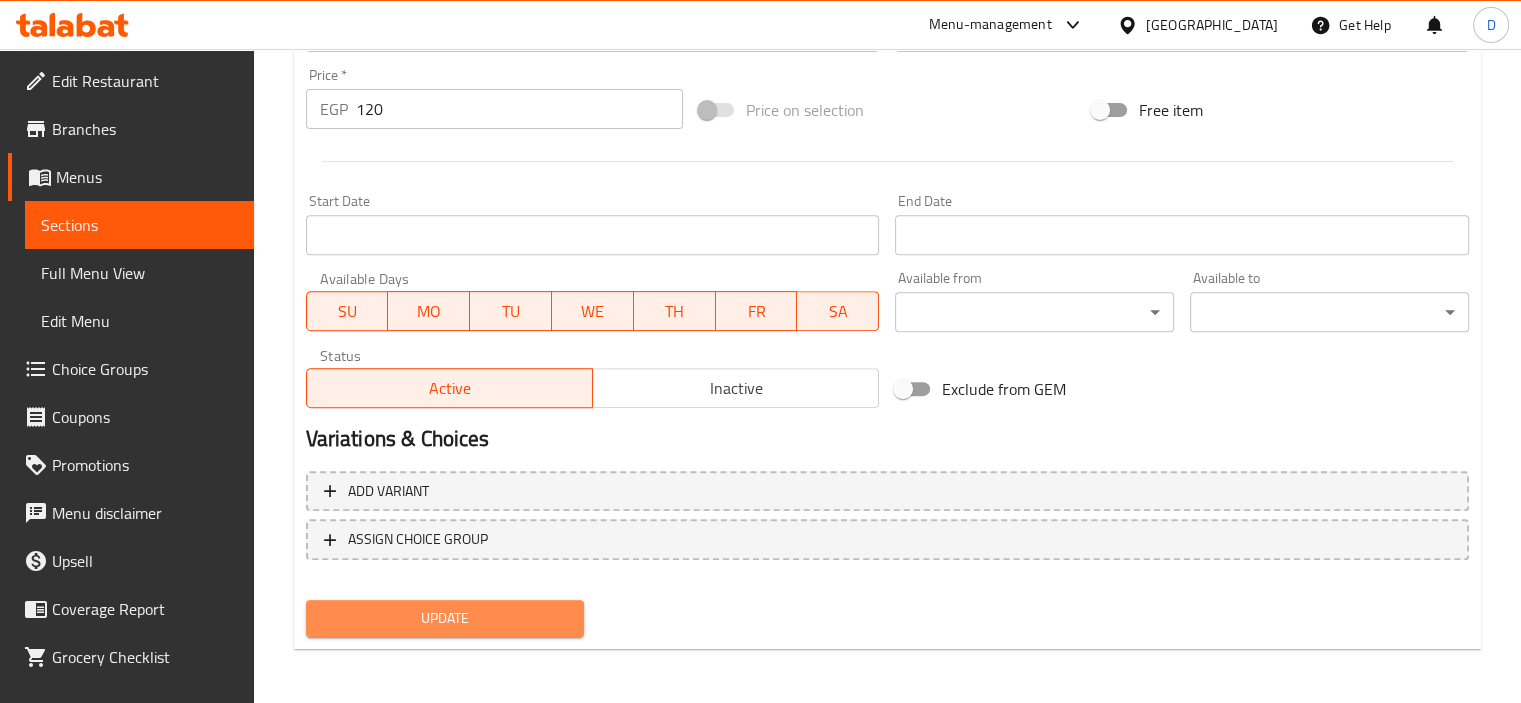 click on "Update" at bounding box center (445, 618) 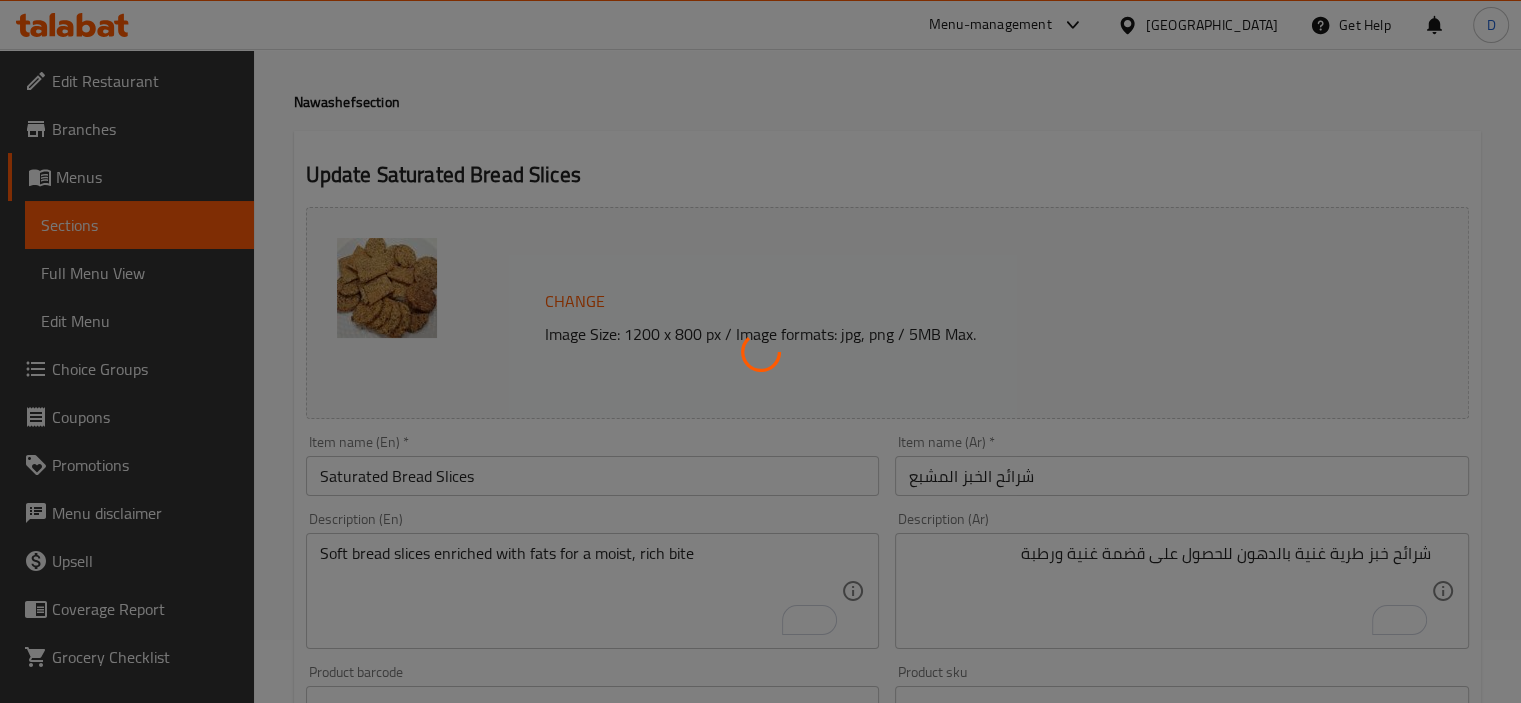 scroll, scrollTop: 0, scrollLeft: 0, axis: both 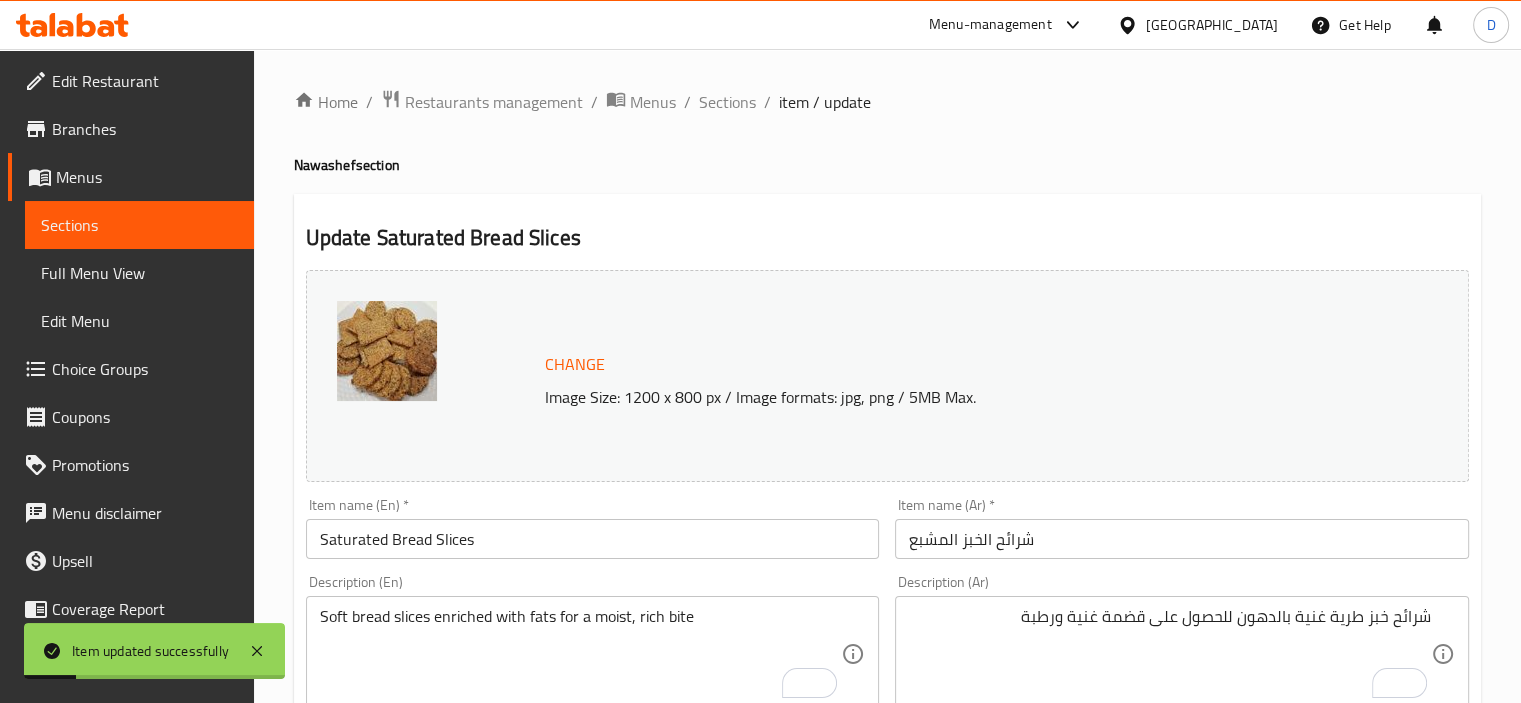 click on "Home / Restaurants management / Menus / Sections / item / update Nawashef  section Update Saturated Bread Slices Change Image Size: 1200 x 800 px / Image formats: jpg, png / 5MB Max. Item name (En)   * Saturated Bread Slices Item name (En)  * Item name (Ar)   * شرائح الخبز المشبع Item name (Ar)  * Description (En) Soft bread slices enriched with fats for a moist, rich bite  Description (En) Description (Ar) شرائح خبز طرية غنية بالدهون للحصول على قضمة غنية ورطبة Description (Ar) Product barcode Product barcode Product sku Product sku Price   * EGP 120 Price  * Price on selection Free item Start Date Start Date End Date End Date Available Days SU MO TU WE TH FR SA Available from ​ ​ Available to ​ ​ Status Active Inactive Exclude from GEM Variations & Choices Add variant ASSIGN CHOICE GROUP Update" at bounding box center [887, 745] 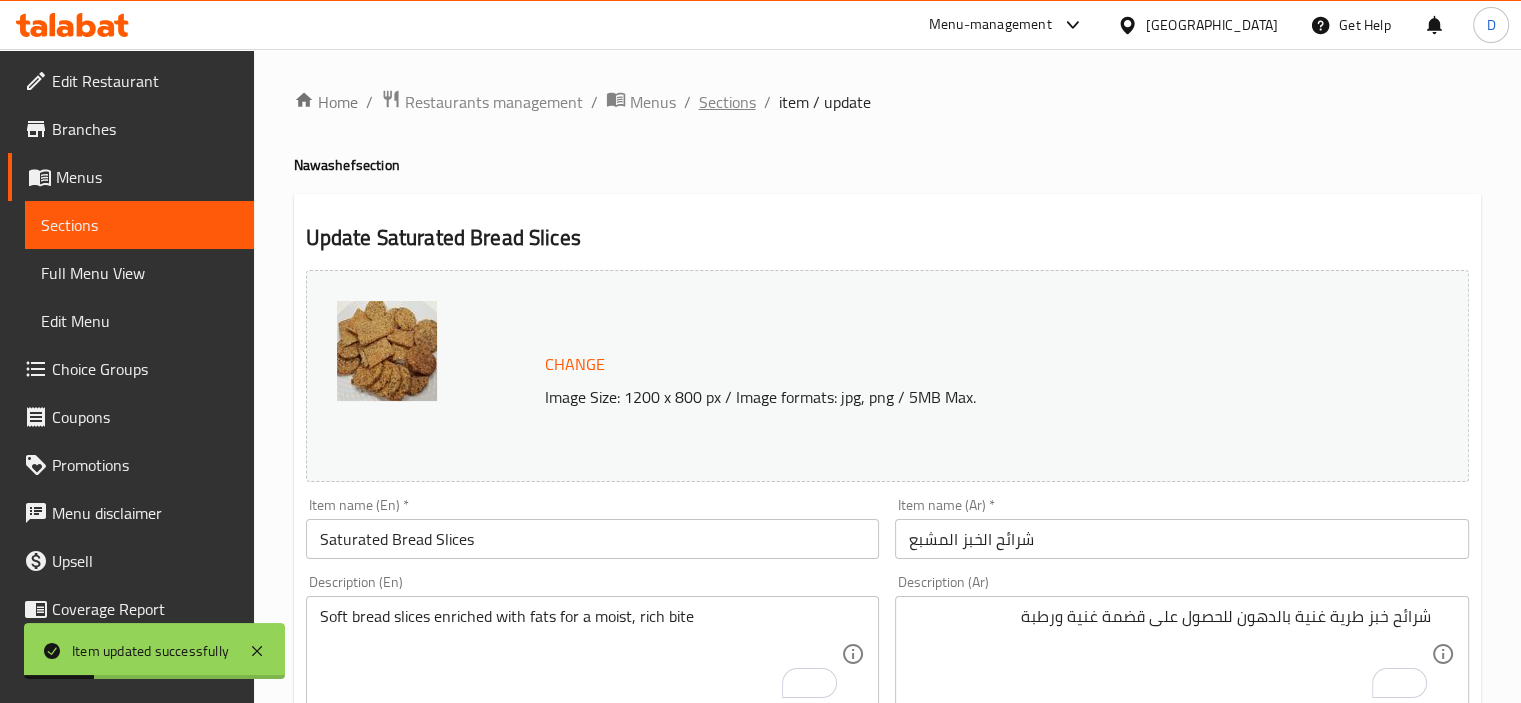 click on "Sections" at bounding box center [727, 102] 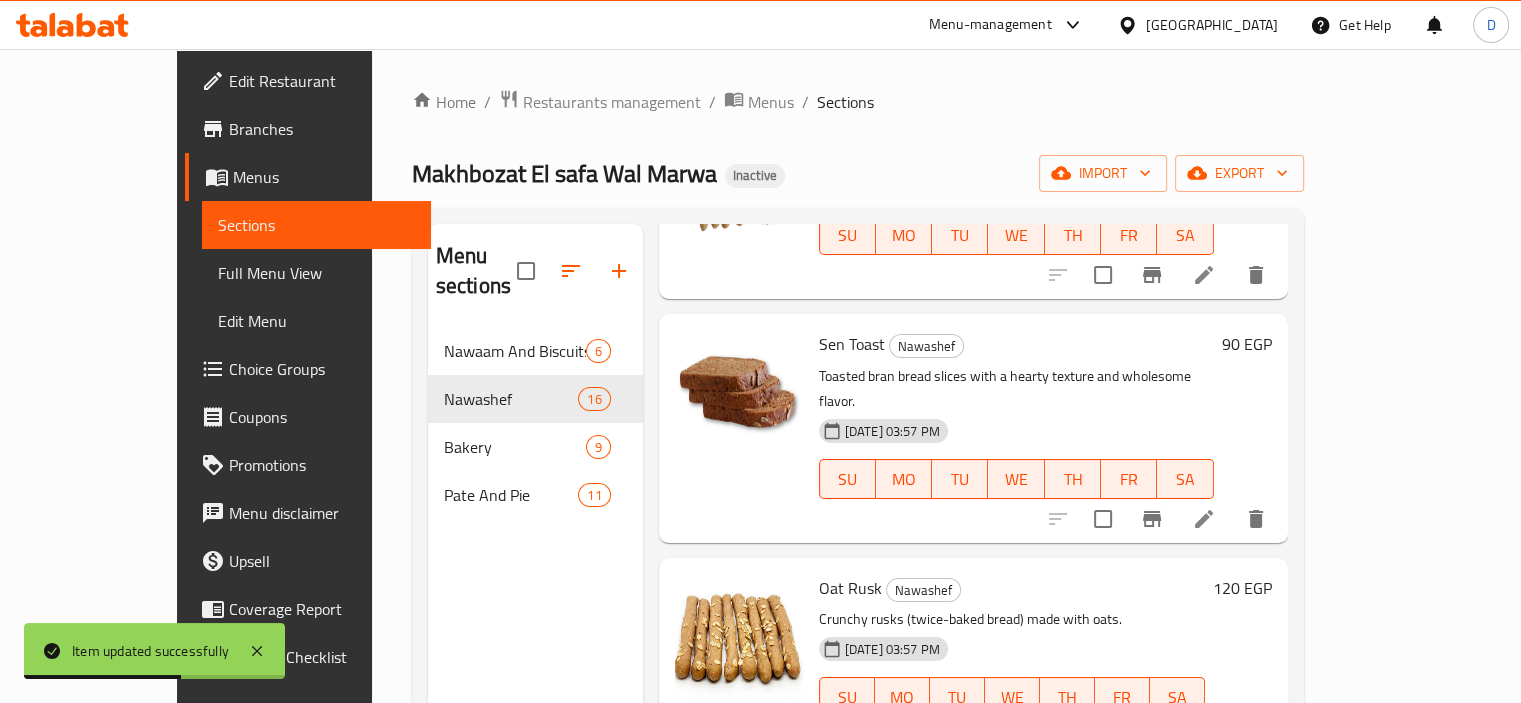 scroll, scrollTop: 2812, scrollLeft: 0, axis: vertical 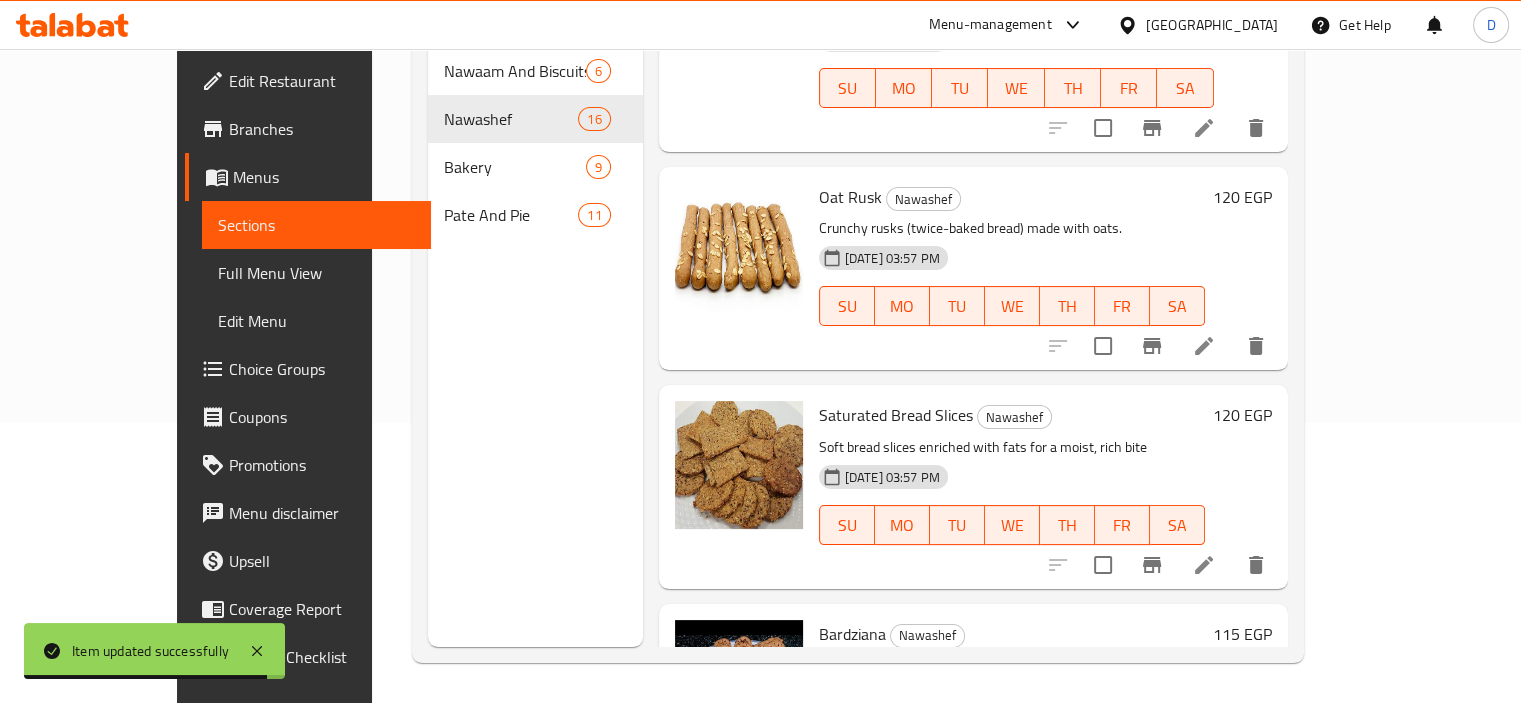 click at bounding box center [1204, 753] 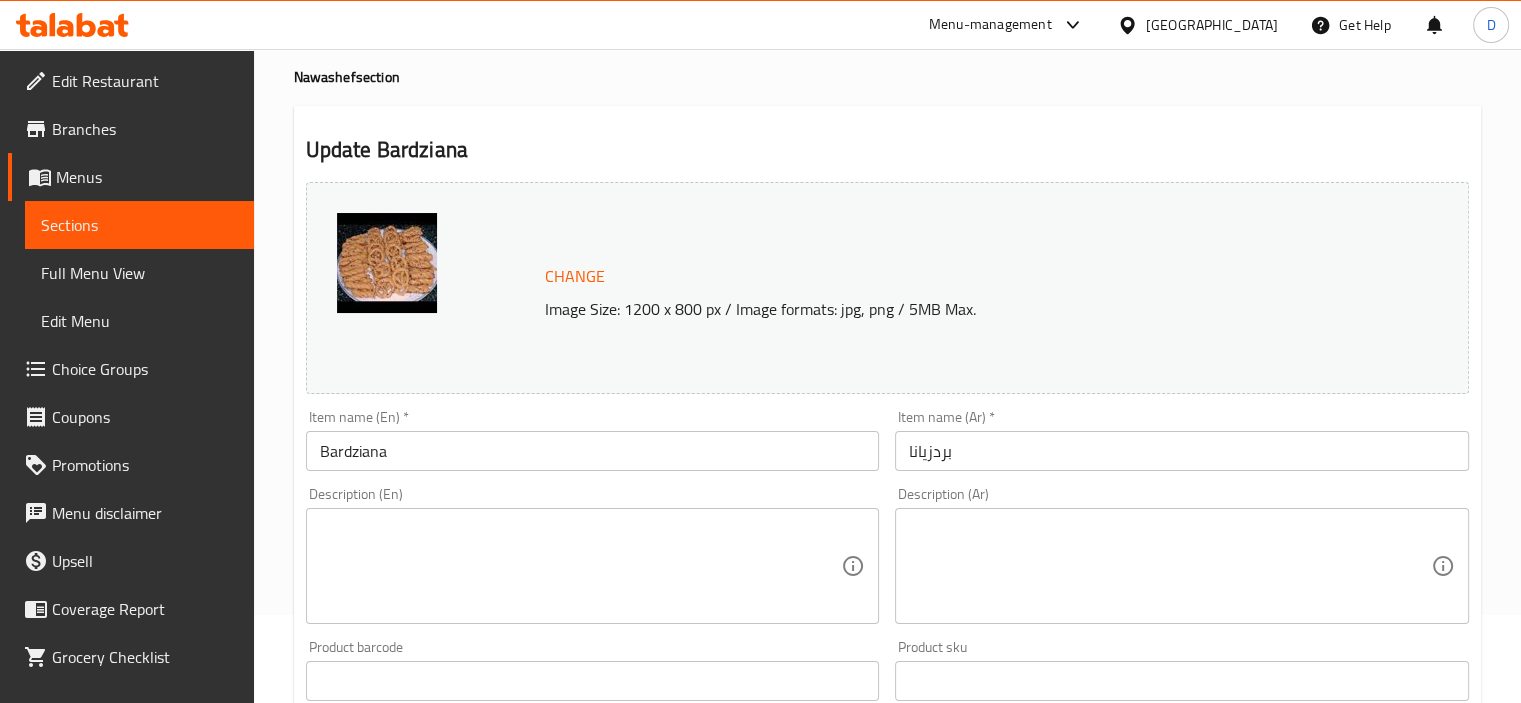 scroll, scrollTop: 108, scrollLeft: 0, axis: vertical 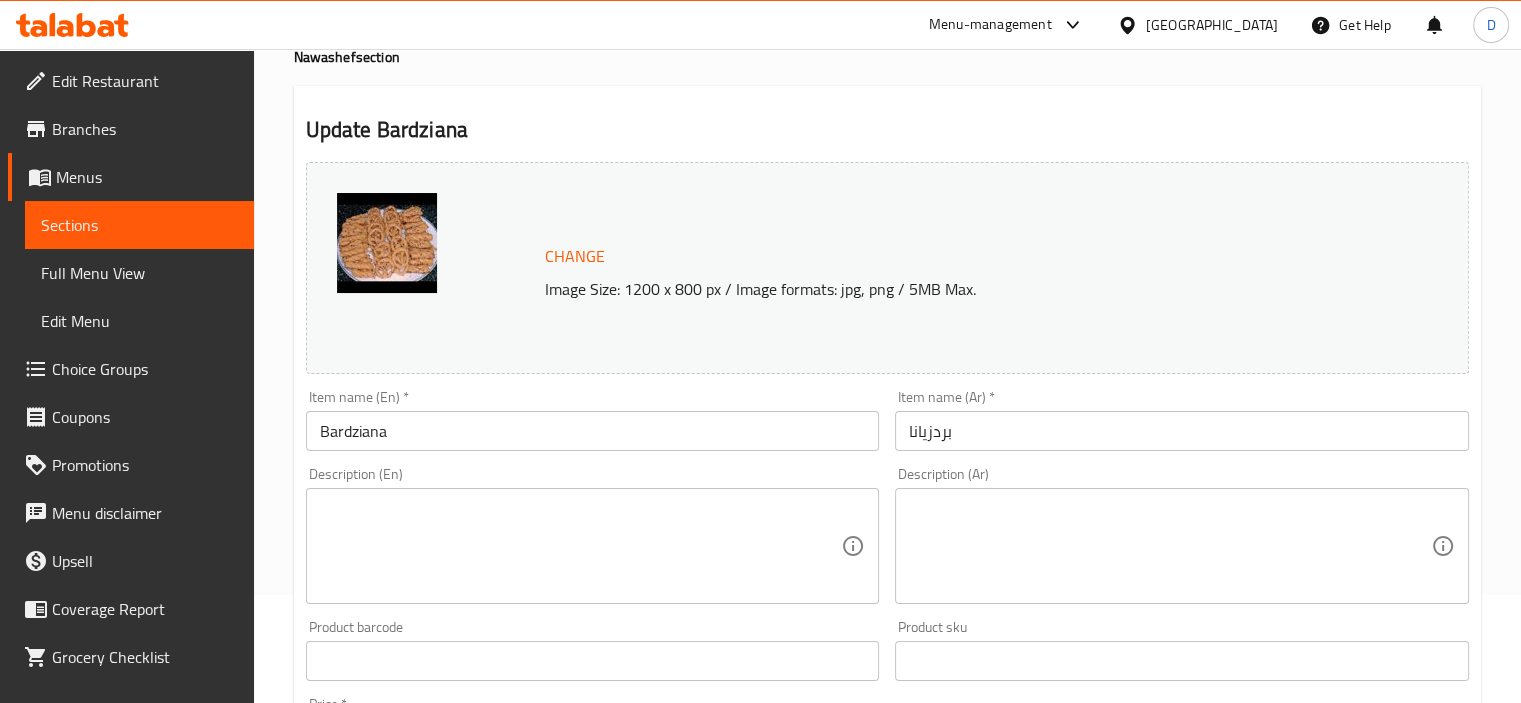 click on "Bardziana" at bounding box center (593, 431) 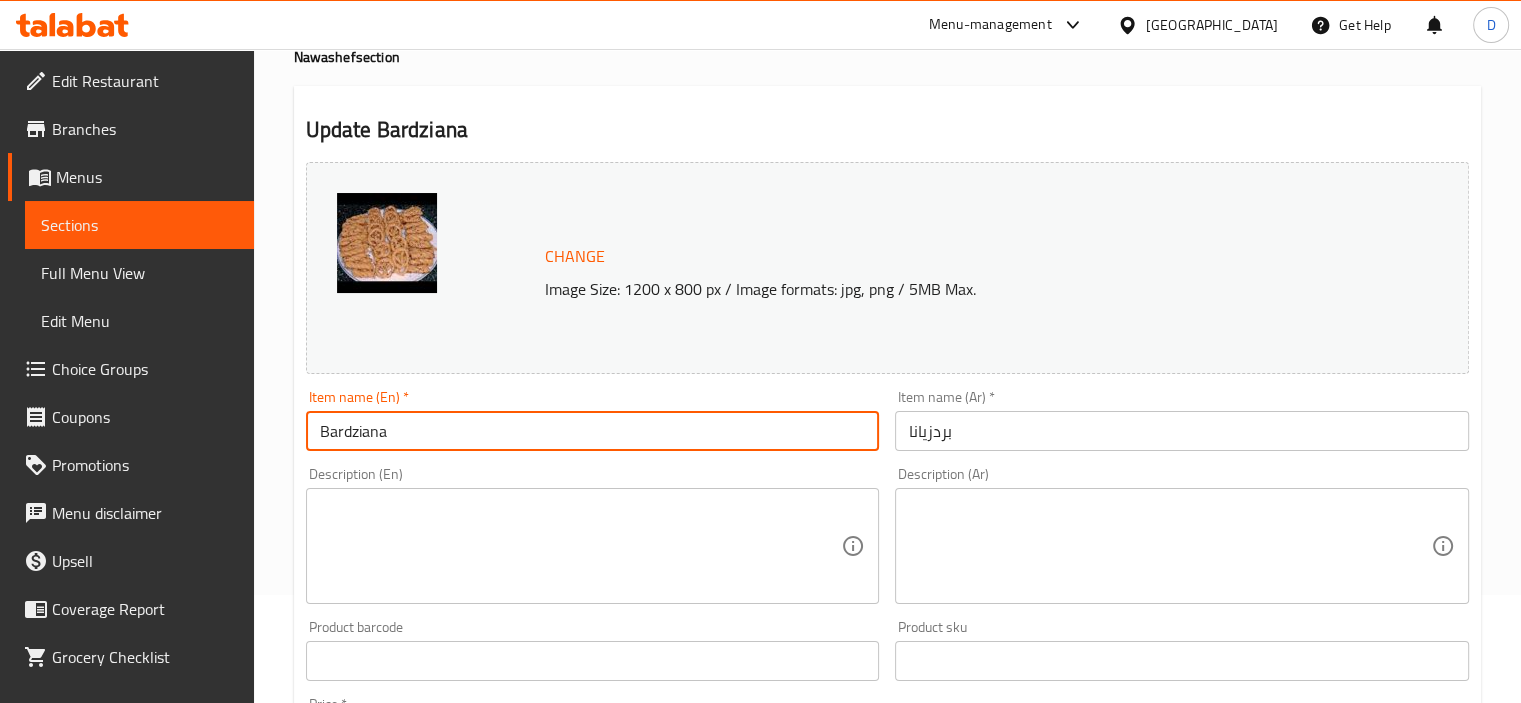 click on "Bardziana" at bounding box center (593, 431) 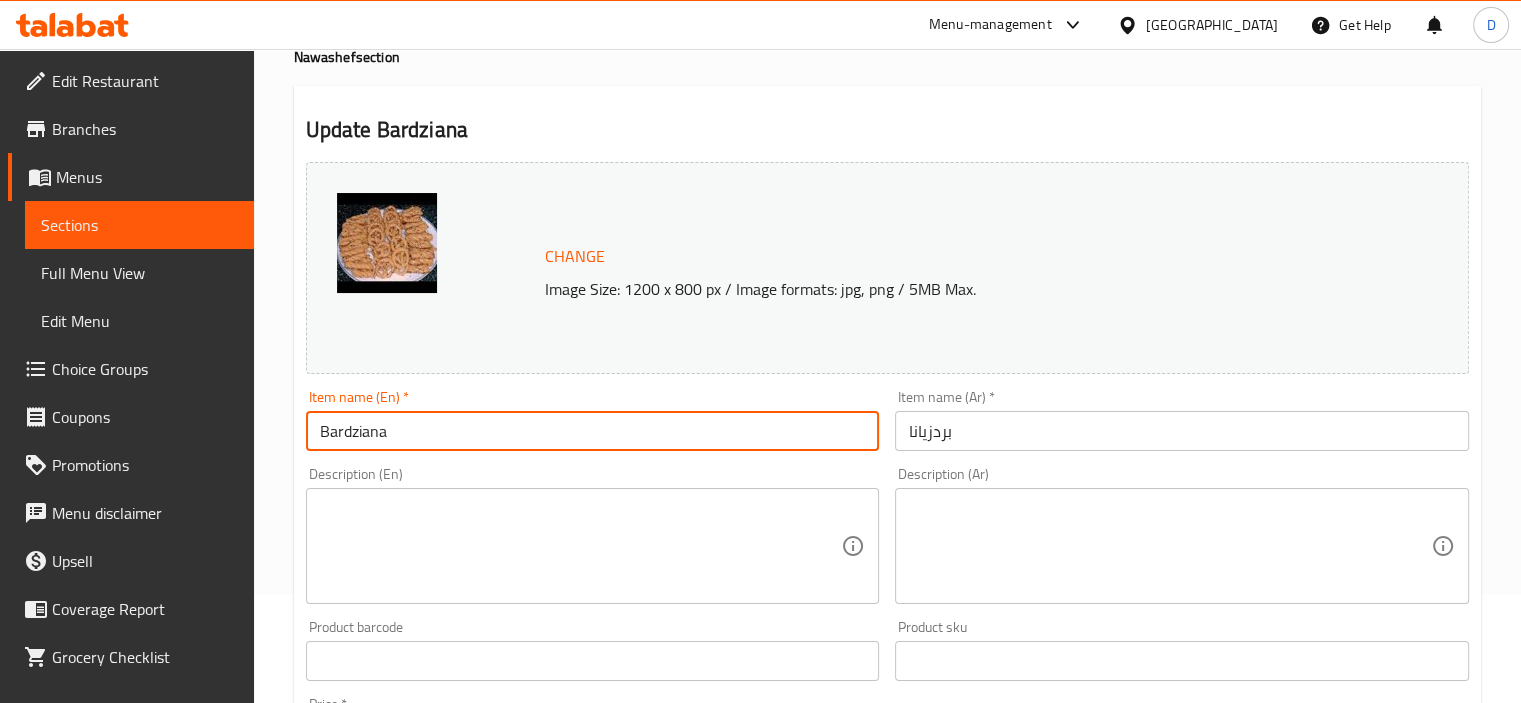 click on "Description (En)" at bounding box center [593, 546] 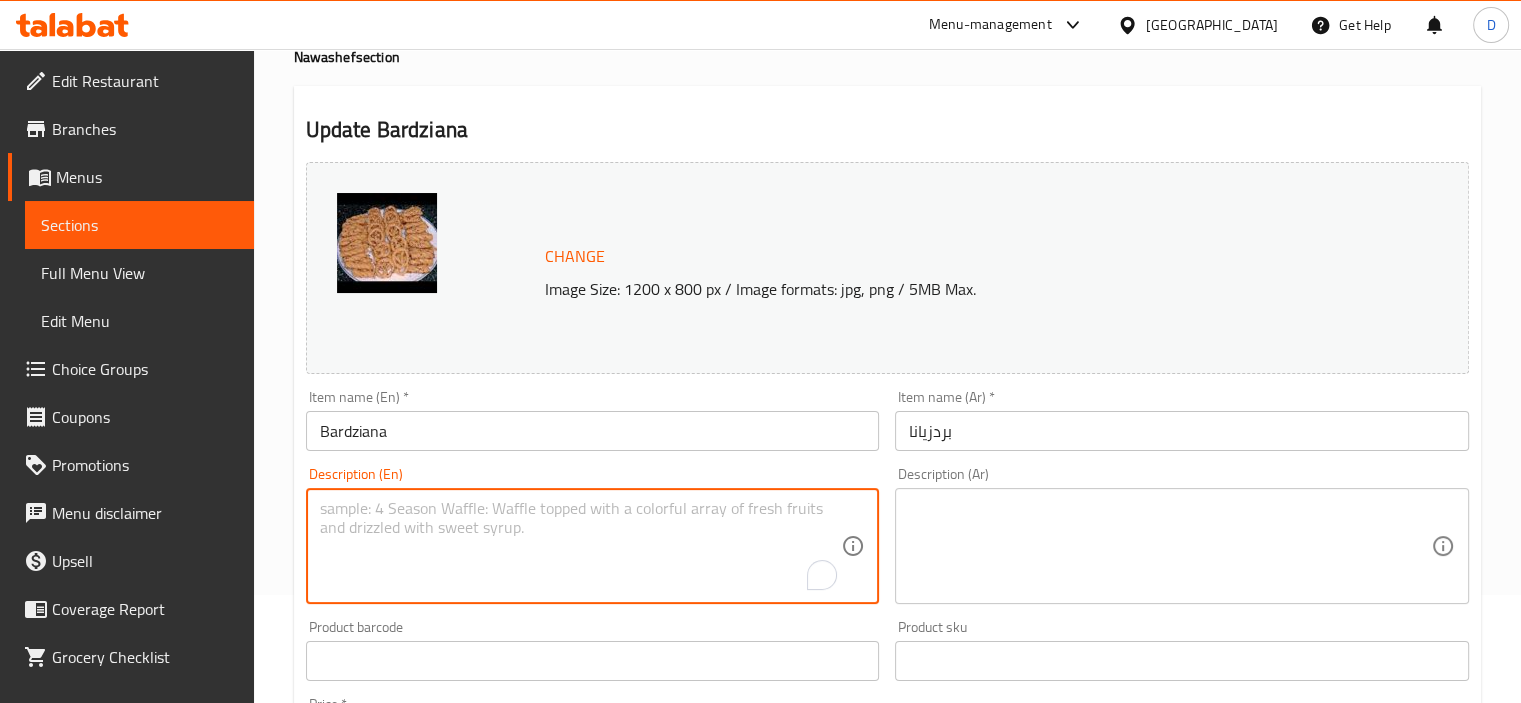 paste on "A hearty, traditional bread known for its rustic crust and dense interior." 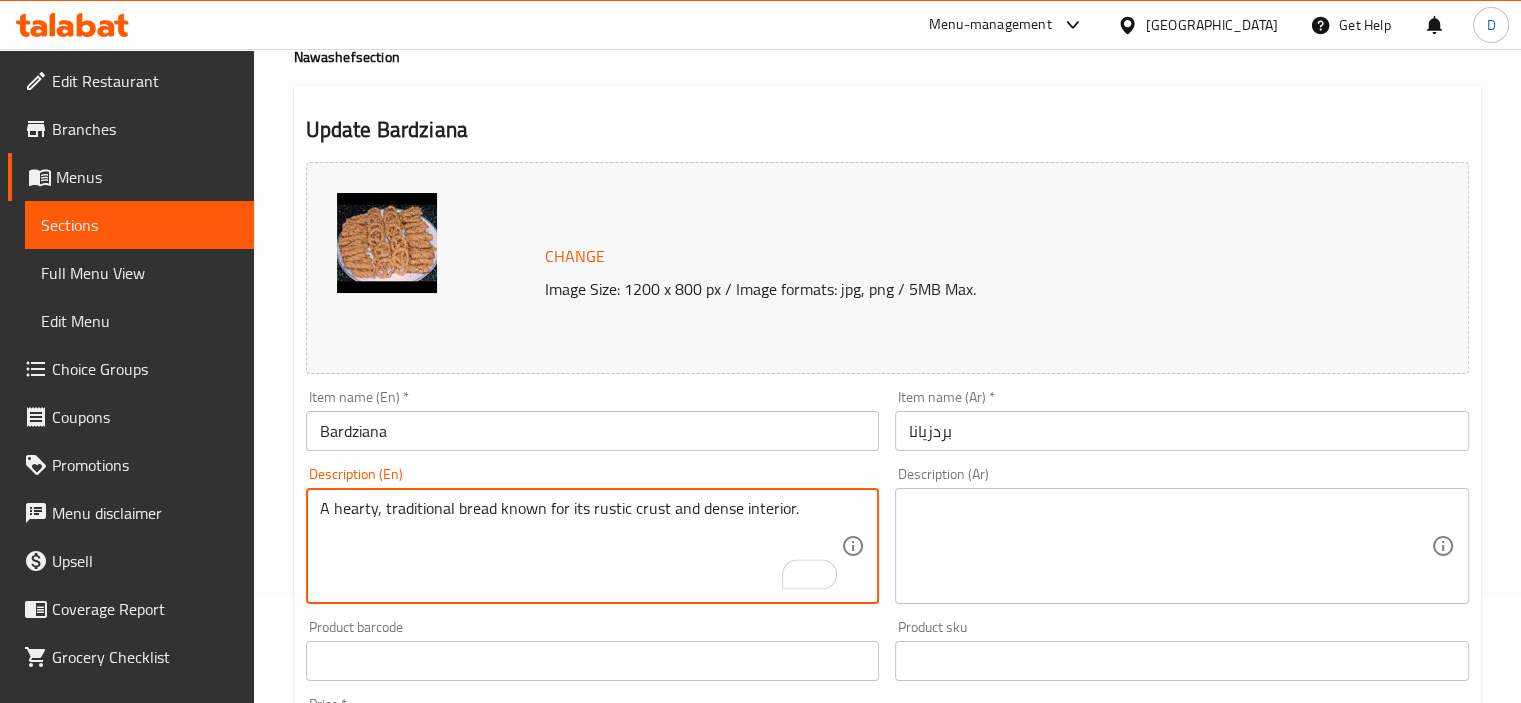 type on "A hearty, traditional bread known for its rustic crust and dense interior." 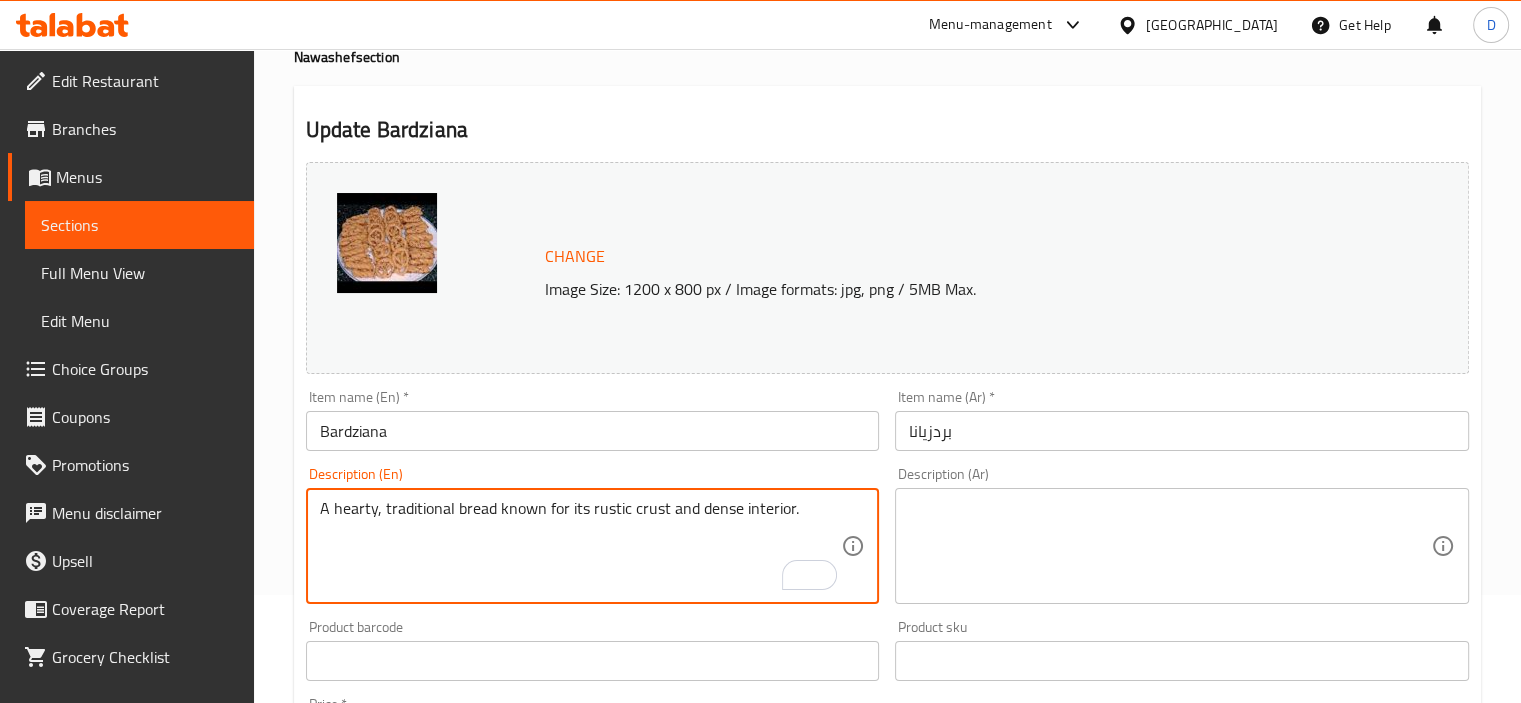 click at bounding box center (1170, 546) 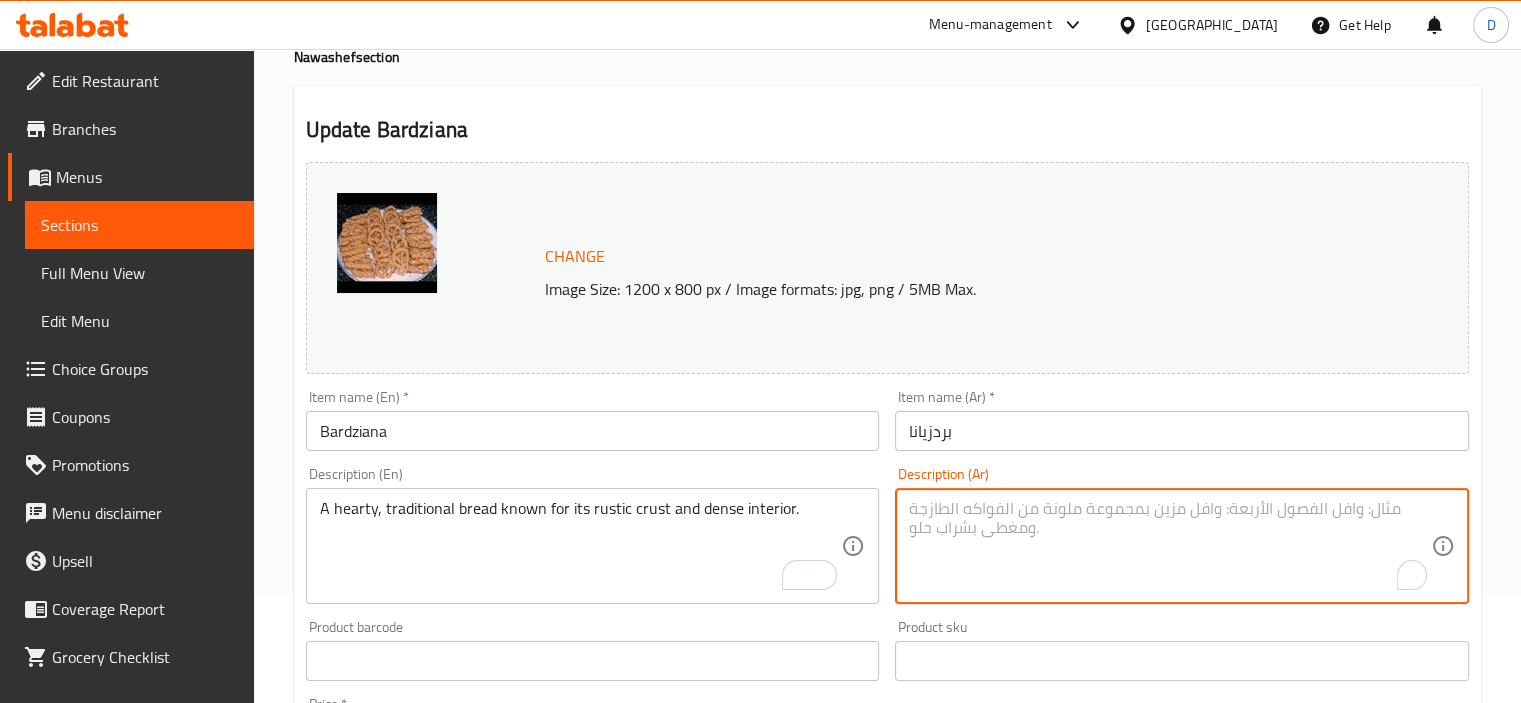 paste on "خبز تقليدي شهي معروف بقشرته الريفية وداخله الكثيف." 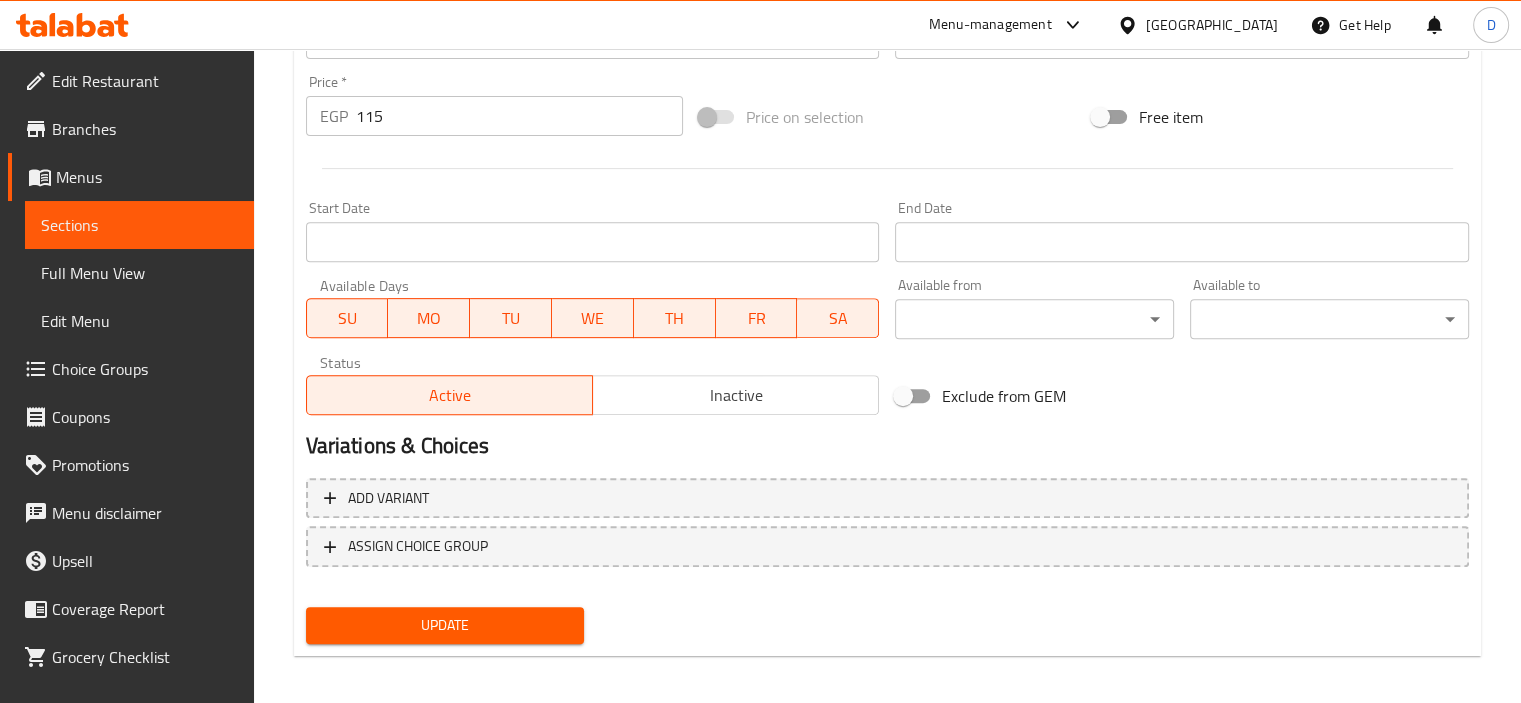 scroll, scrollTop: 737, scrollLeft: 0, axis: vertical 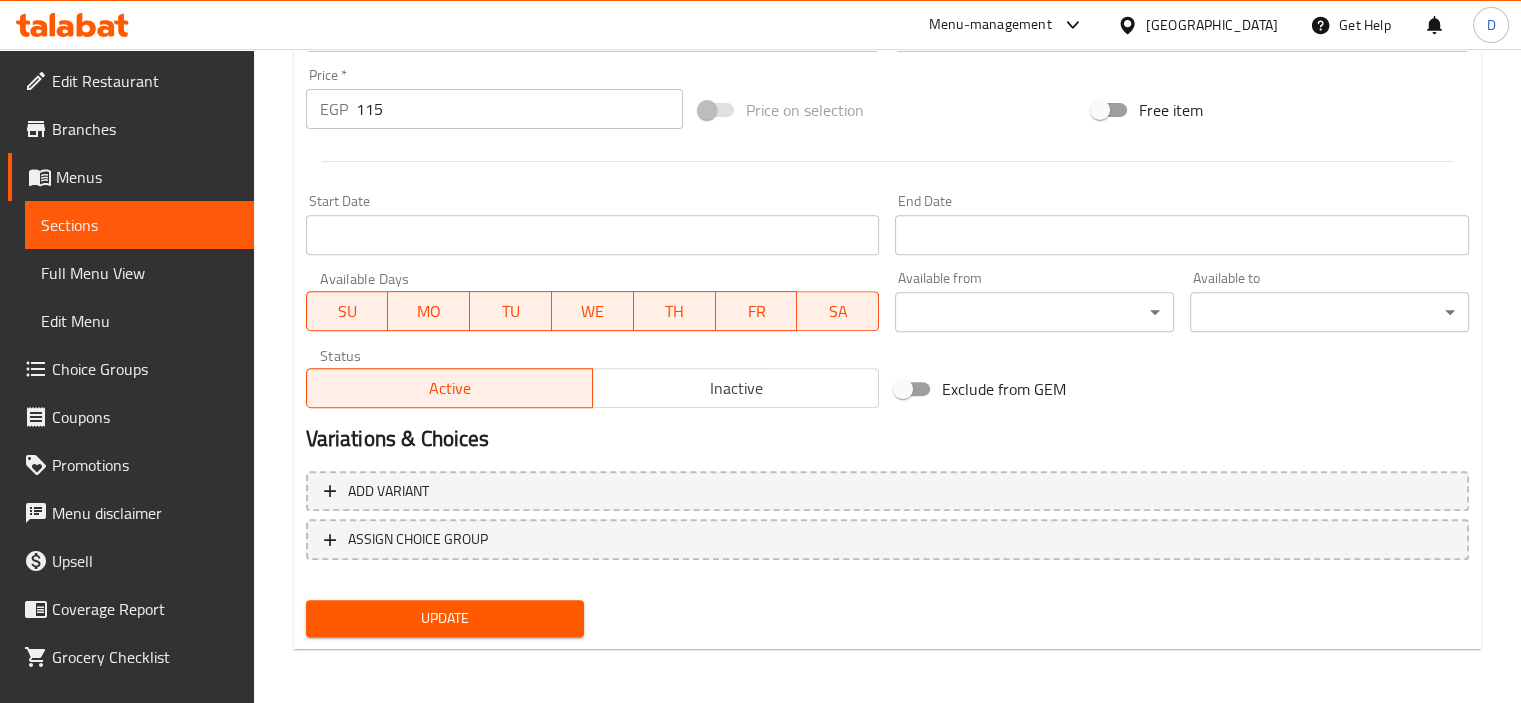 type on "خبز تقليدي شهي معروف بقشرته الريفية وداخله الكثيف." 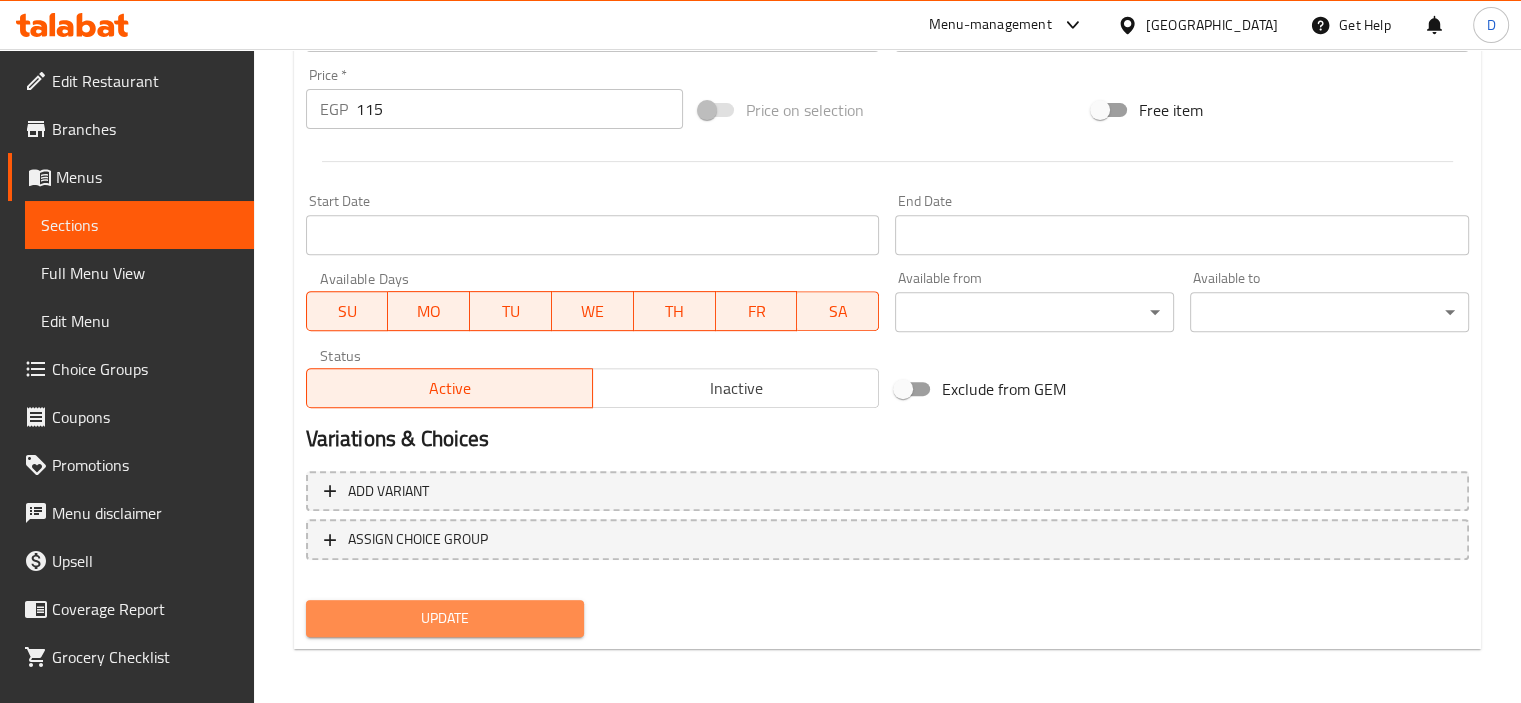 click on "Update" at bounding box center [445, 618] 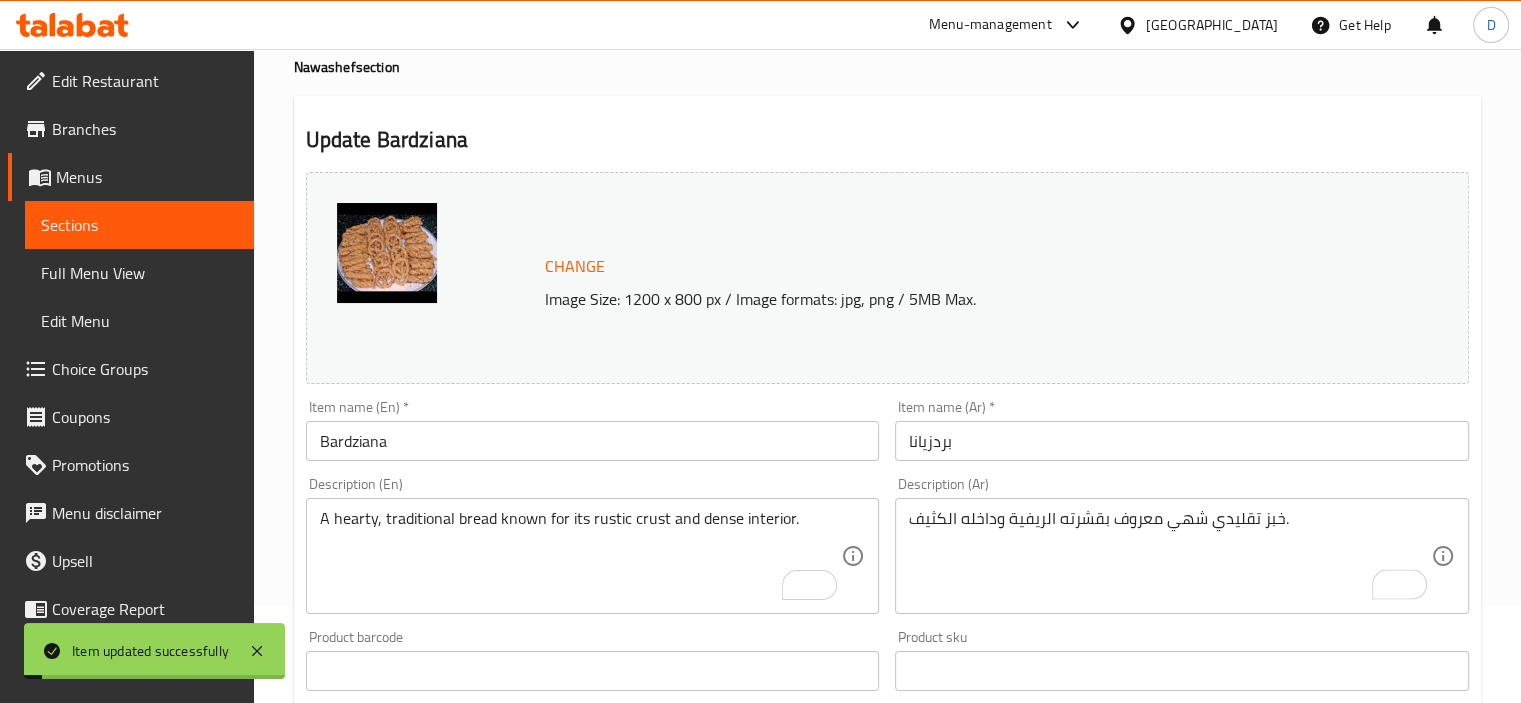 scroll, scrollTop: 0, scrollLeft: 0, axis: both 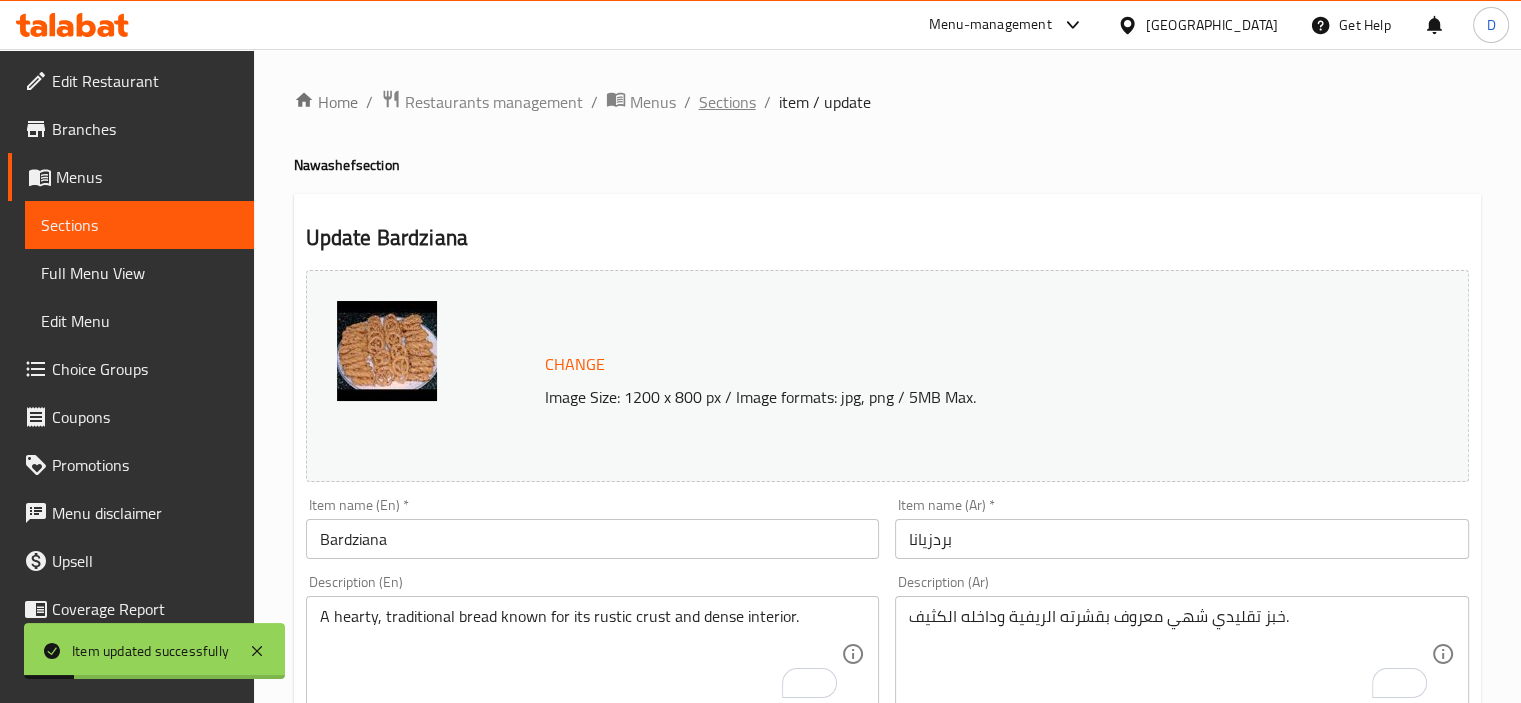 click on "Sections" at bounding box center (727, 102) 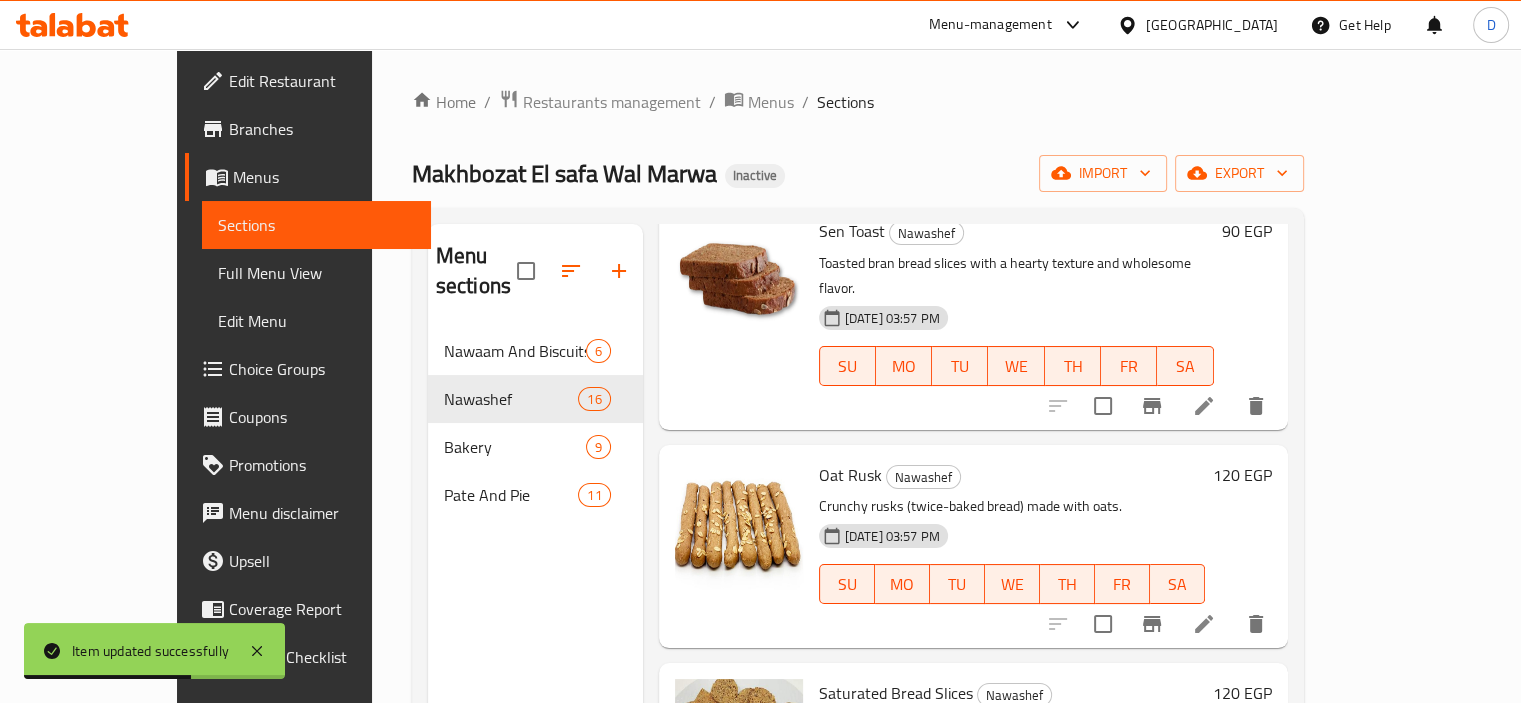 scroll, scrollTop: 2842, scrollLeft: 0, axis: vertical 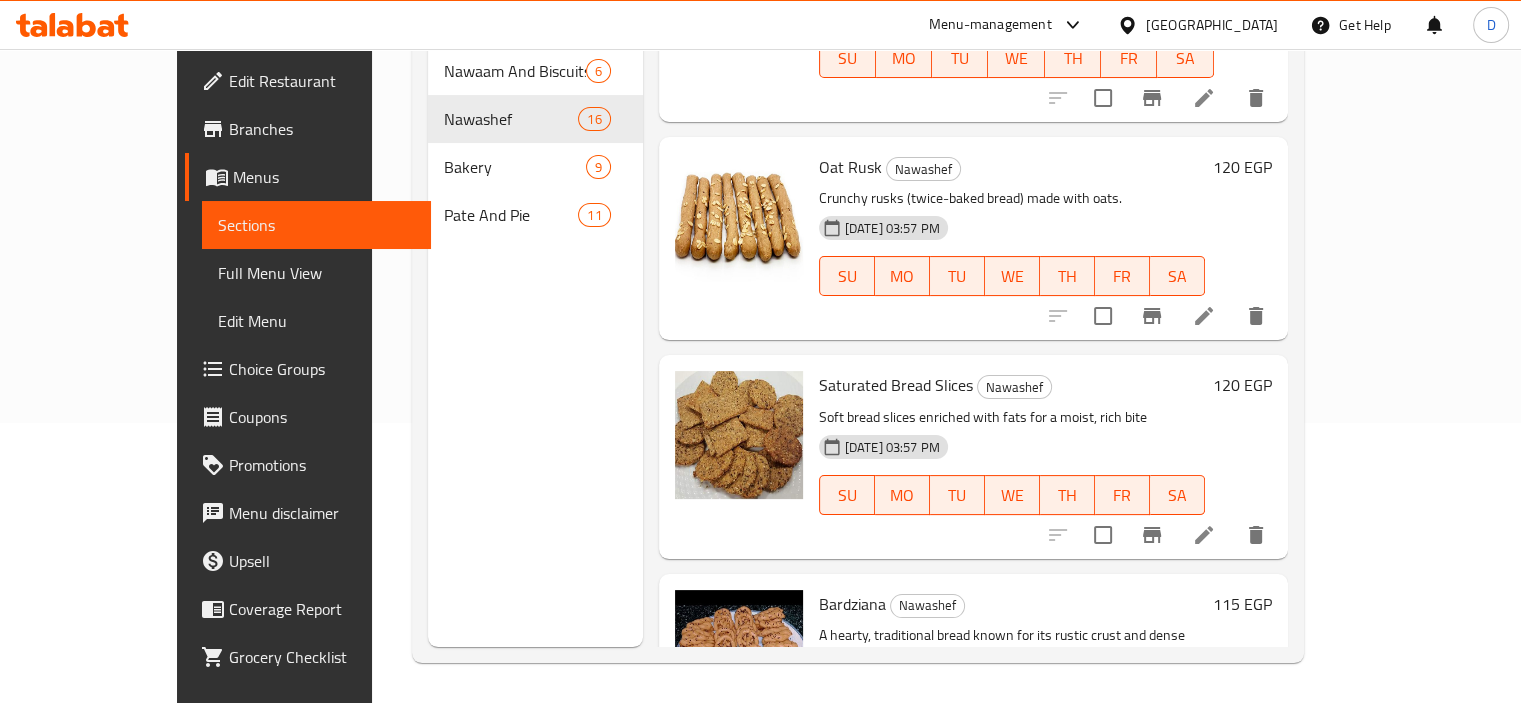 click on "Bakery" 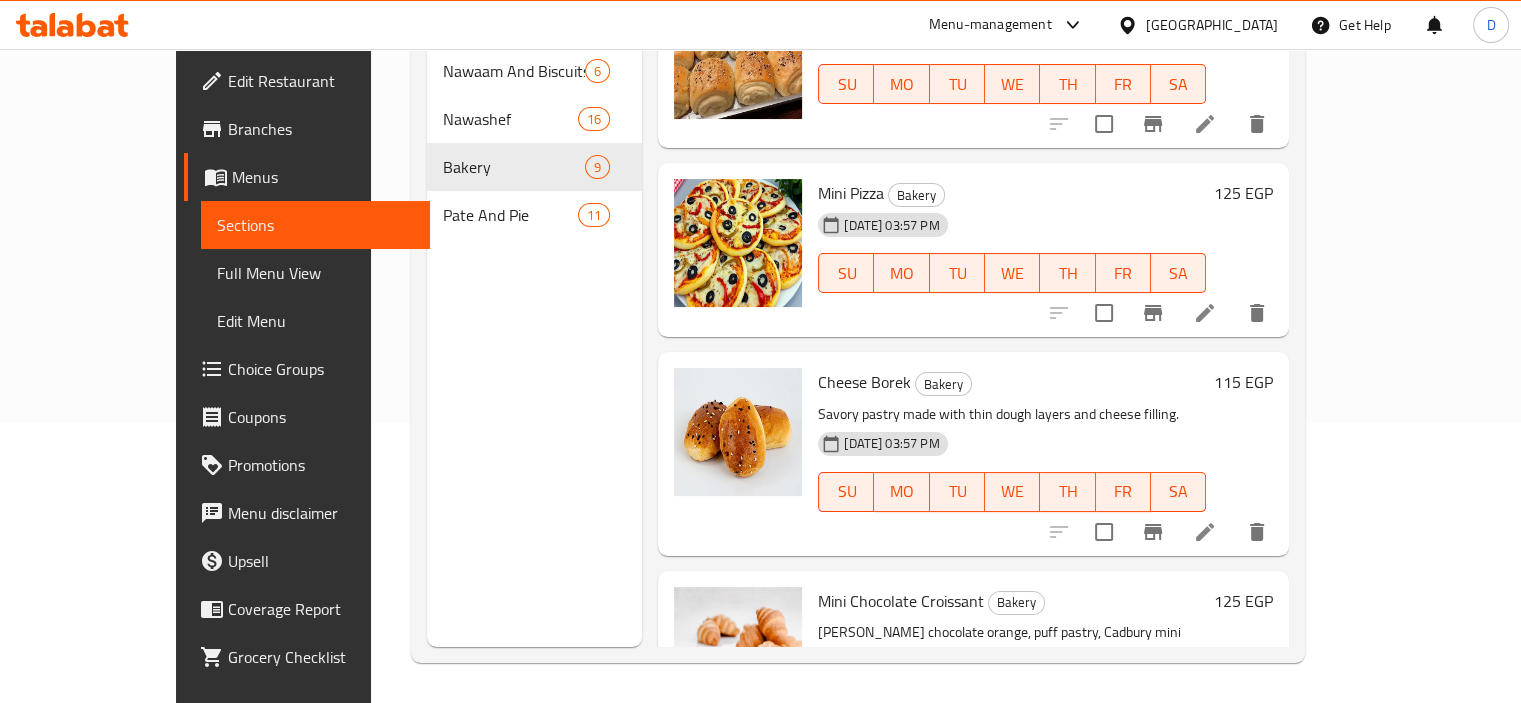 scroll, scrollTop: 0, scrollLeft: 0, axis: both 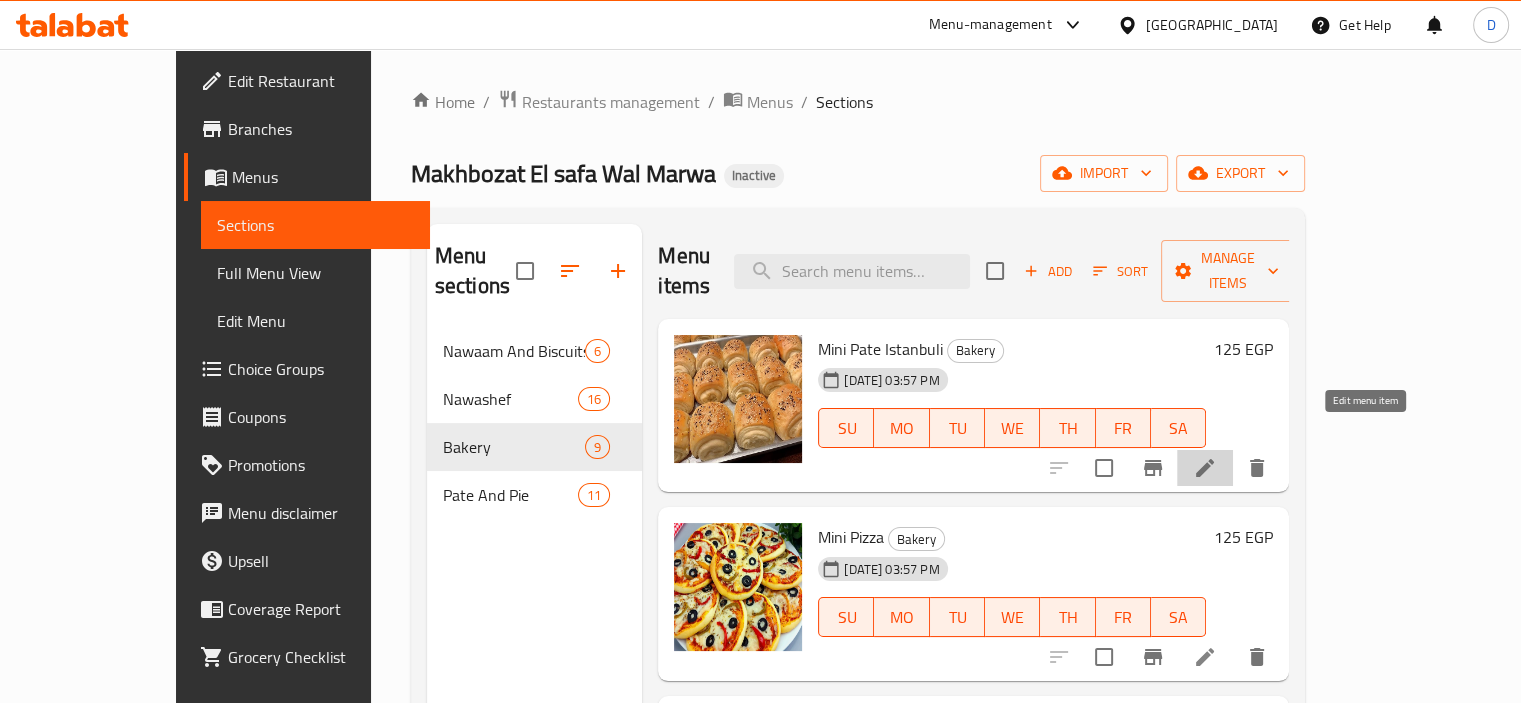 click 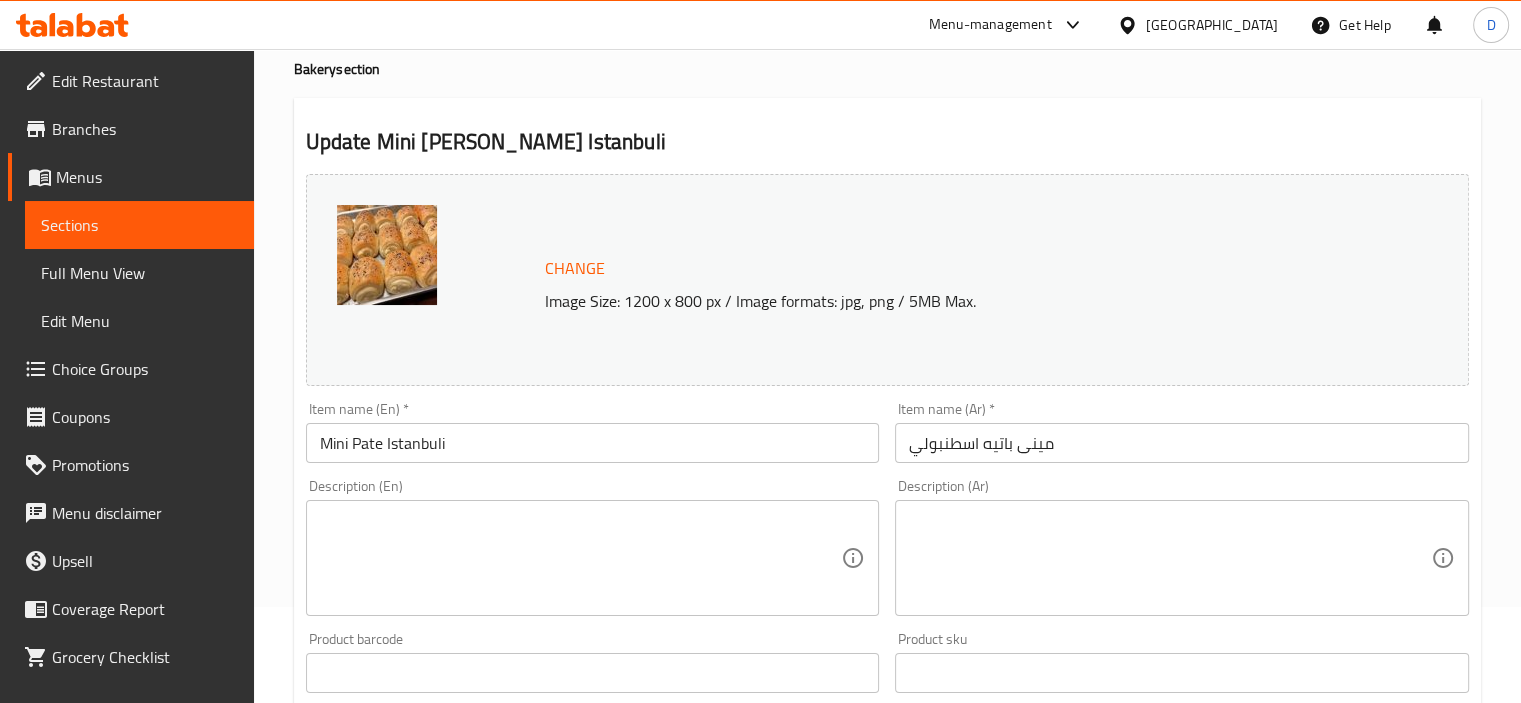 scroll, scrollTop: 98, scrollLeft: 0, axis: vertical 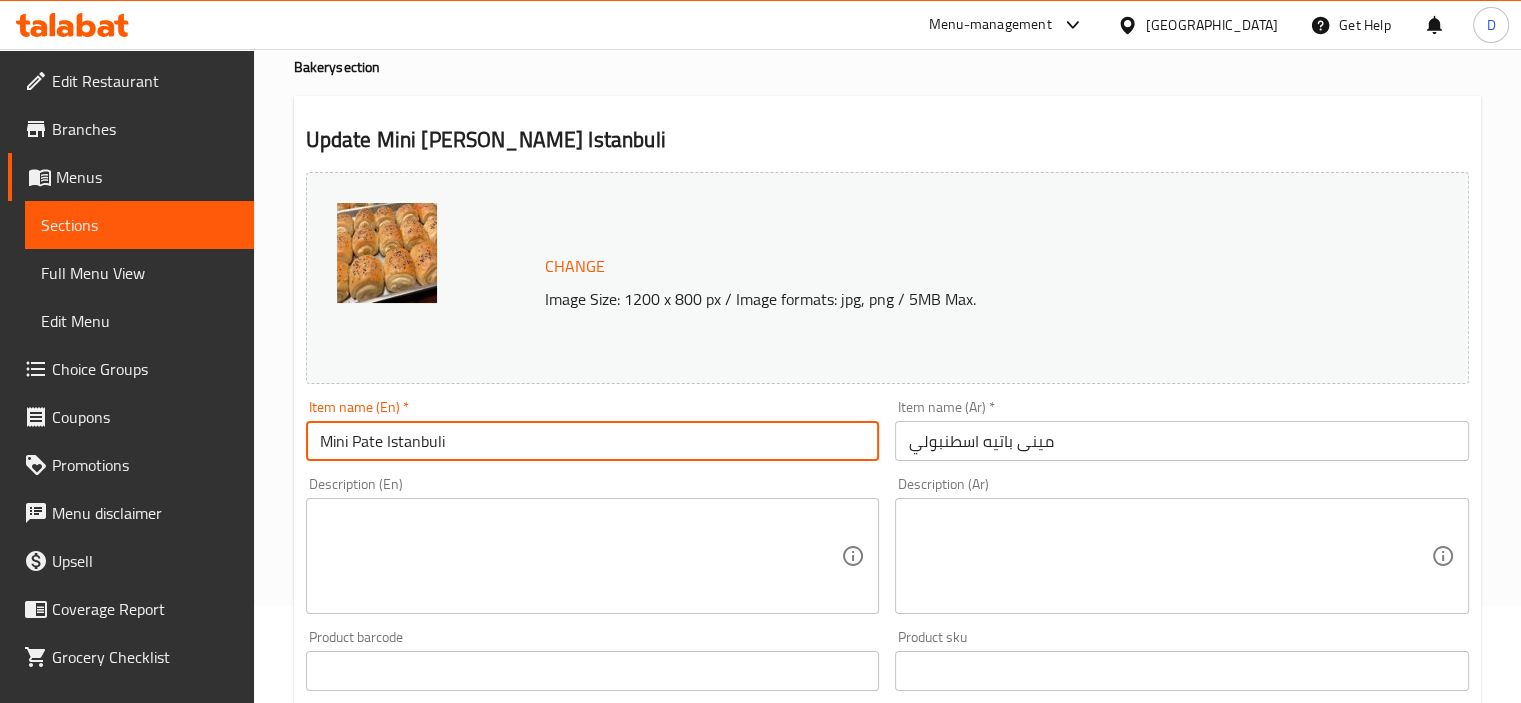 click on "Mini Pate Istanbuli" at bounding box center [593, 441] 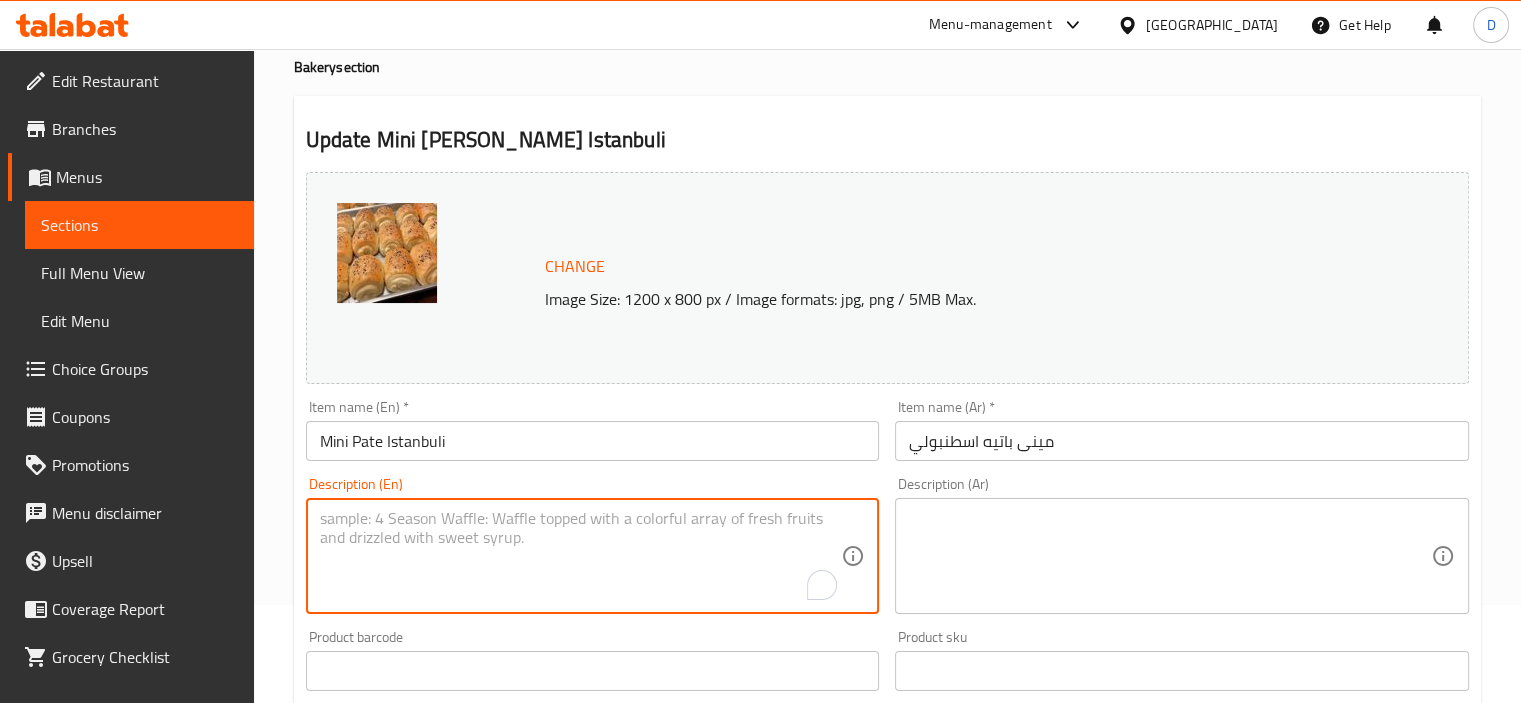 click at bounding box center (581, 556) 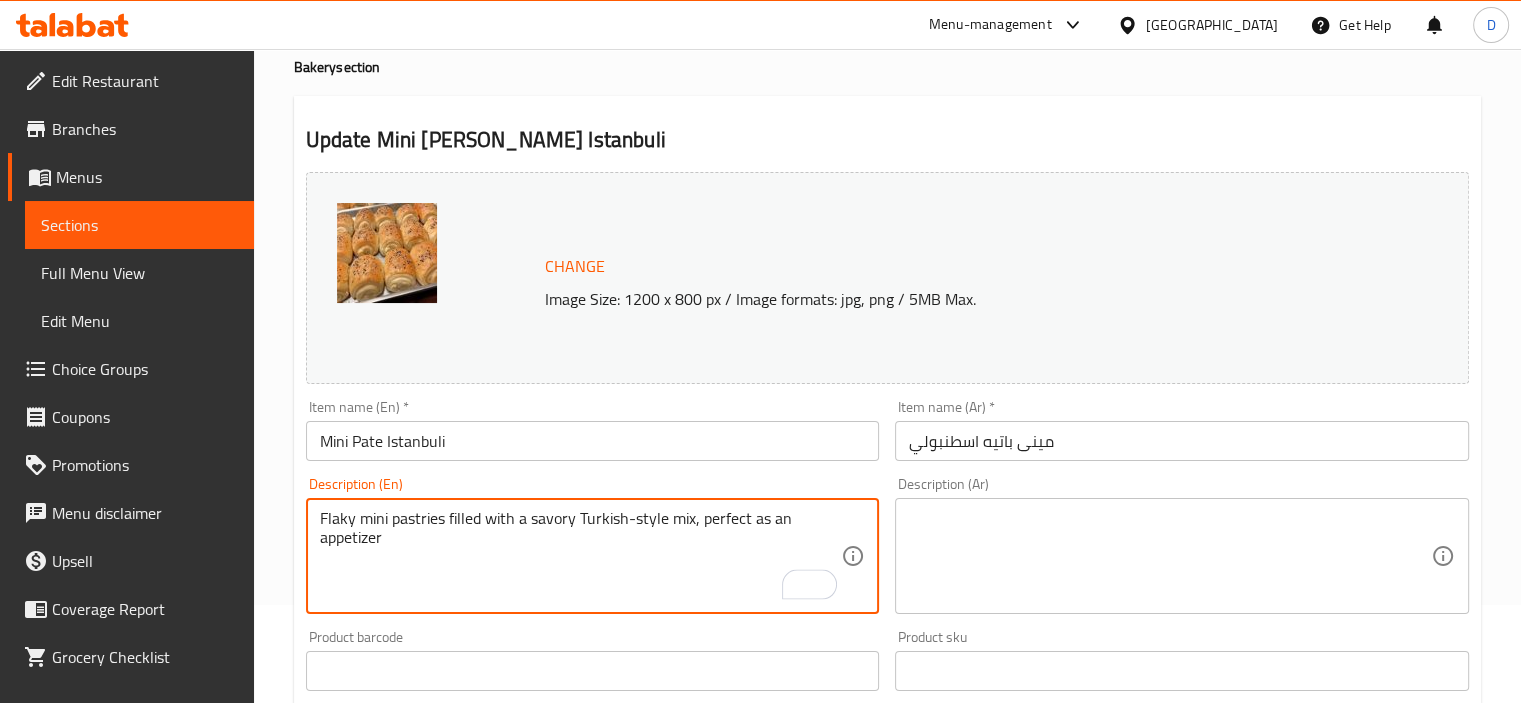 type on "Flaky mini pastries filled with a savory Turkish-style mix, perfect as an appetizer" 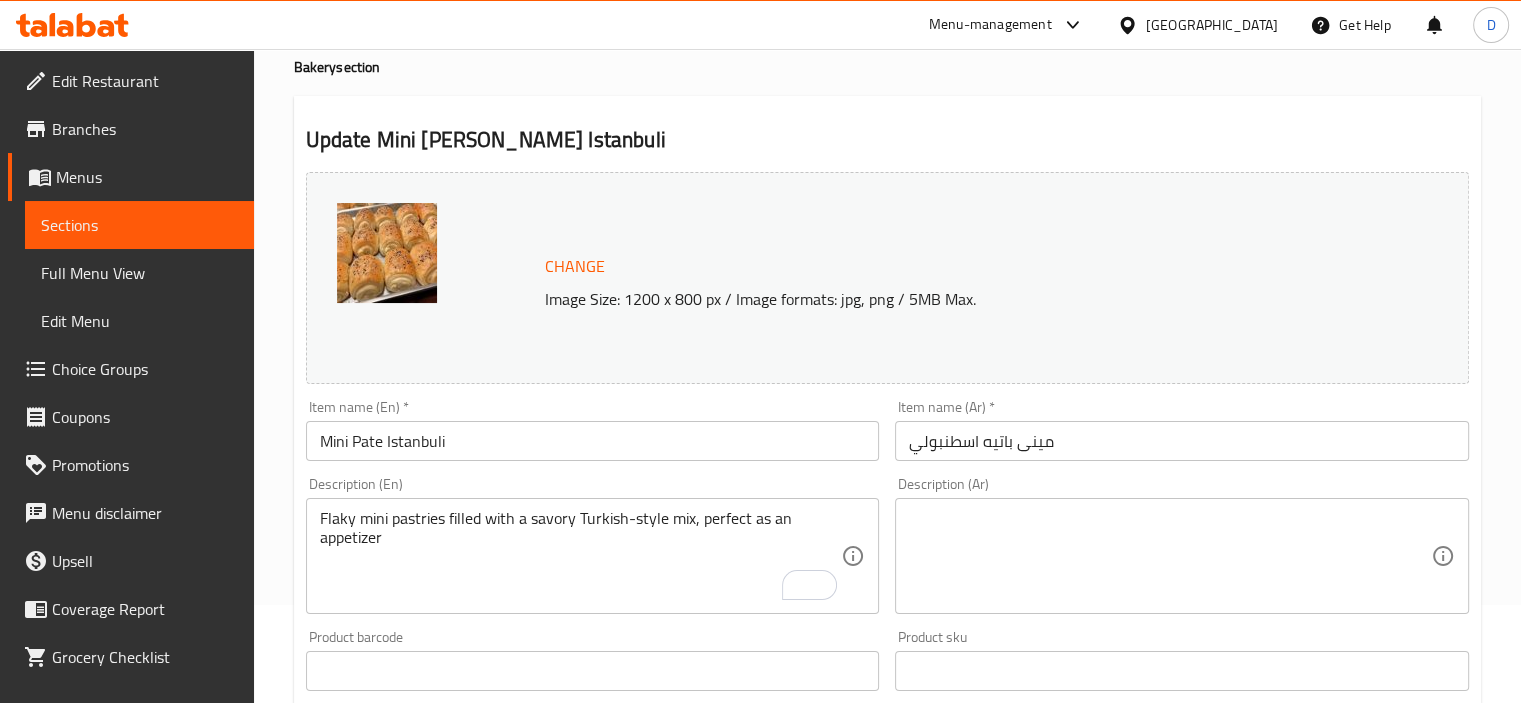 click at bounding box center [1170, 556] 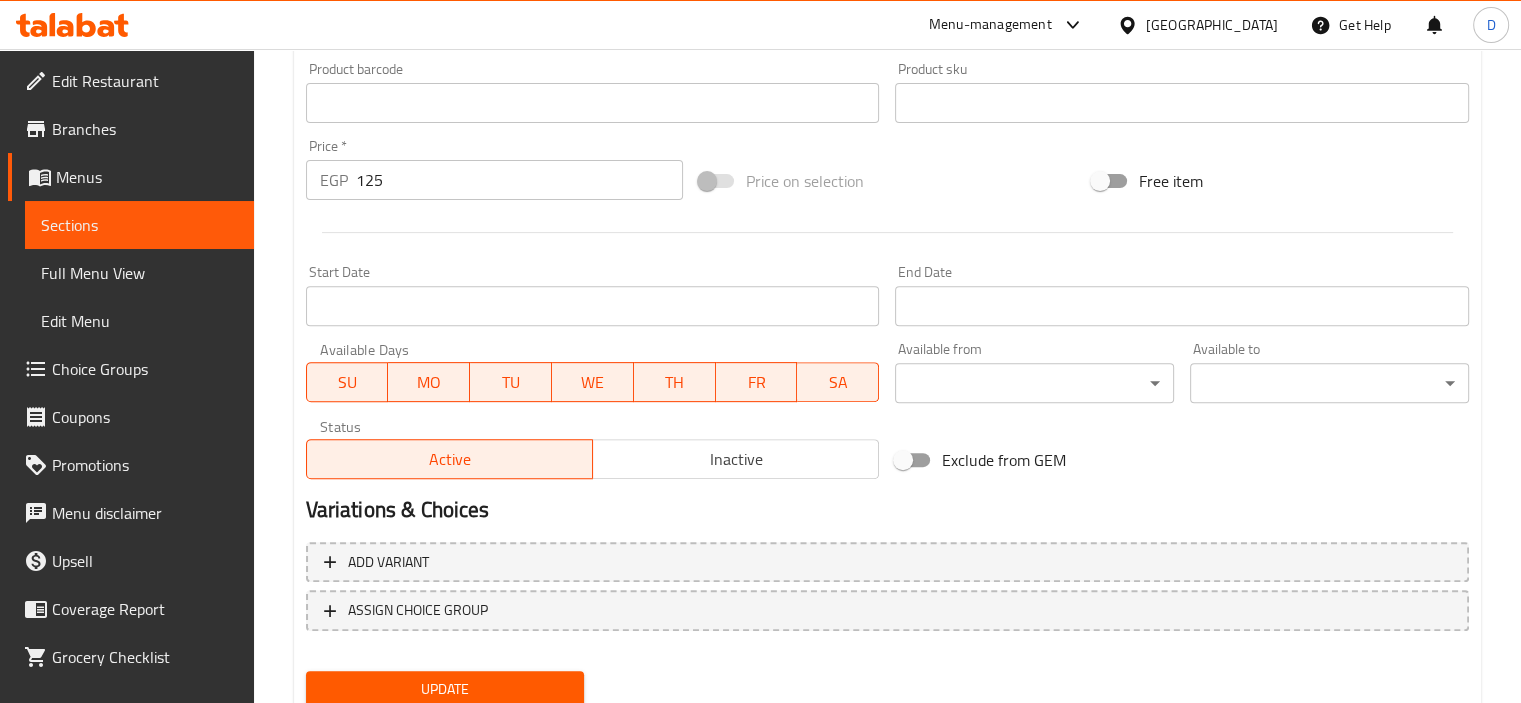 scroll, scrollTop: 737, scrollLeft: 0, axis: vertical 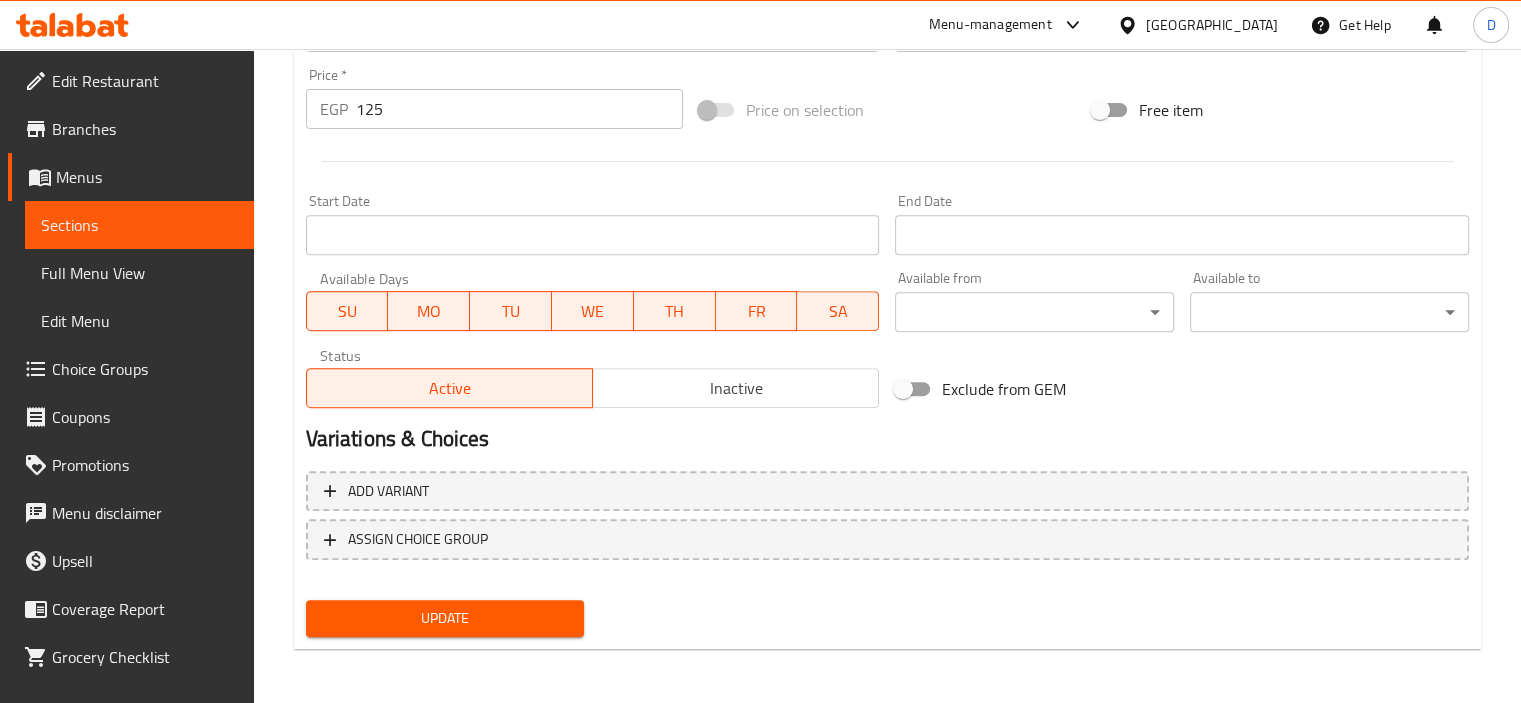 type on "معجنات ميني مقرمشة محشوة بمزيج مالح على الطريقة التركية، مثالية كمقبلات" 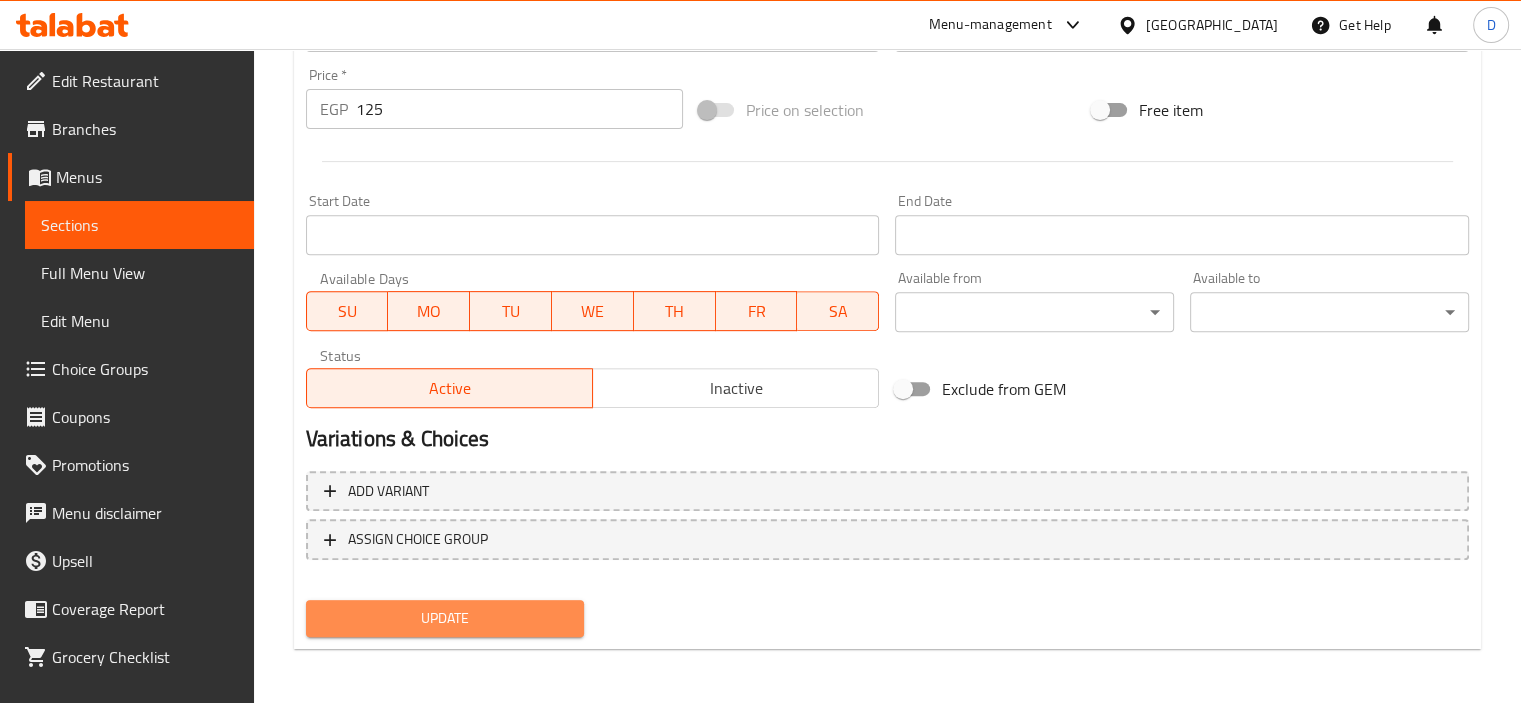 click on "Update" at bounding box center [445, 618] 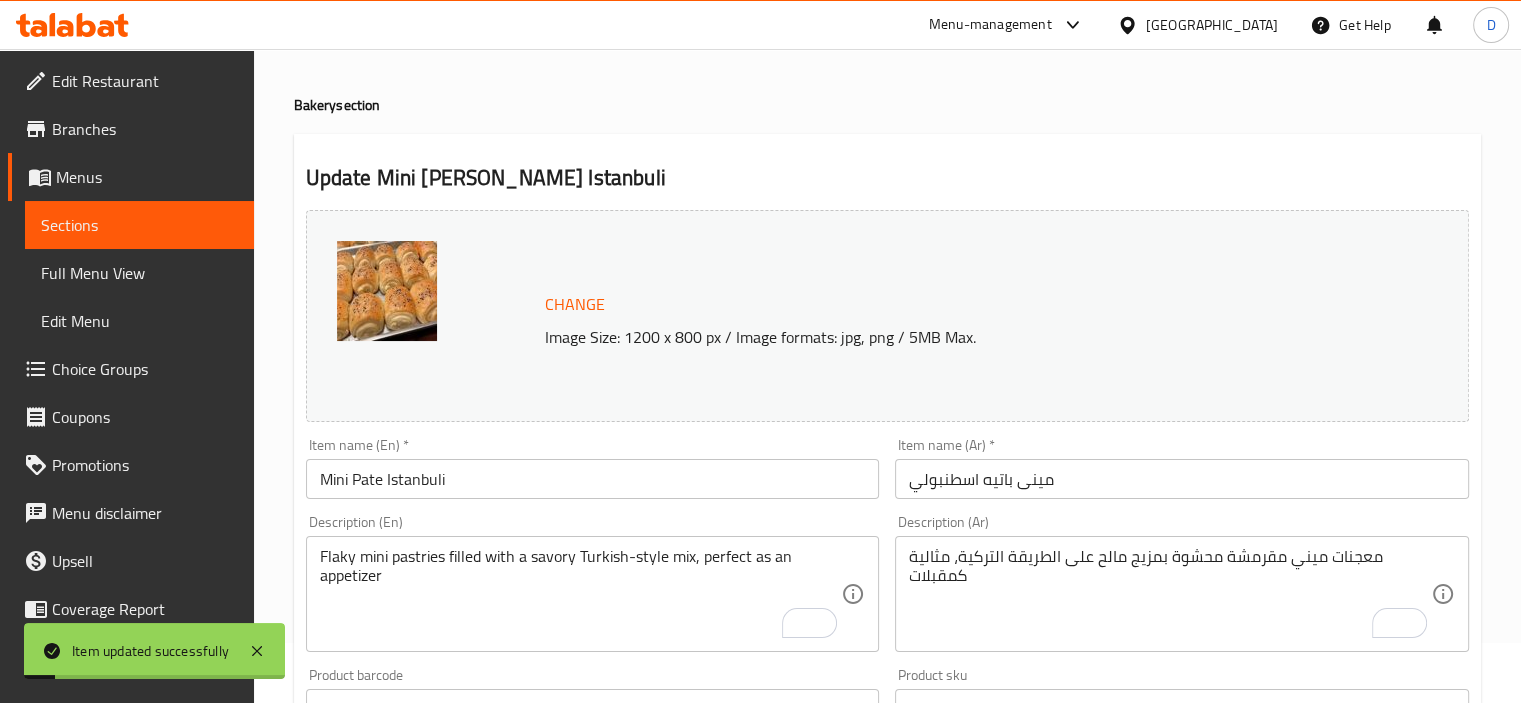 scroll, scrollTop: 0, scrollLeft: 0, axis: both 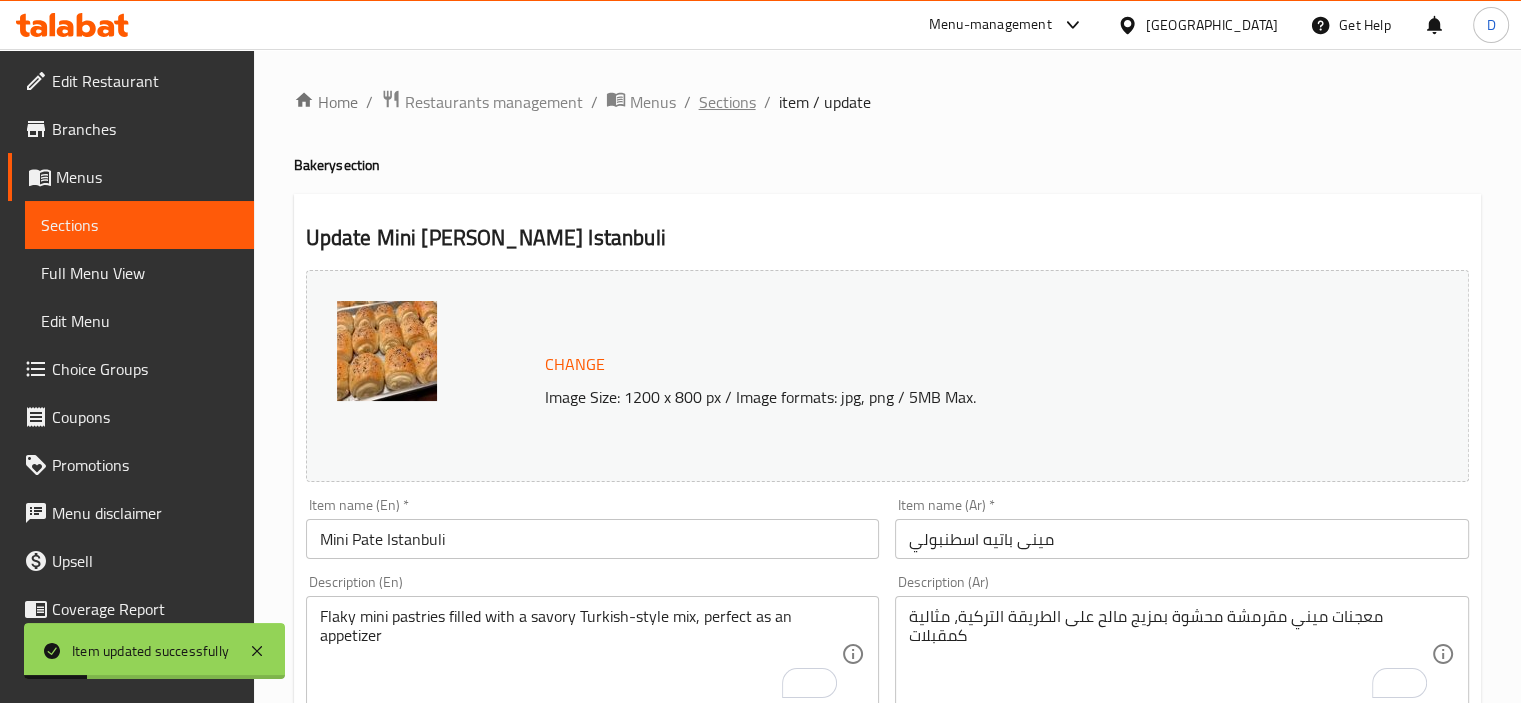 click on "Sections" at bounding box center [727, 102] 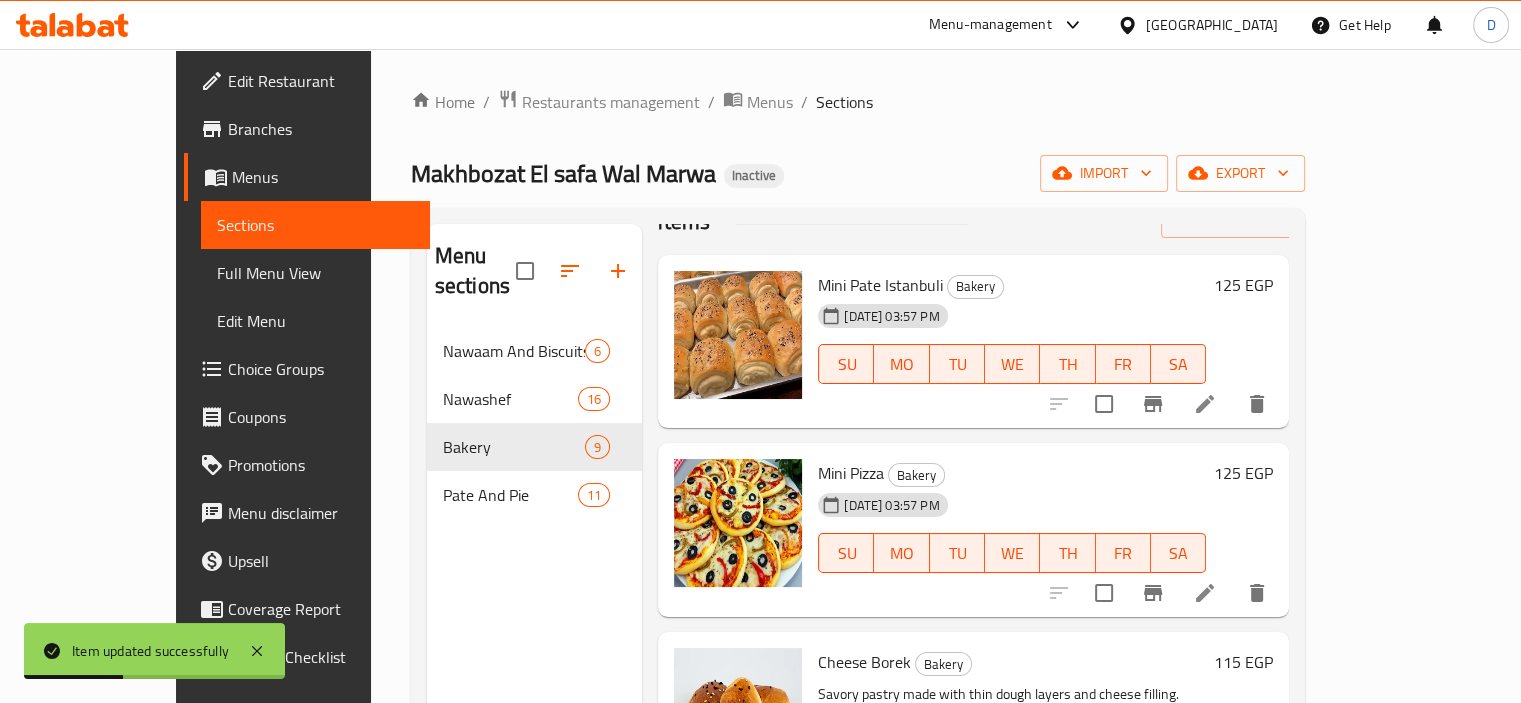 scroll, scrollTop: 82, scrollLeft: 0, axis: vertical 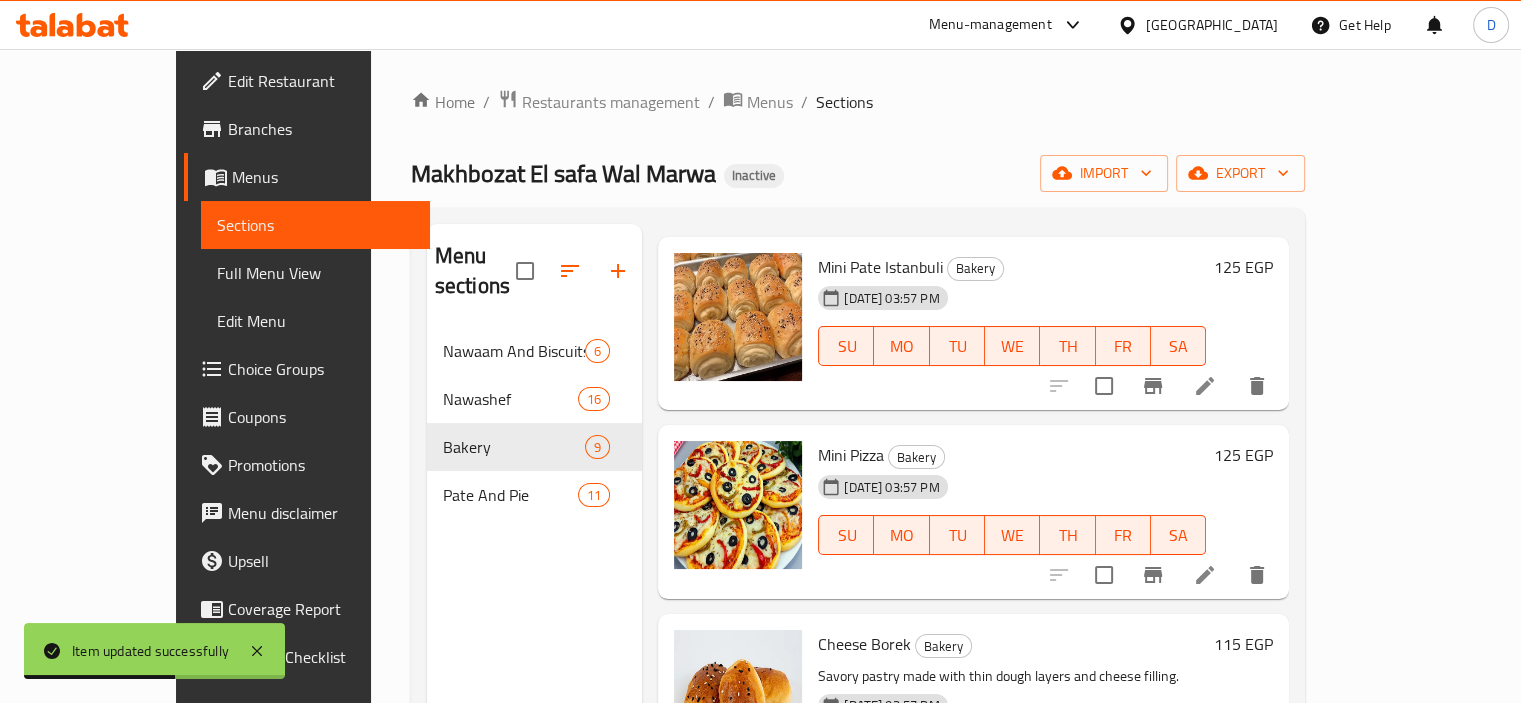 click at bounding box center (1205, 575) 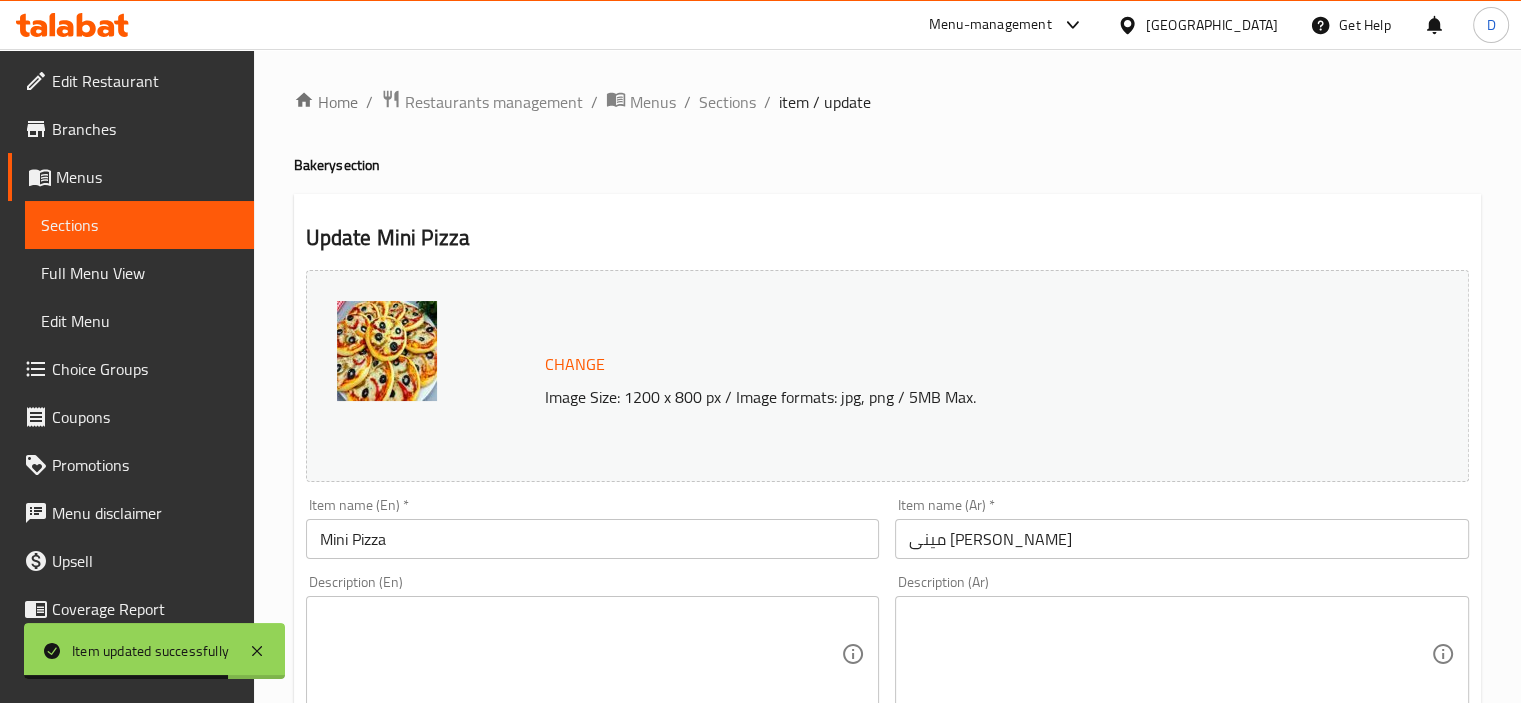 click on "Mini Pizza" at bounding box center (593, 539) 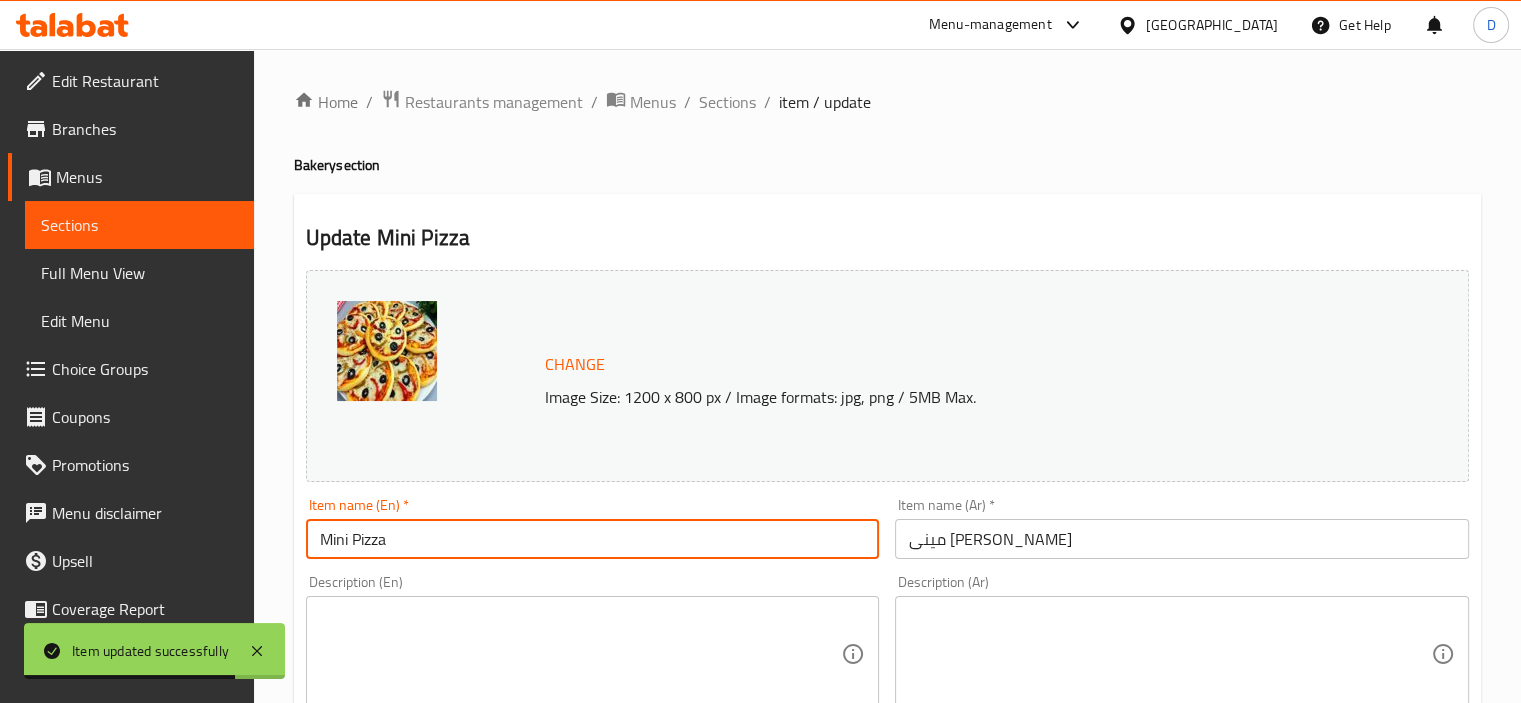 click on "Mini Pizza" at bounding box center (593, 539) 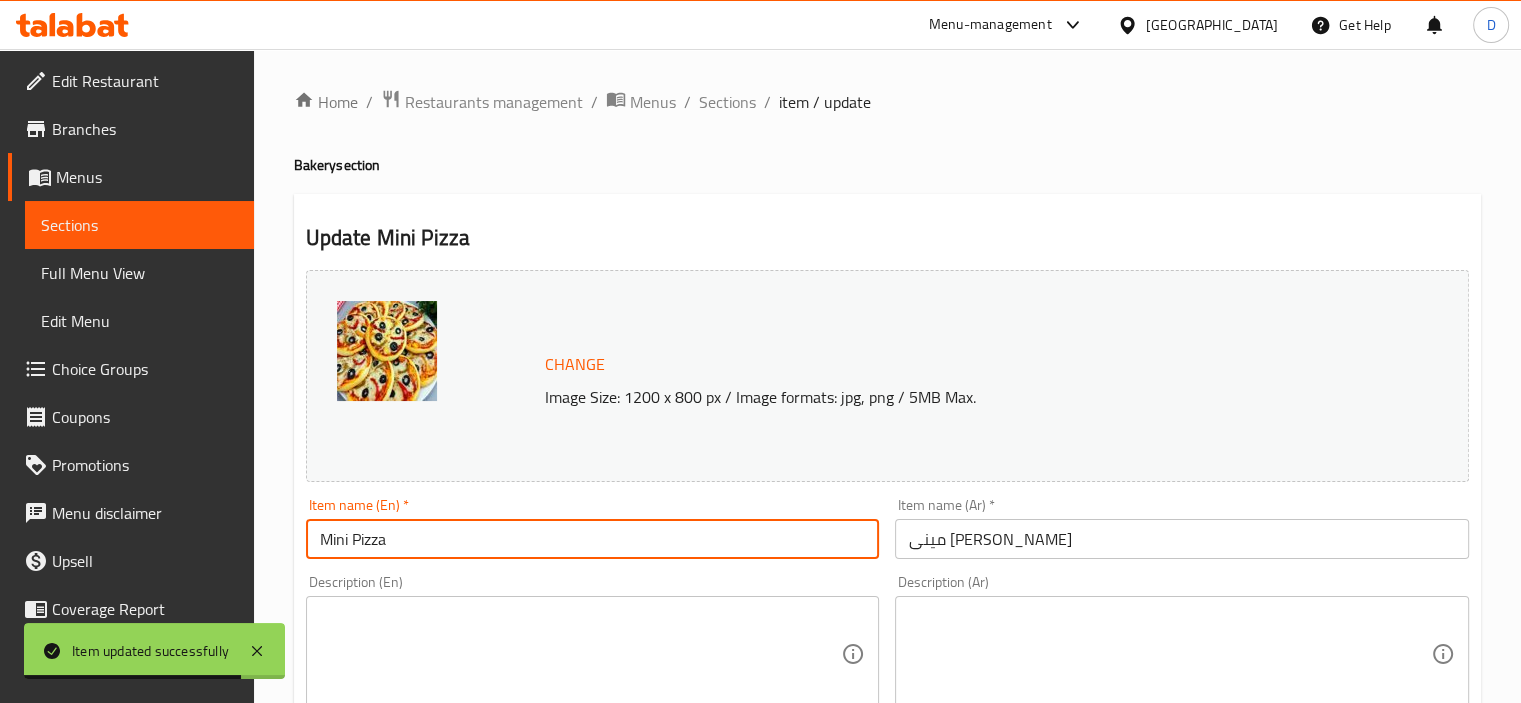 click on "Mini Pizza" at bounding box center (593, 539) 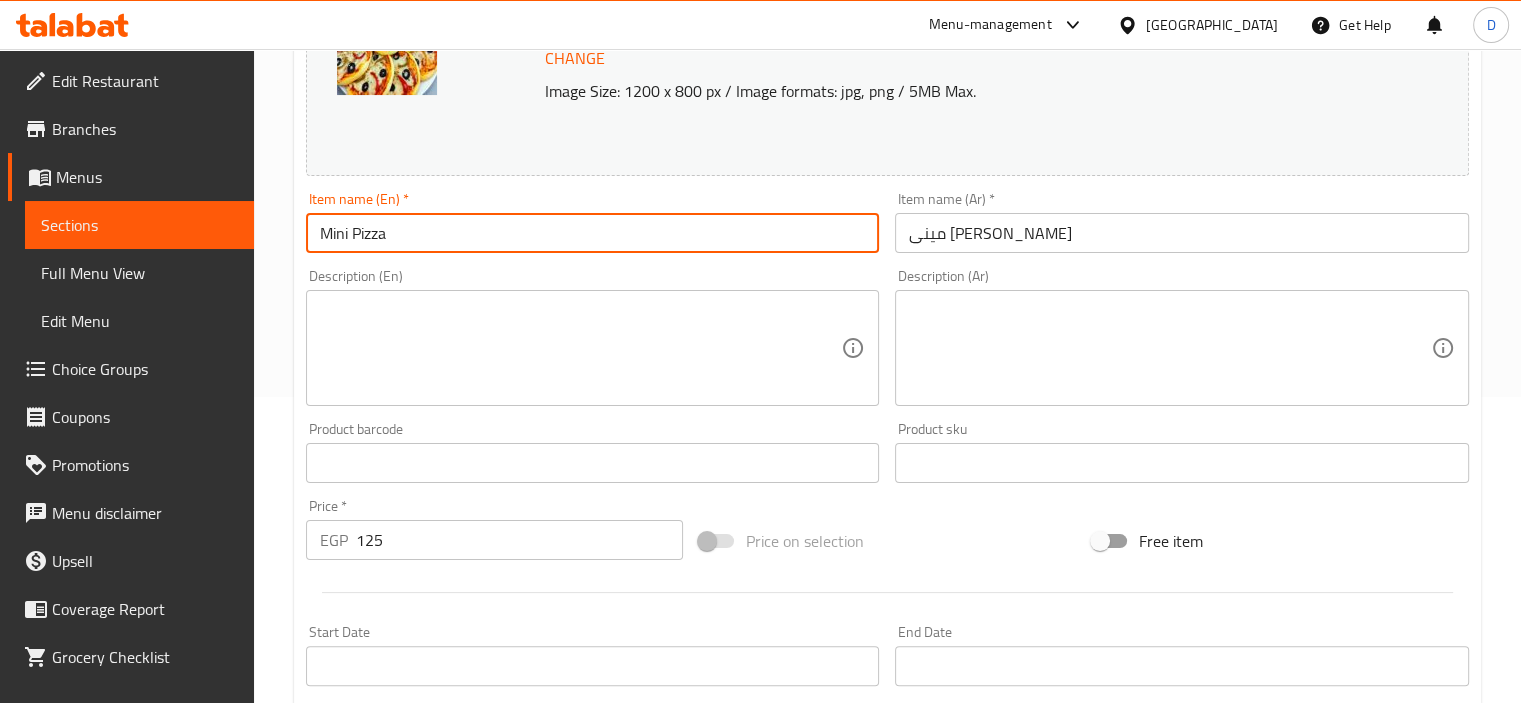 scroll, scrollTop: 308, scrollLeft: 0, axis: vertical 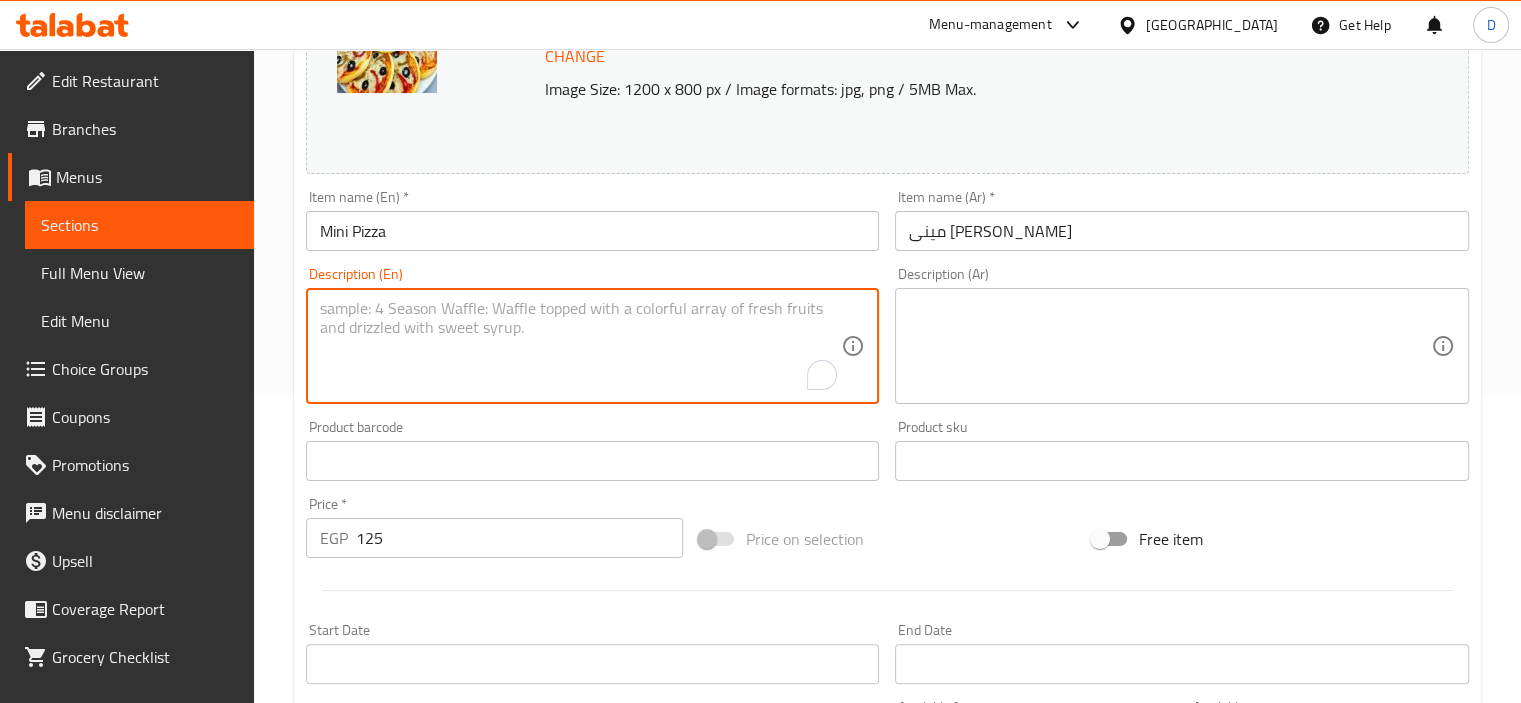 click at bounding box center (581, 346) 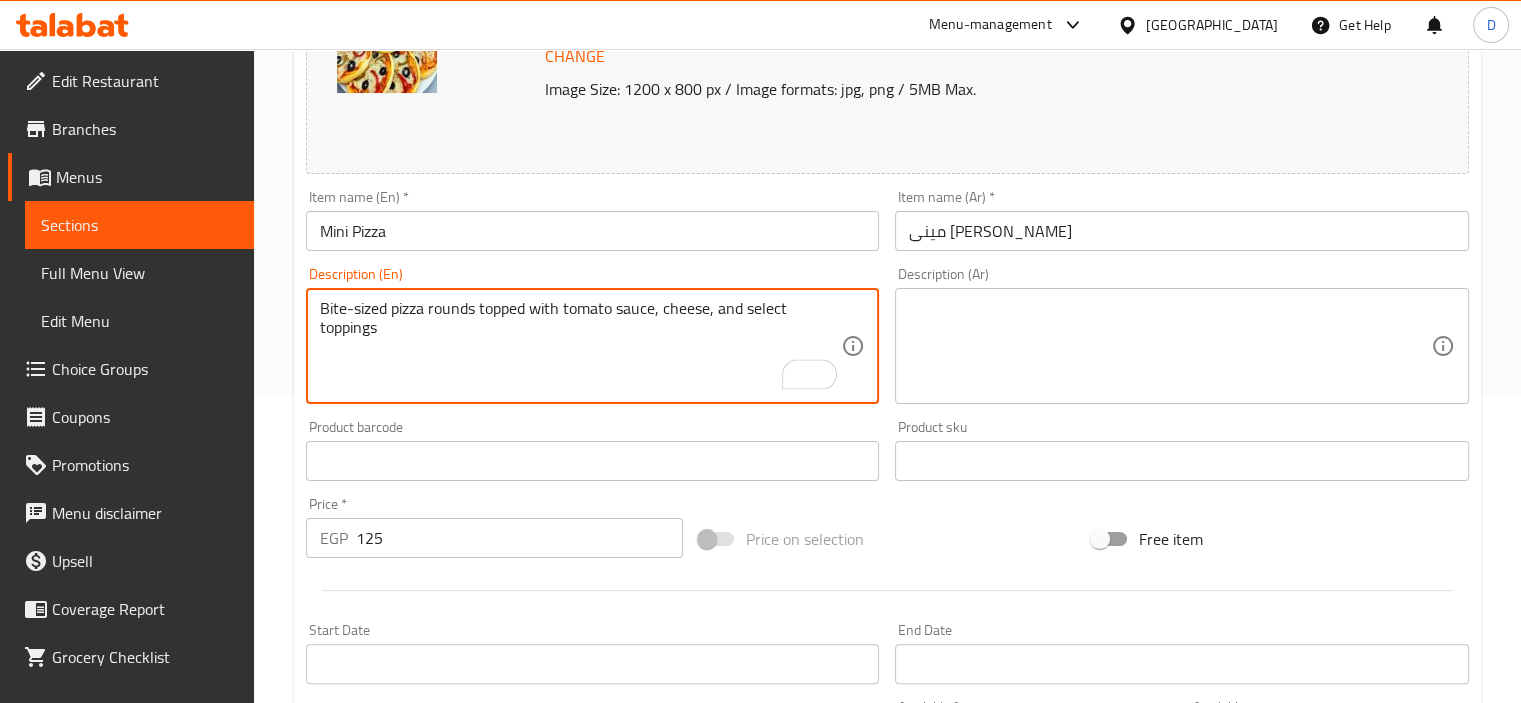 type on "Bite-sized pizza rounds topped with tomato sauce, cheese, and select toppings" 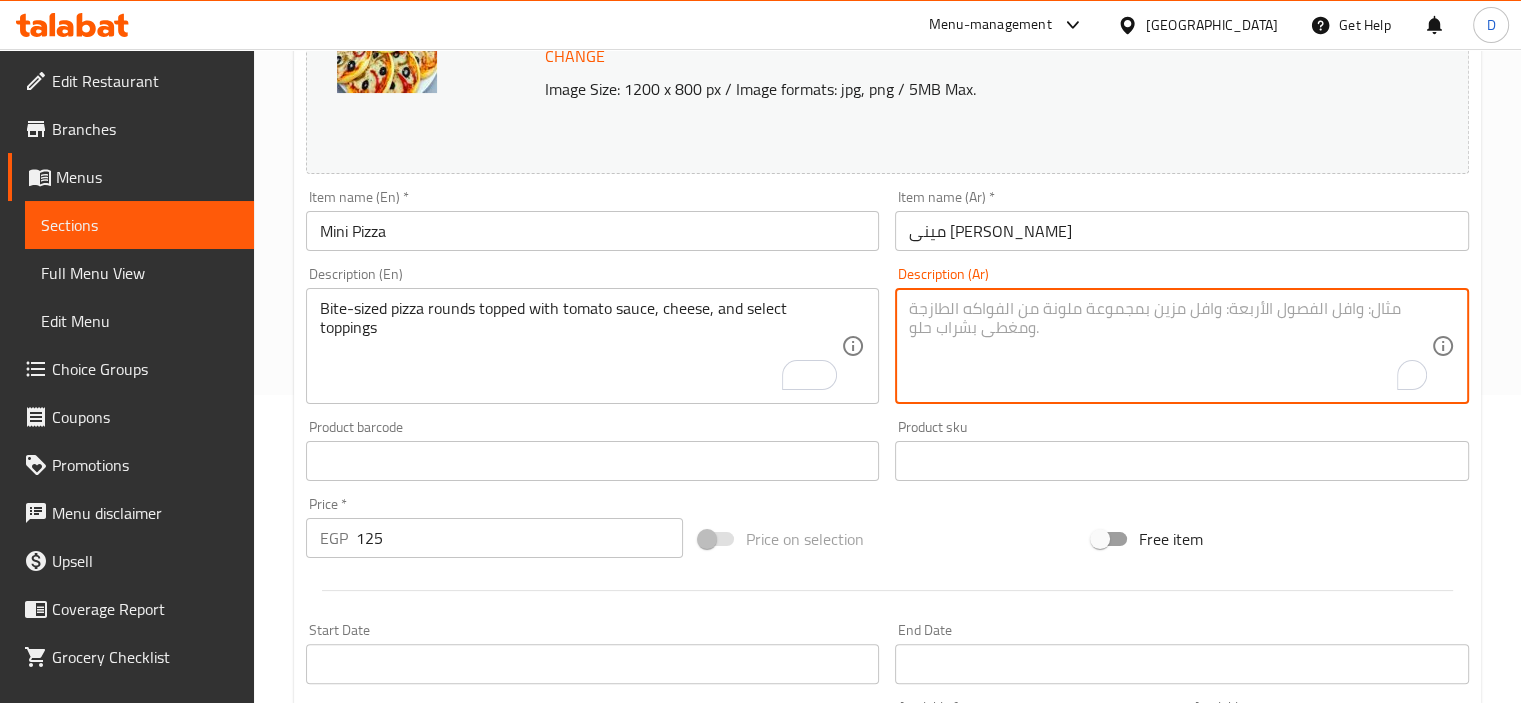click at bounding box center (1170, 346) 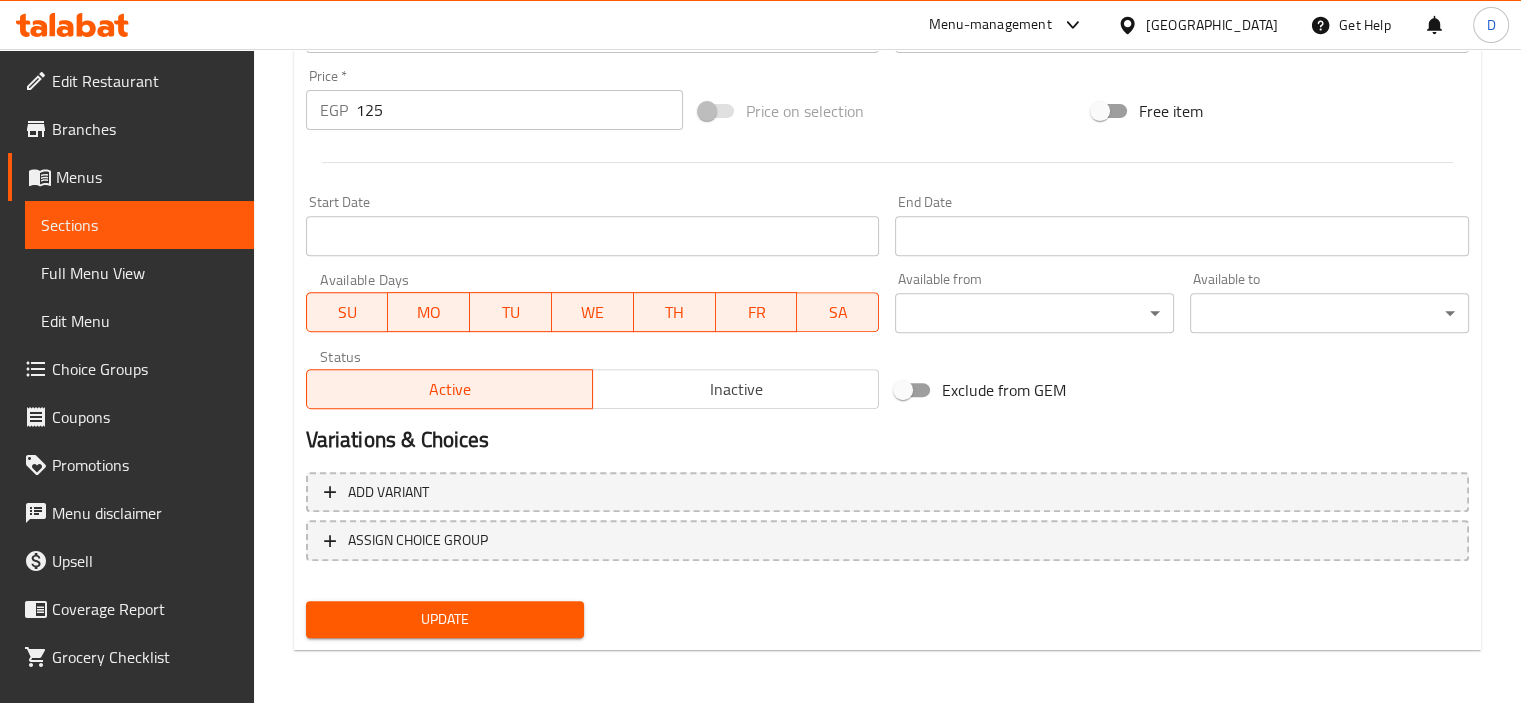 scroll, scrollTop: 737, scrollLeft: 0, axis: vertical 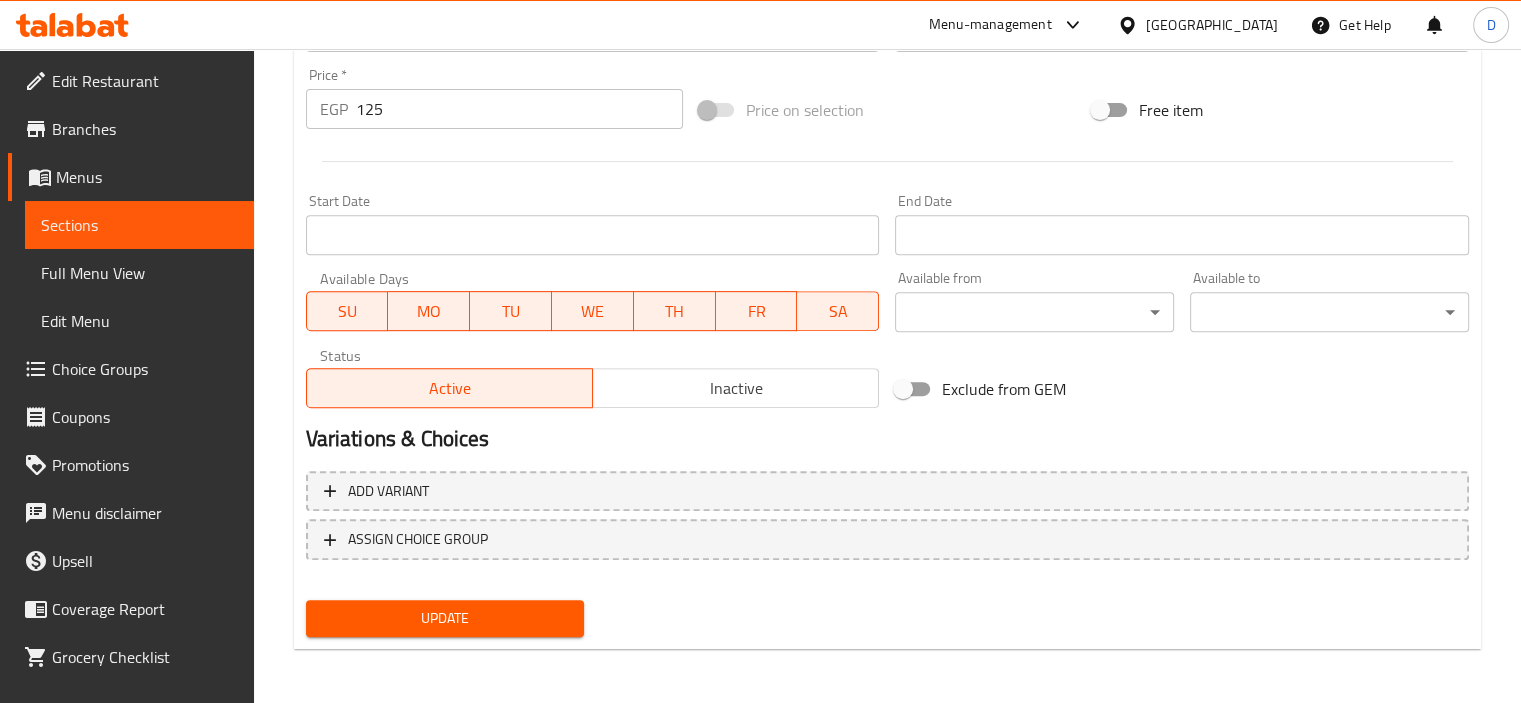 type on "قطع بيتزا صغيرة الحجم مغطاة بصلصة الطماطم والجبن وإضافات مختارة" 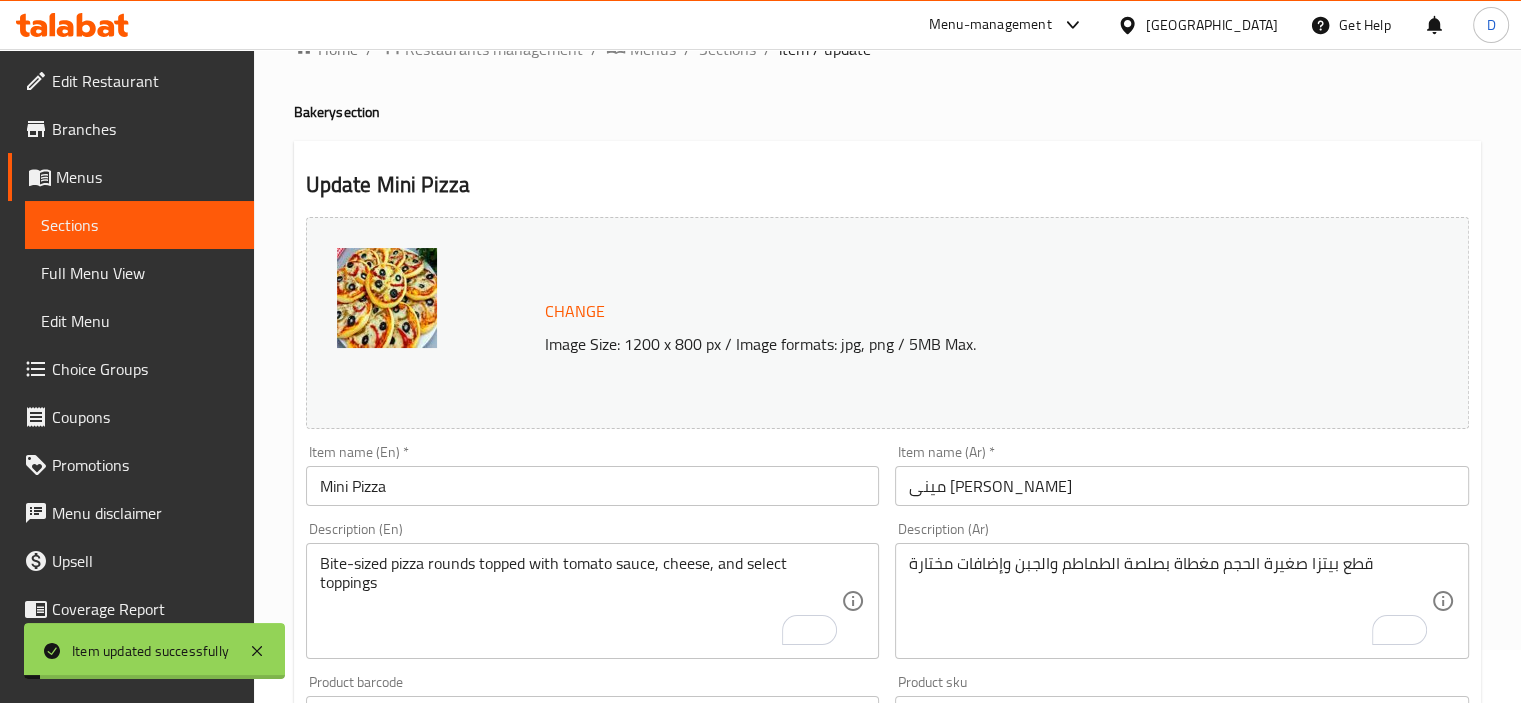 scroll, scrollTop: 2, scrollLeft: 0, axis: vertical 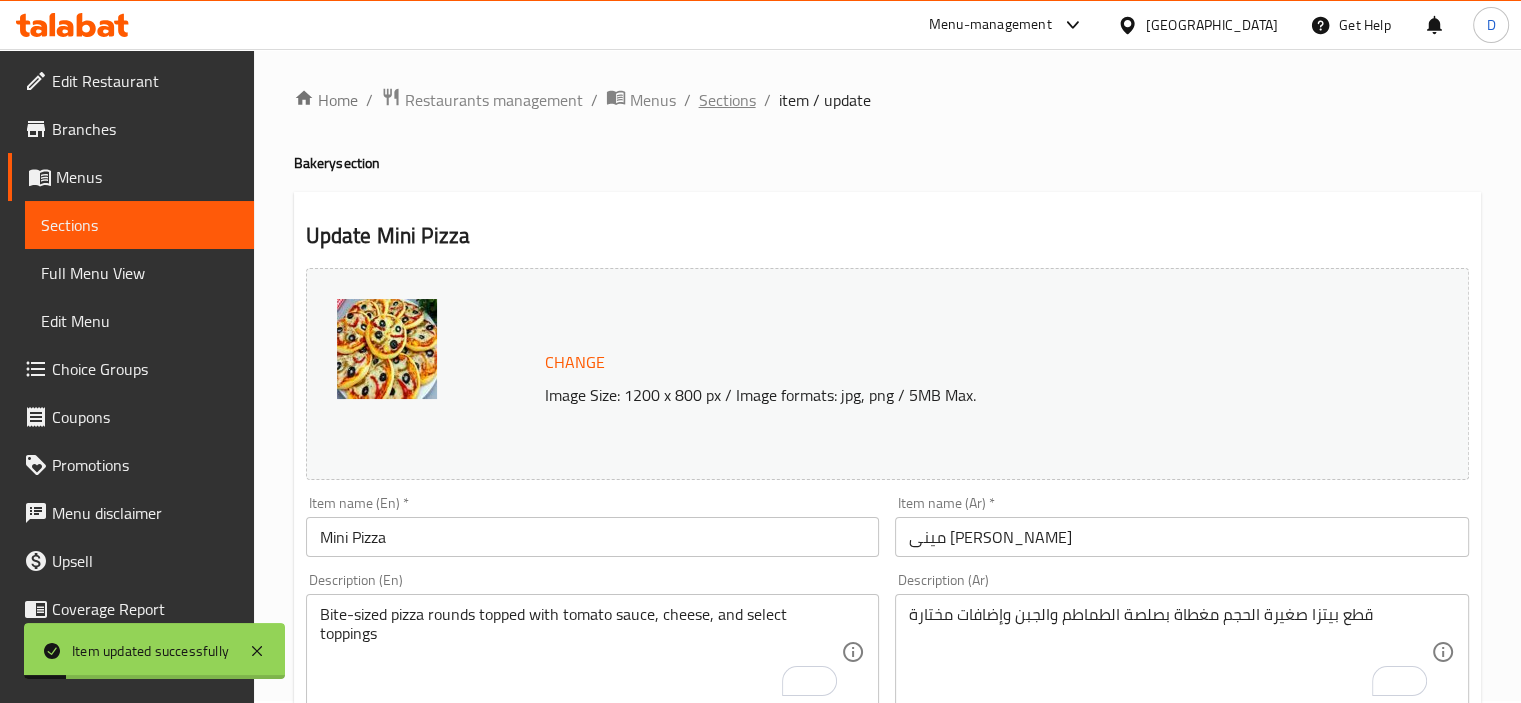 click on "Sections" at bounding box center [727, 100] 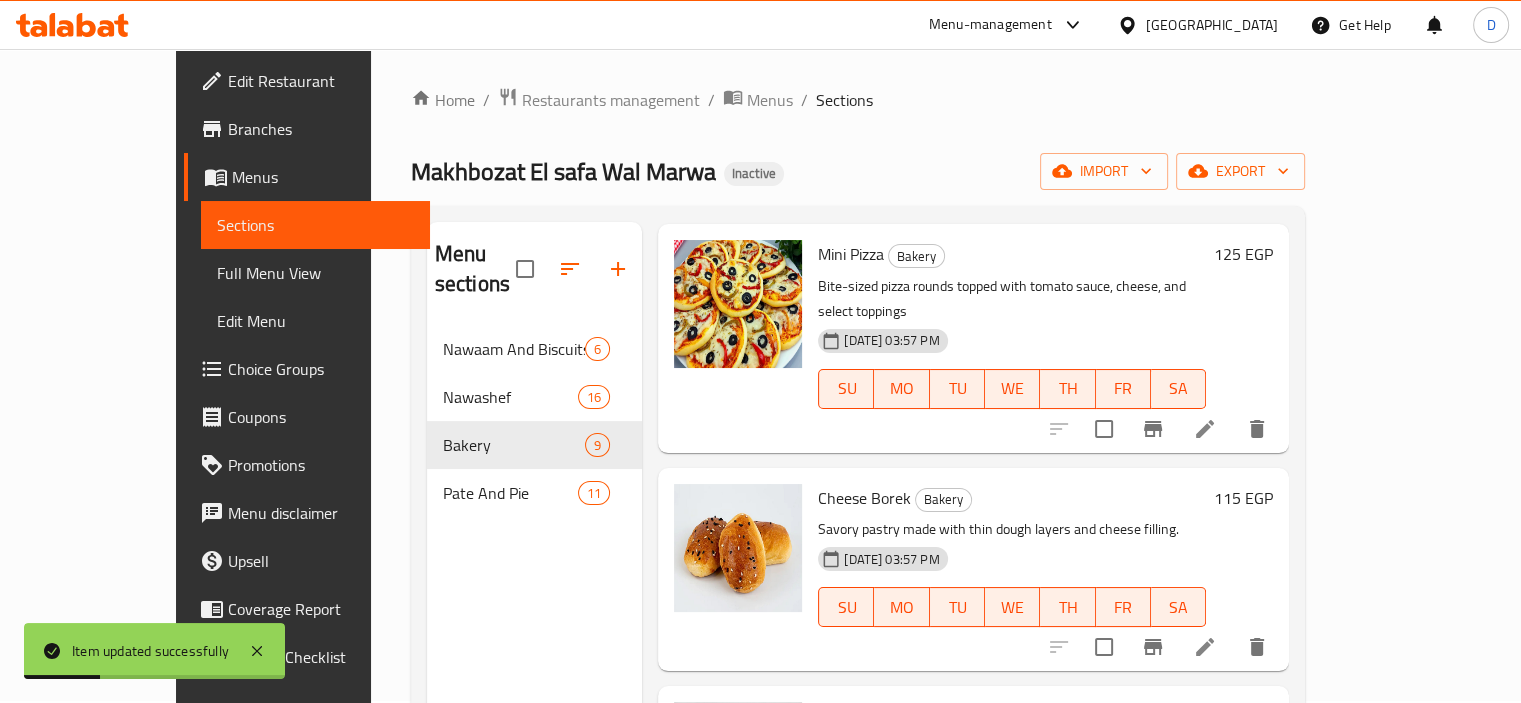 click at bounding box center [738, 569] 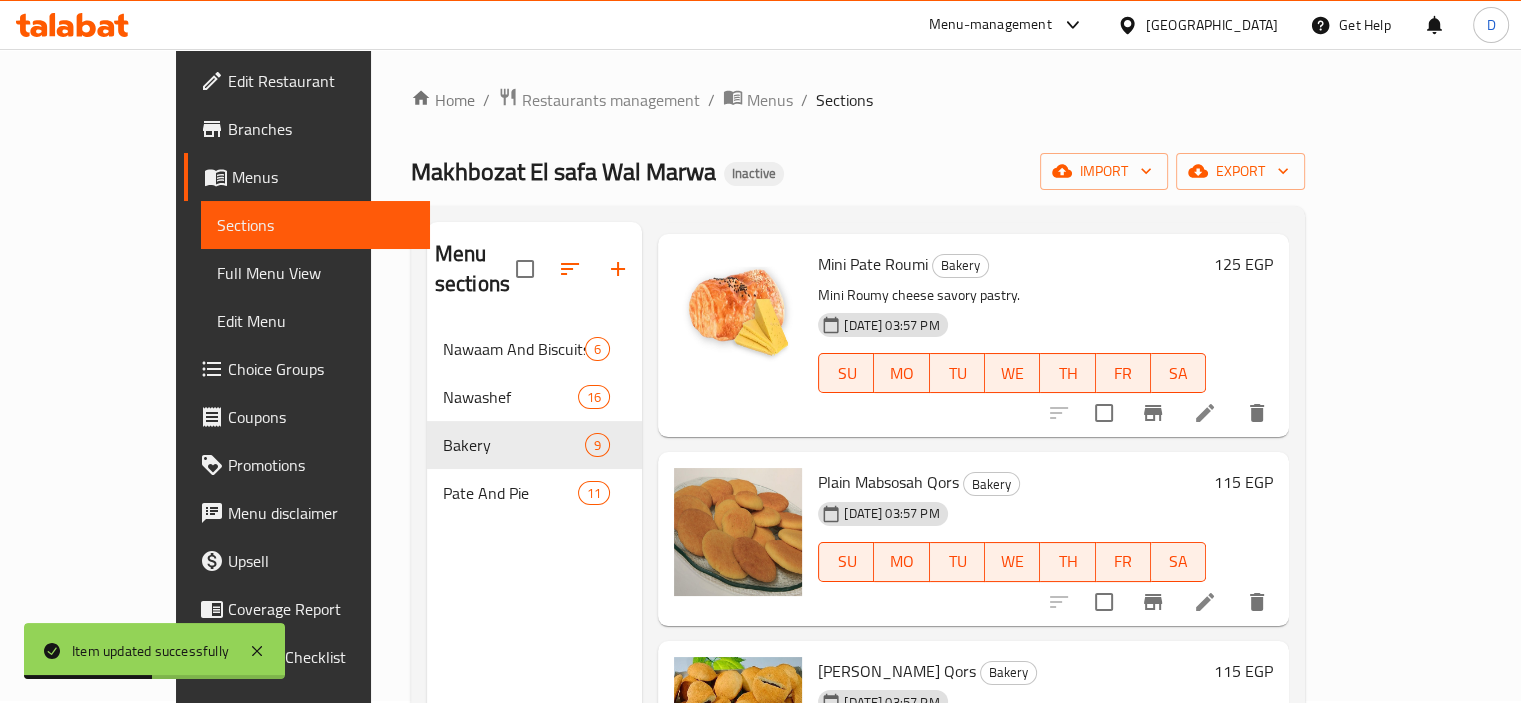 scroll, scrollTop: 1036, scrollLeft: 0, axis: vertical 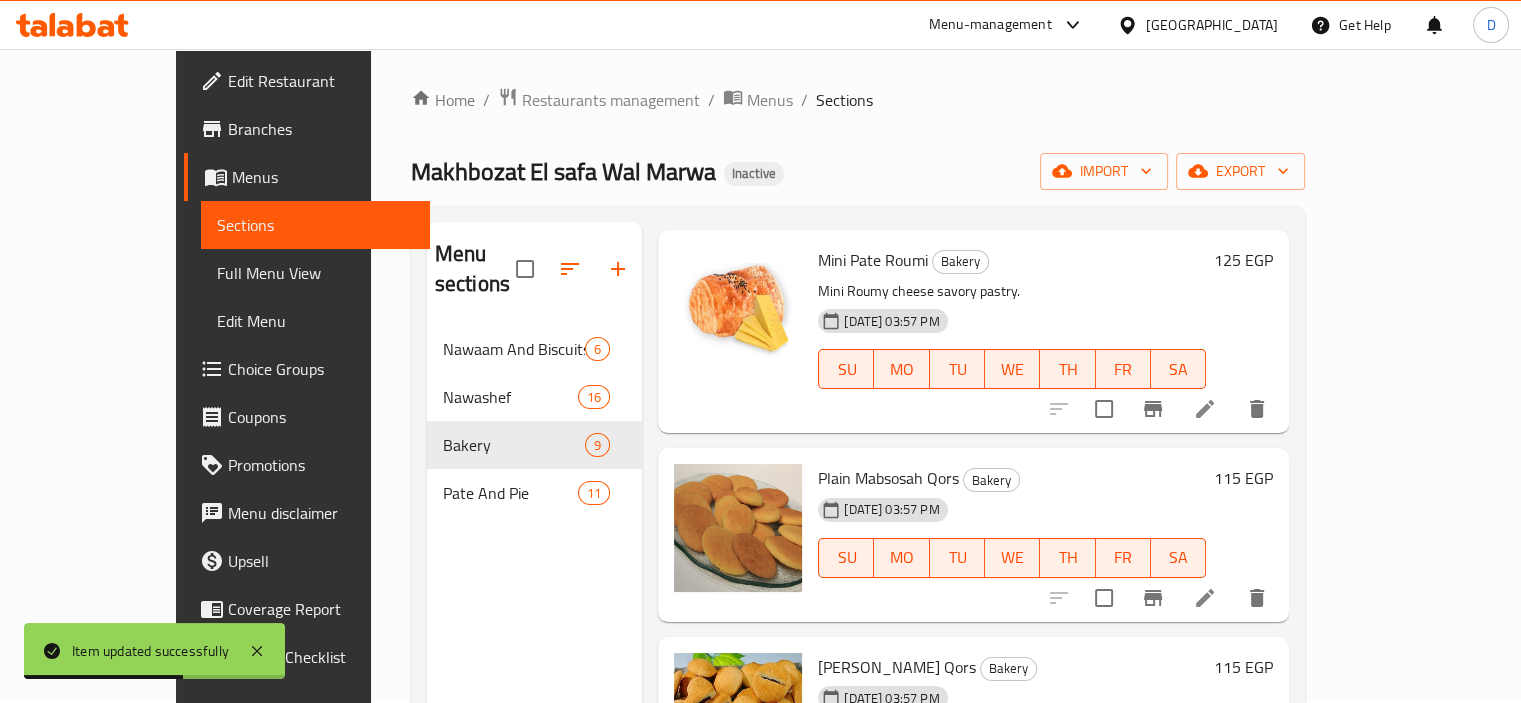 click on "Plain Mabsosah Qors" at bounding box center (888, 478) 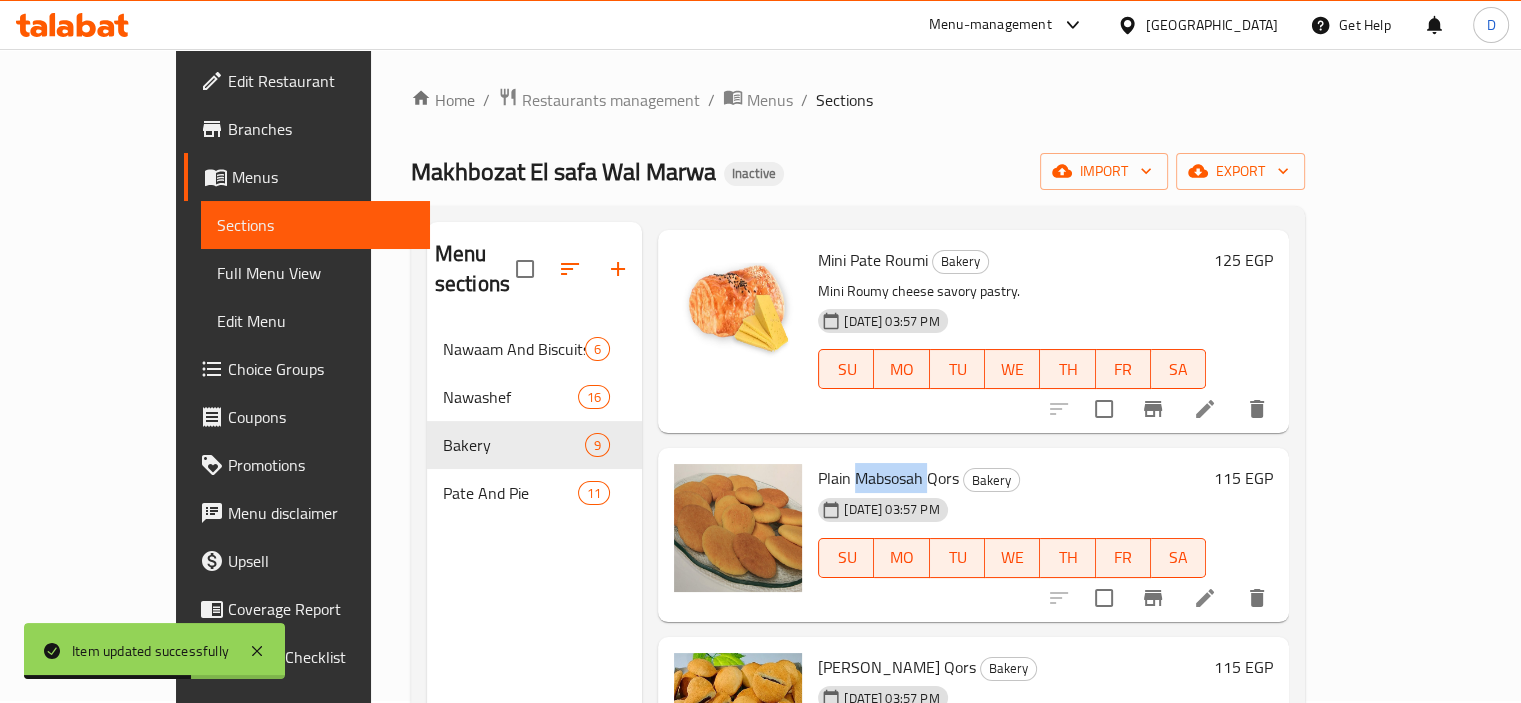 click on "Plain Mabsosah Qors" at bounding box center [888, 478] 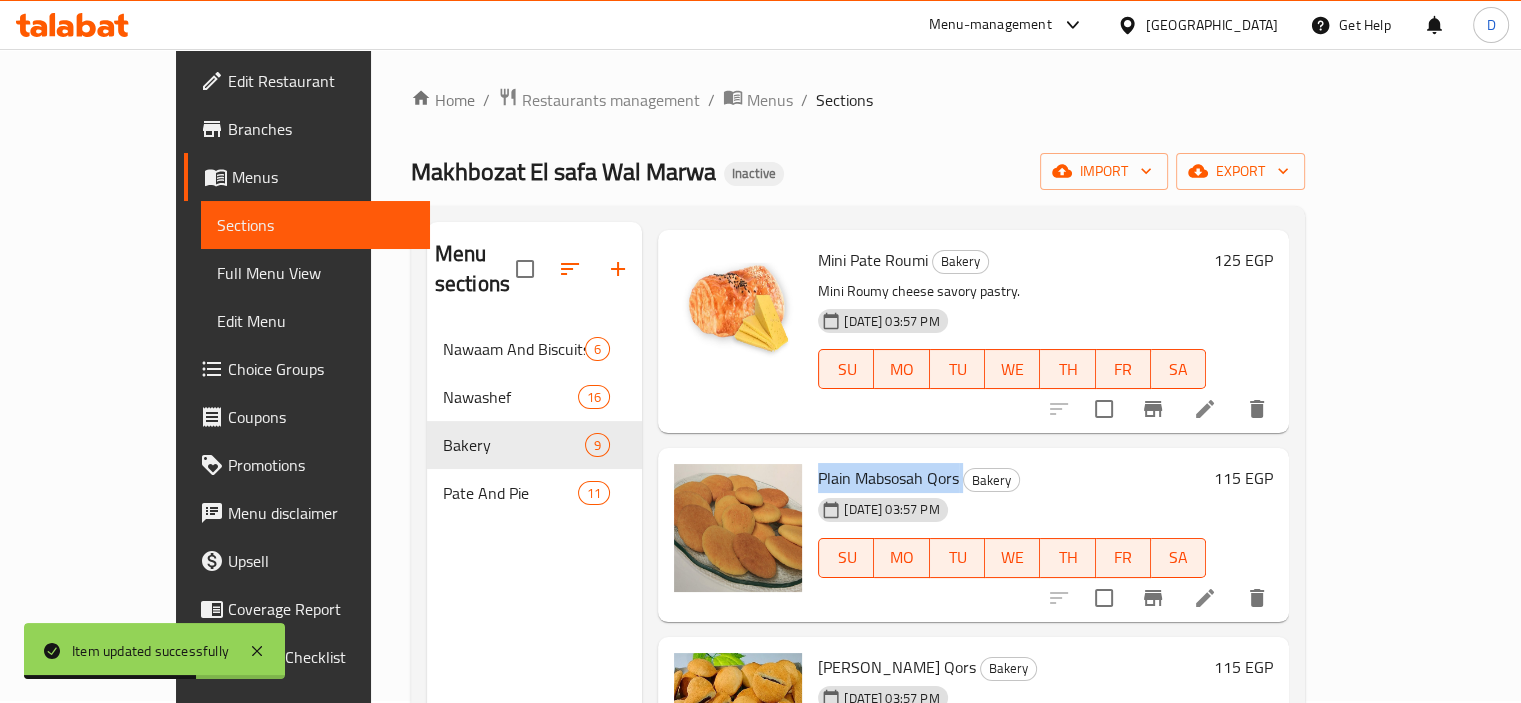 click on "Plain Mabsosah Qors" at bounding box center [888, 478] 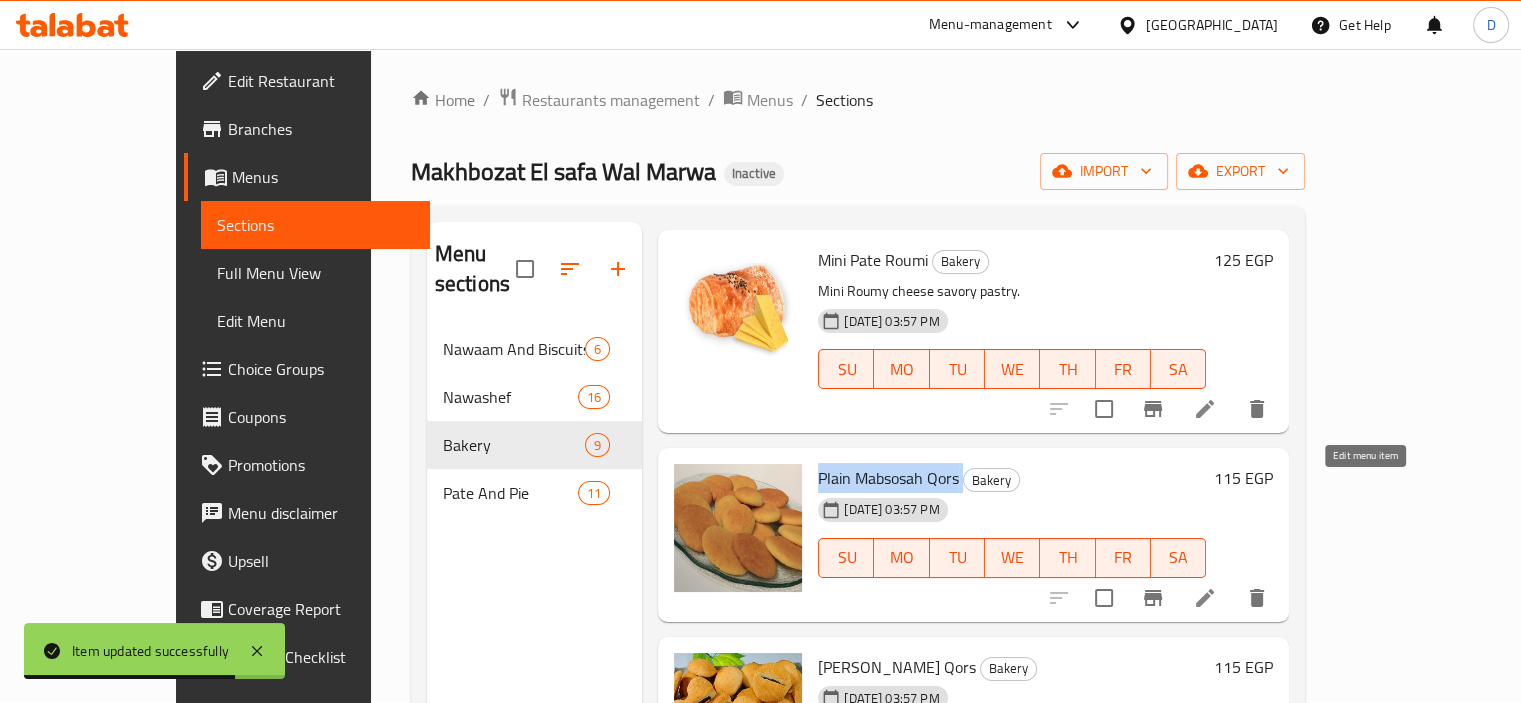 click 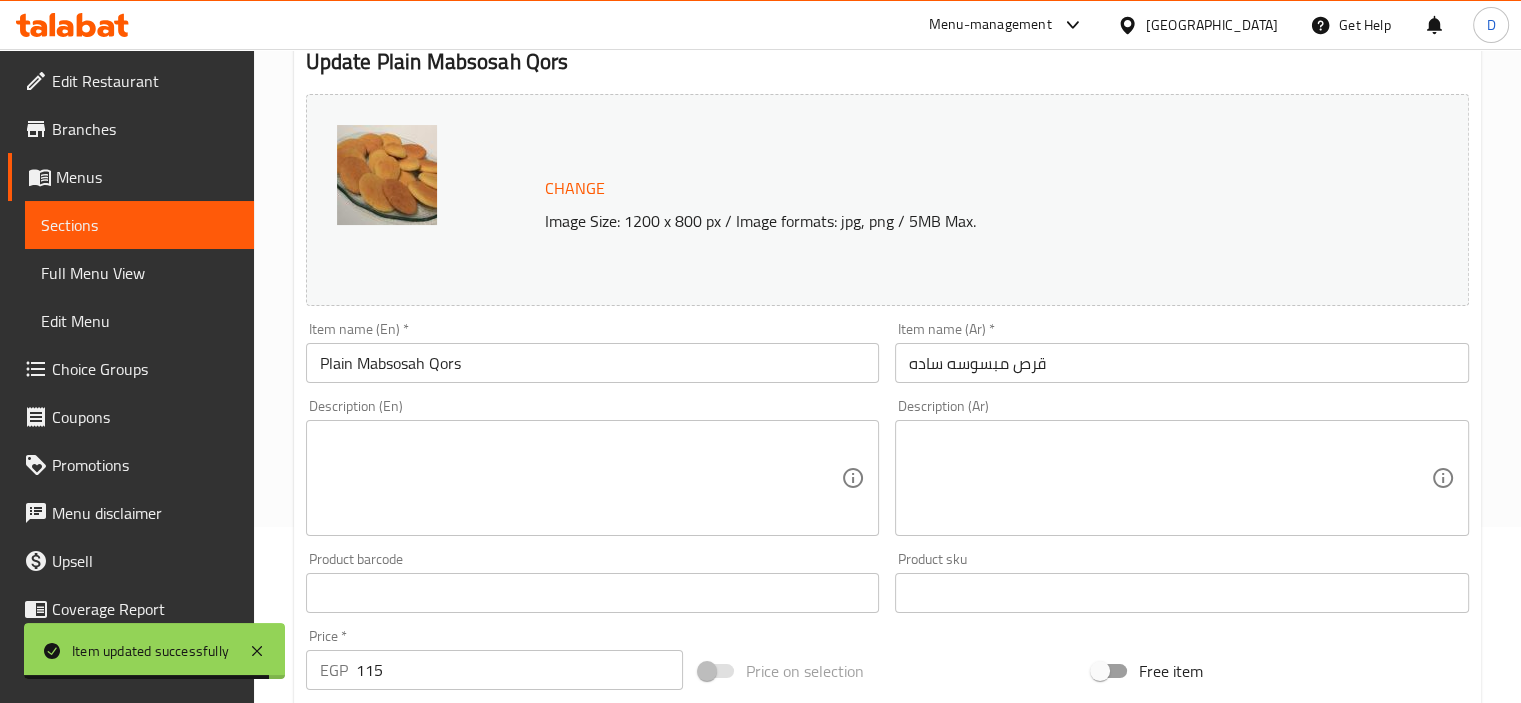 scroll, scrollTop: 220, scrollLeft: 0, axis: vertical 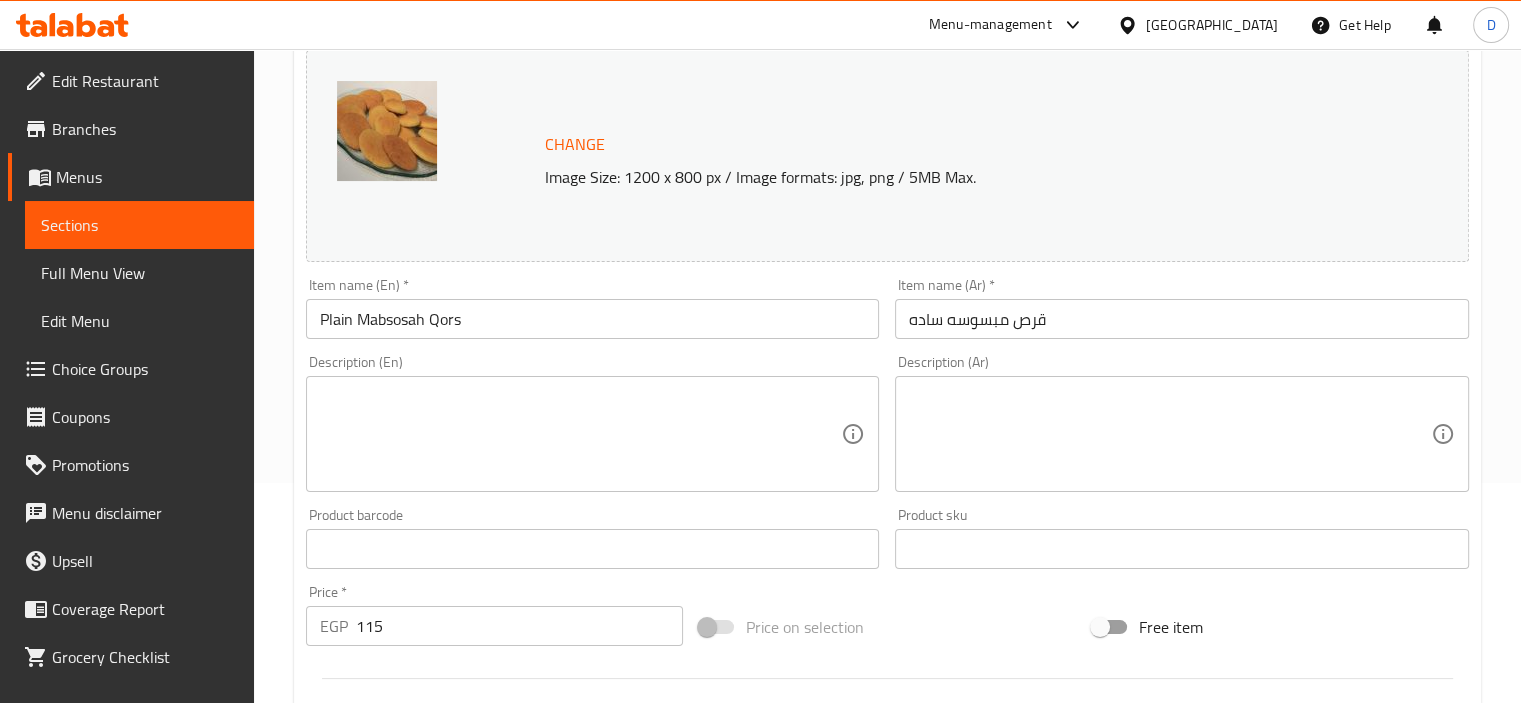 click at bounding box center (581, 434) 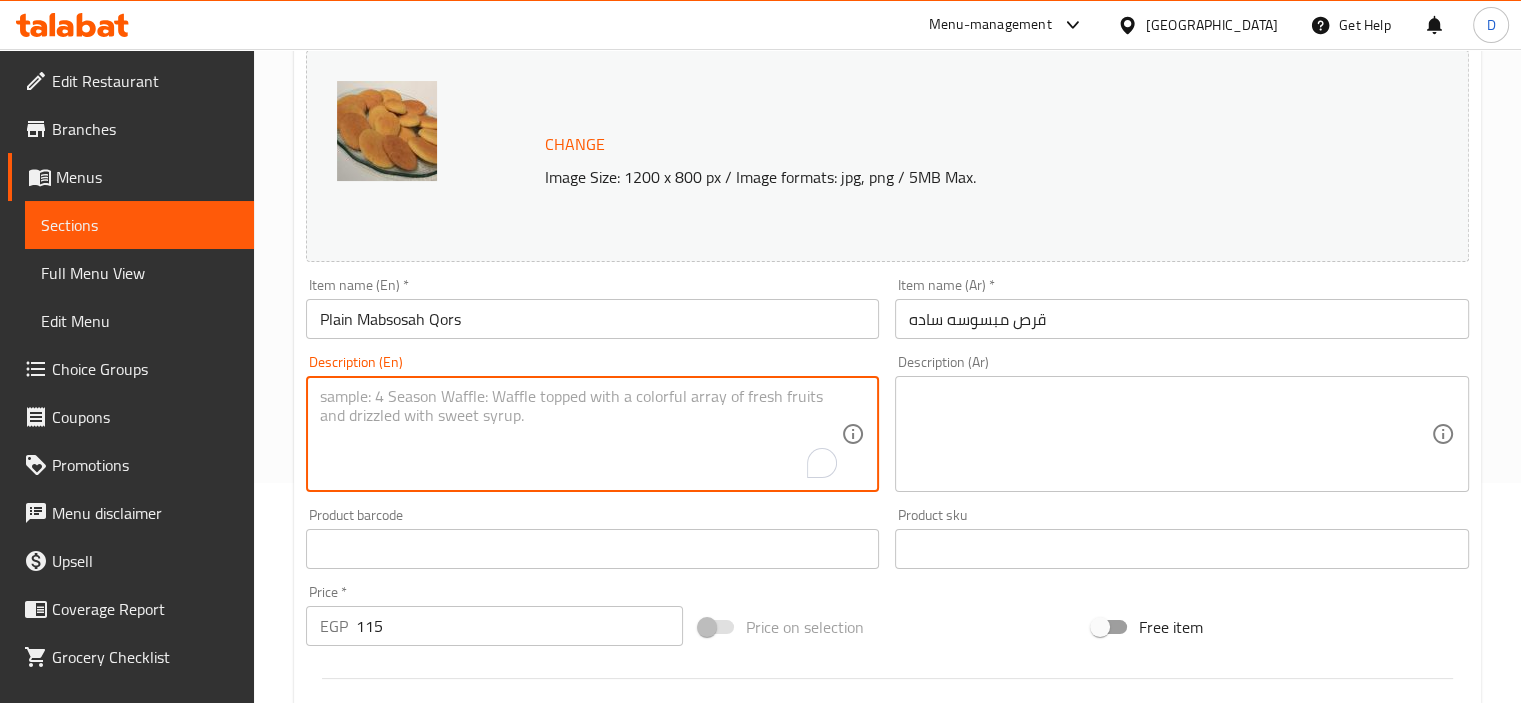 paste on "Soft, round semolina-based pastry with a subtle sweetness and melt-in-the-mouth texture." 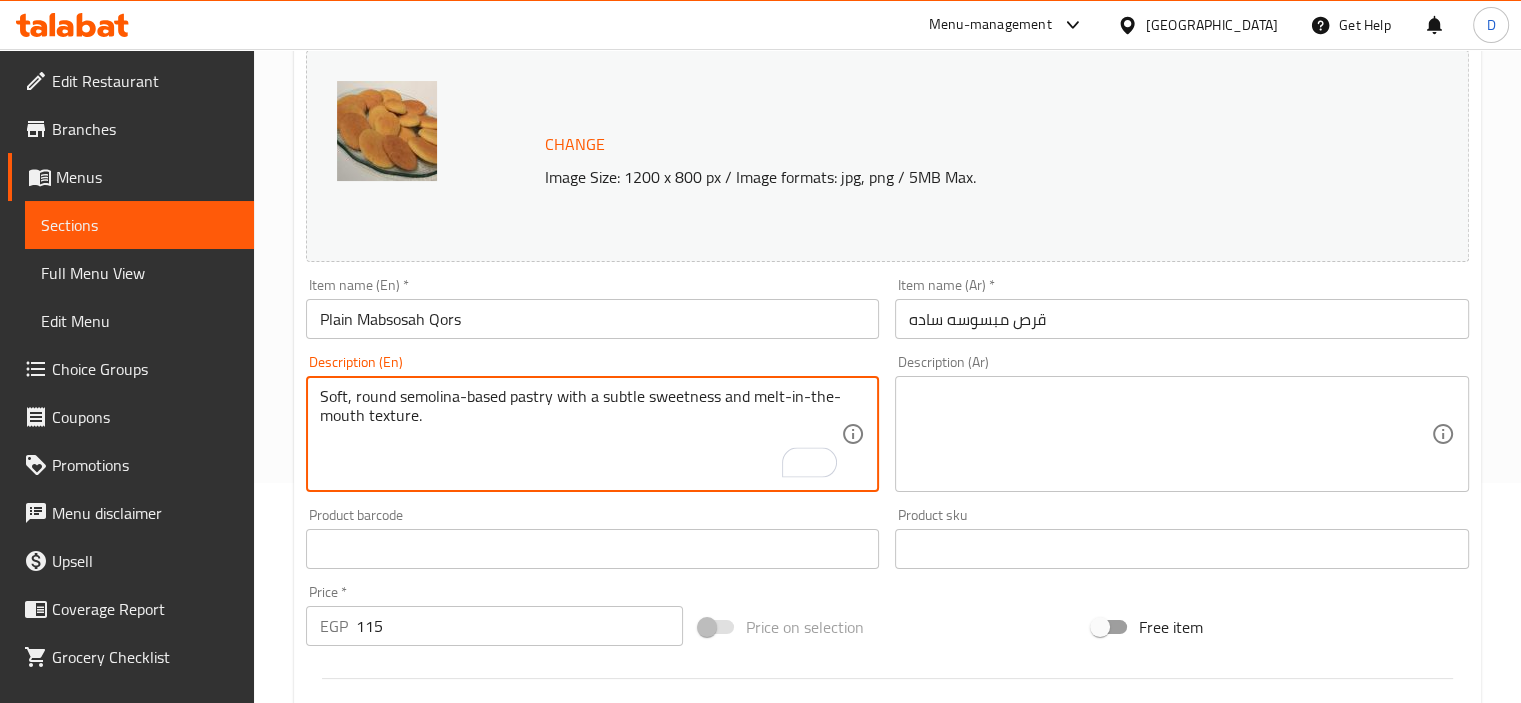 type on "Soft, round semolina-based pastry with a subtle sweetness and melt-in-the-mouth texture." 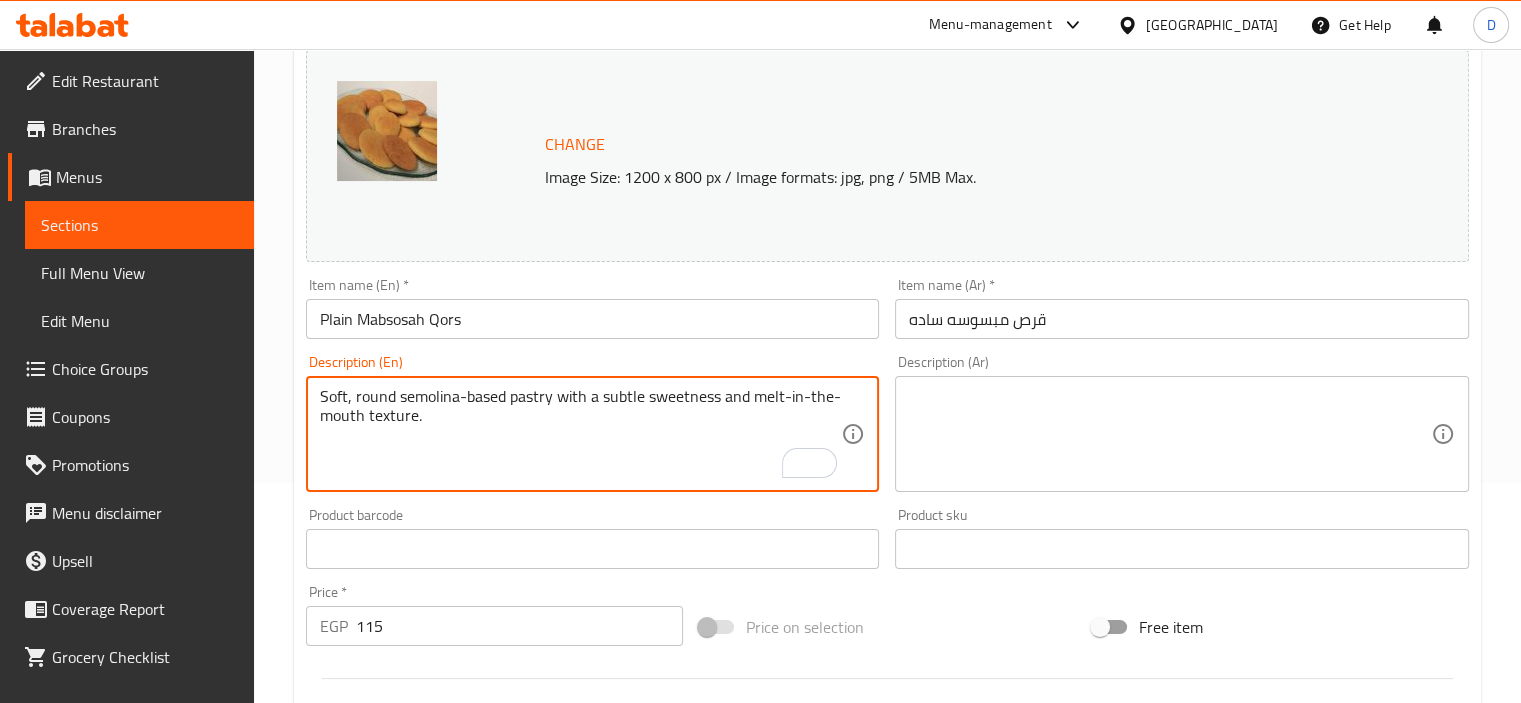 click at bounding box center (1170, 434) 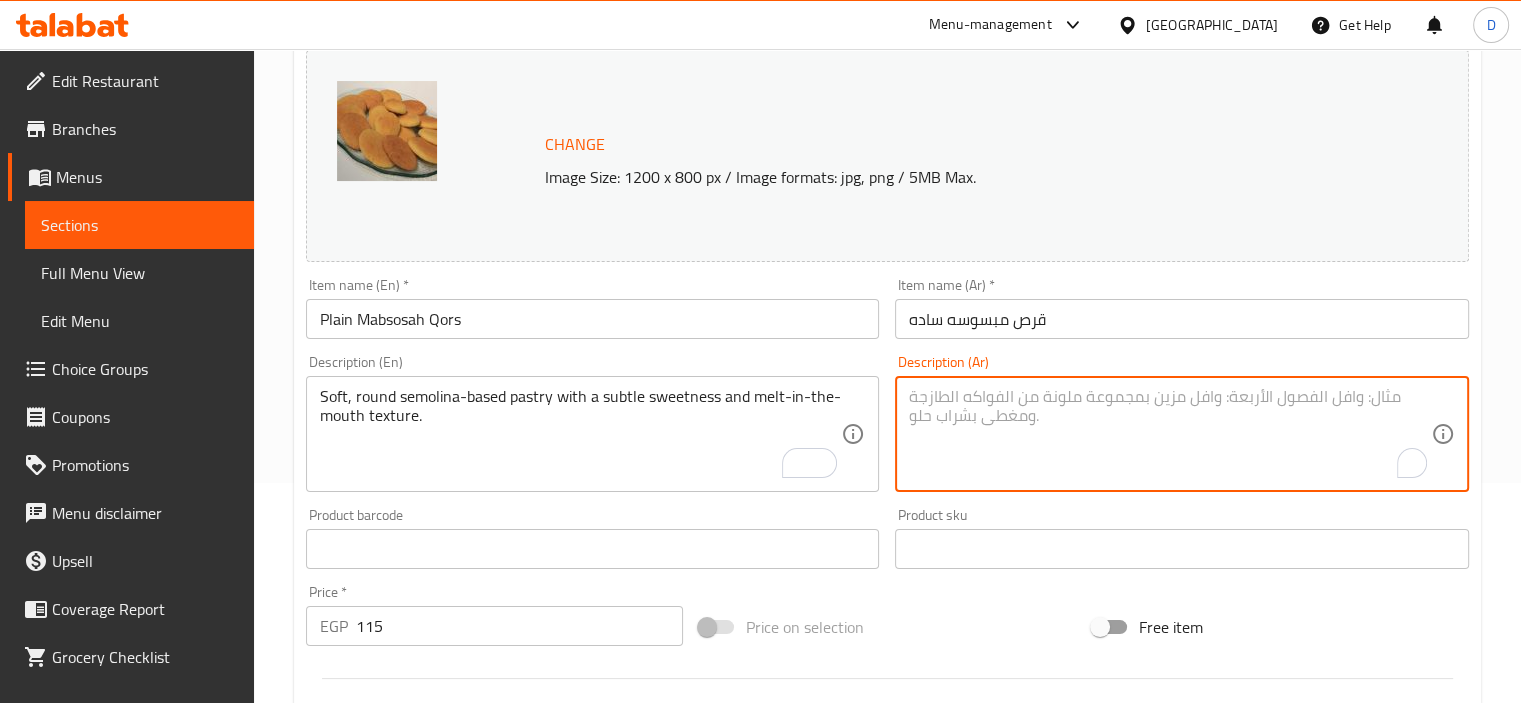 paste on "معجنات ناعمة مستديرة مصنوعة من السميد ذات حلاوة خفيفة وملمس يذوب في الفم." 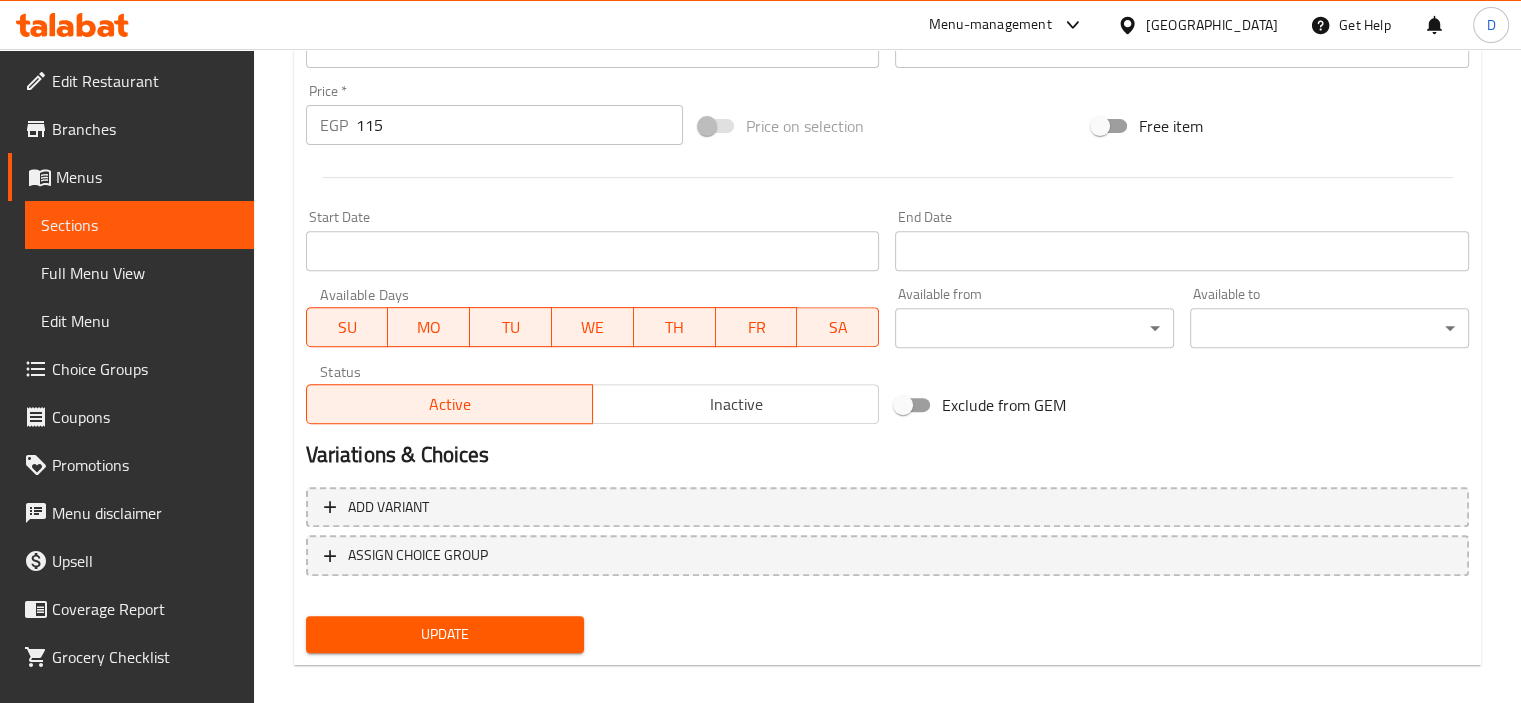 scroll, scrollTop: 737, scrollLeft: 0, axis: vertical 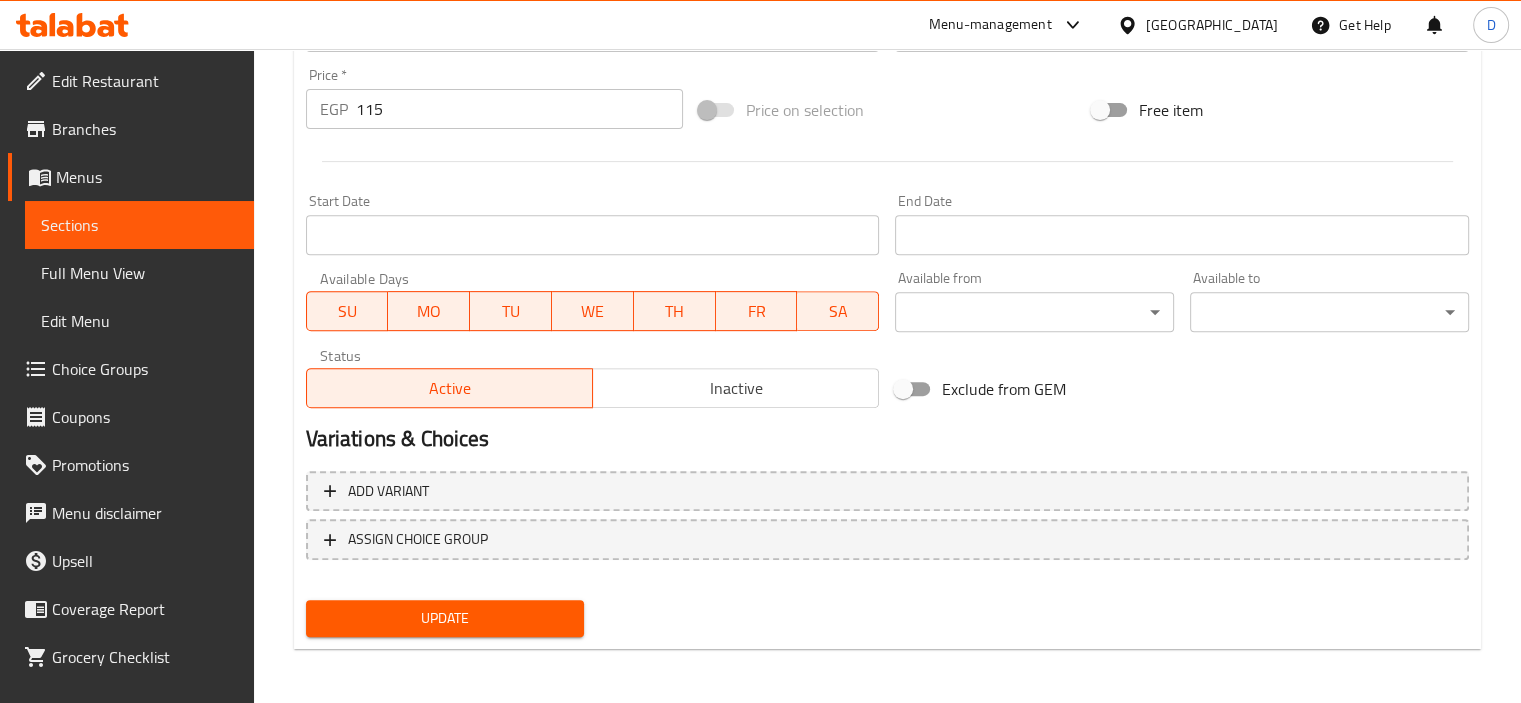 type on "معجنات ناعمة مستديرة مصنوعة من السميد ذات حلاوة خفيفة وملمس يذوب في الفم." 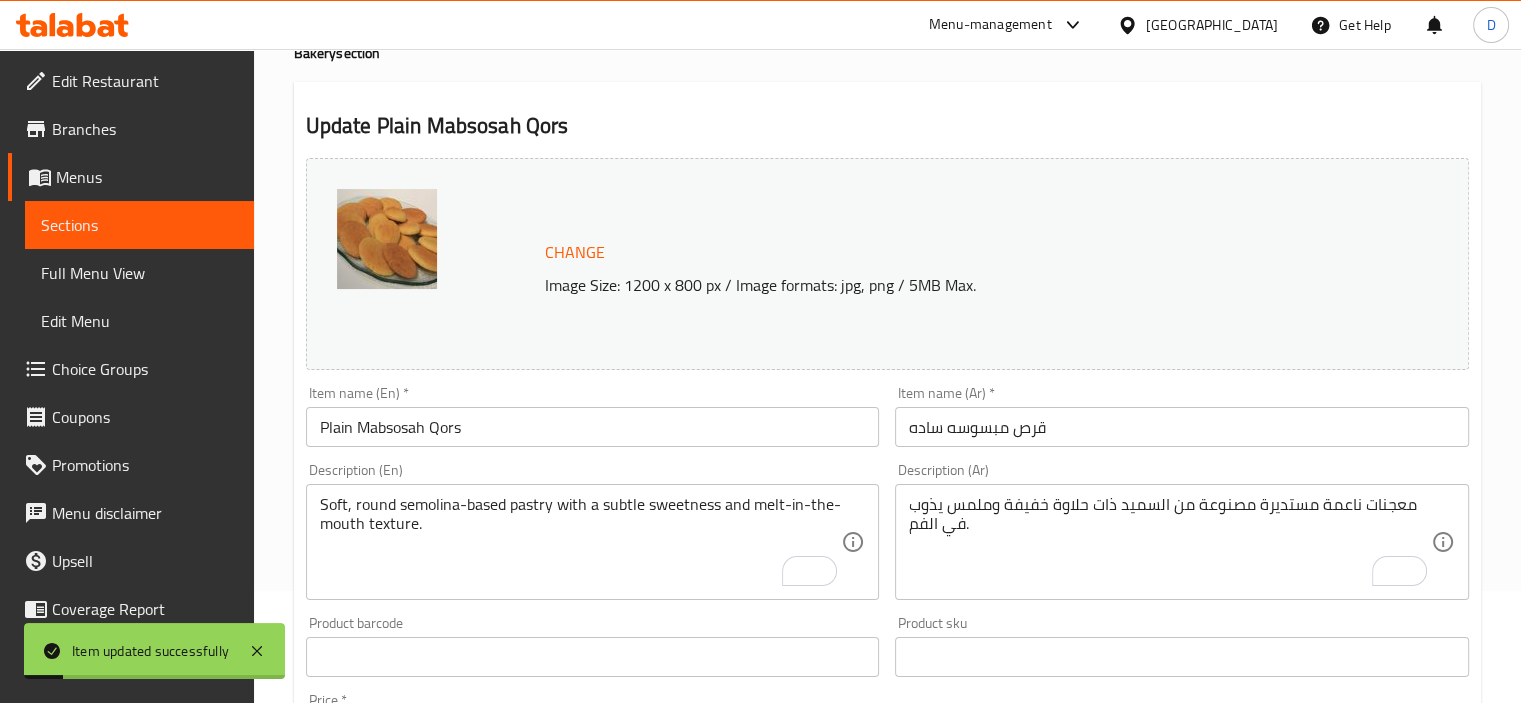scroll, scrollTop: 0, scrollLeft: 0, axis: both 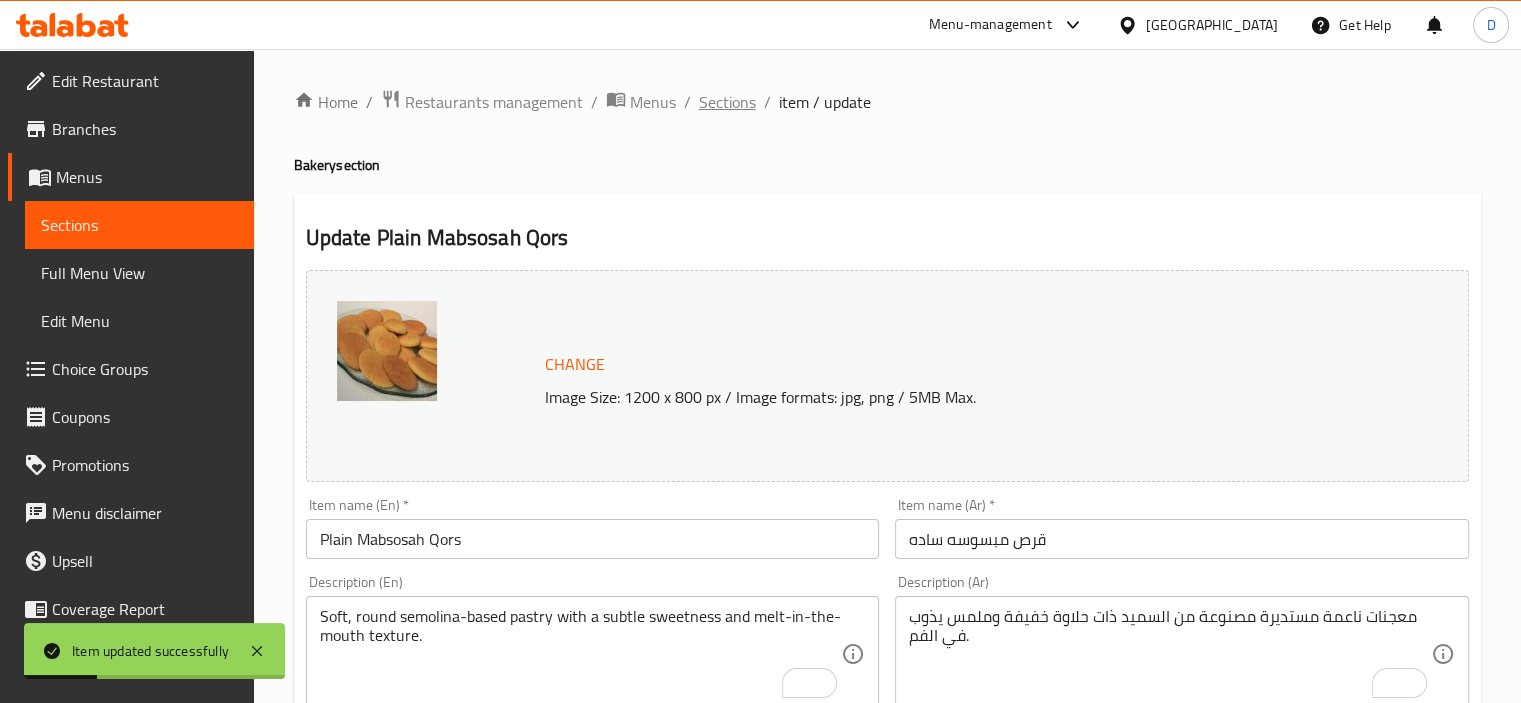 click on "Sections" at bounding box center (727, 102) 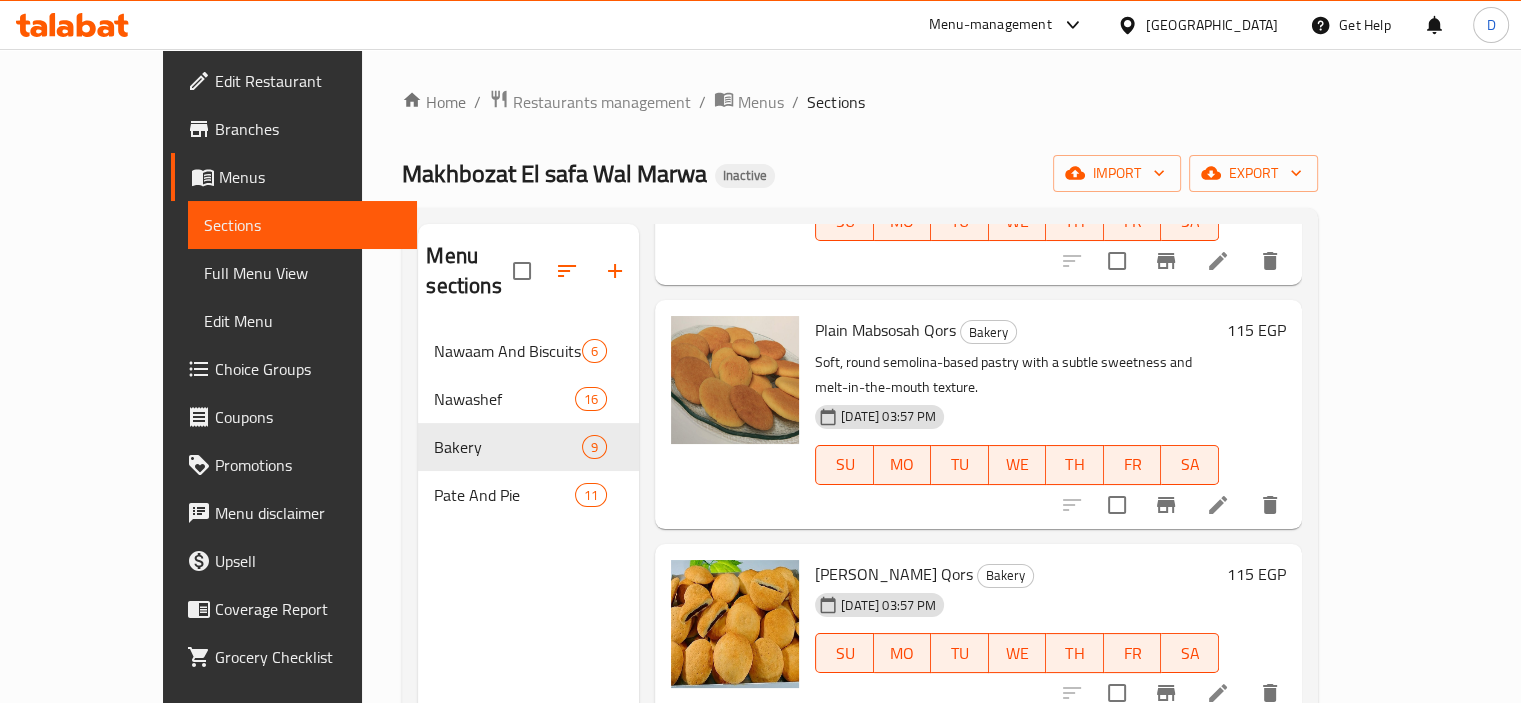 scroll, scrollTop: 1253, scrollLeft: 0, axis: vertical 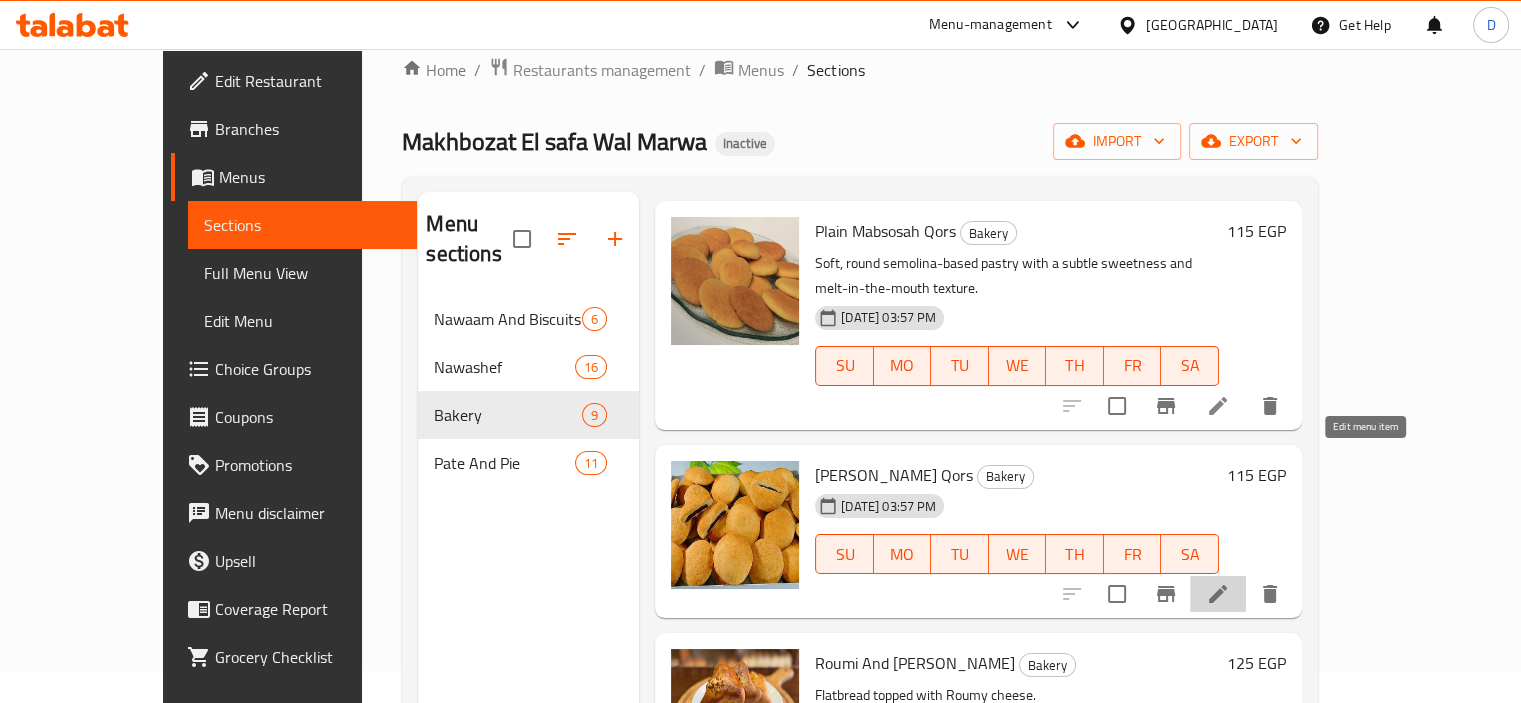 click 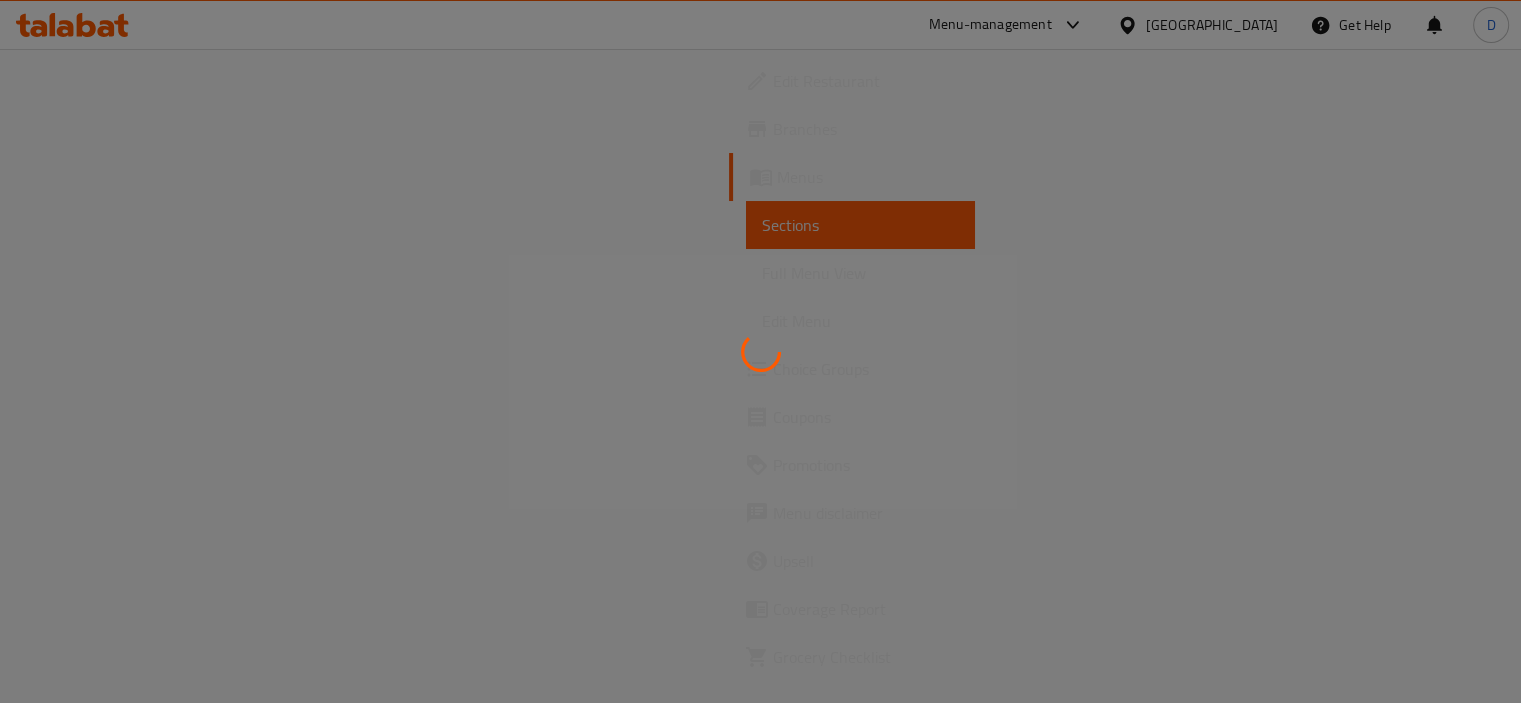 scroll, scrollTop: 0, scrollLeft: 0, axis: both 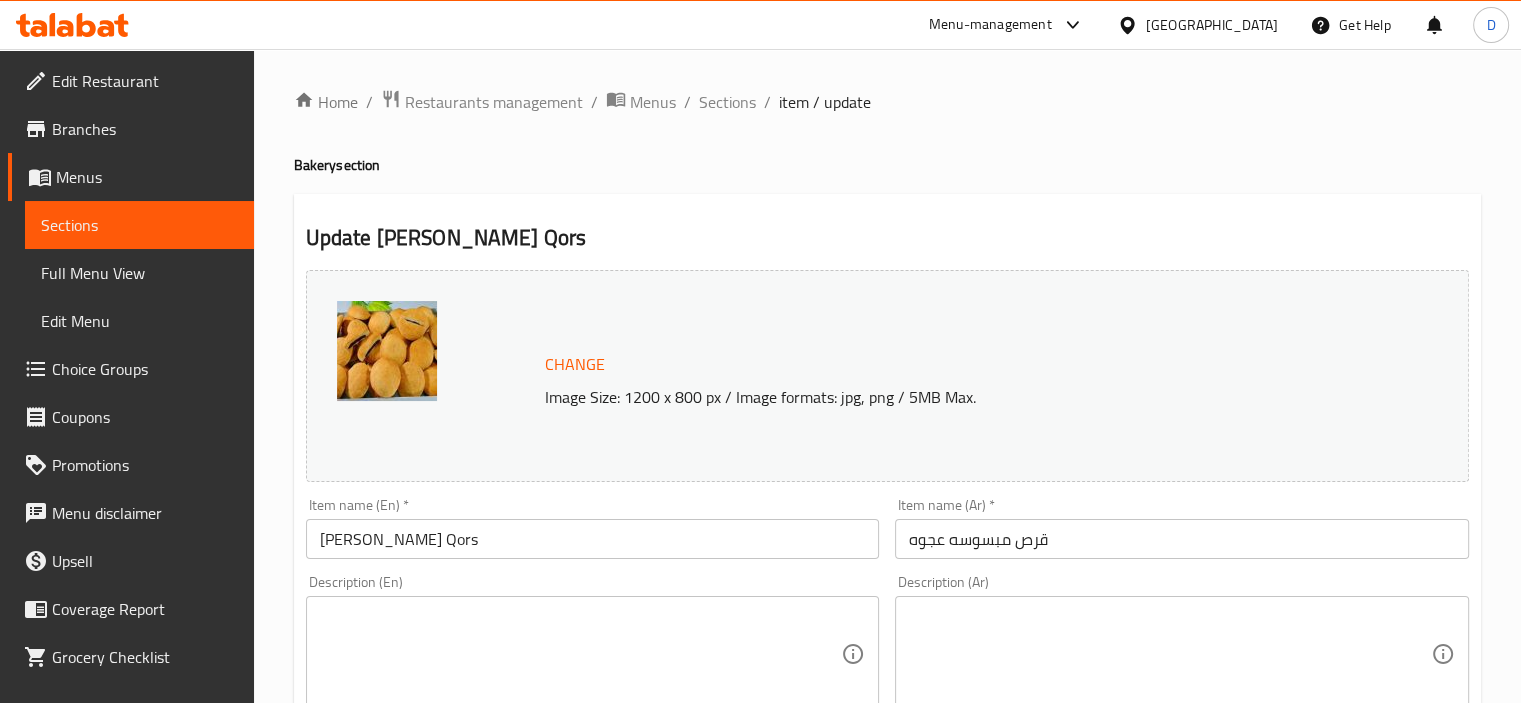 click on "[PERSON_NAME] Qors" at bounding box center (593, 539) 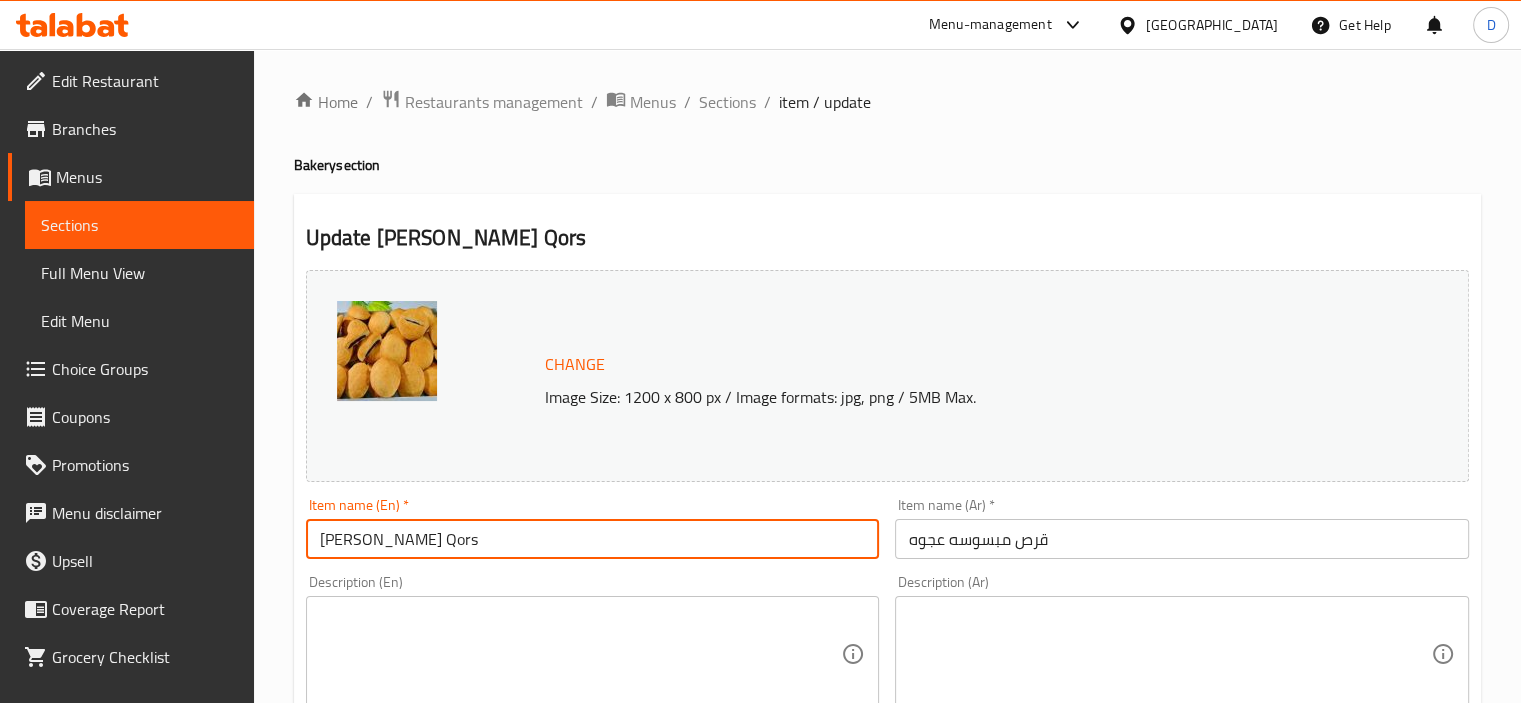 click on "[PERSON_NAME] Qors" at bounding box center [593, 539] 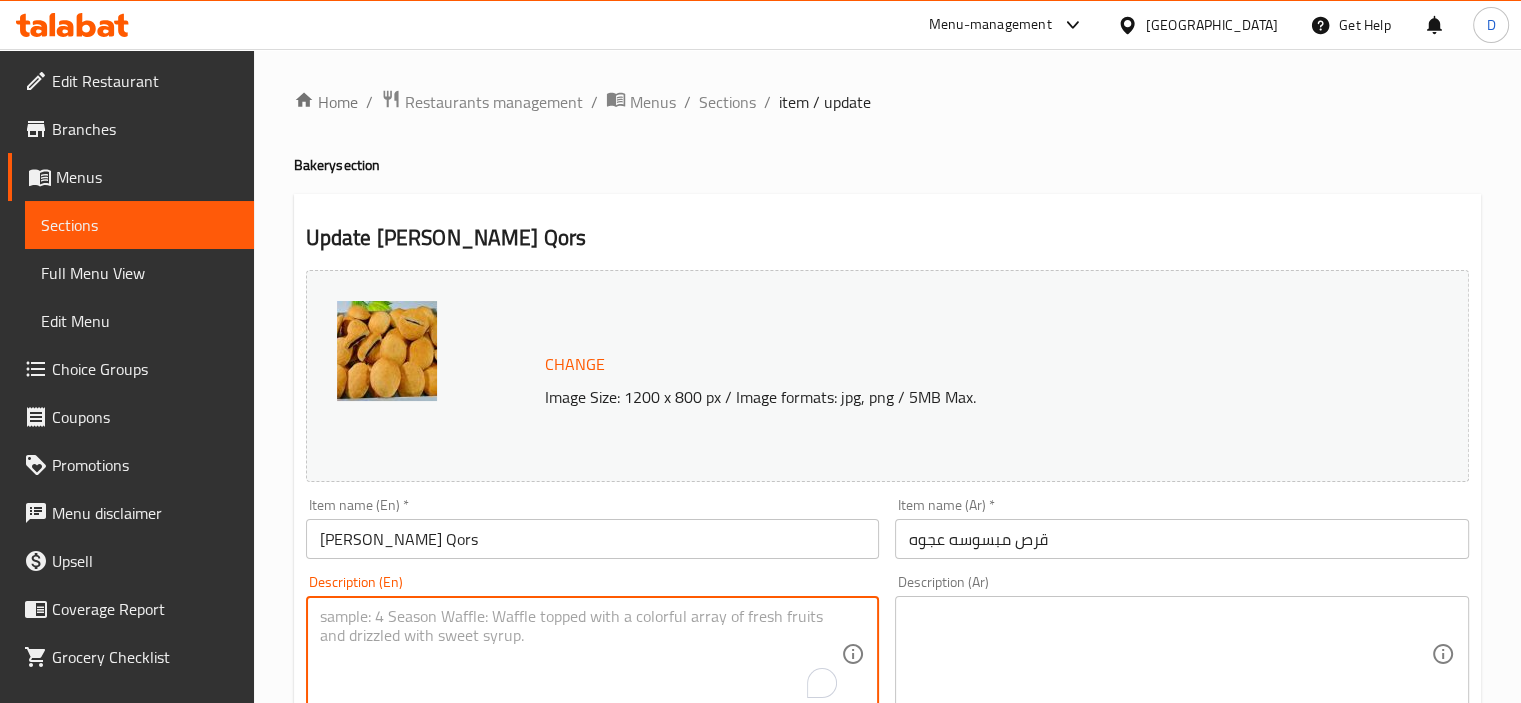 click at bounding box center (581, 654) 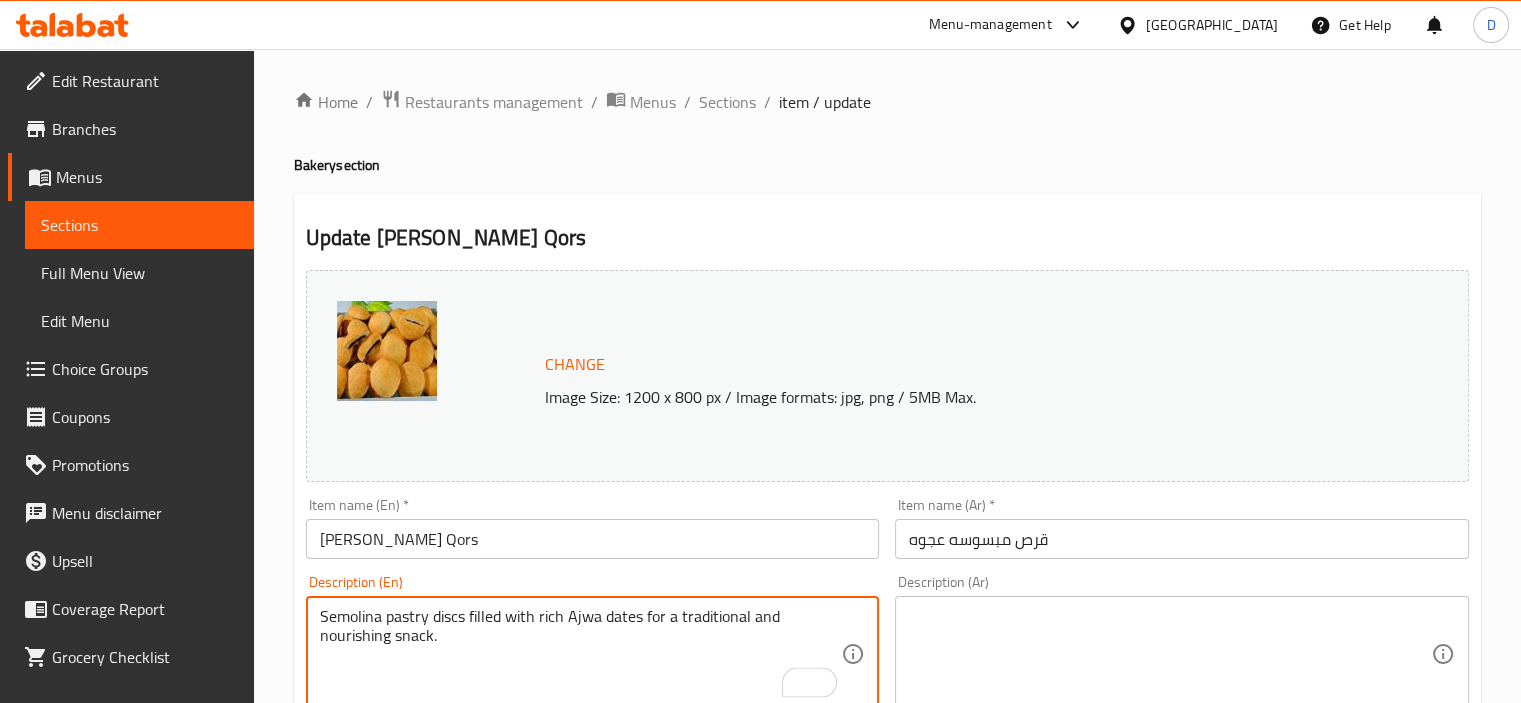 type on "Semolina pastry discs filled with rich Ajwa dates for a traditional and nourishing snack." 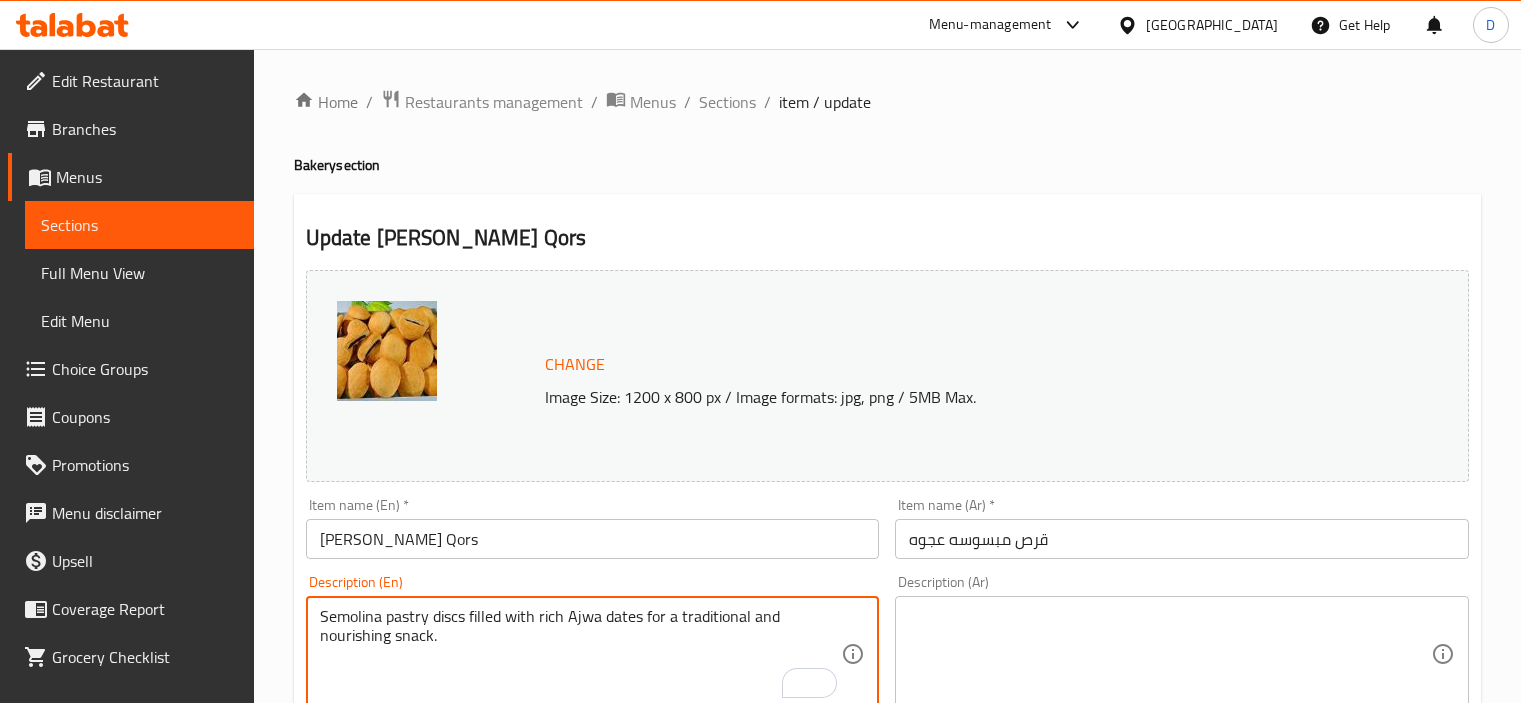 scroll, scrollTop: 0, scrollLeft: 0, axis: both 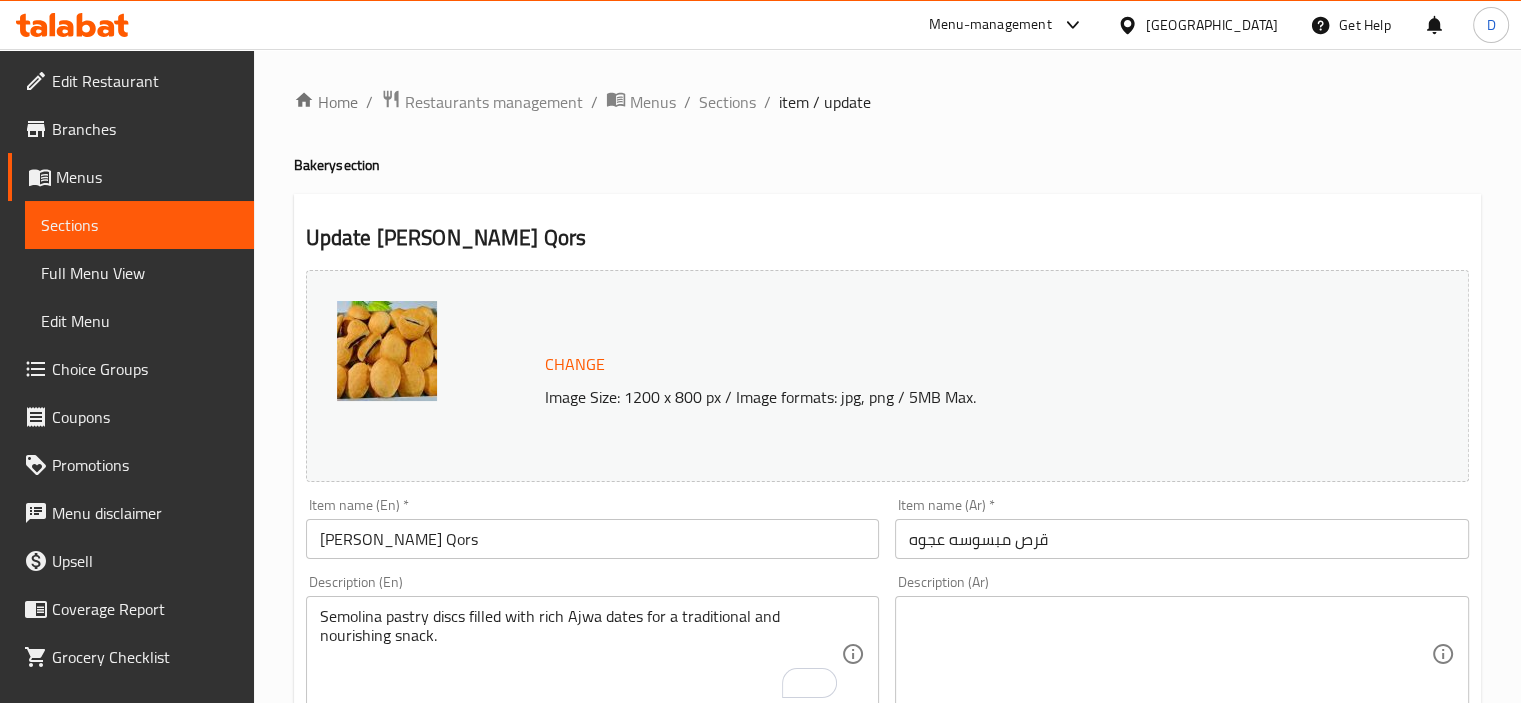 click on "Description (Ar)" at bounding box center [1182, 654] 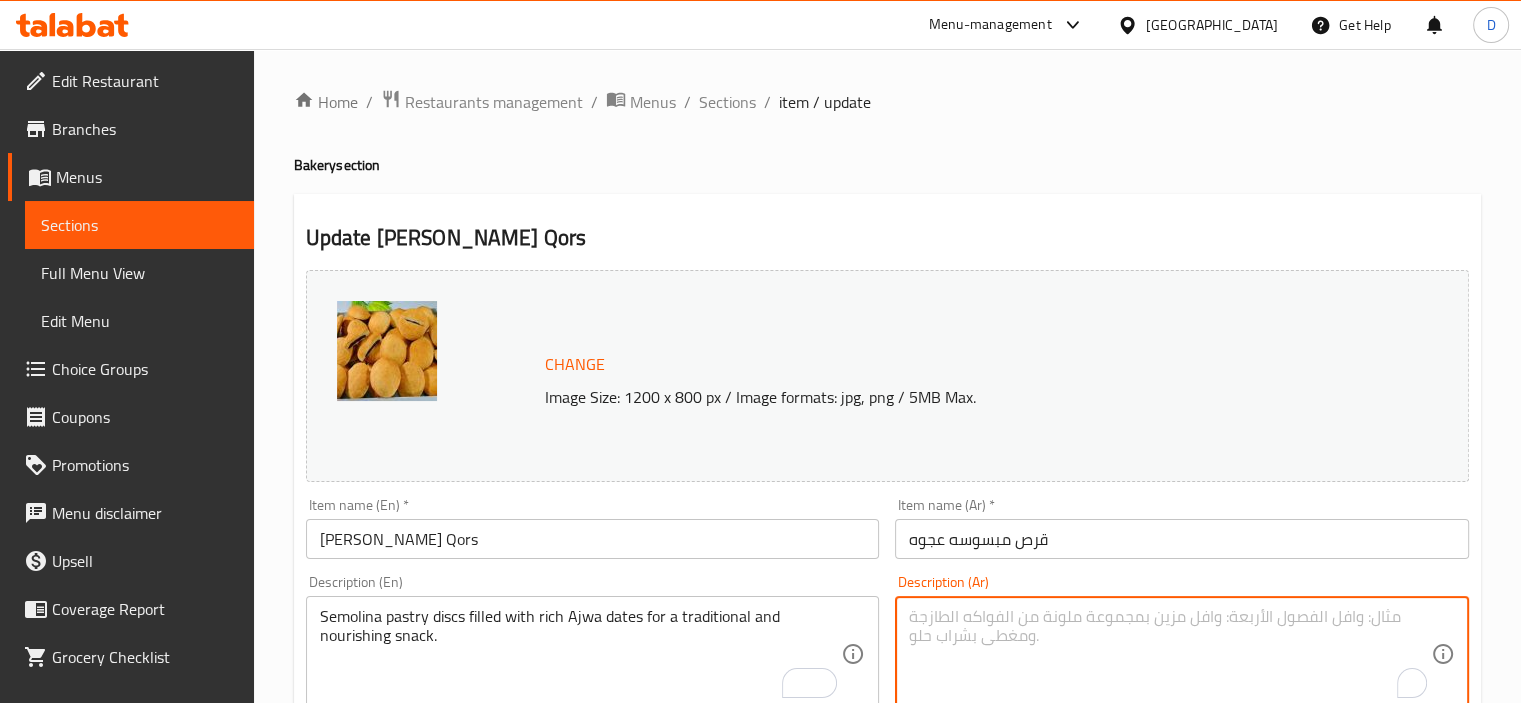 paste on "أقراص معجنات السميد المحشوة بتمر العجوة الغني للحصول على وجبة خفيفة تقليدية ومغذية." 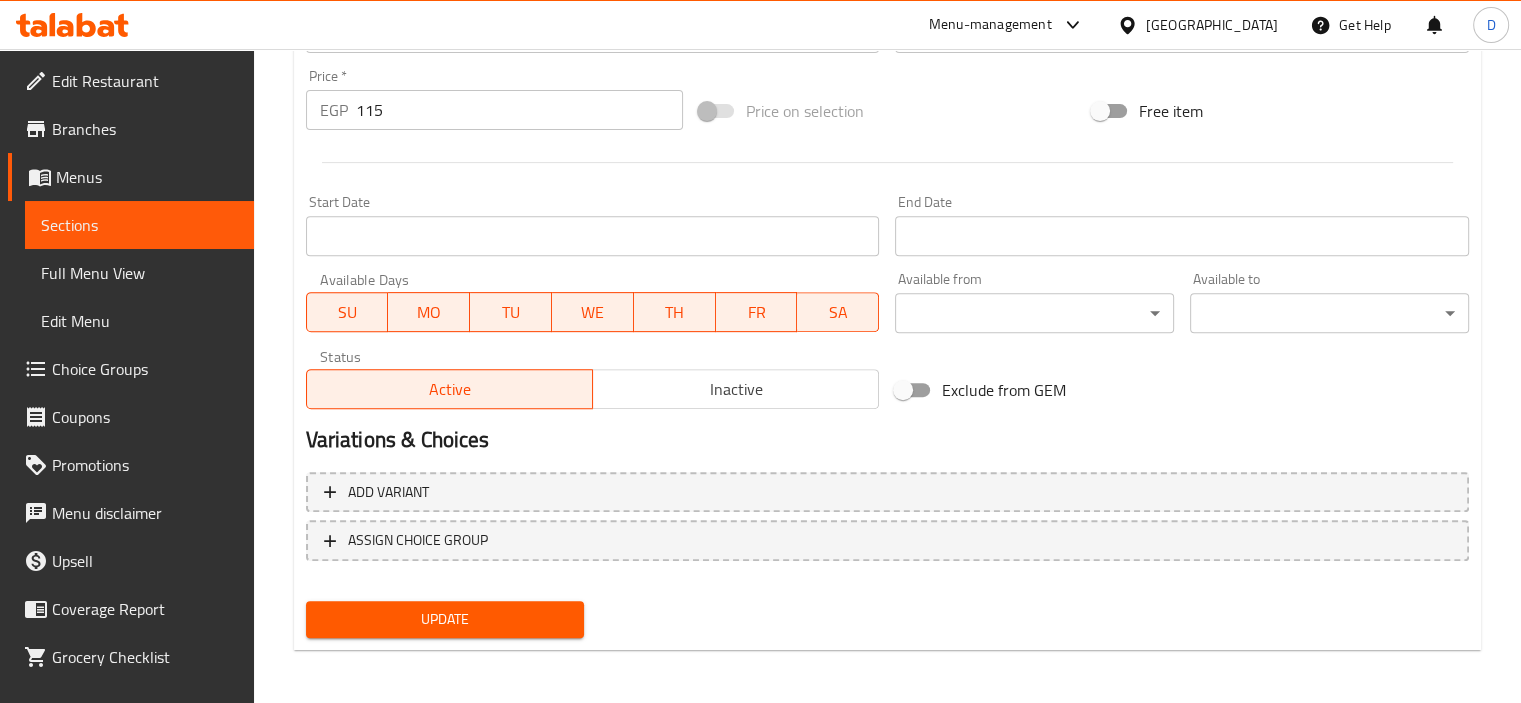 scroll, scrollTop: 737, scrollLeft: 0, axis: vertical 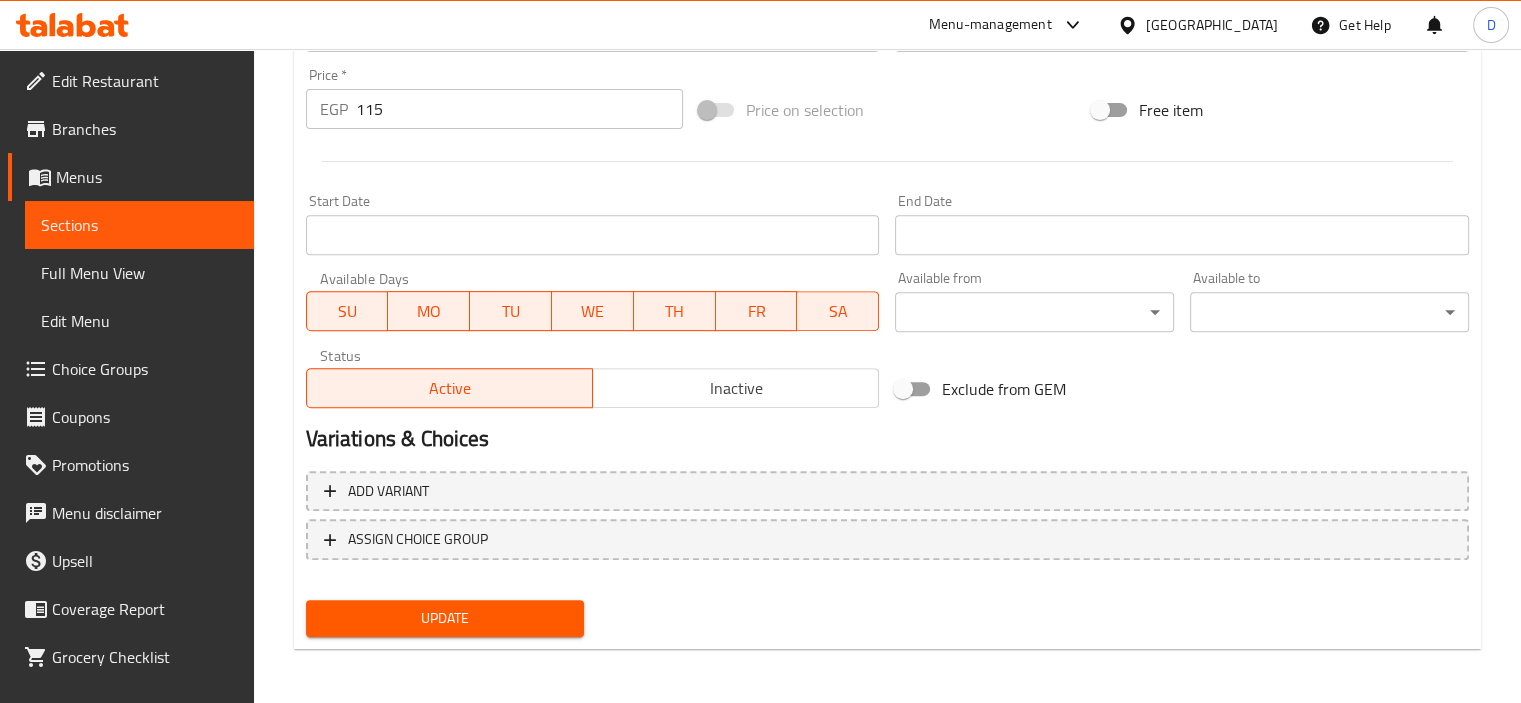 type on "أقراص معجنات السميد المحشوة بتمر العجوة الغني للحصول على وجبة خفيفة تقليدية ومغذية." 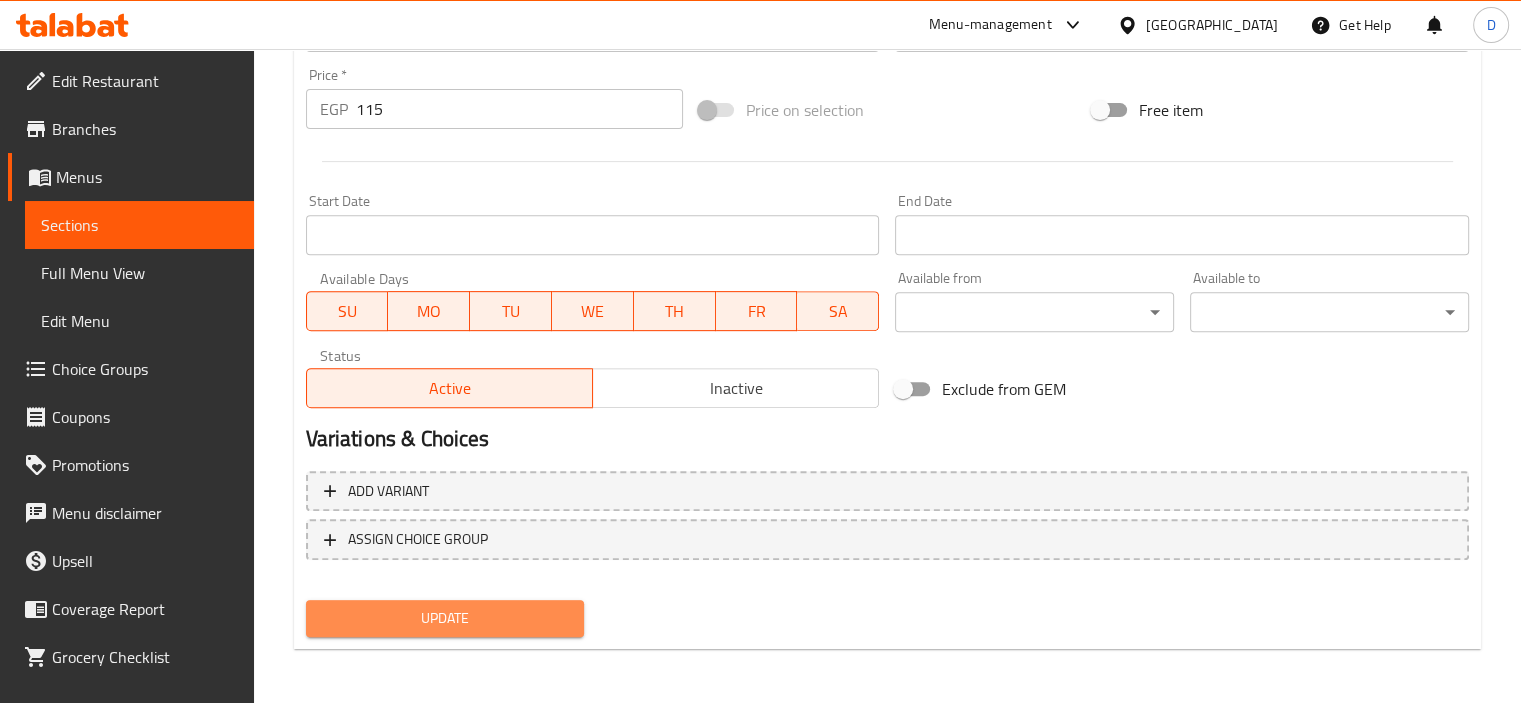 click on "Update" at bounding box center [445, 618] 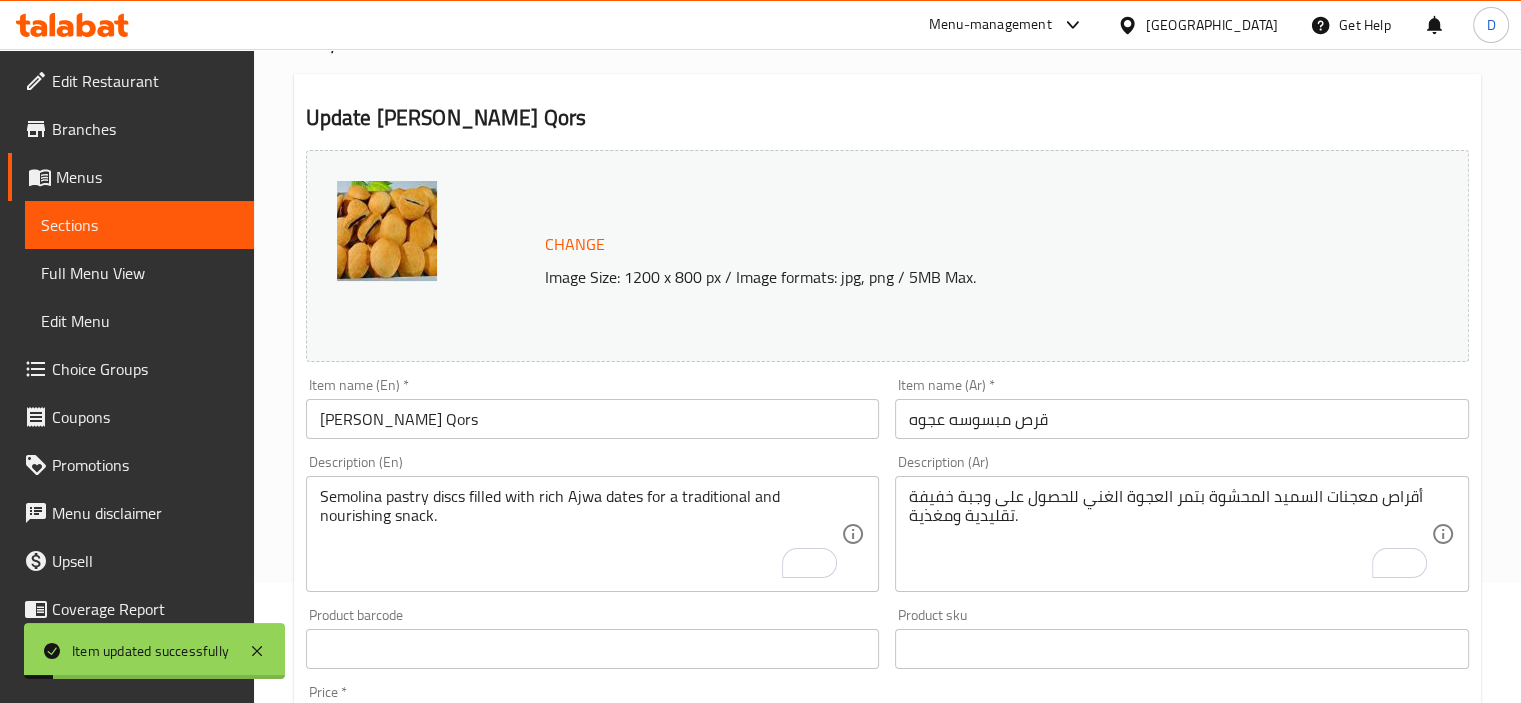 scroll, scrollTop: 0, scrollLeft: 0, axis: both 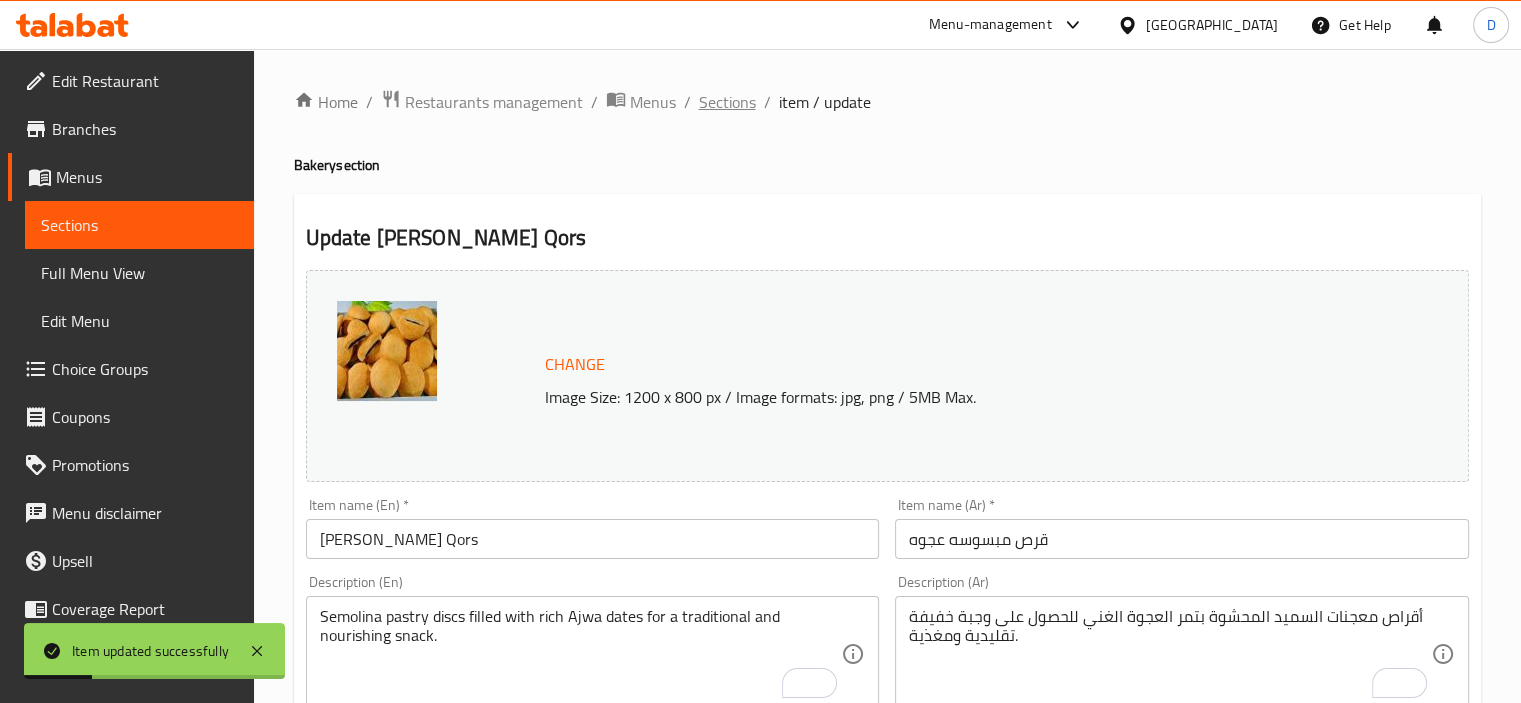 click on "Sections" at bounding box center [727, 102] 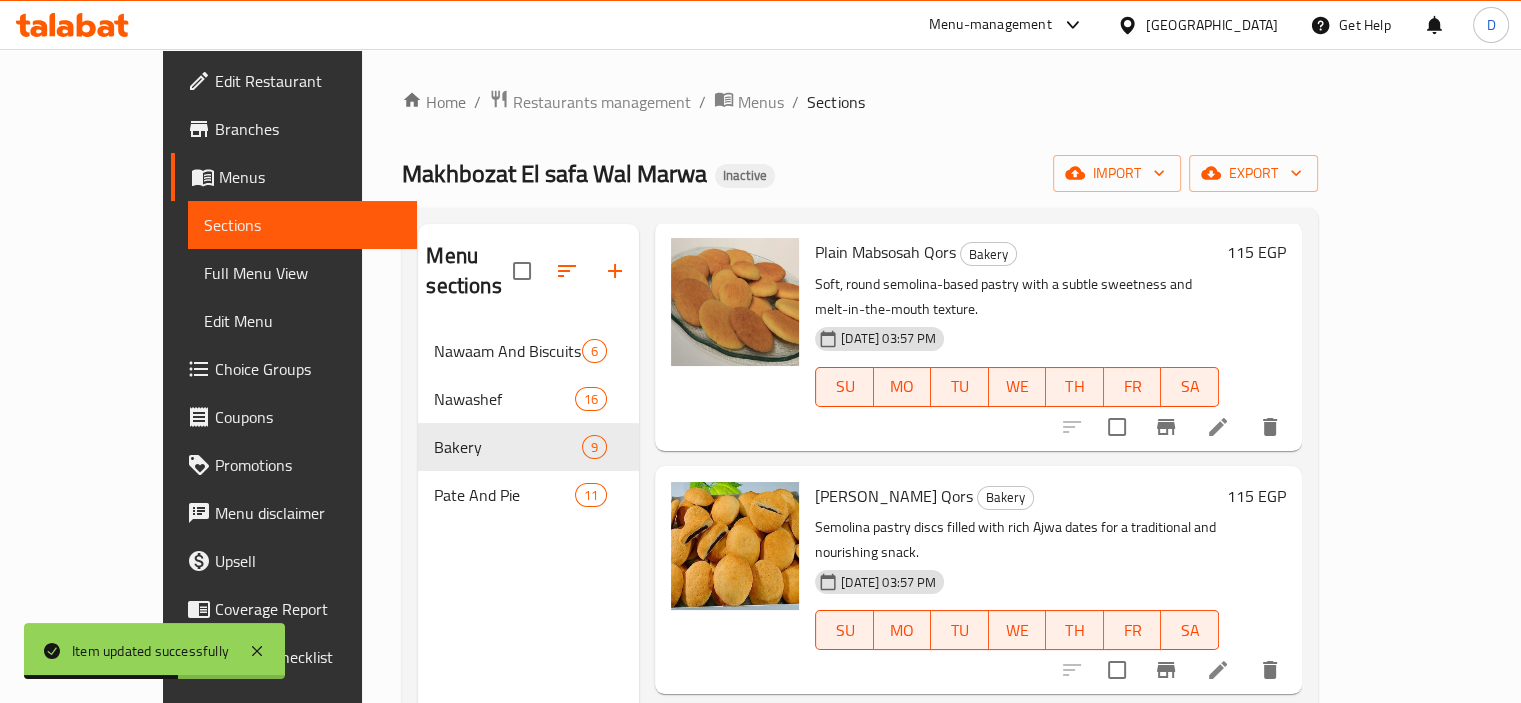 scroll, scrollTop: 1283, scrollLeft: 0, axis: vertical 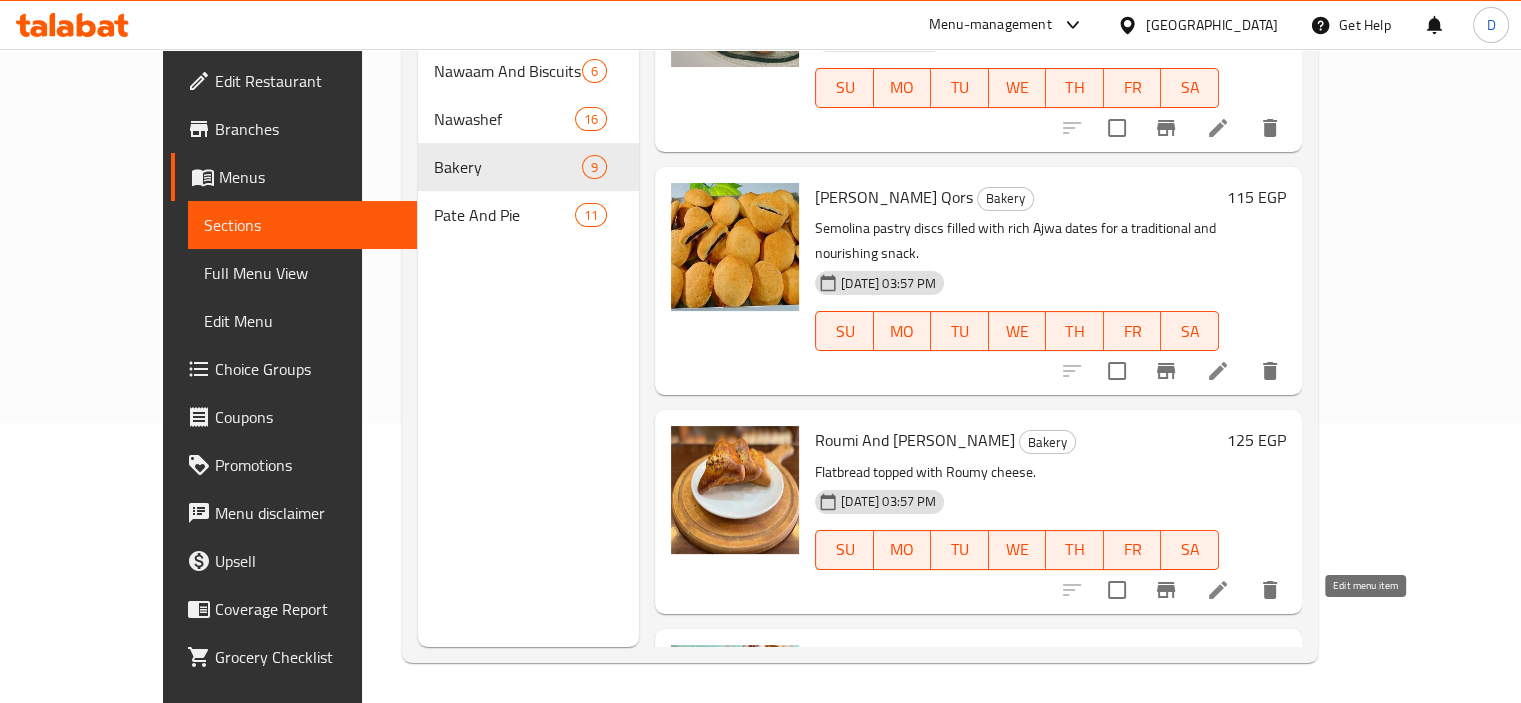 click 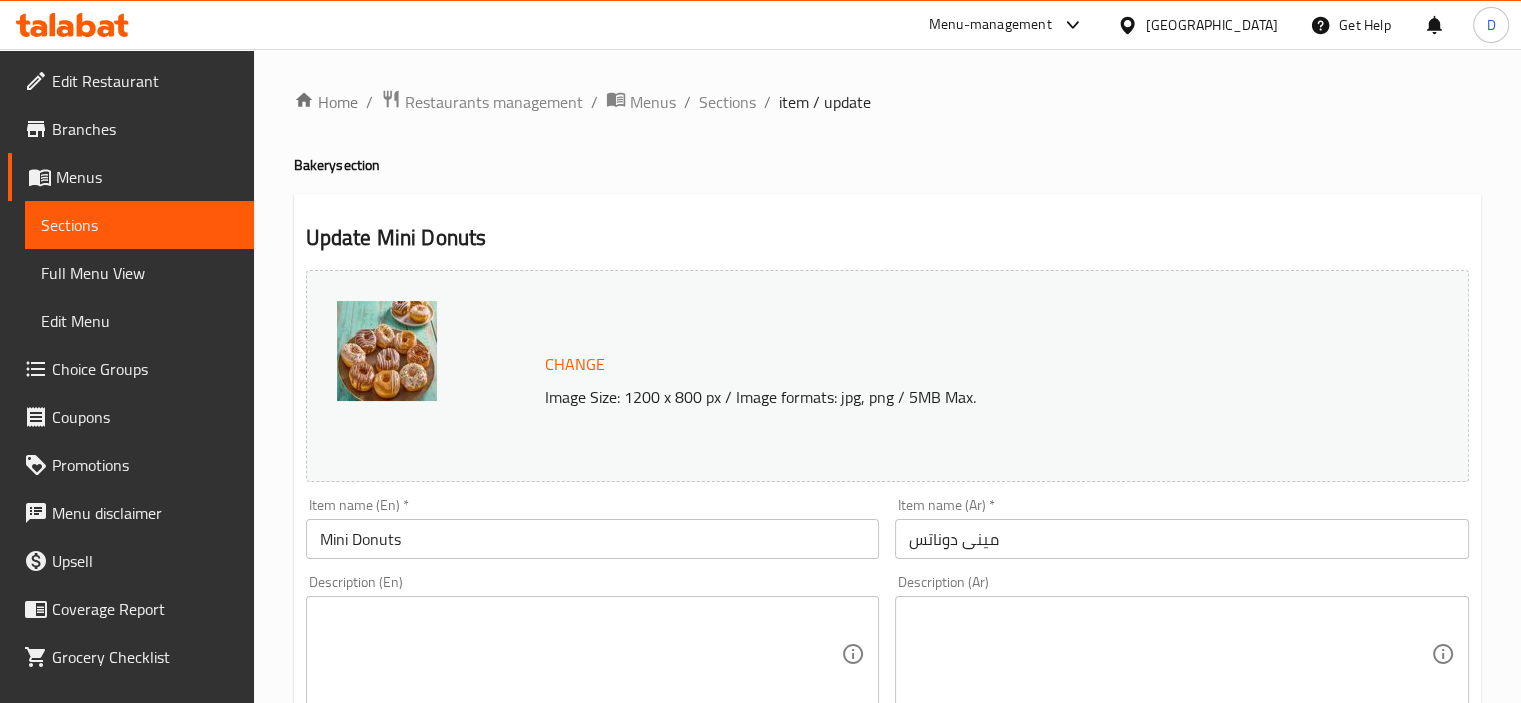 click on "Mini Donuts" at bounding box center [593, 539] 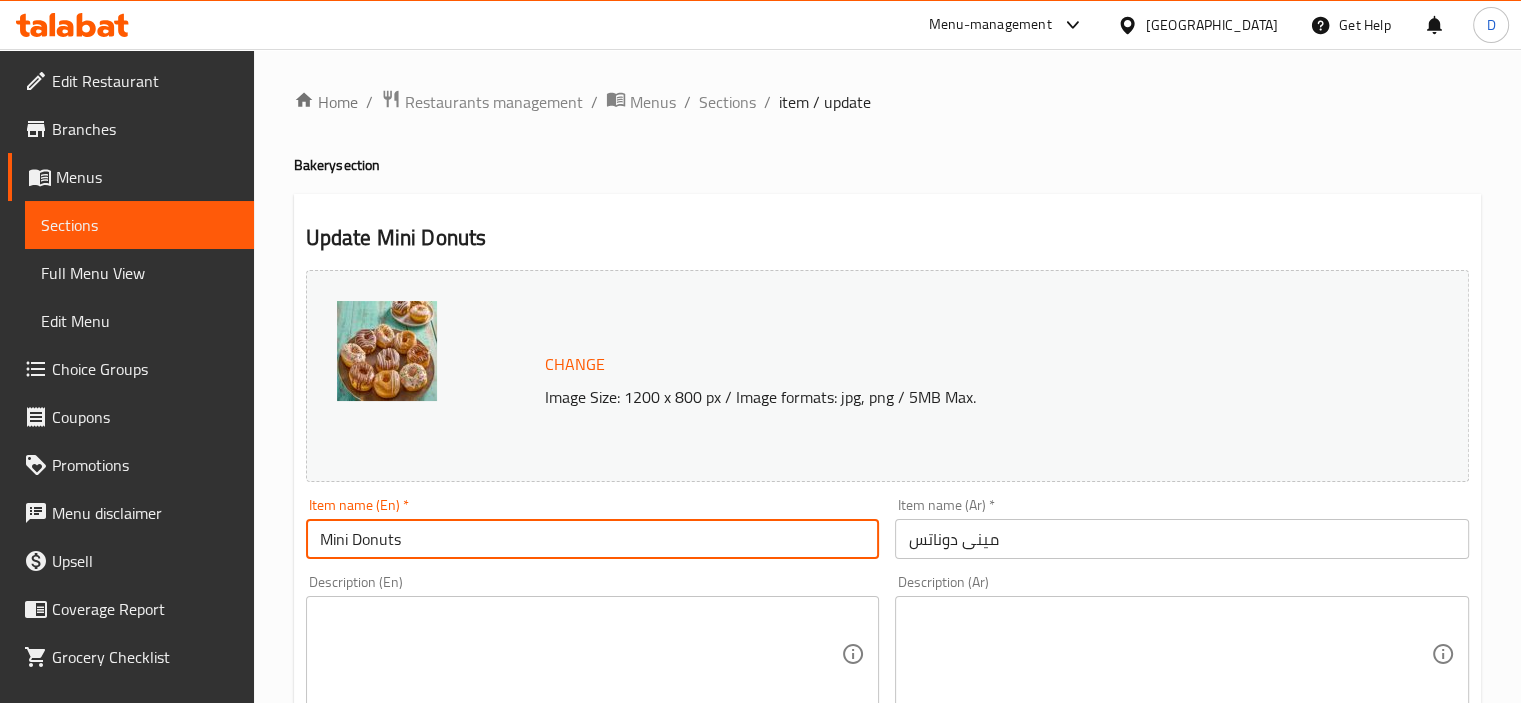 click on "Mini Donuts" at bounding box center [593, 539] 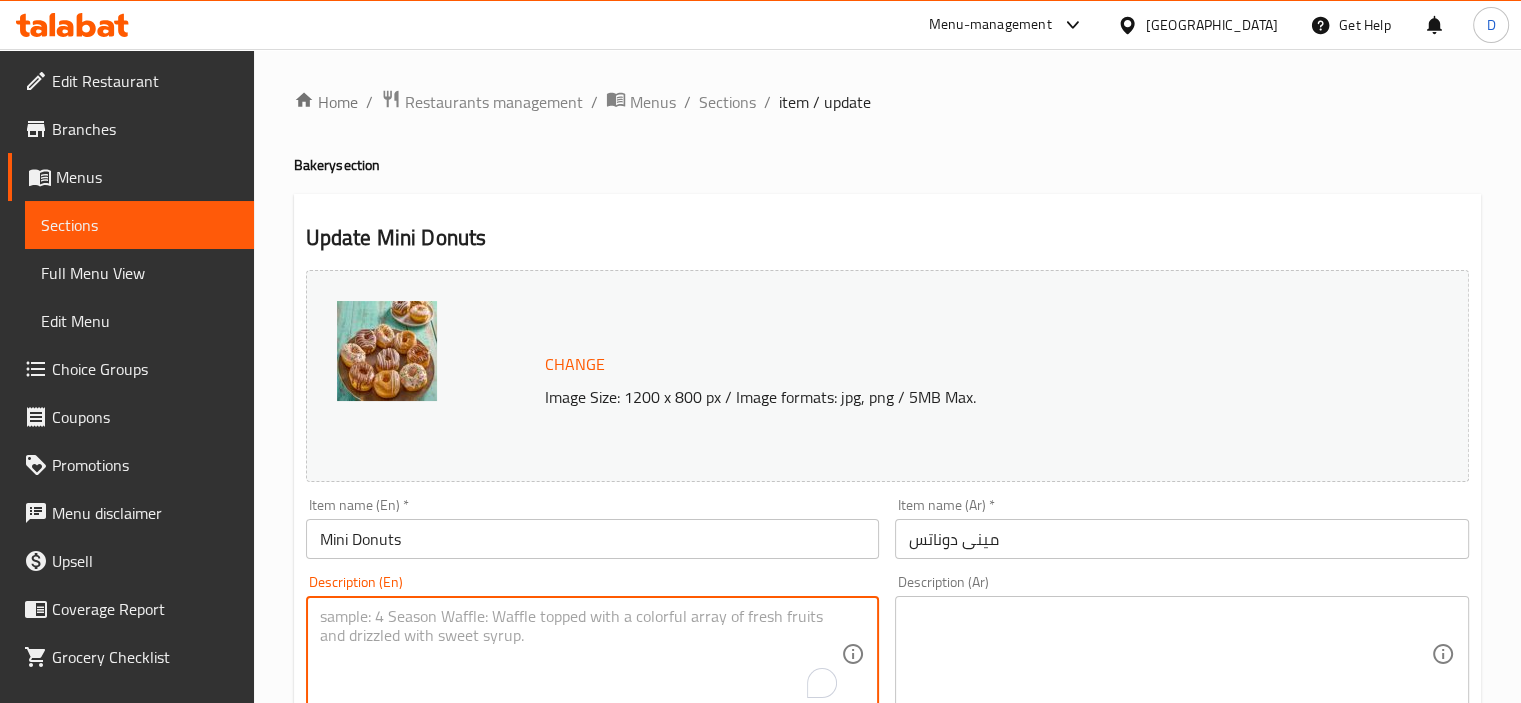 click at bounding box center (581, 654) 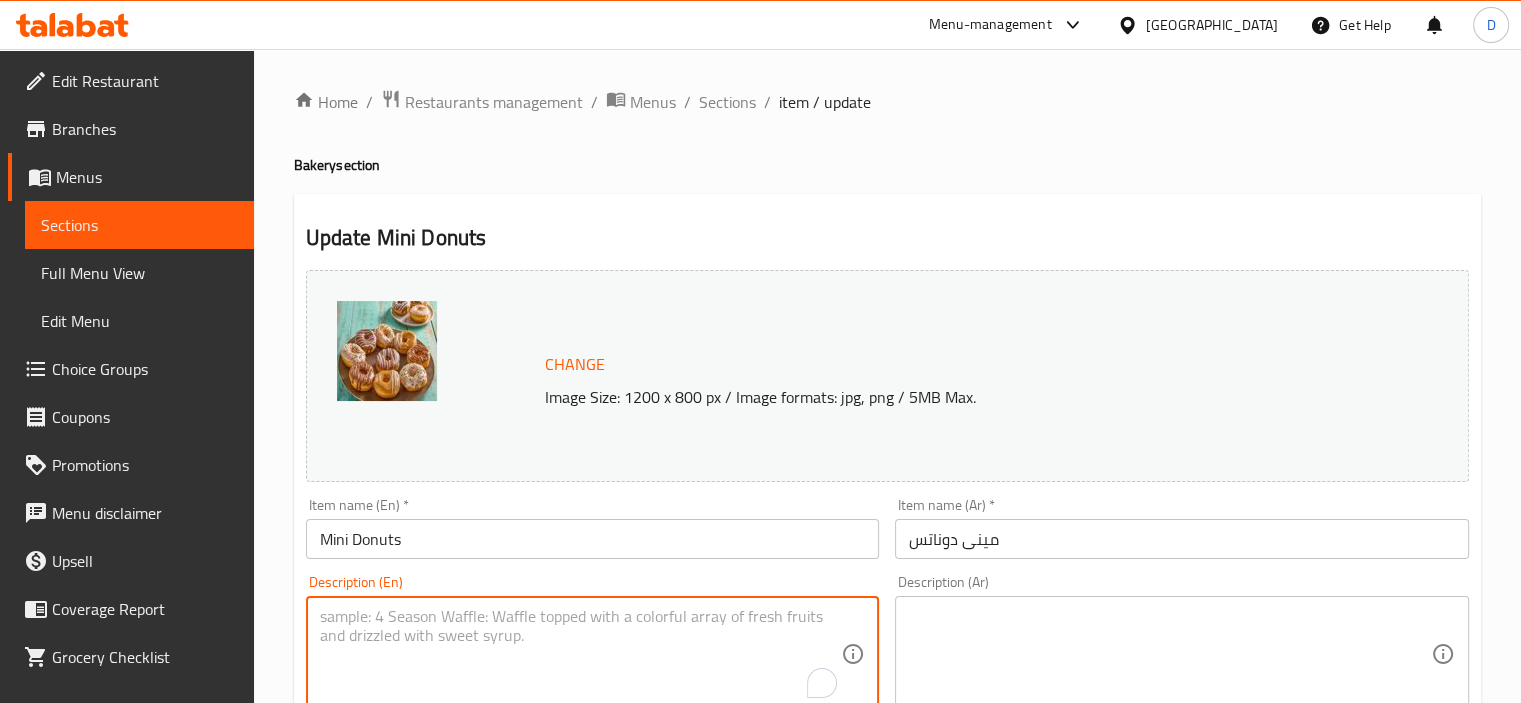 paste on "Small, fluffy donuts with a golden crust — perfect for a quick sweet bite" 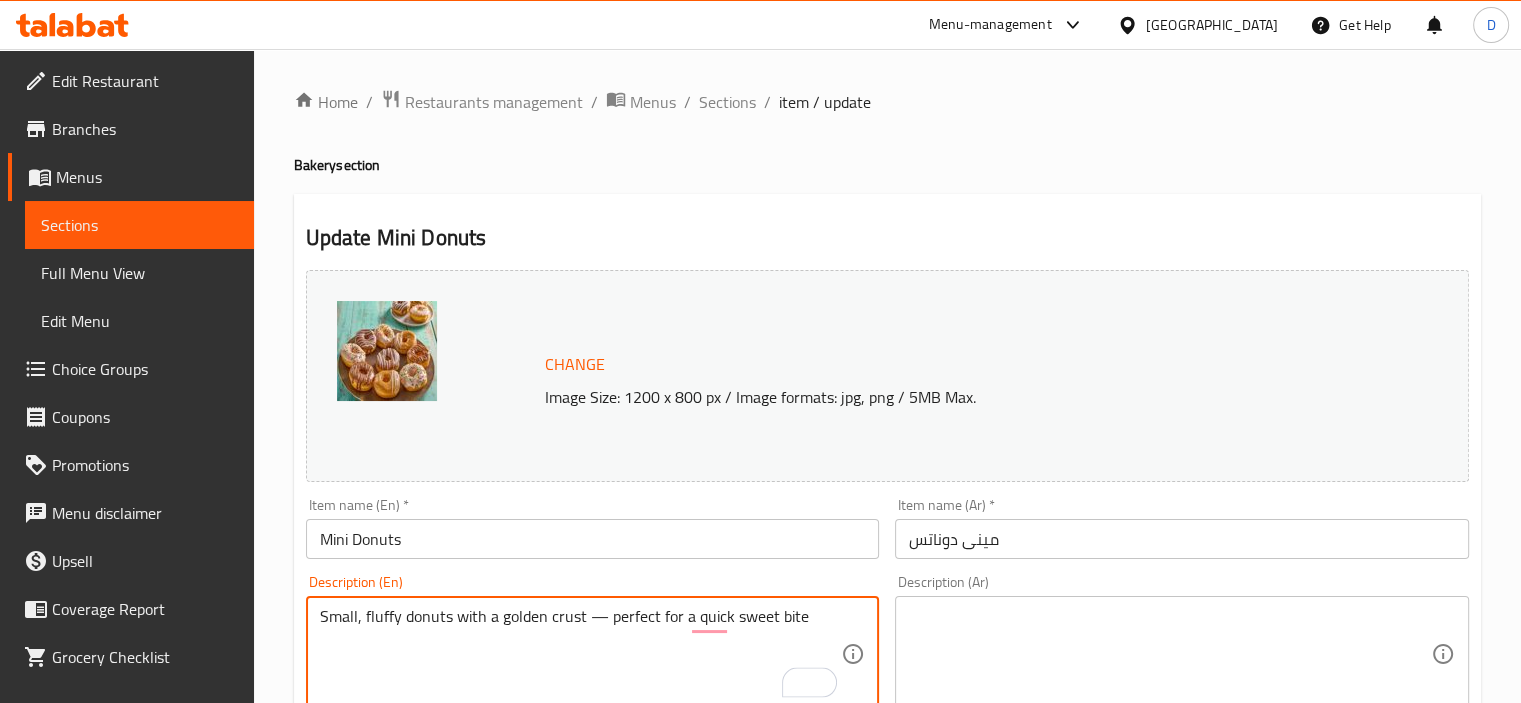 type on "Small, fluffy donuts with a golden crust — perfect for a quick sweet bite" 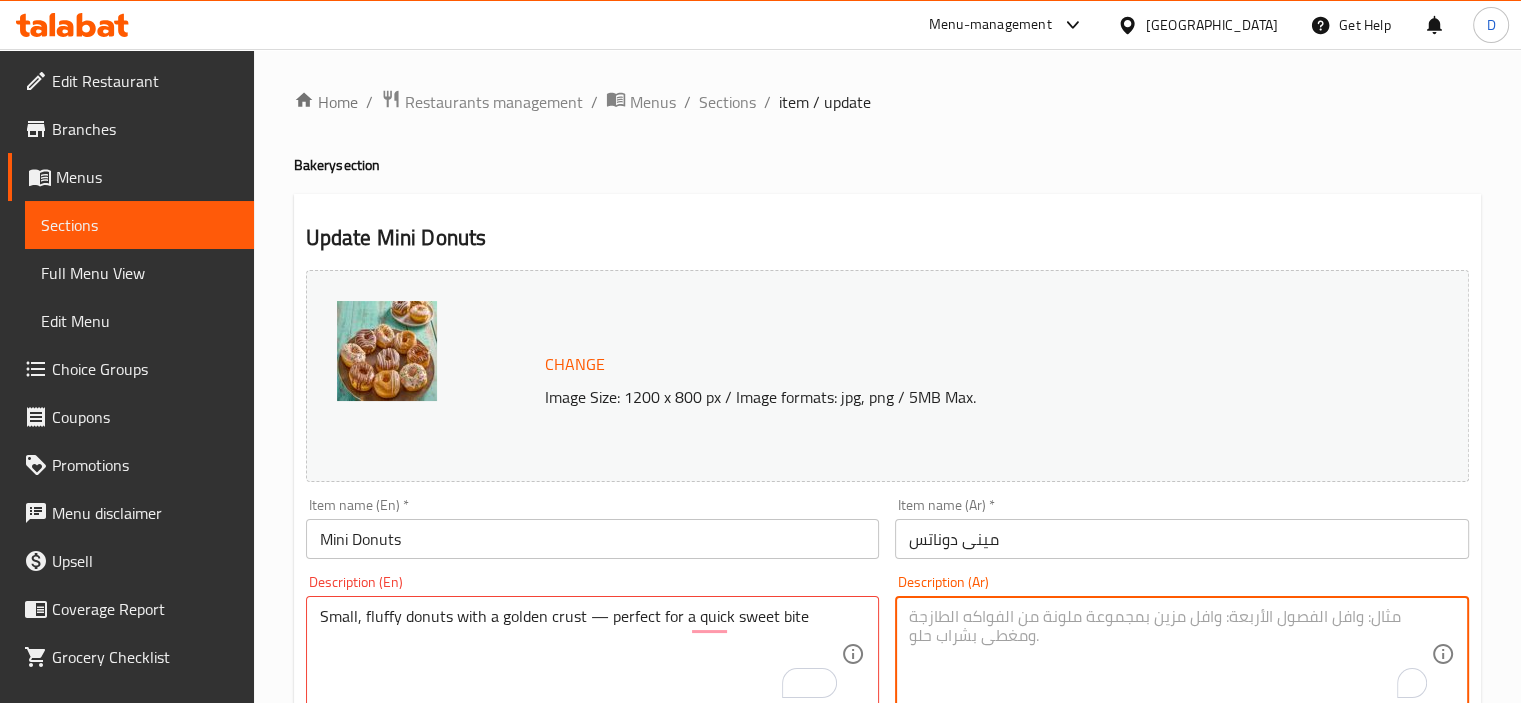 click at bounding box center (1170, 654) 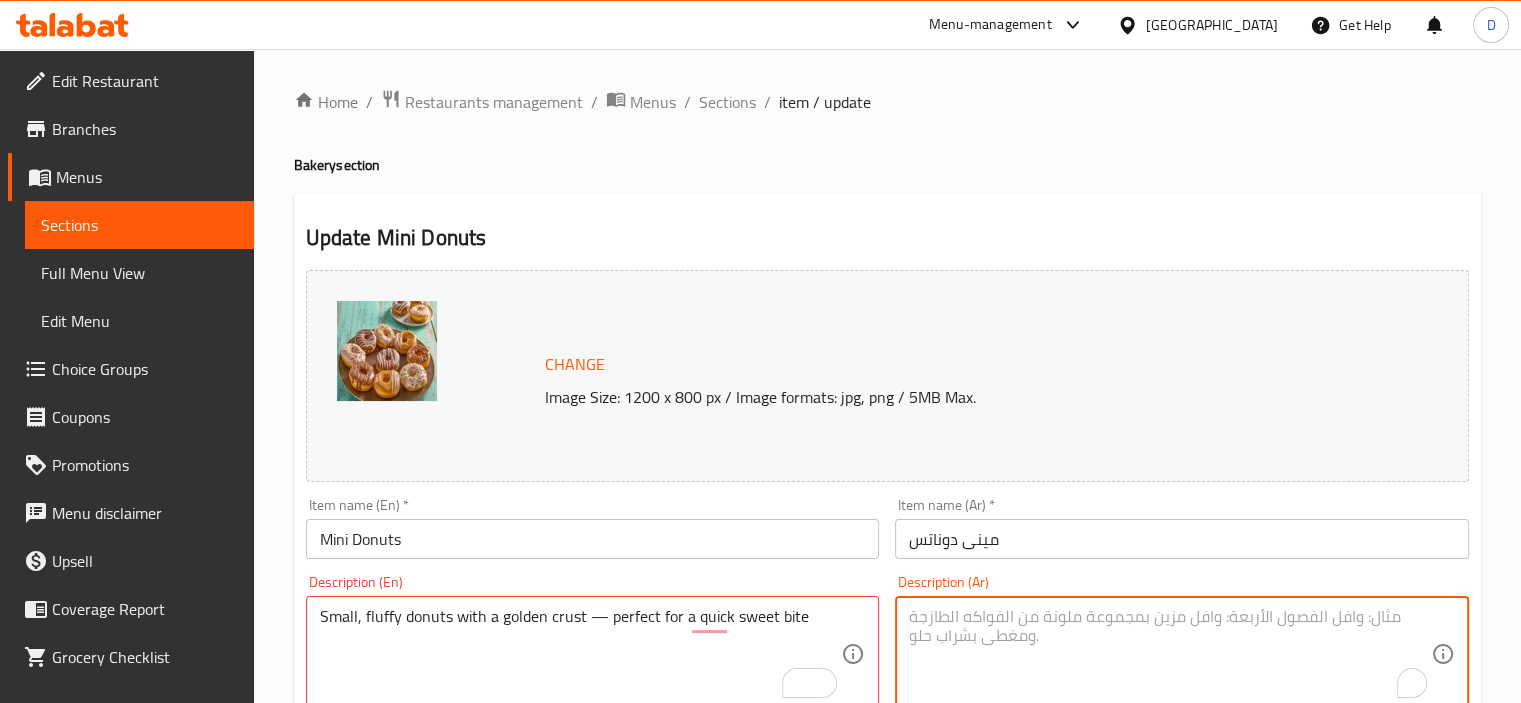 paste on "دونات صغيرة وفلافي ذات قشرة ذهبية - مثالية لتناول وجبة حلوة سريعة" 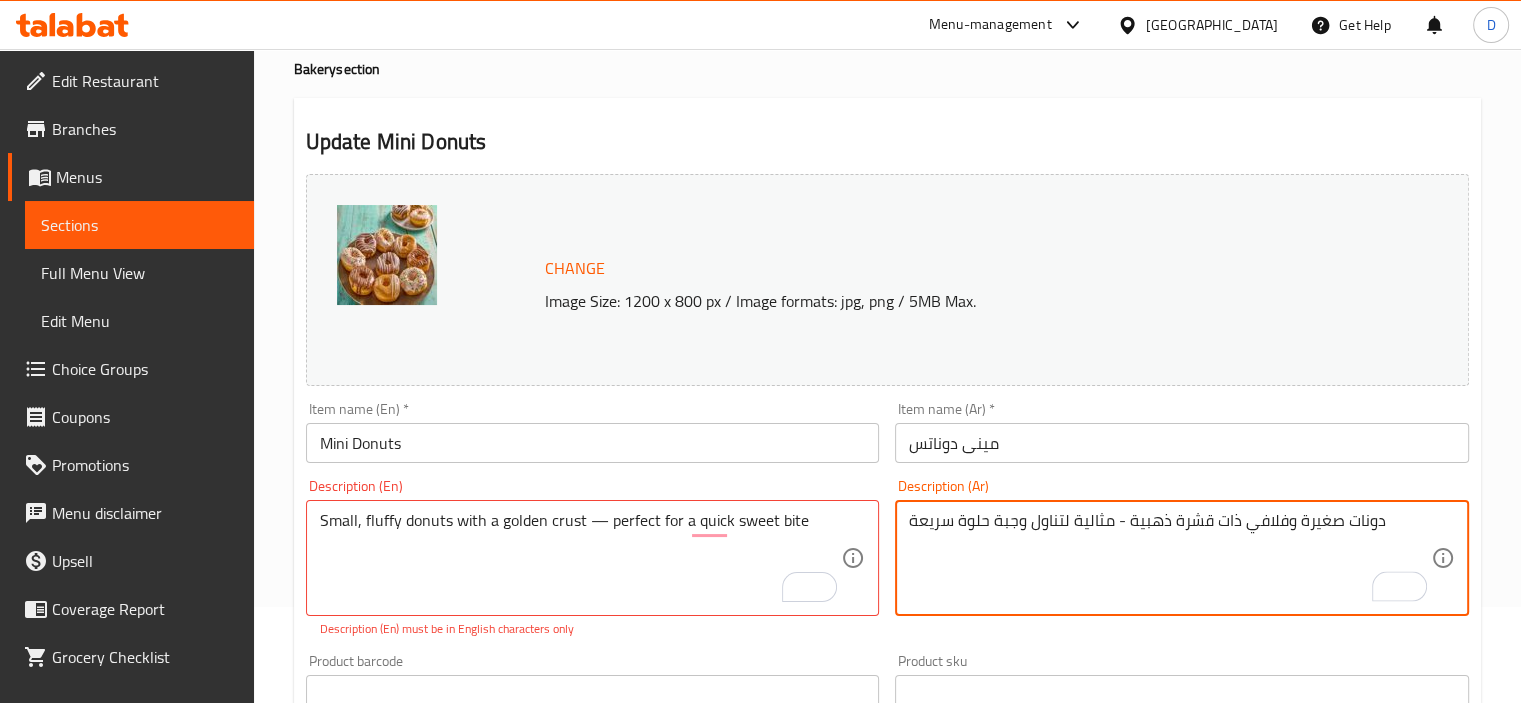 scroll, scrollTop: 98, scrollLeft: 0, axis: vertical 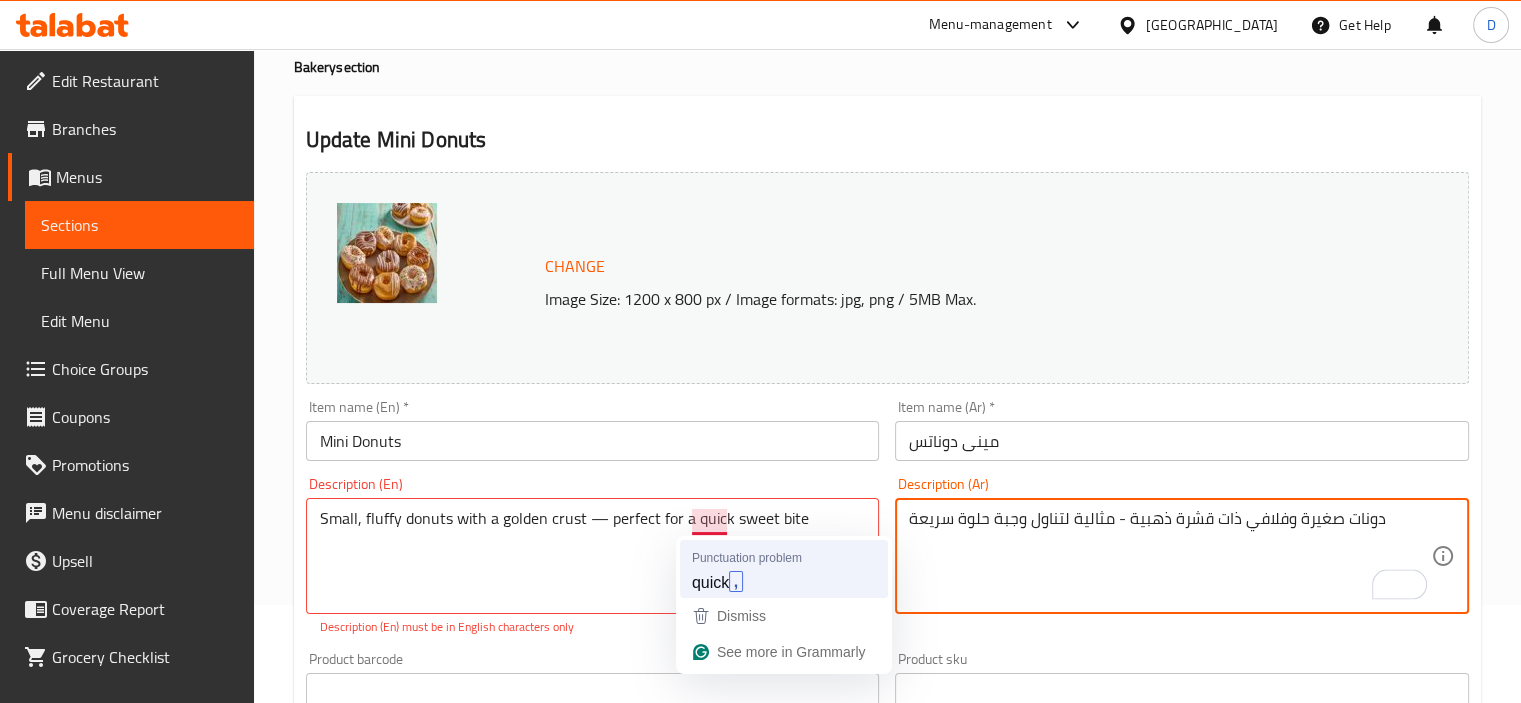 type on "دونات صغيرة وفلافي ذات قشرة ذهبية - مثالية لتناول وجبة حلوة سريعة" 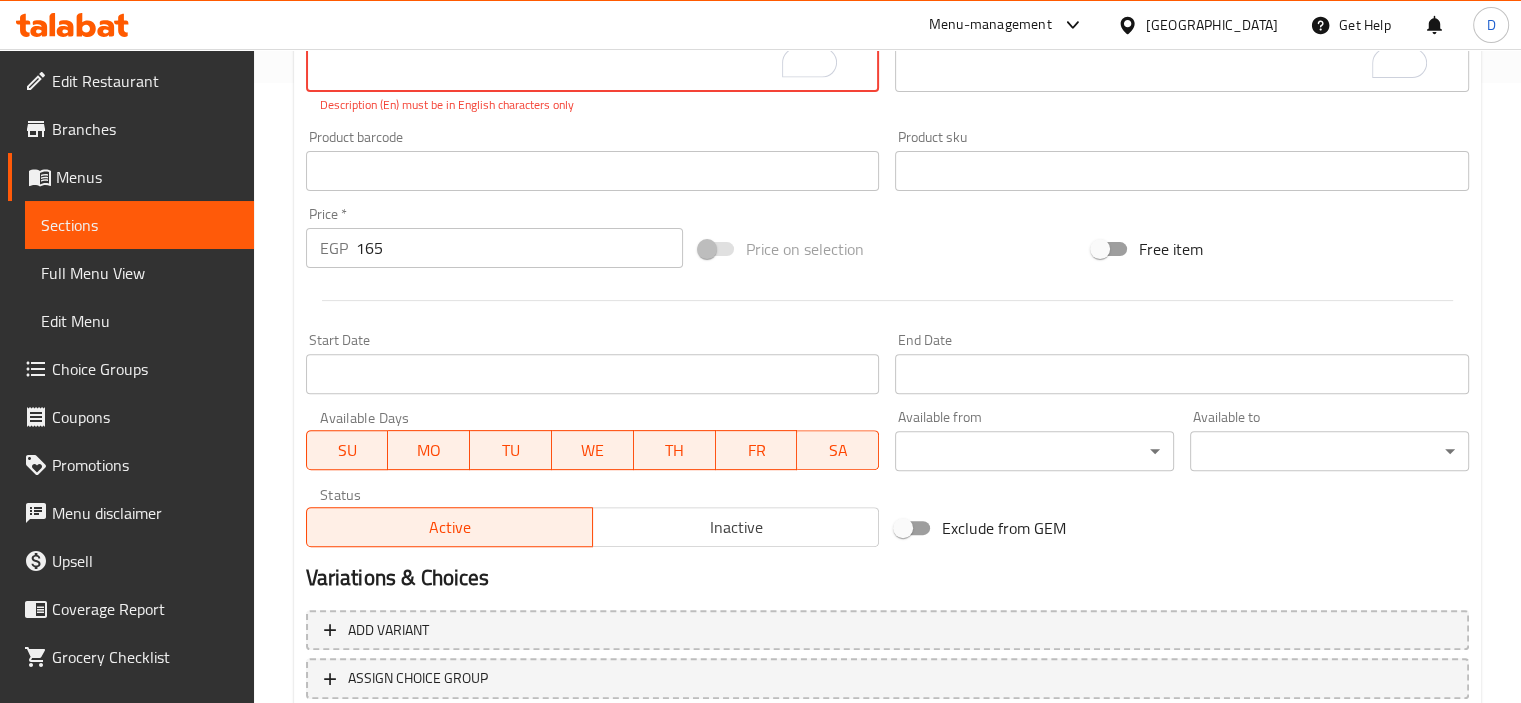 scroll, scrollTop: 760, scrollLeft: 0, axis: vertical 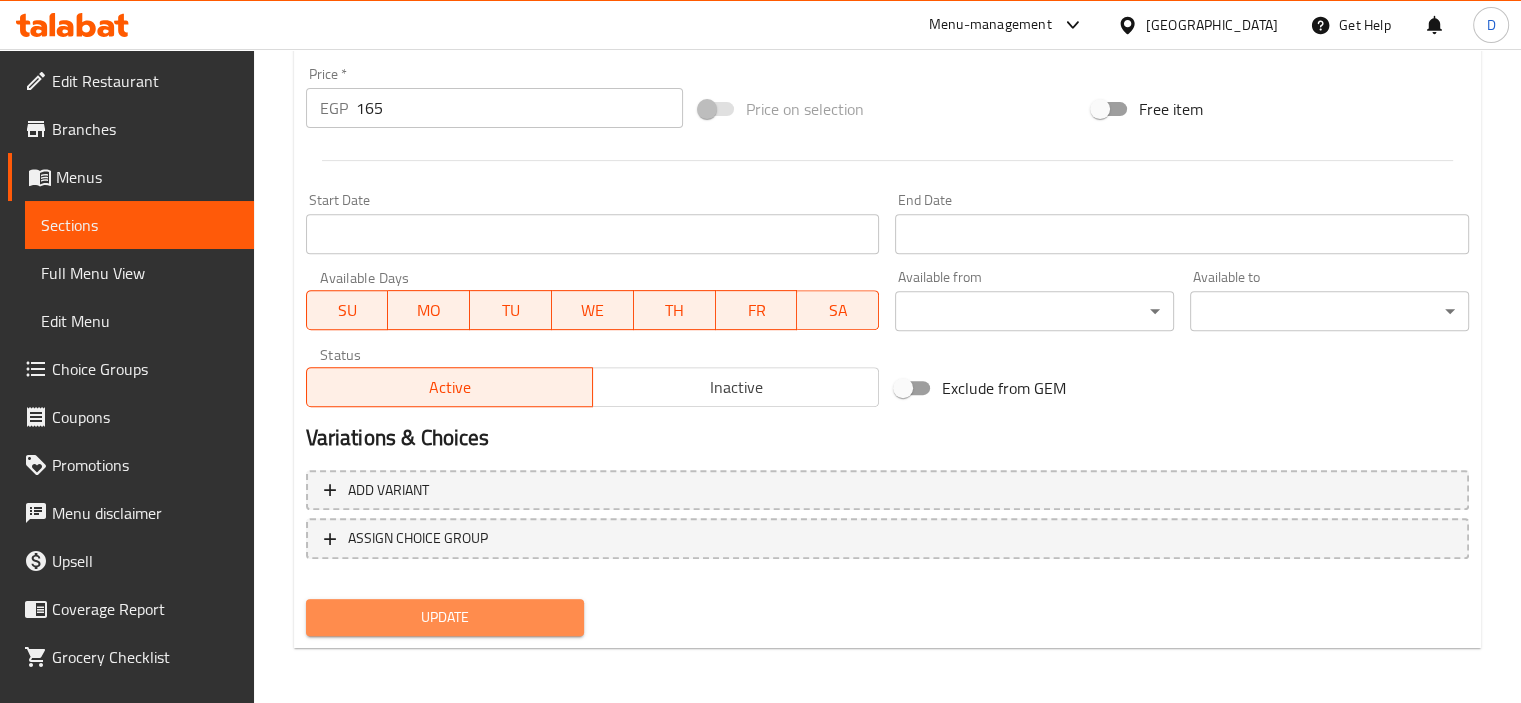 click on "Update" at bounding box center [445, 617] 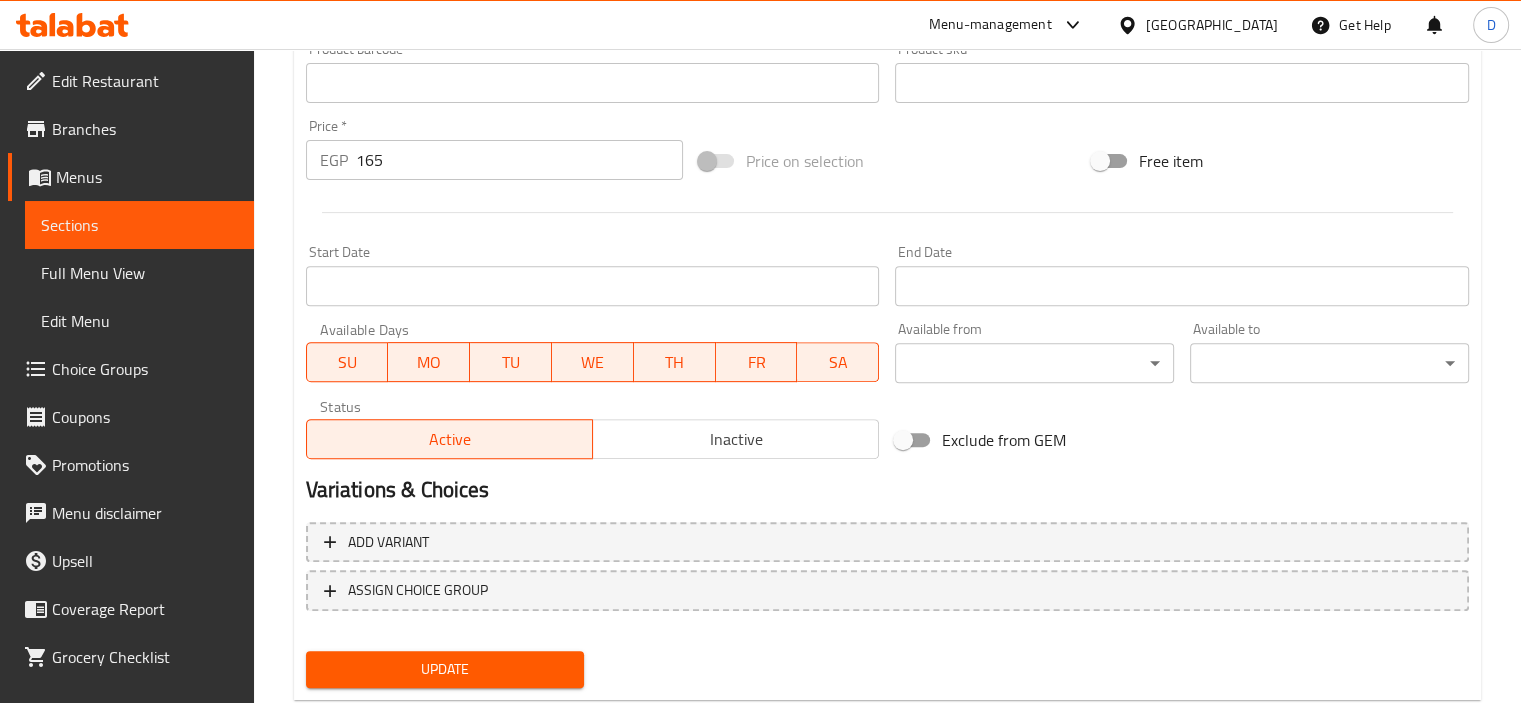 scroll, scrollTop: 737, scrollLeft: 0, axis: vertical 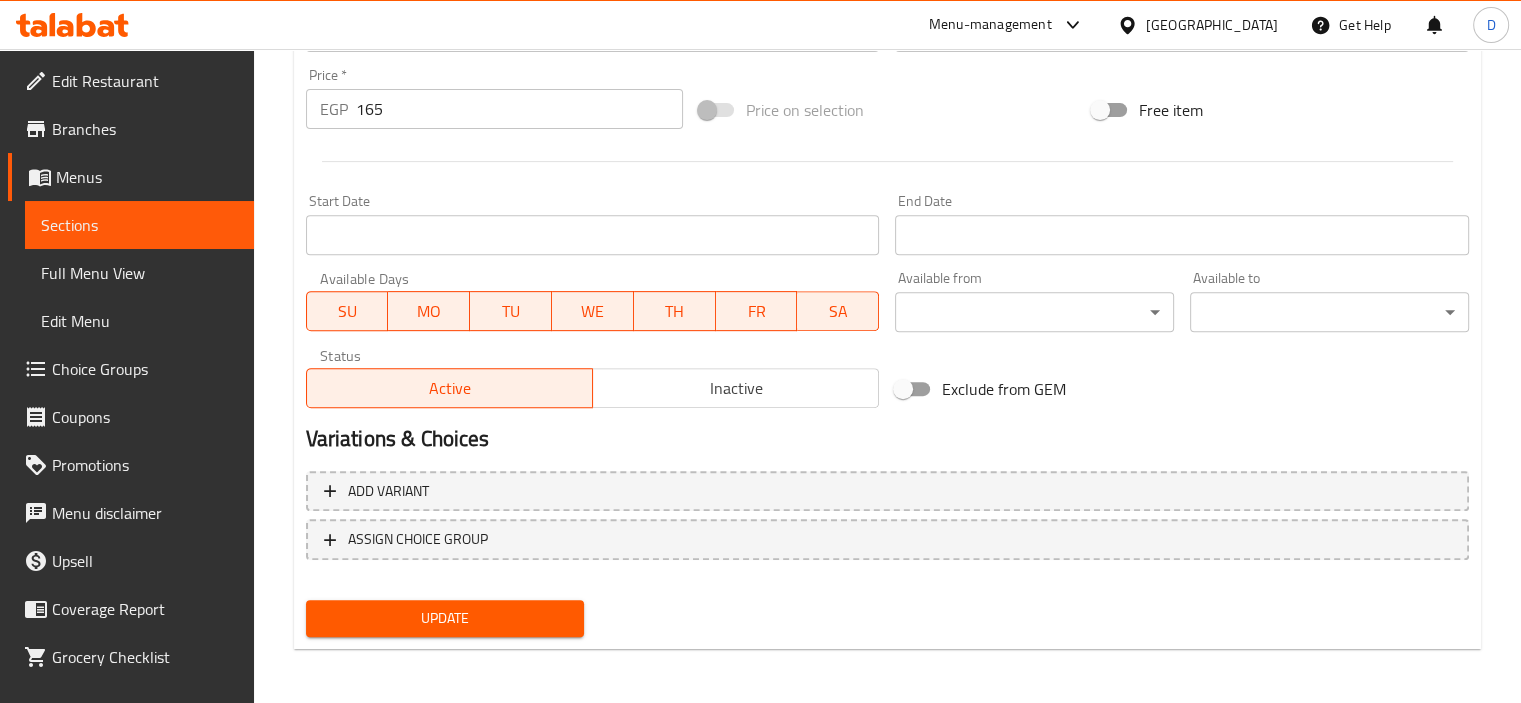 type on "Small, fluffy donuts with a golden crust , perfect for a quick sweet bite" 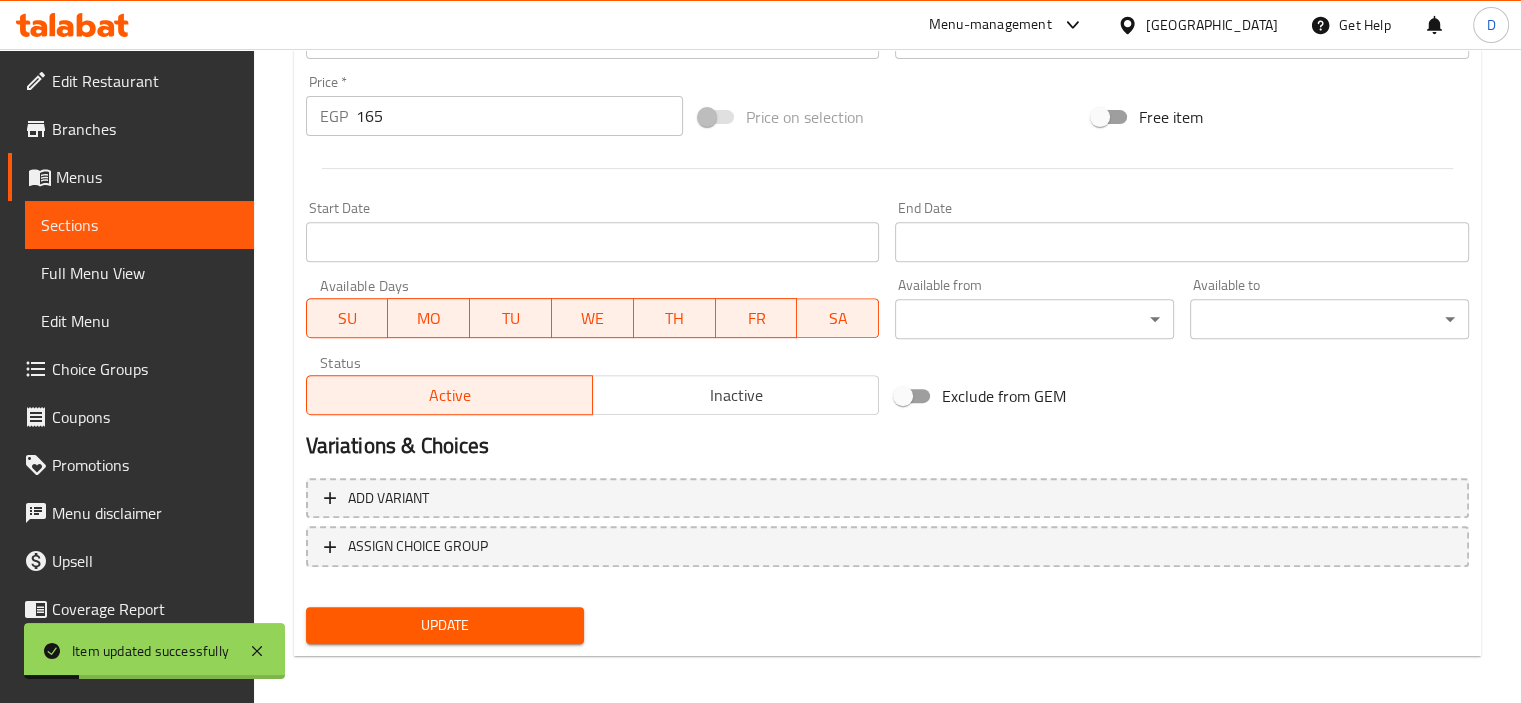 scroll, scrollTop: 737, scrollLeft: 0, axis: vertical 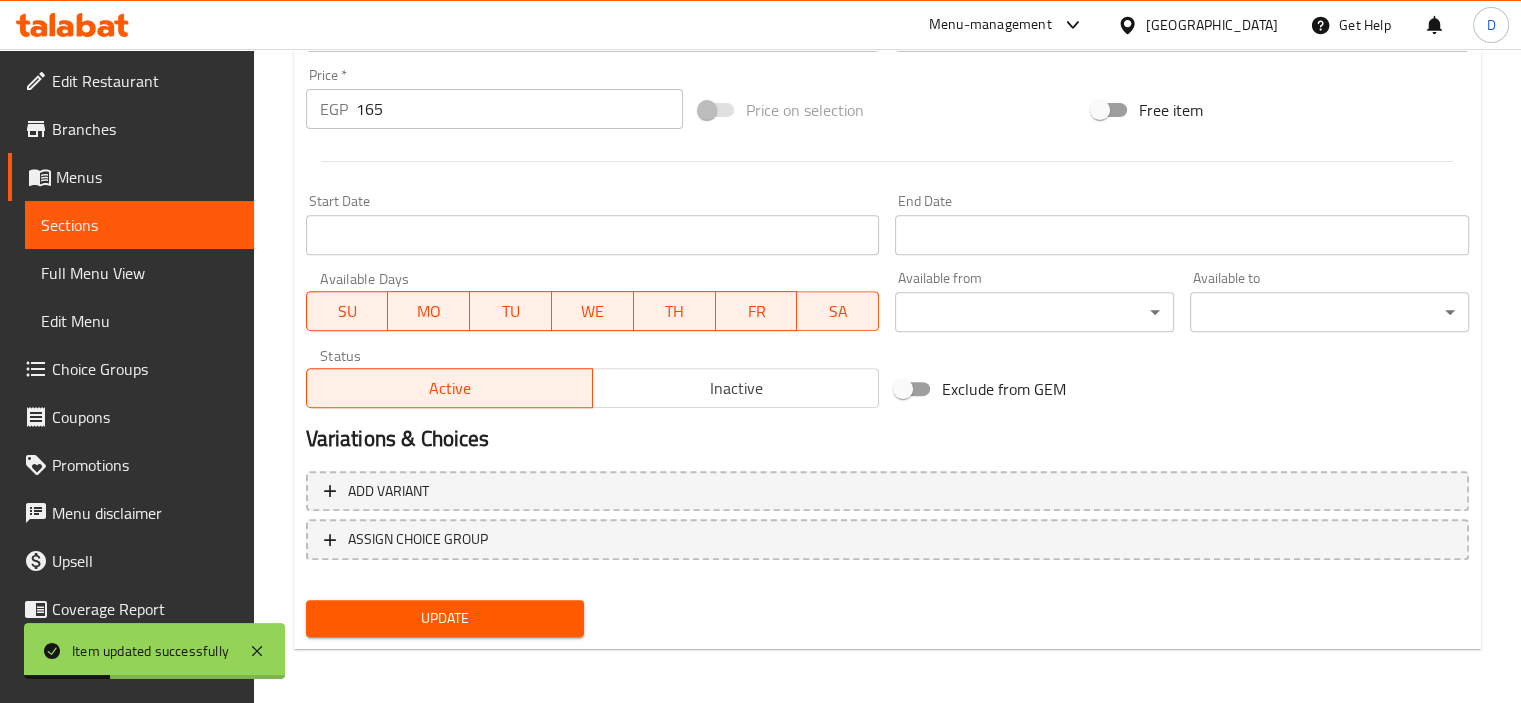 click on "Update" at bounding box center (445, 618) 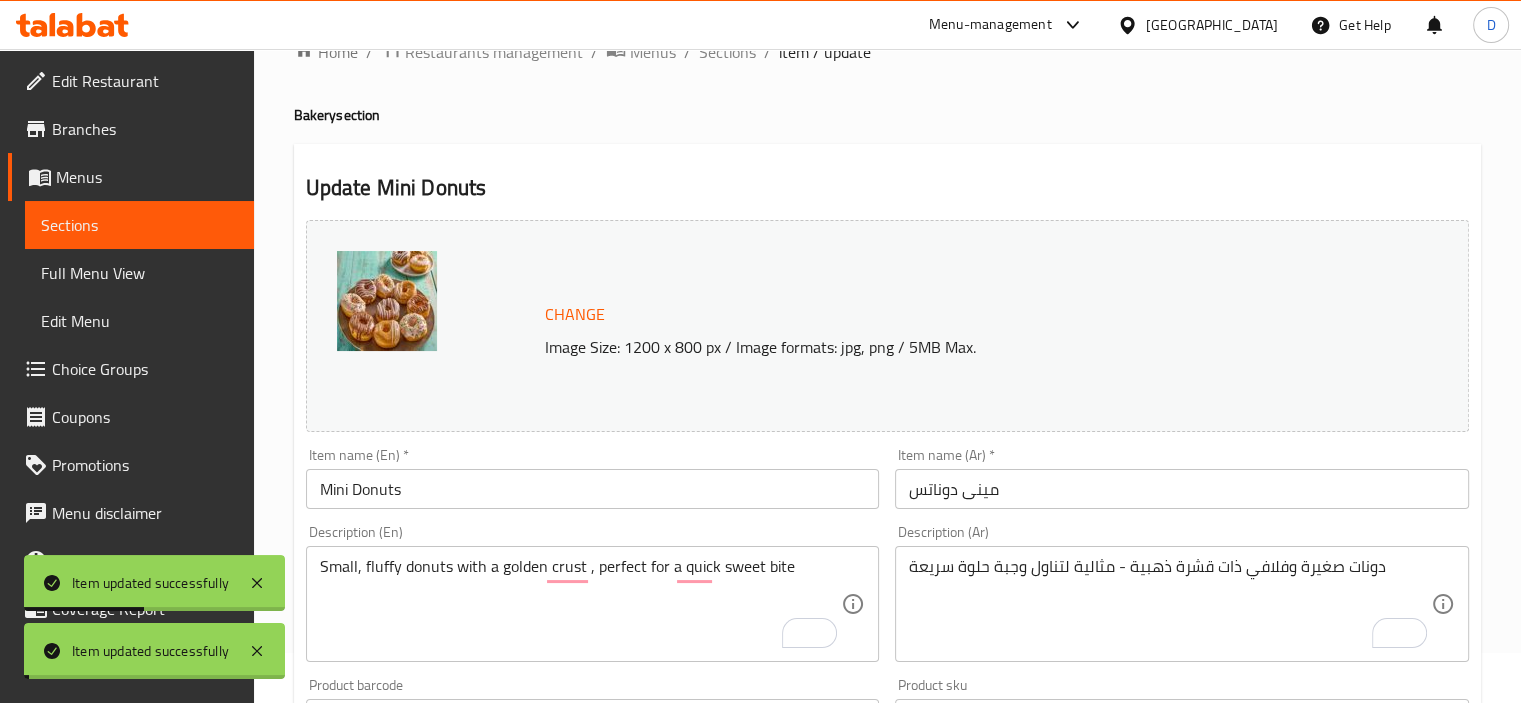 scroll, scrollTop: 28, scrollLeft: 0, axis: vertical 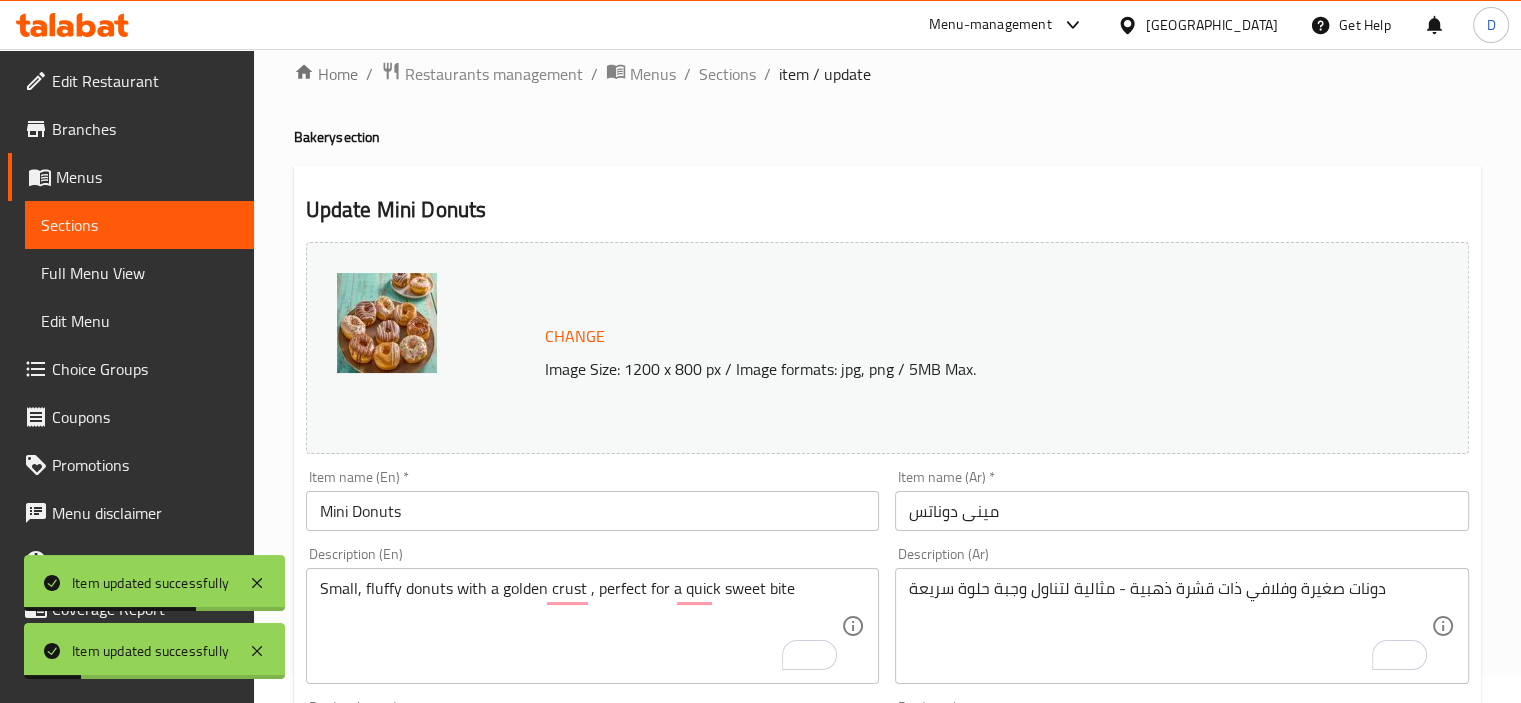 click on "Home / Restaurants management / Menus / Sections / item / update Bakery  section Update Mini Donuts Change Image Size: 1200 x 800 px / Image formats: jpg, png / 5MB Max. Item name (En)   * Mini Donuts Item name (En)  * Item name (Ar)   * مينى دوناتس Item name (Ar)  * Description (En) Small, fluffy donuts with a golden crust , perfect for a quick sweet bite Description (En) Description (Ar) دونات صغيرة وفلافي ذات قشرة ذهبية - مثالية لتناول وجبة حلوة سريعة Description (Ar) Product barcode Product barcode Product sku Product sku Price   * EGP 165 Price  * Price on selection Free item Start Date Start Date End Date End Date Available Days SU MO TU WE TH FR SA Available from ​ ​ Available to ​ ​ Status Active Inactive Exclude from GEM Variations & Choices Add variant ASSIGN CHOICE GROUP Update" at bounding box center [887, 717] 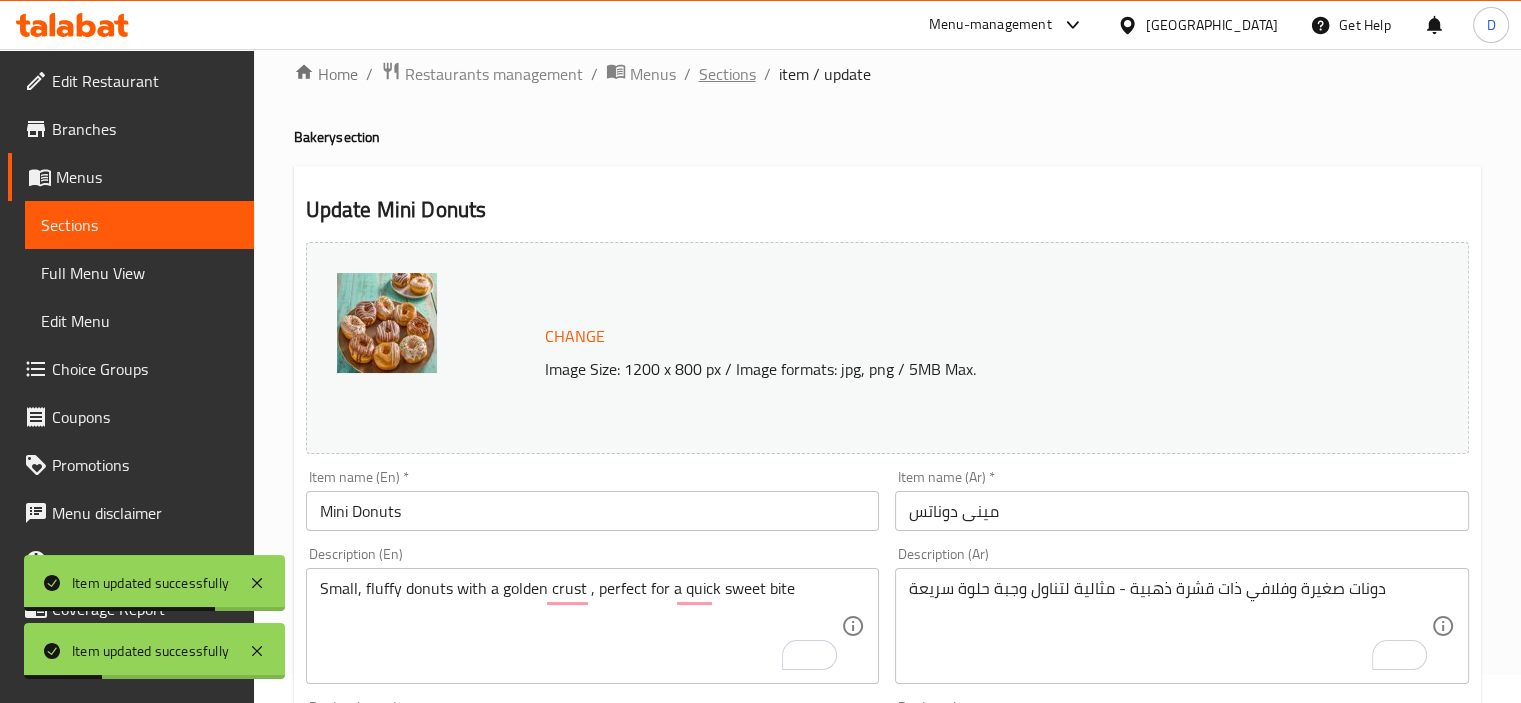 click on "Sections" at bounding box center [727, 74] 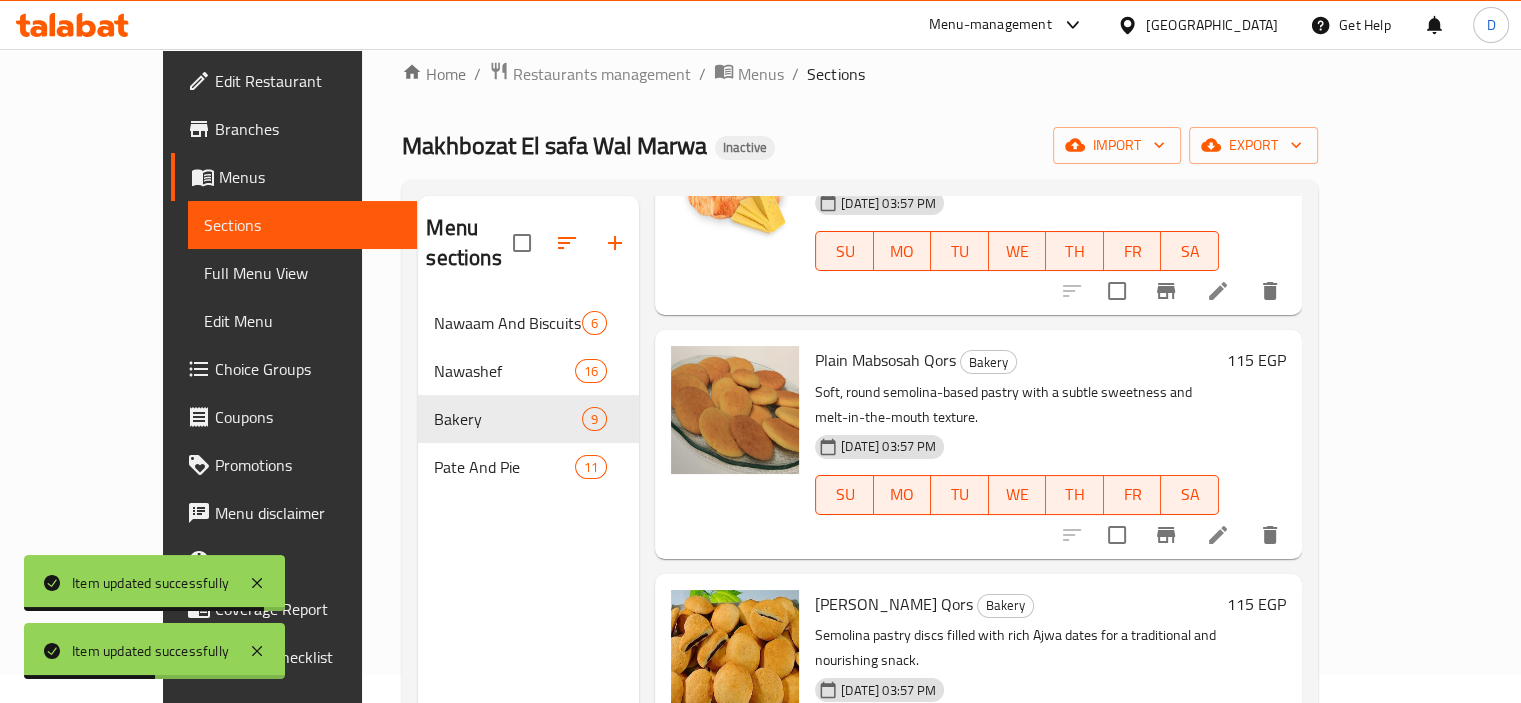 scroll, scrollTop: 1283, scrollLeft: 0, axis: vertical 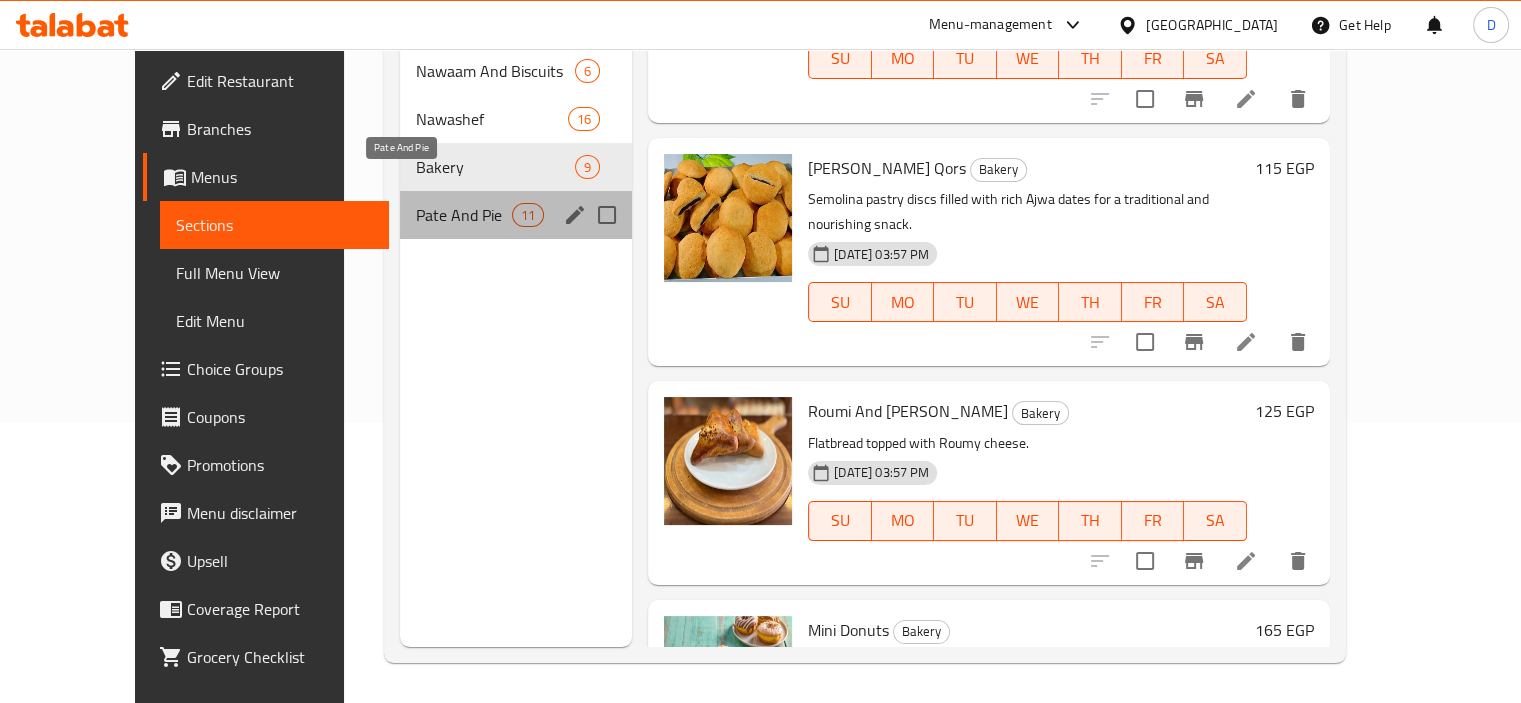 click on "Pate And Pie" at bounding box center [464, 215] 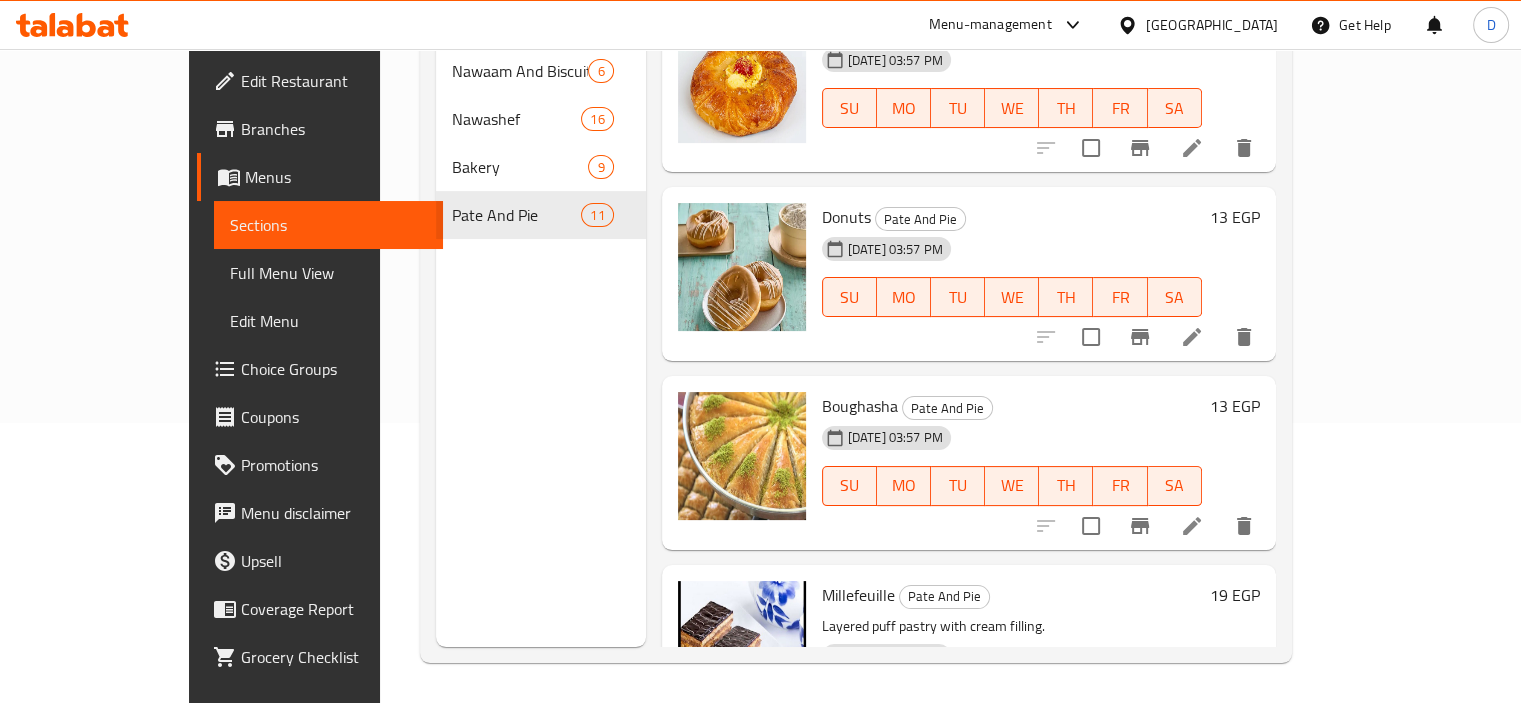 scroll, scrollTop: 0, scrollLeft: 0, axis: both 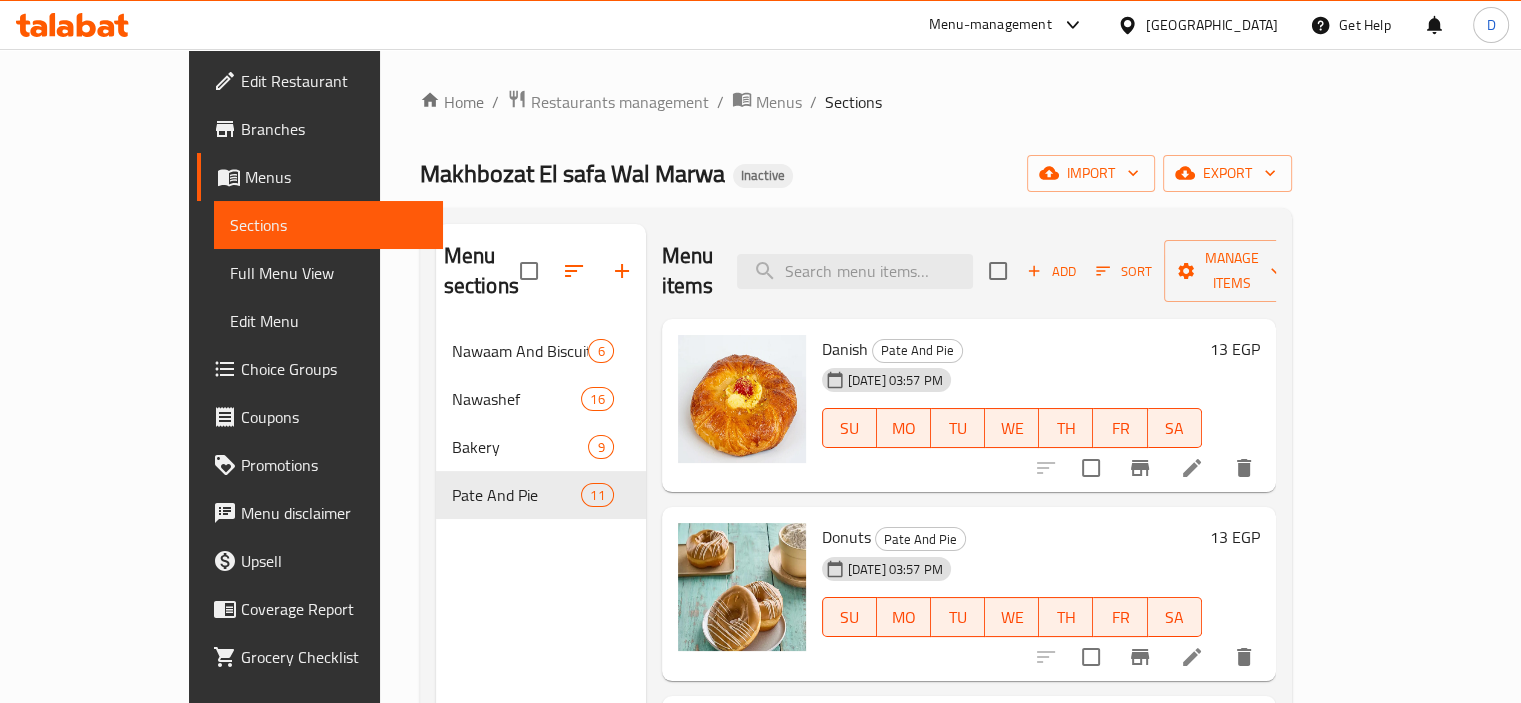 click at bounding box center (1192, 468) 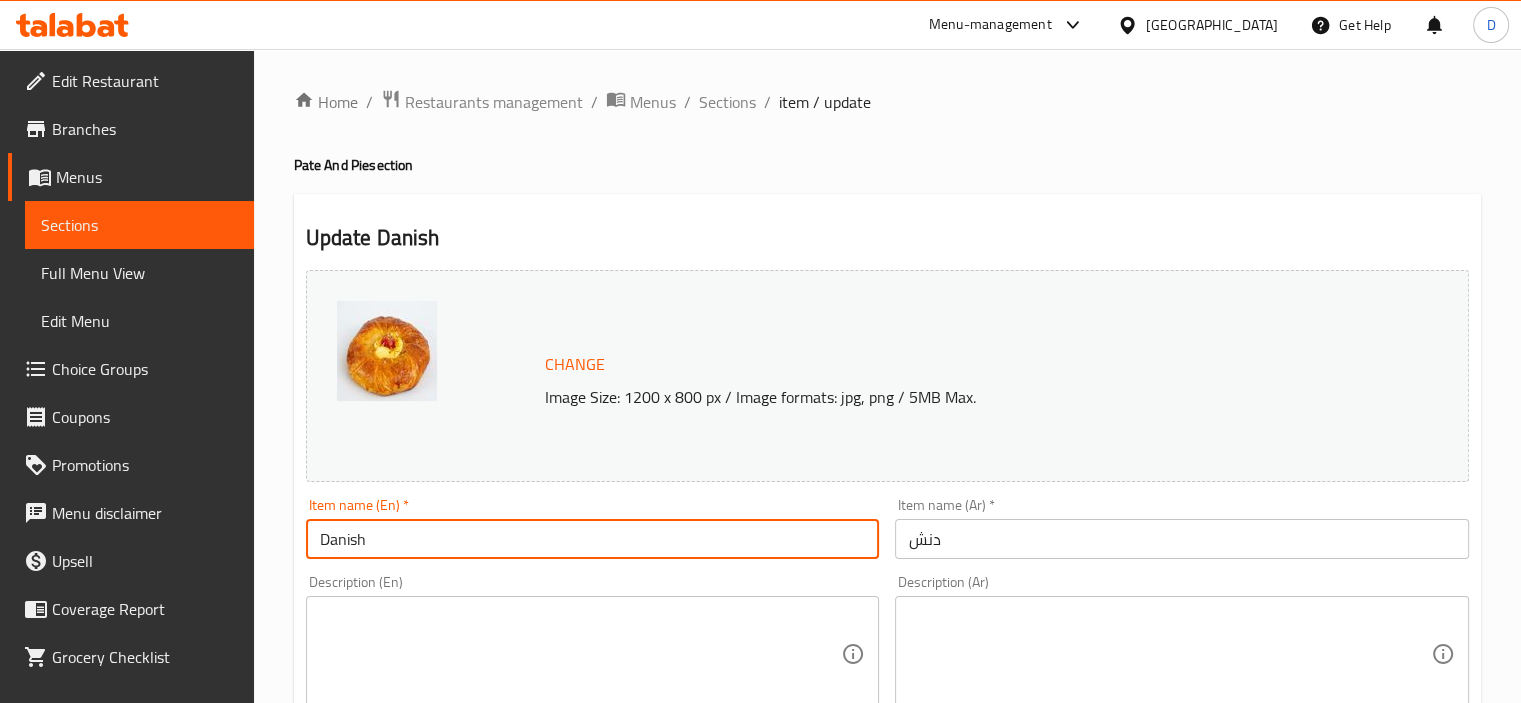 click on "Danish" at bounding box center (593, 539) 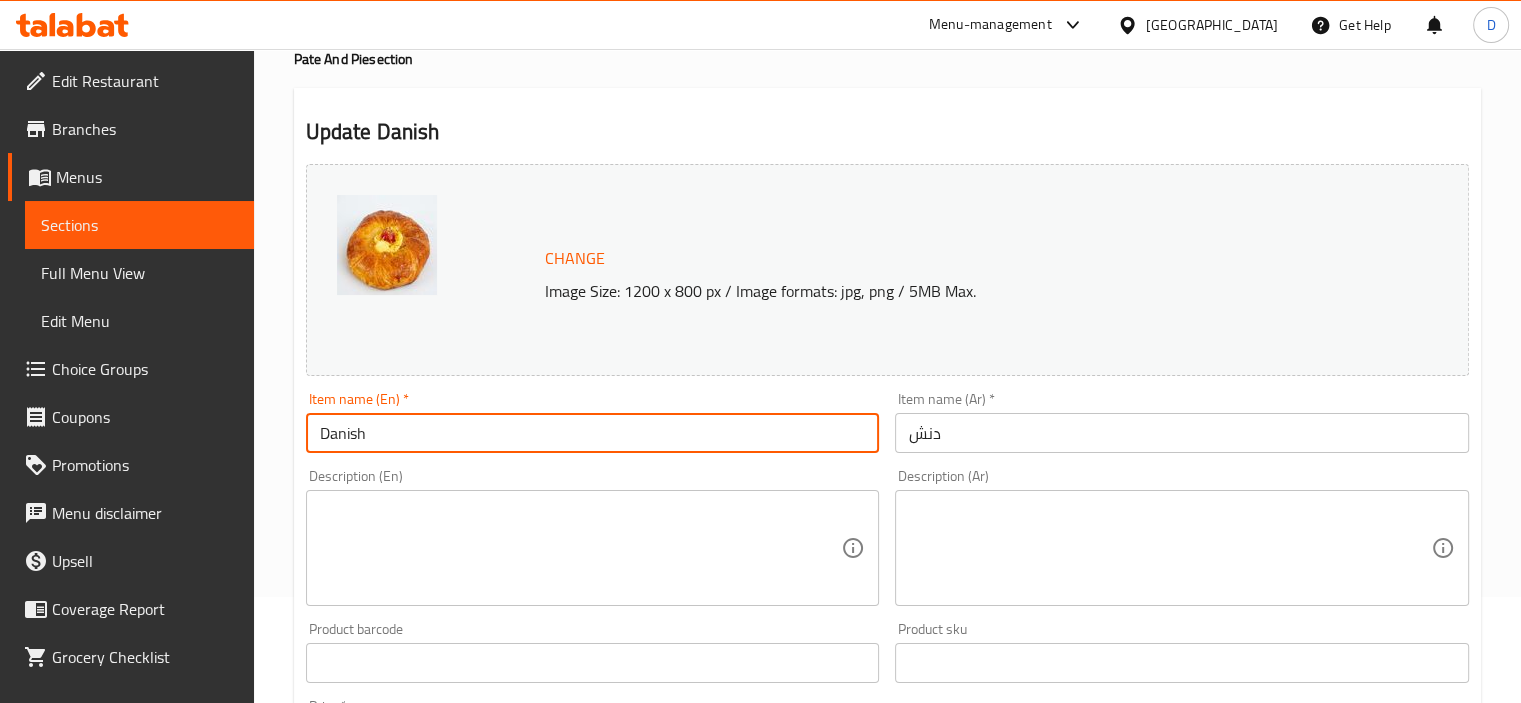 scroll, scrollTop: 161, scrollLeft: 0, axis: vertical 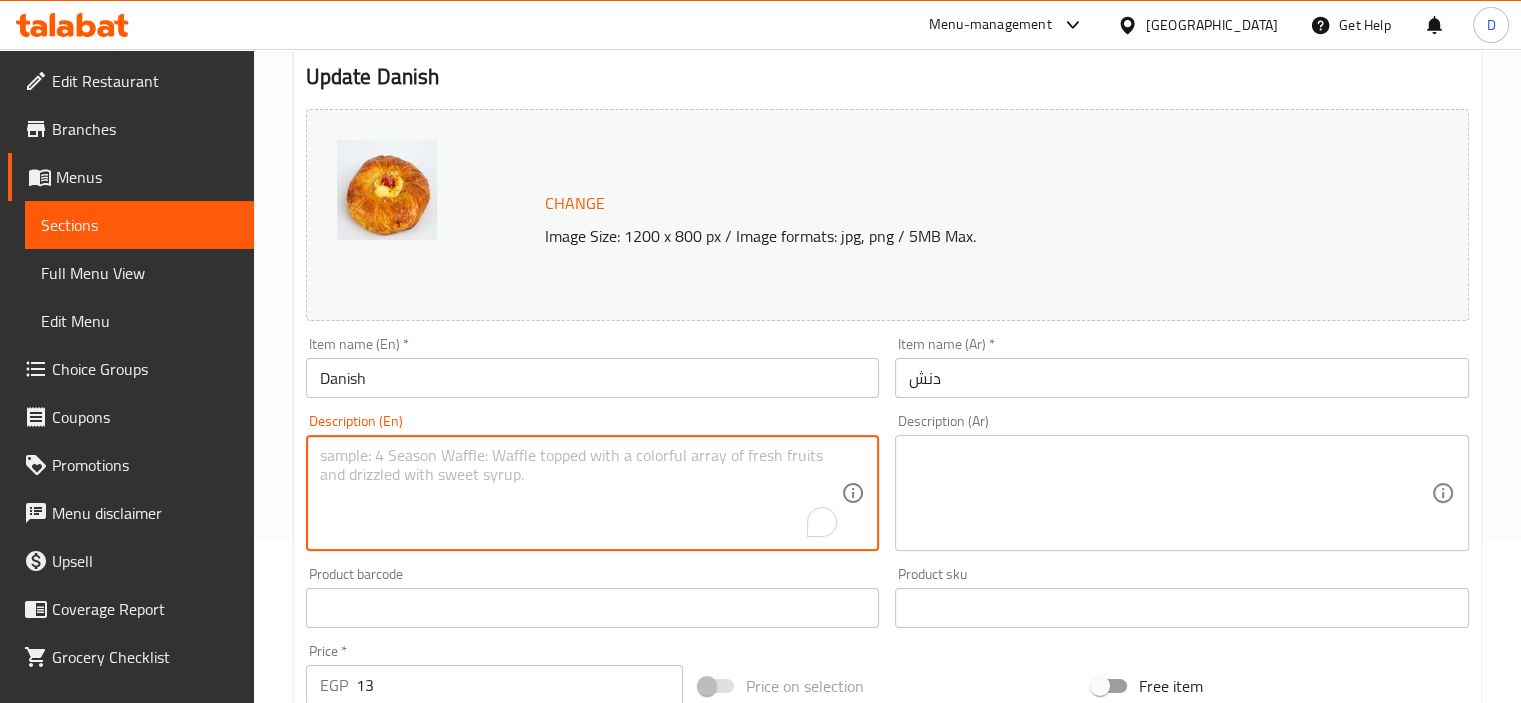 paste on "Light, buttery pastry with a flaky texture, often filled with cream or fruit." 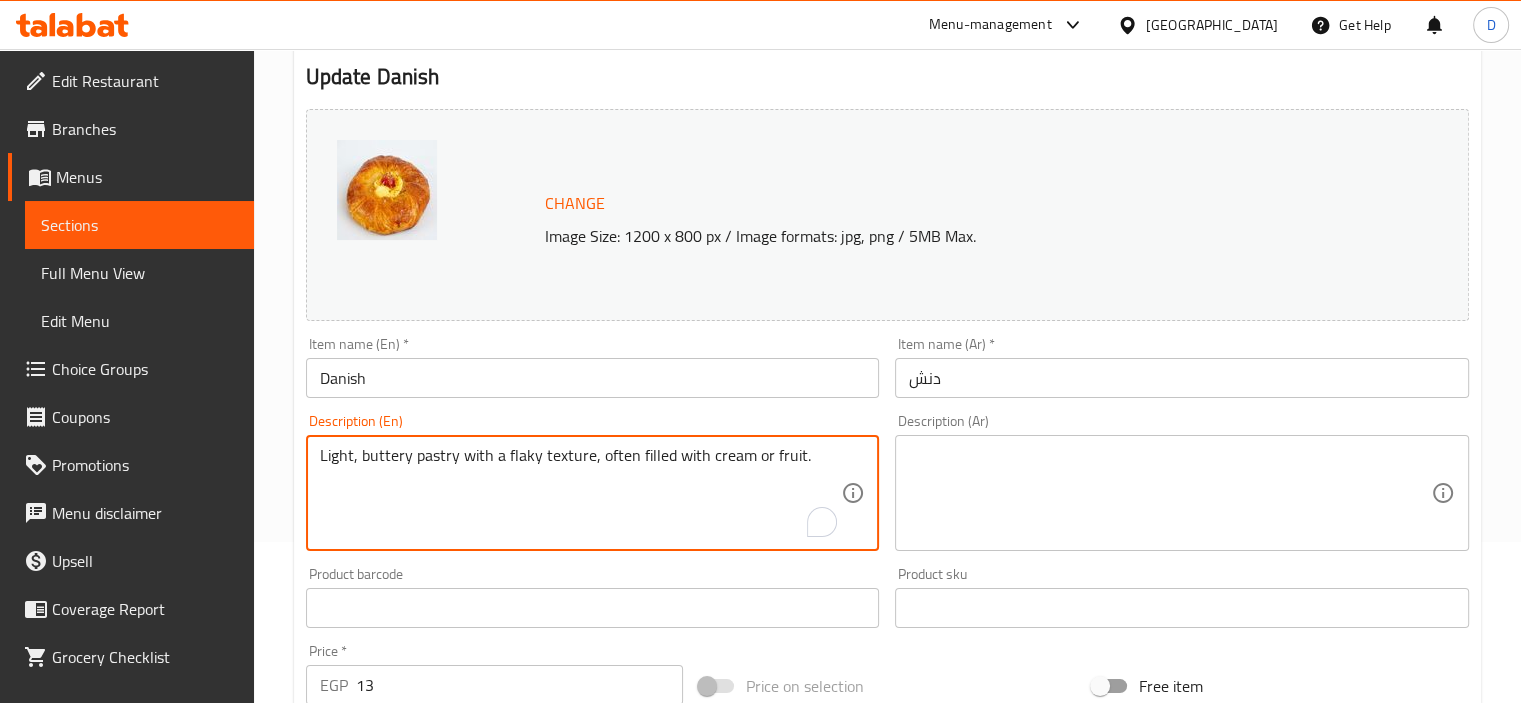 type on "Light, buttery pastry with a flaky texture, often filled with cream or fruit." 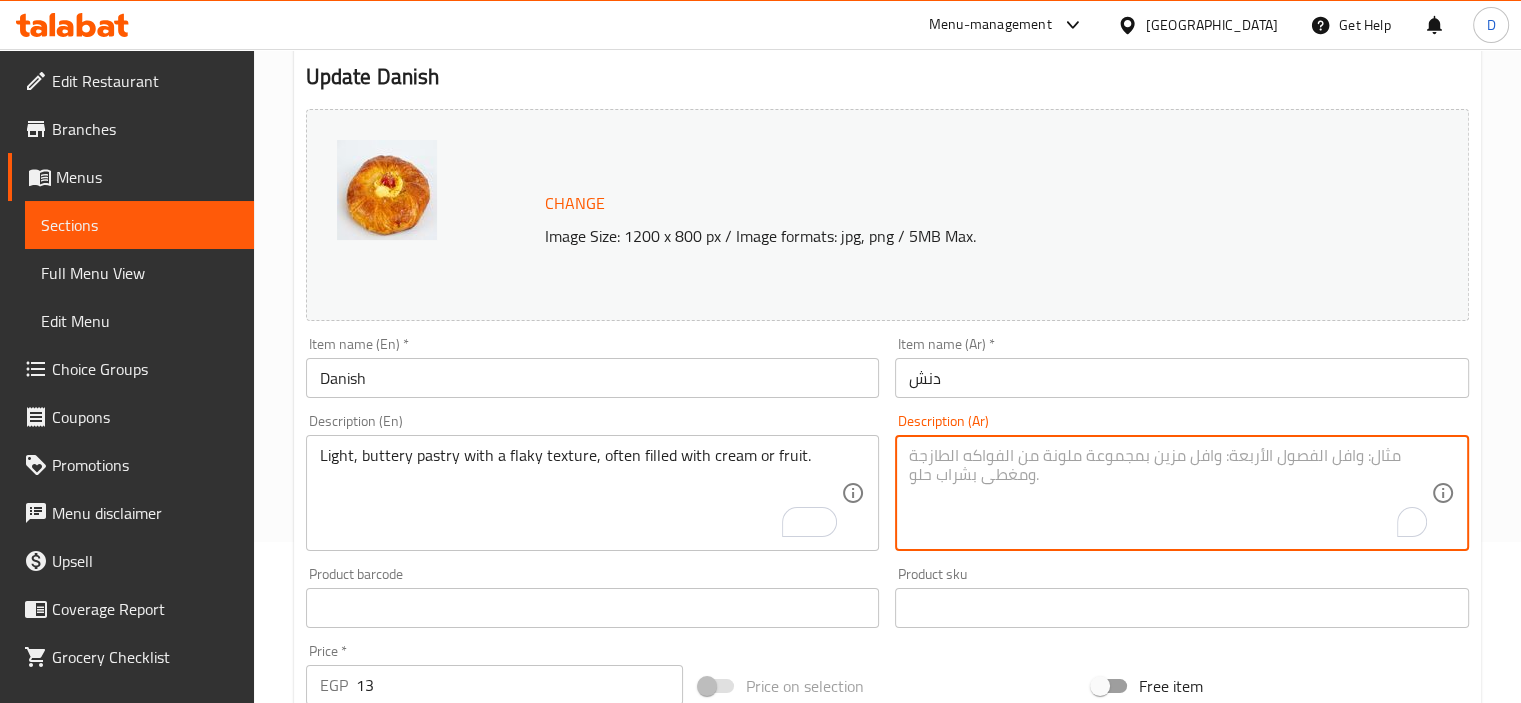 click at bounding box center [1170, 493] 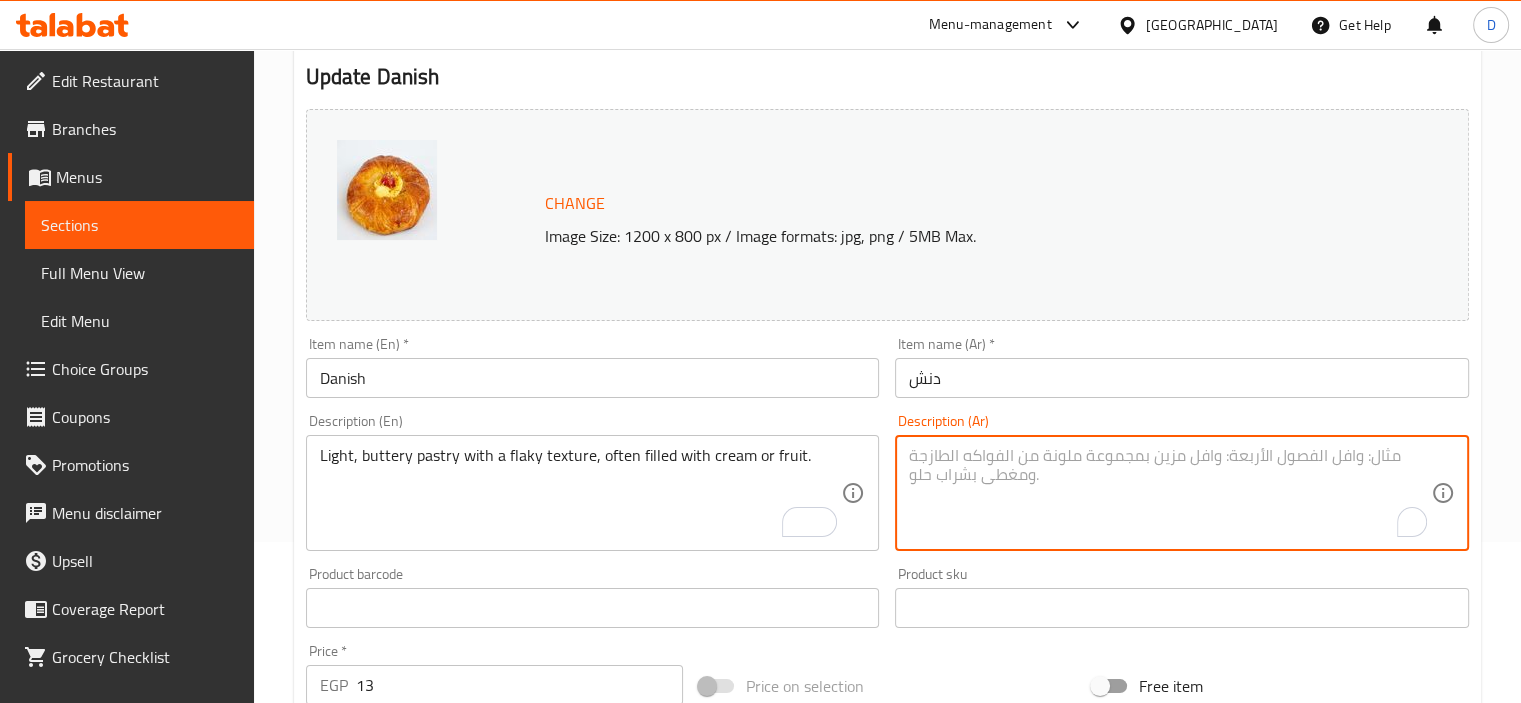 paste on "معجنات خفيفة، زبدانية، ذات ملمس متقشر، محشوة عادةً بالكريمة أو الفاكهة." 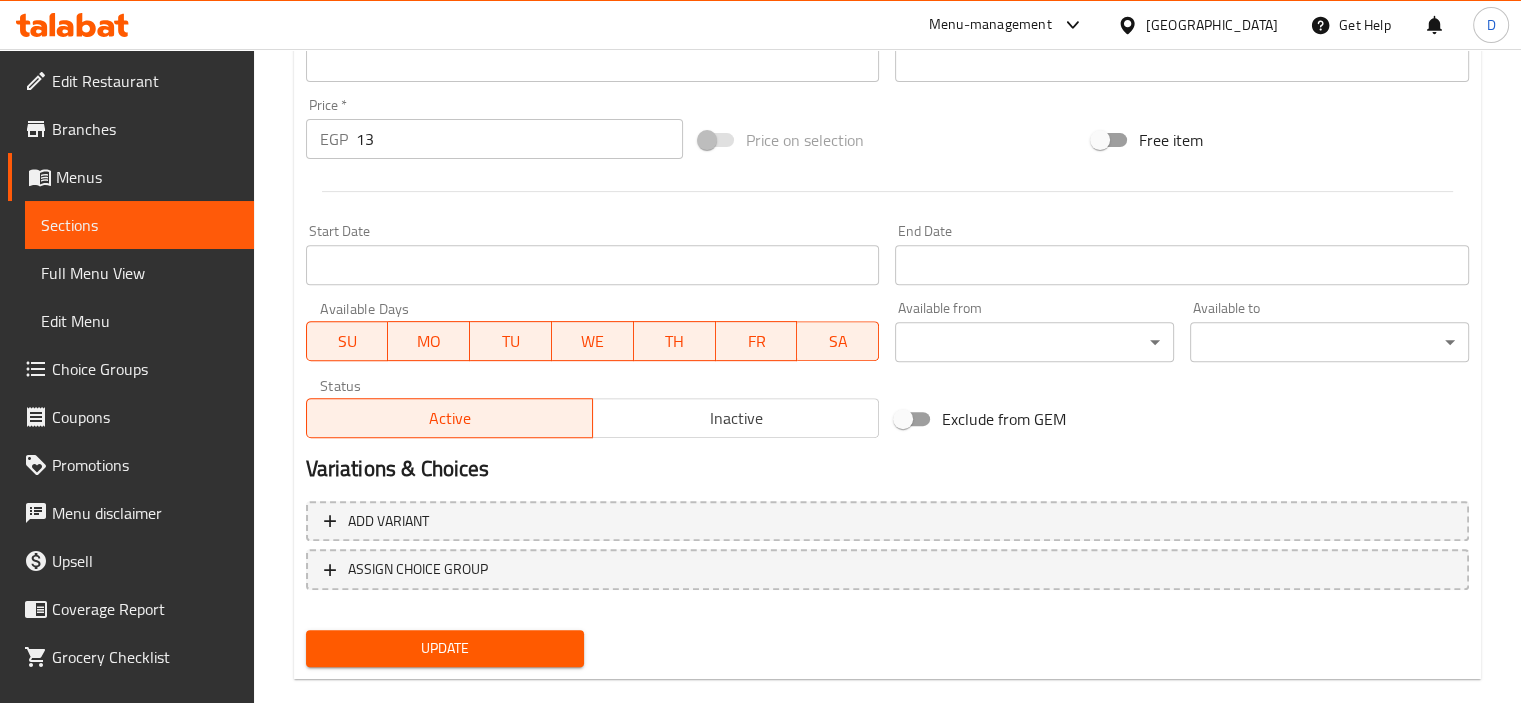 scroll, scrollTop: 737, scrollLeft: 0, axis: vertical 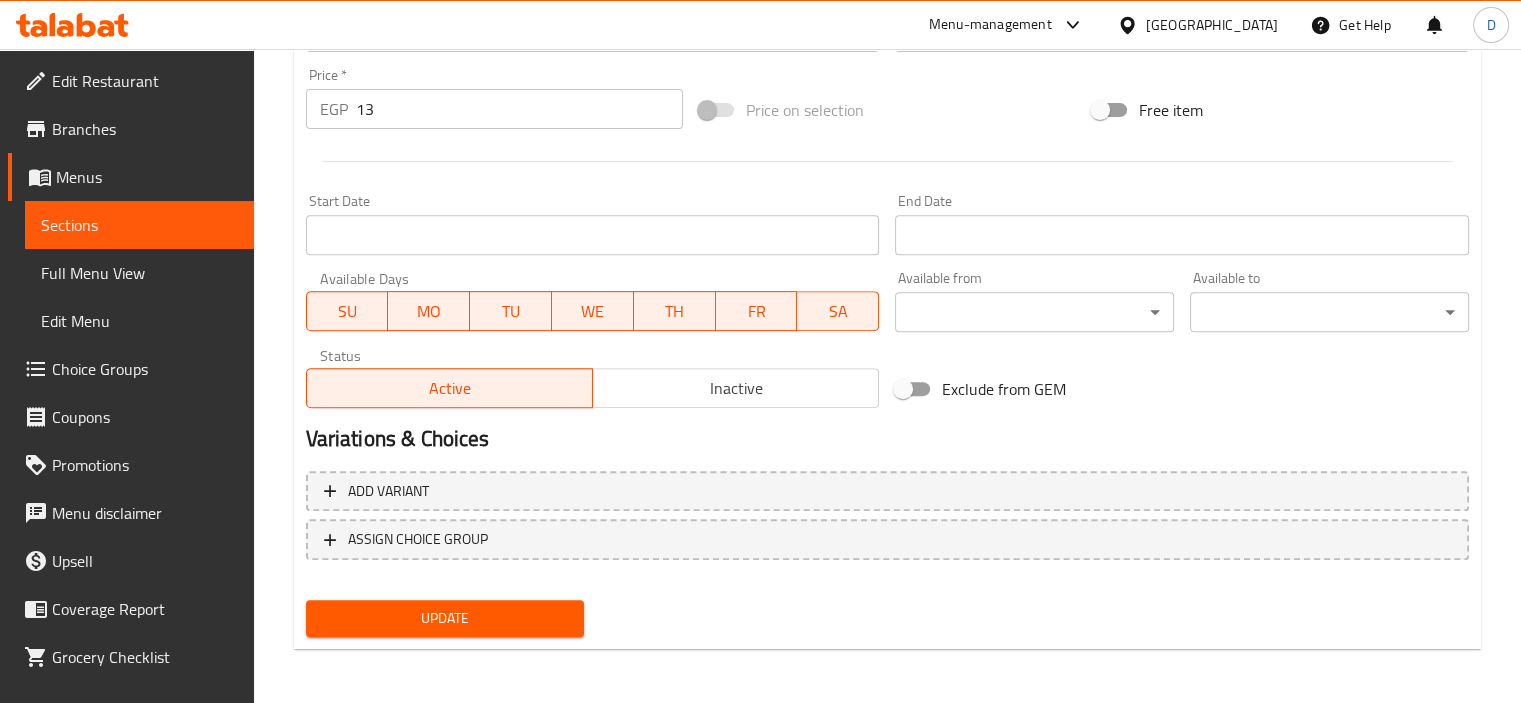 type on "معجنات خفيفة، زبدانية، ذات ملمس متقشر، محشوة عادةً بالكريمة أو الفاكهة." 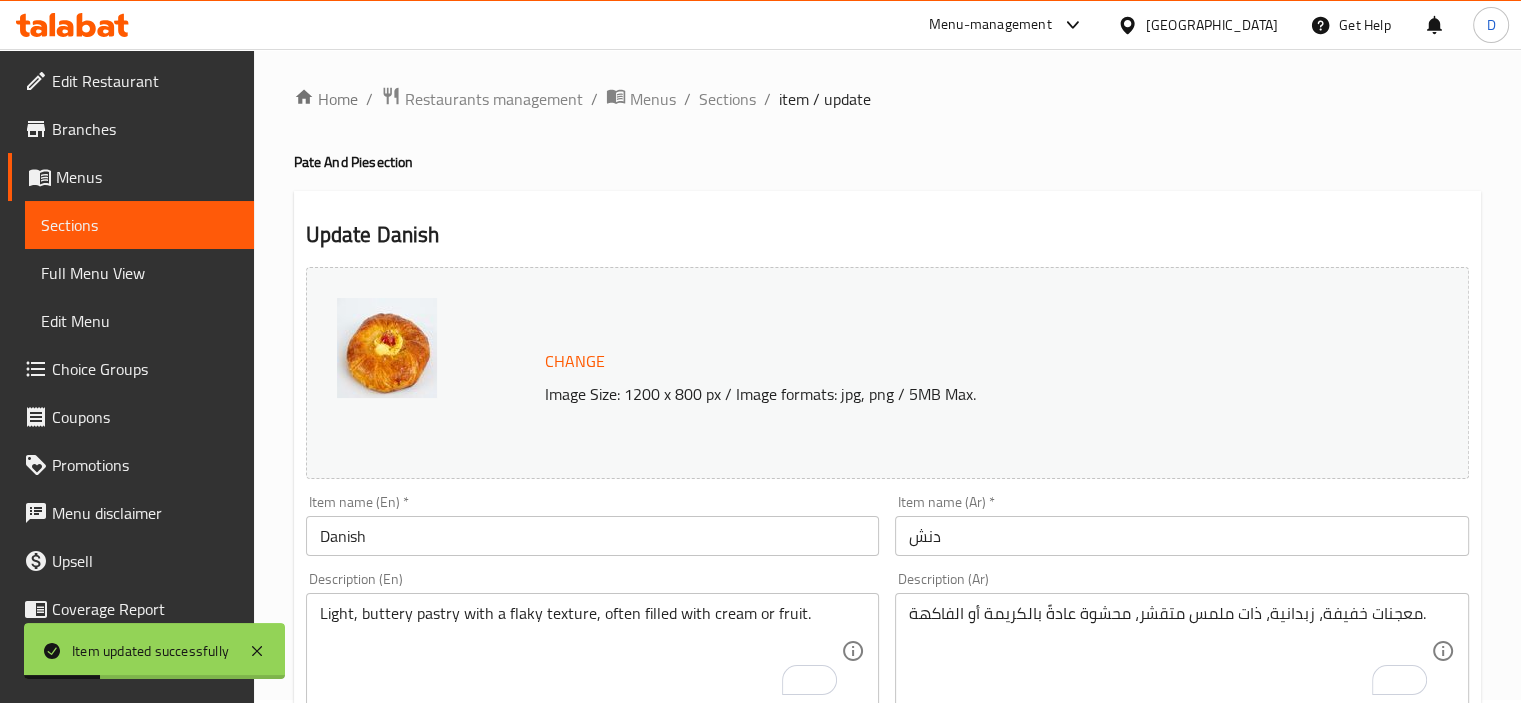 scroll, scrollTop: 0, scrollLeft: 0, axis: both 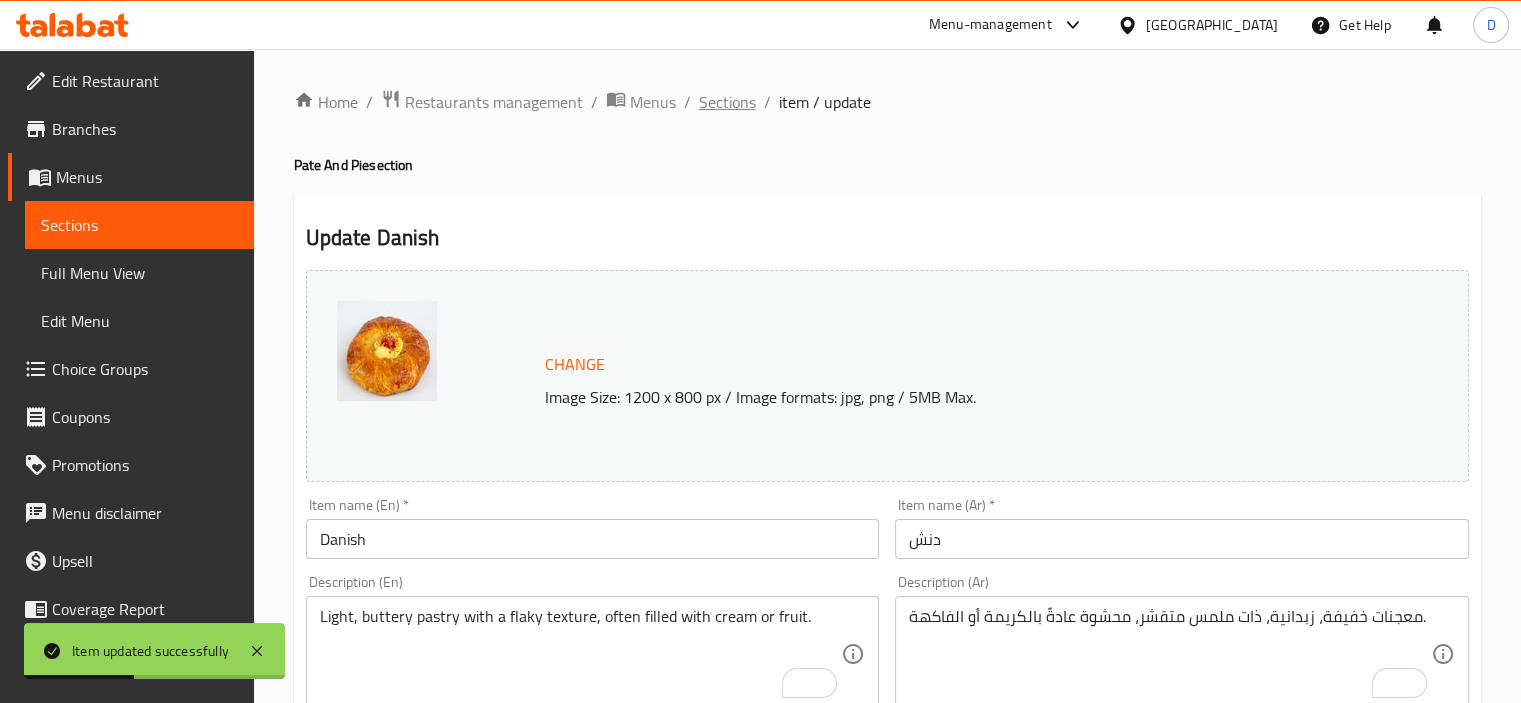 click on "Sections" at bounding box center [727, 102] 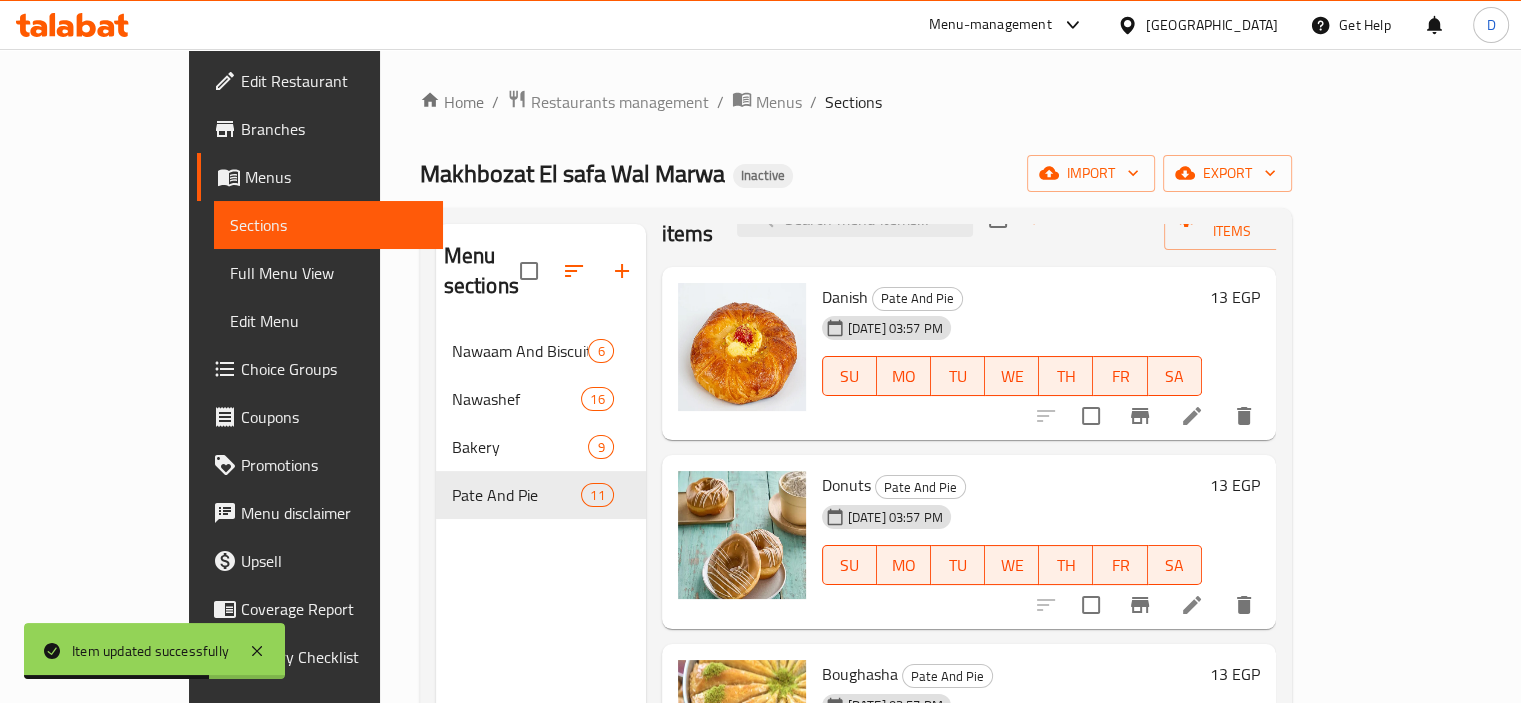 scroll, scrollTop: 64, scrollLeft: 0, axis: vertical 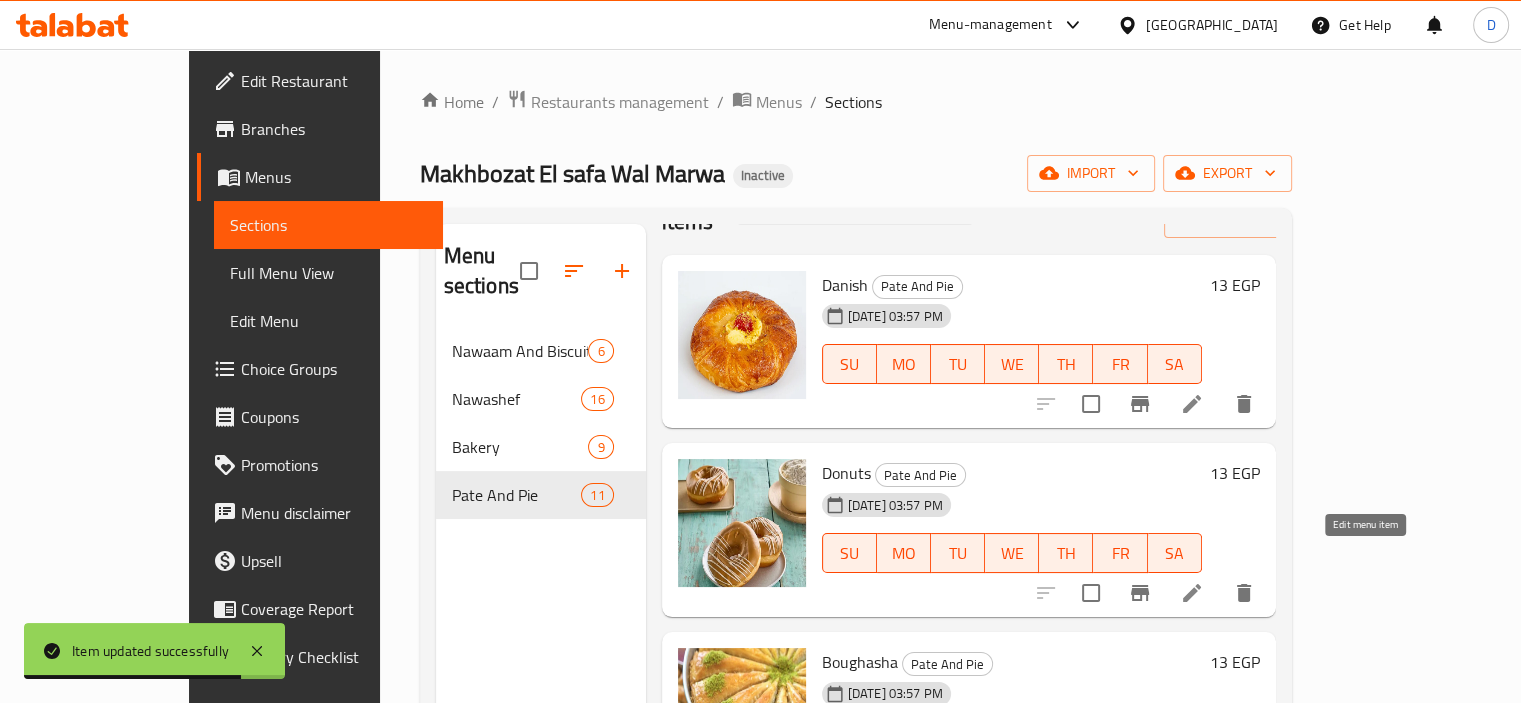 click 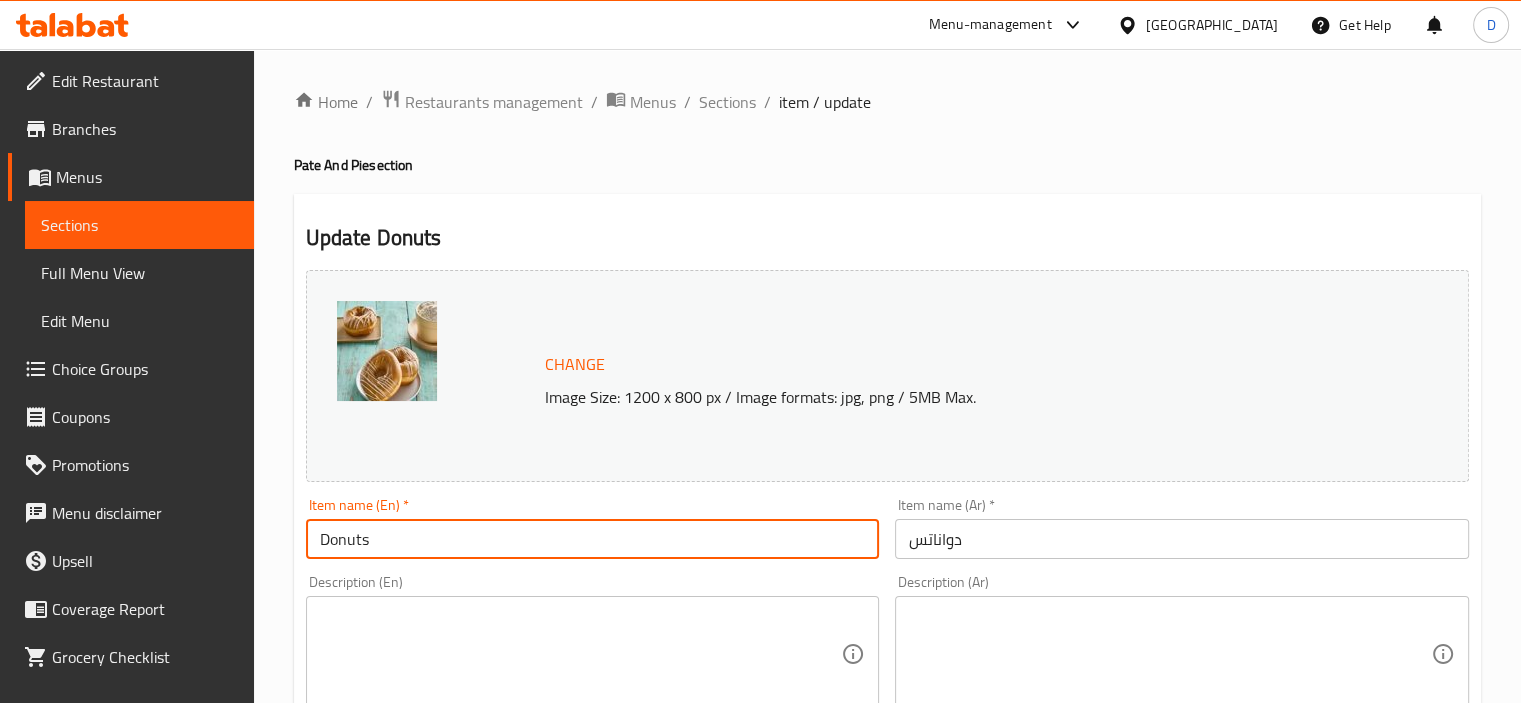 click on "Donuts" at bounding box center (593, 539) 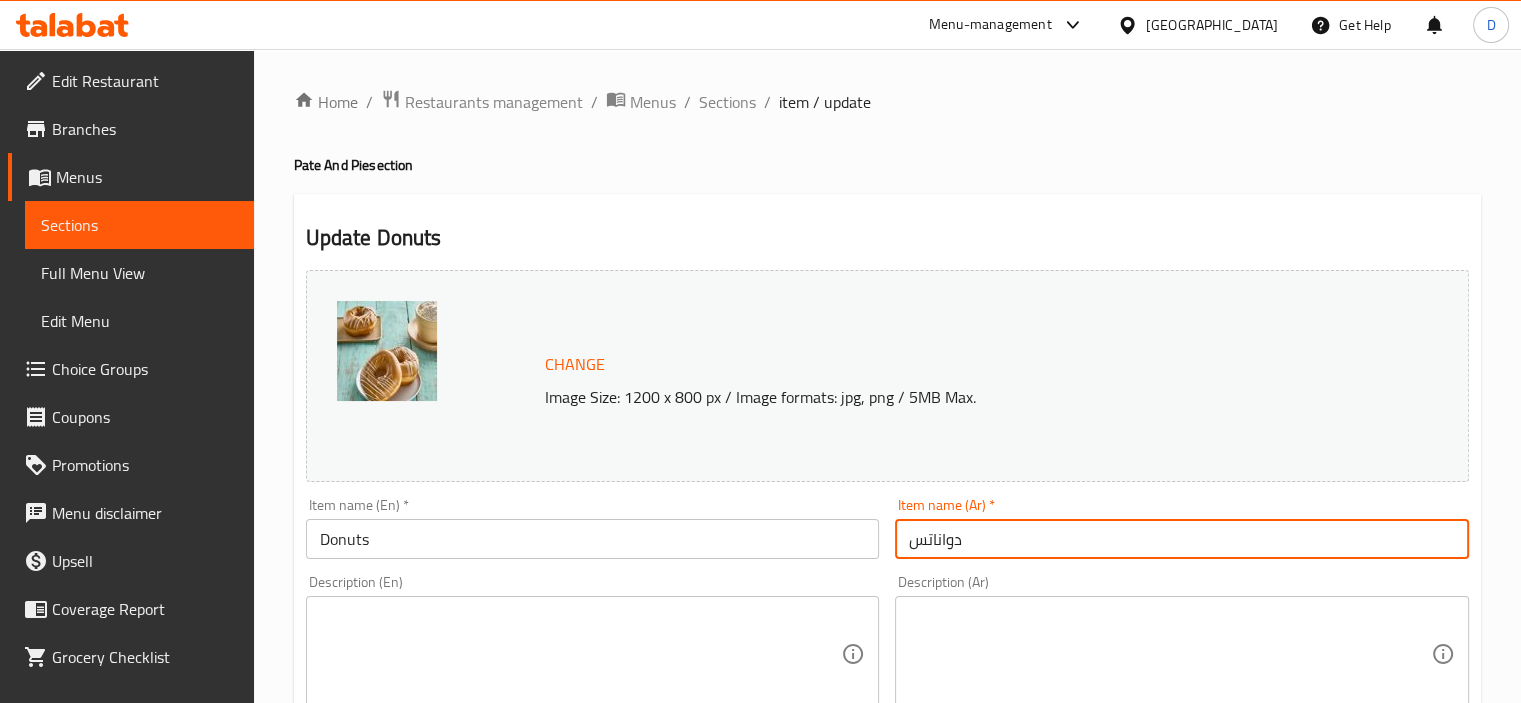 click on "دواناتس" at bounding box center (1182, 539) 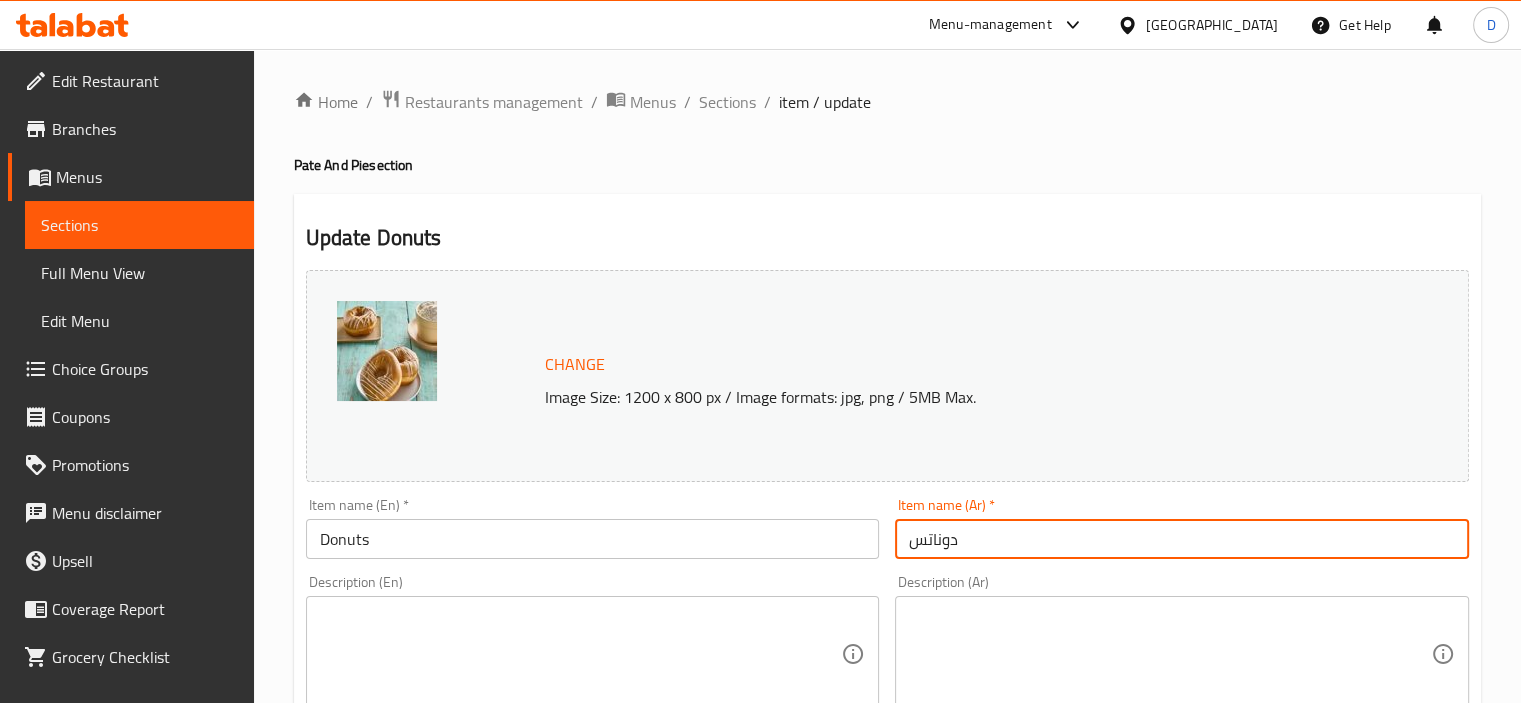 type on "دوناتس" 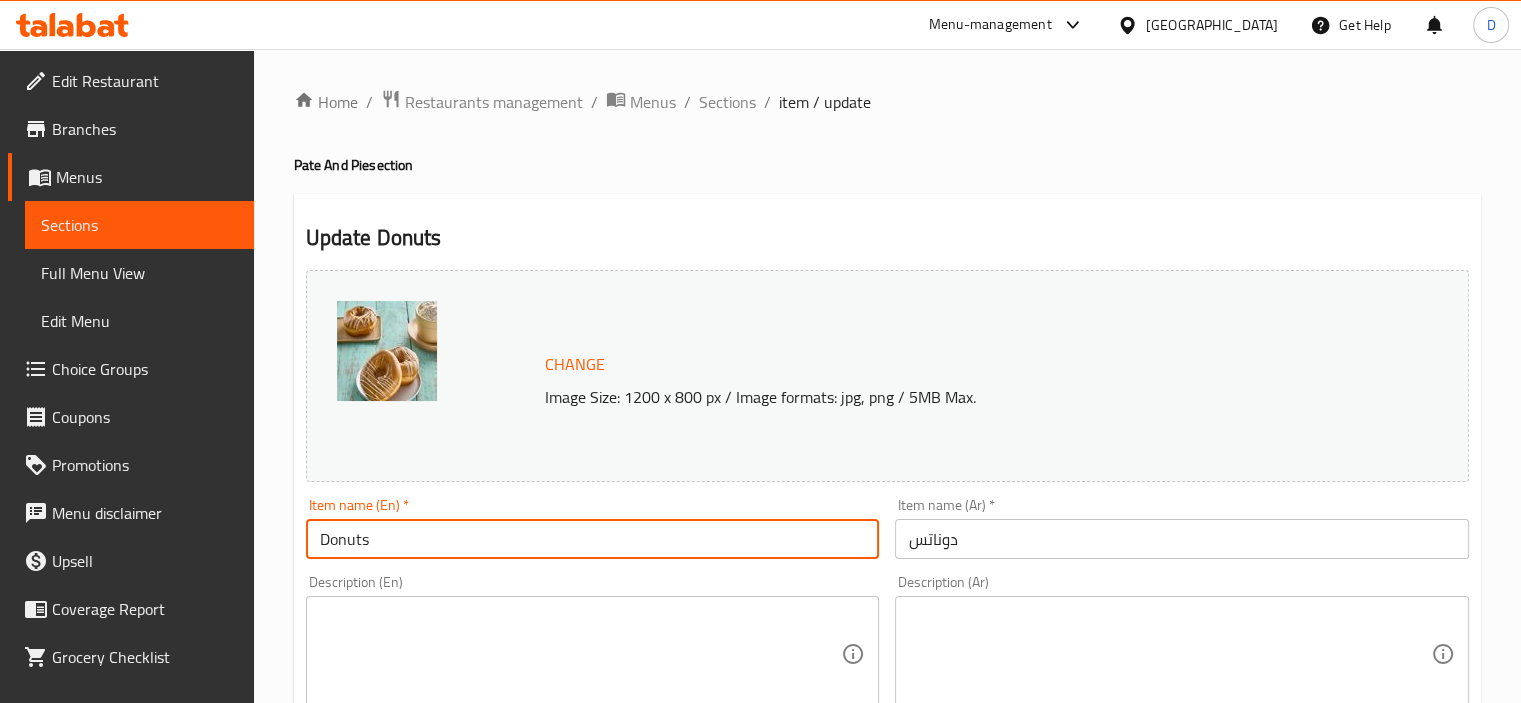 click on "Donuts" at bounding box center (593, 539) 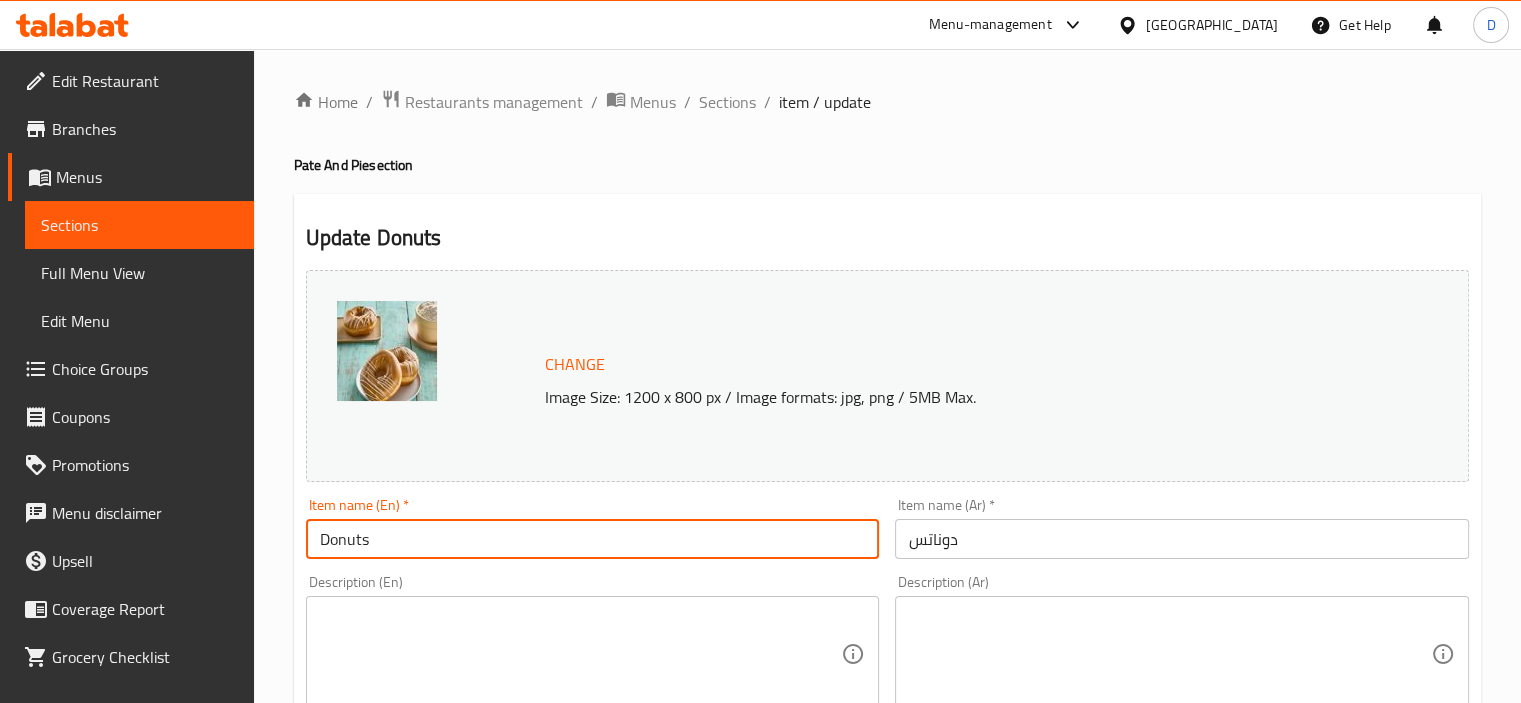 click at bounding box center [581, 654] 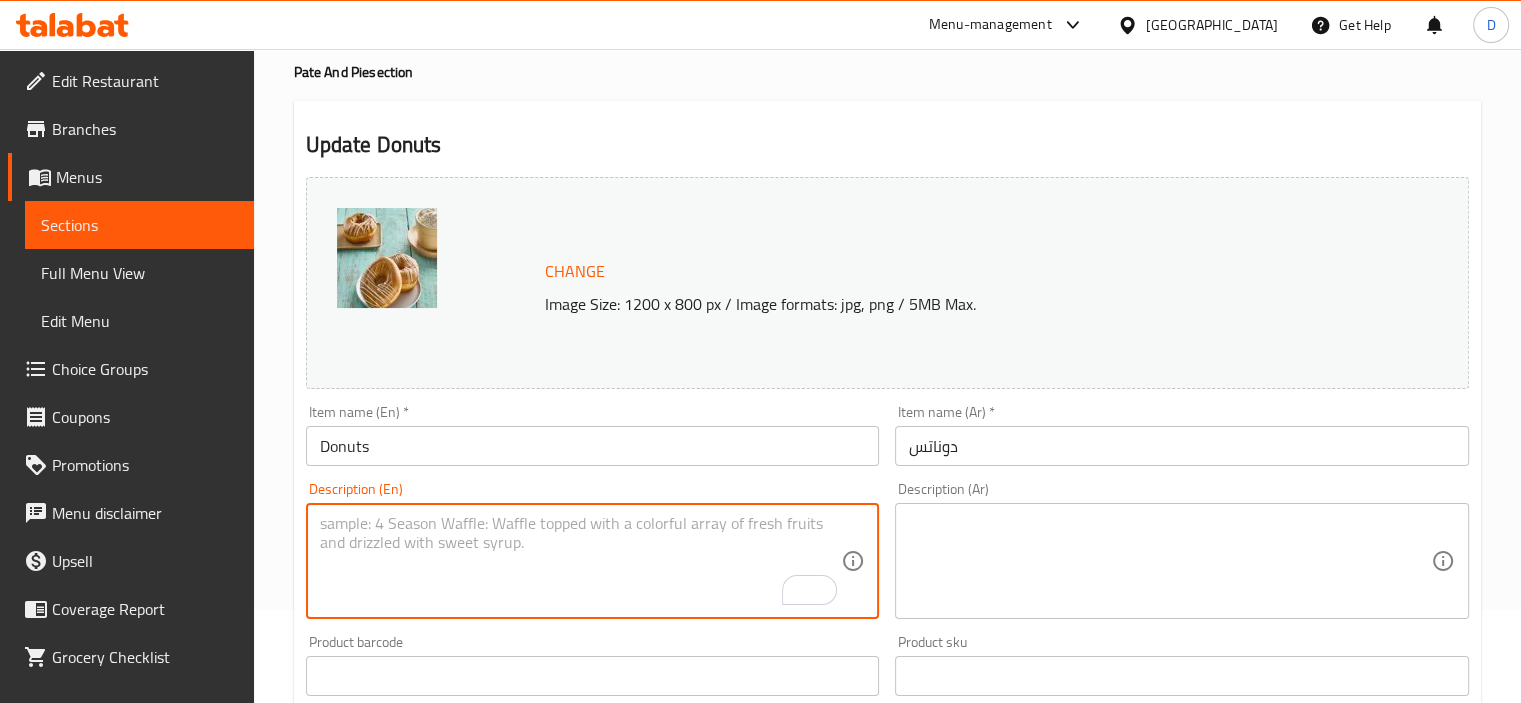 scroll, scrollTop: 106, scrollLeft: 0, axis: vertical 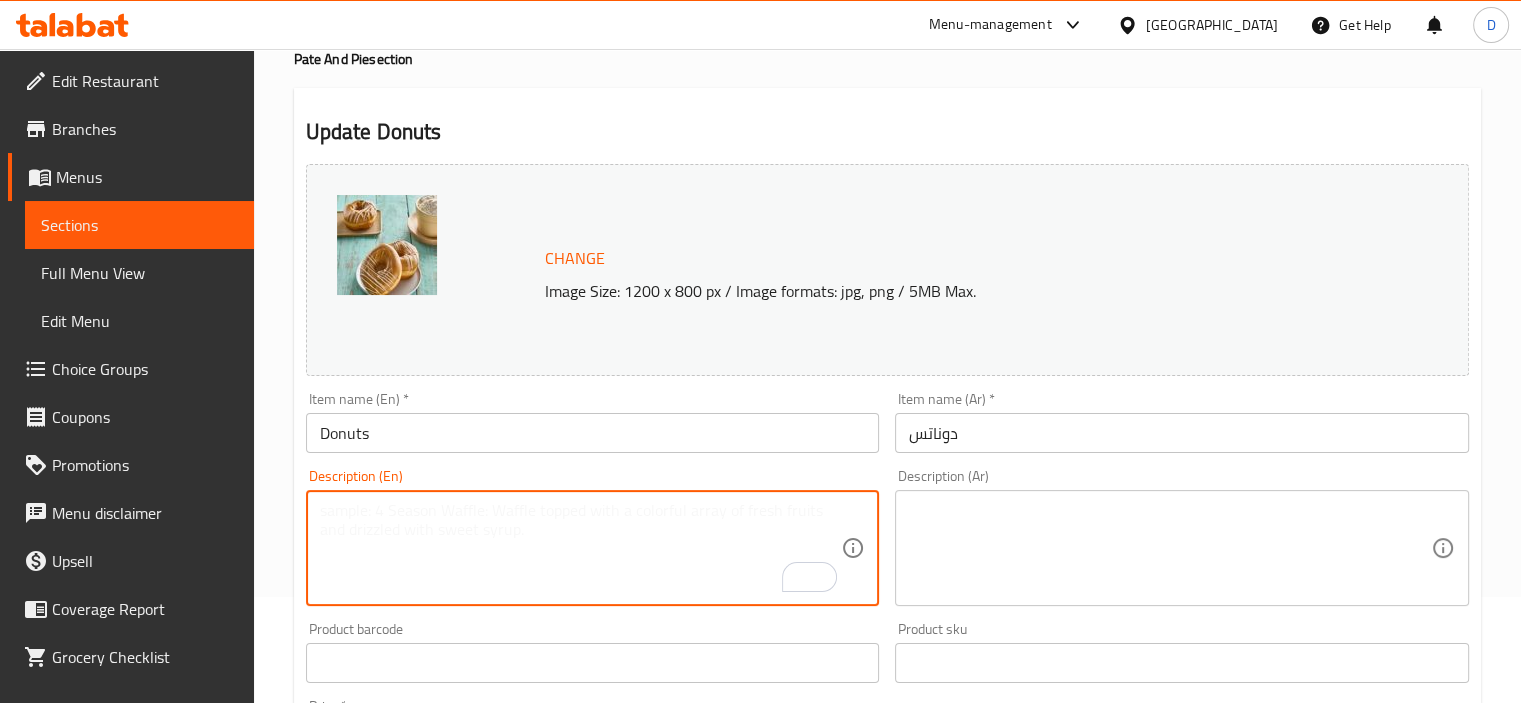 paste on "Classic ring-shaped fried pastries, soft inside and golden outside — glazed or sugared." 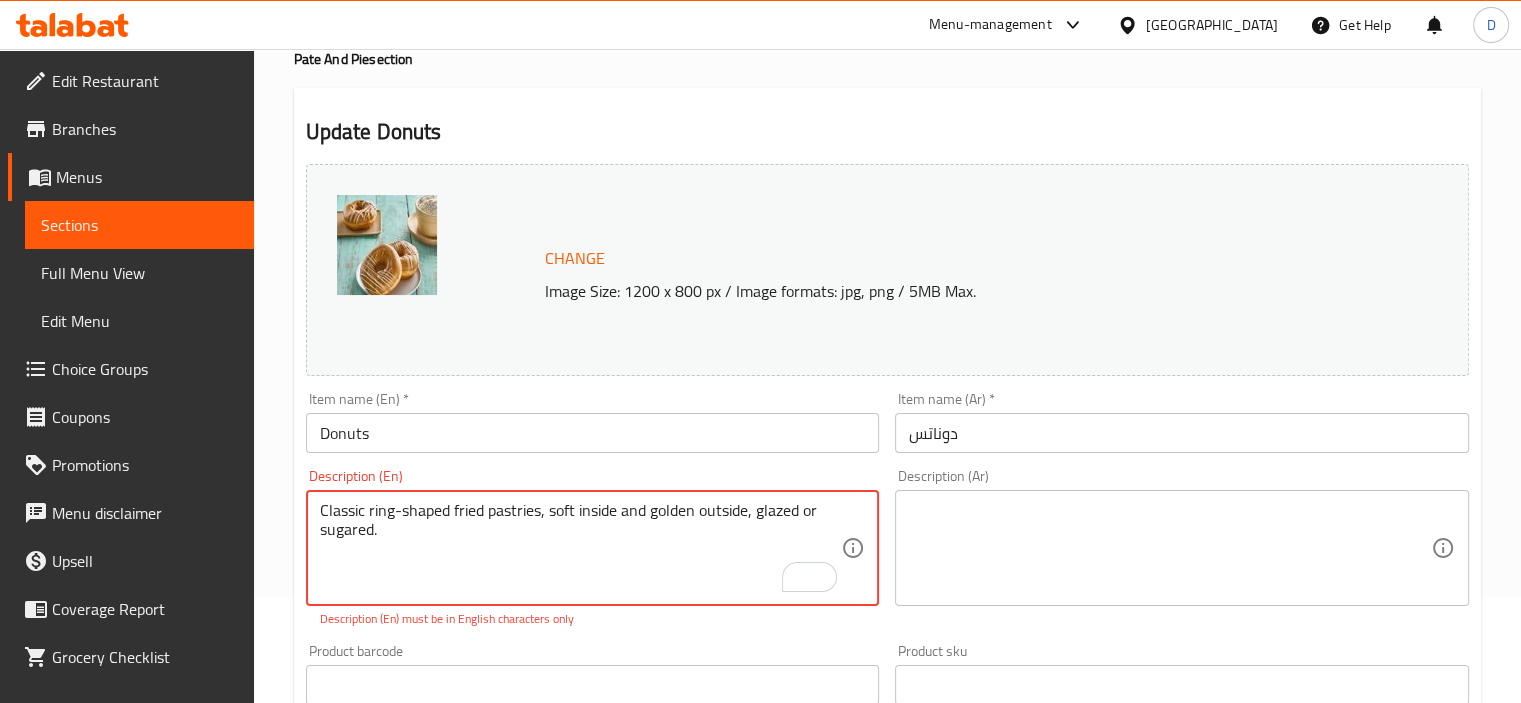 type on "Classic ring-shaped fried pastries, soft inside and golden outside, glazed or sugared." 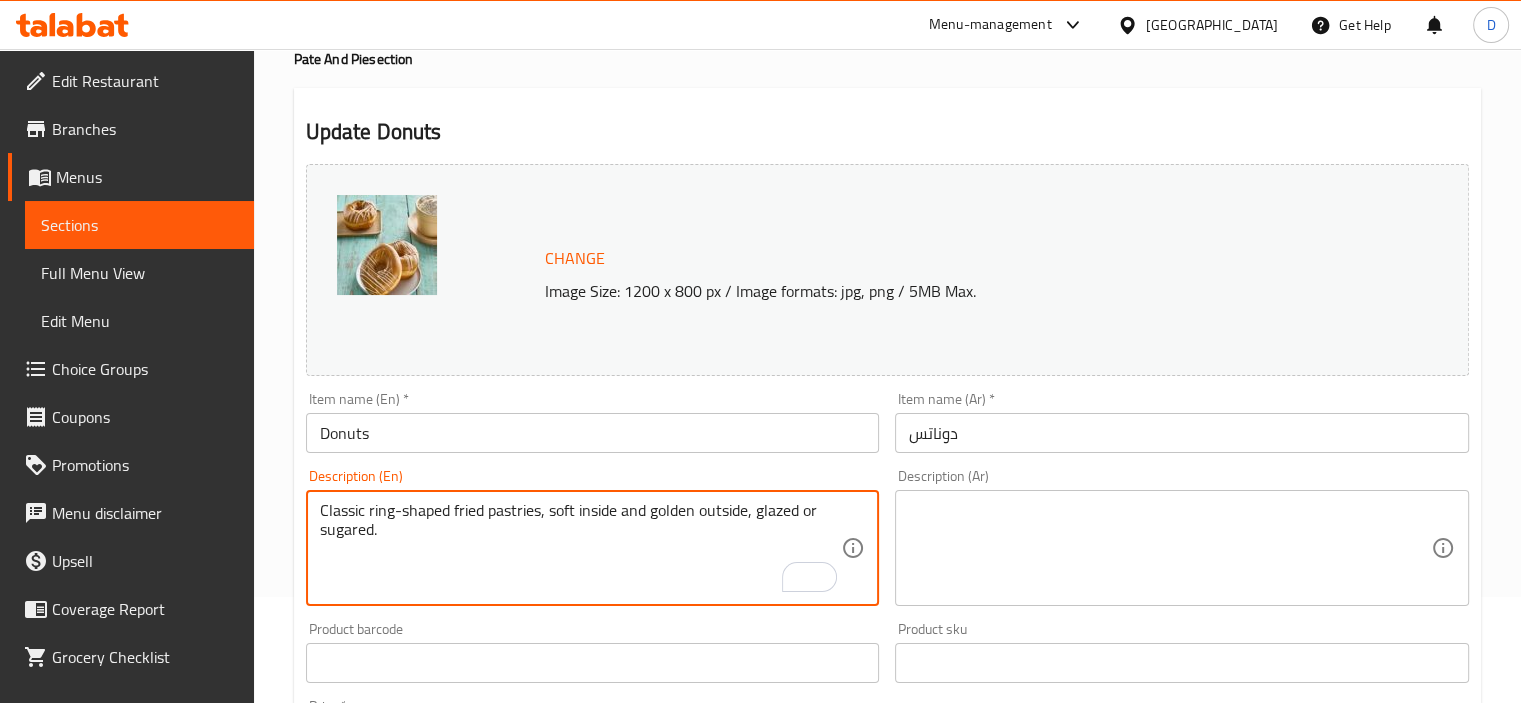 click on "Classic ring-shaped fried pastries, soft inside and golden outside, glazed or sugared." at bounding box center (581, 548) 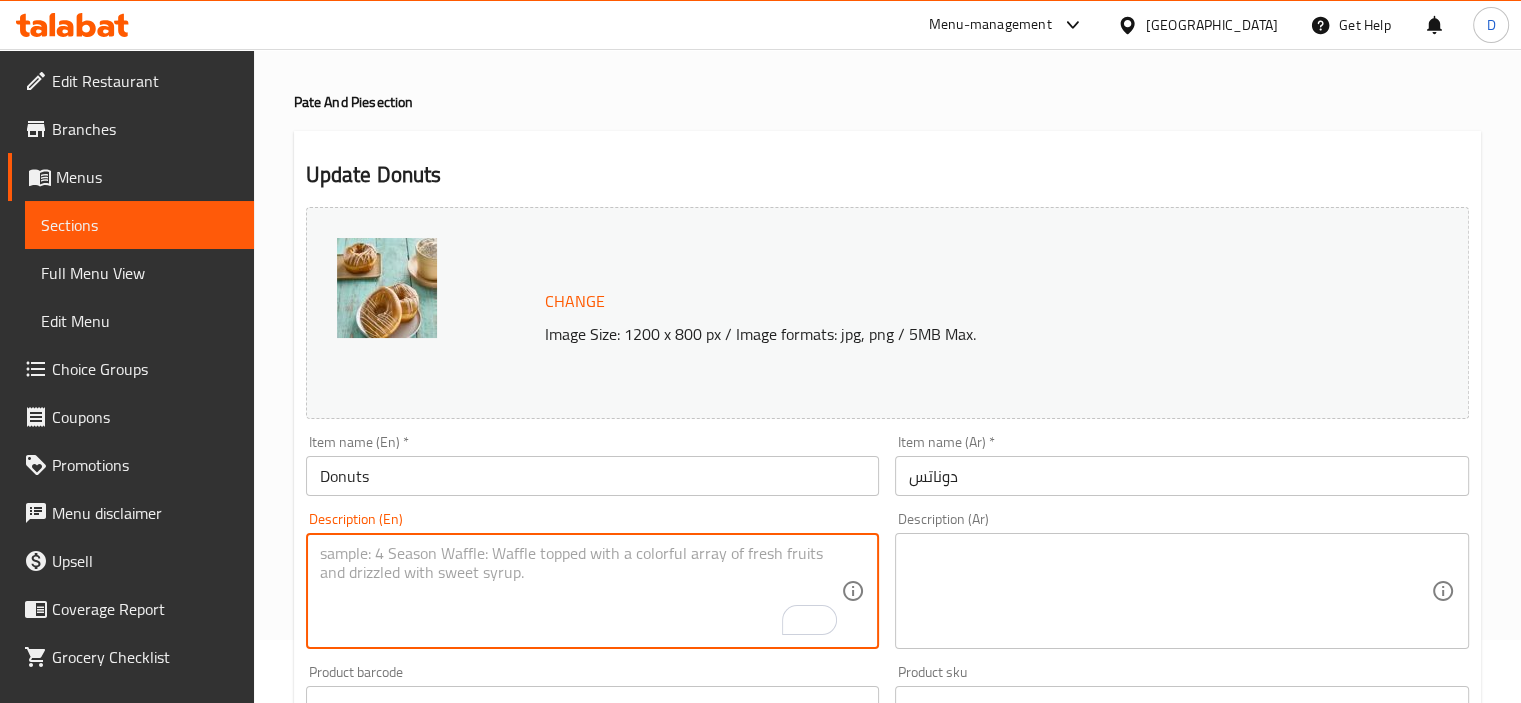 scroll, scrollTop: 100, scrollLeft: 0, axis: vertical 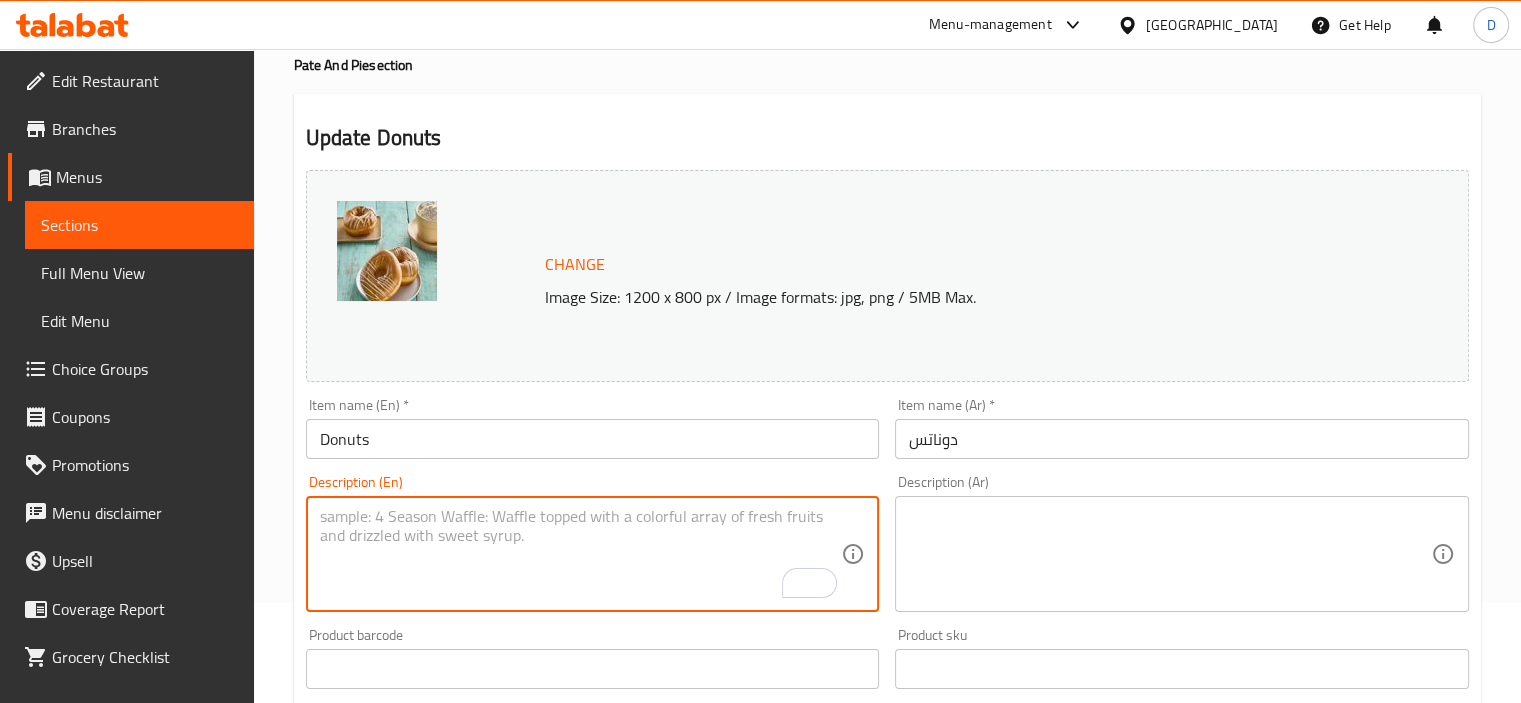 type 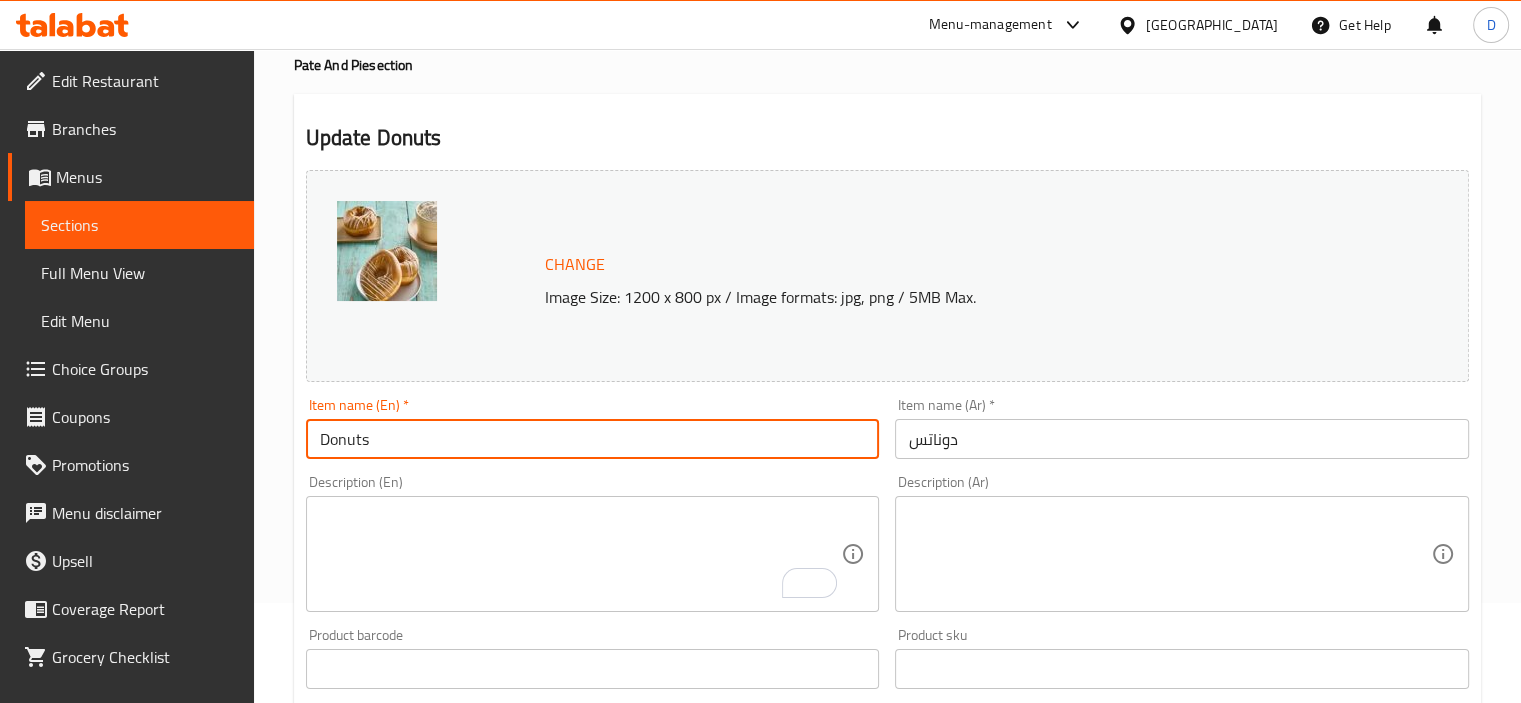 click on "Donuts" at bounding box center (593, 439) 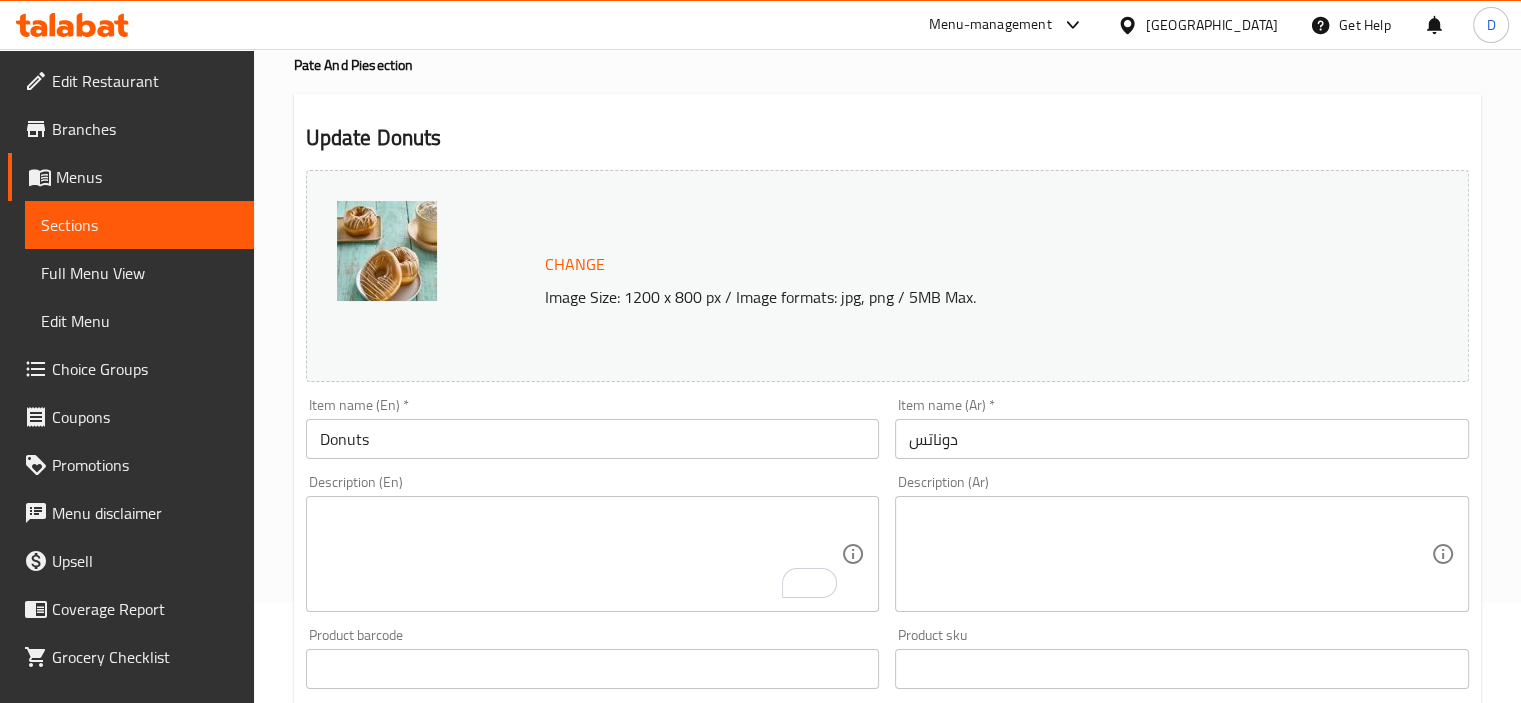 click on "Change Image Size: 1200 x 800 px / Image formats: jpg, png / 5MB Max." at bounding box center [887, 276] 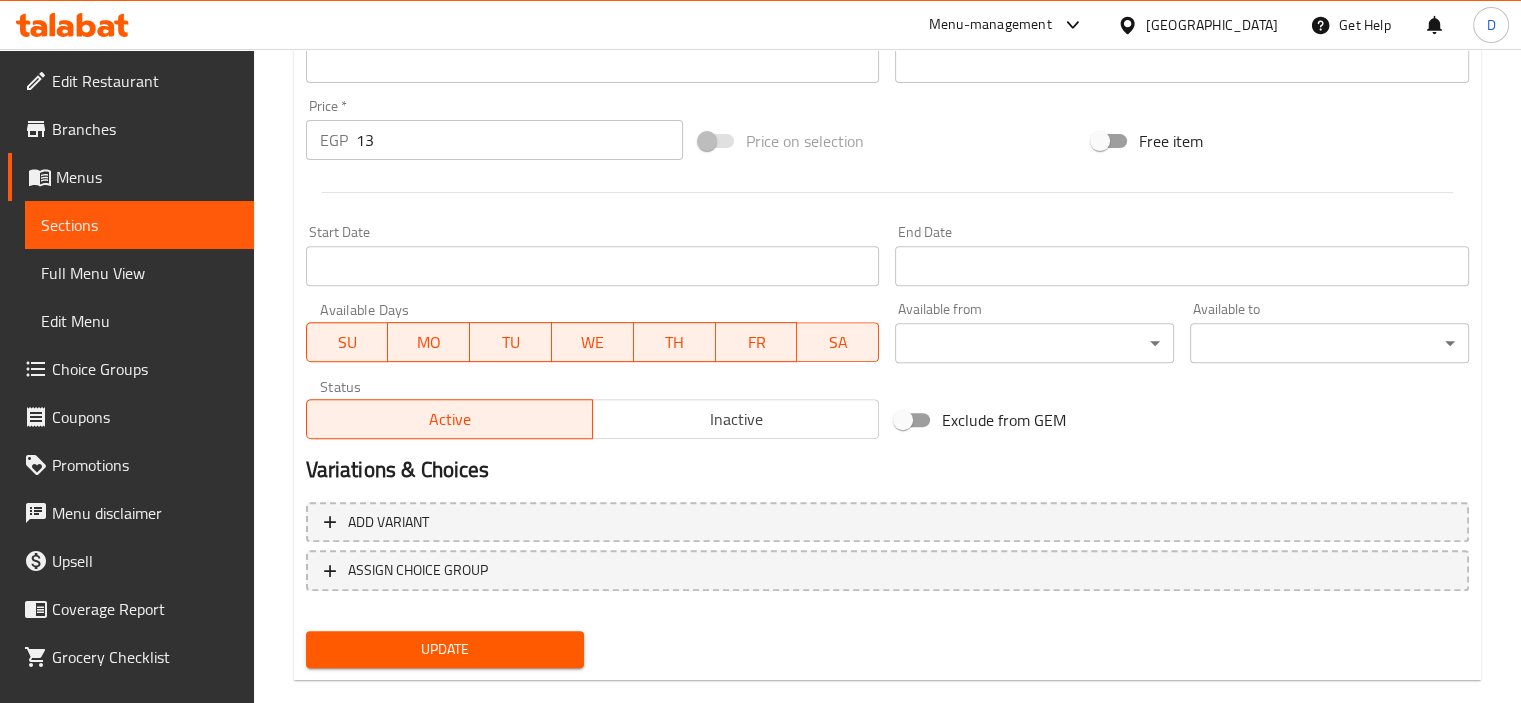 scroll, scrollTop: 737, scrollLeft: 0, axis: vertical 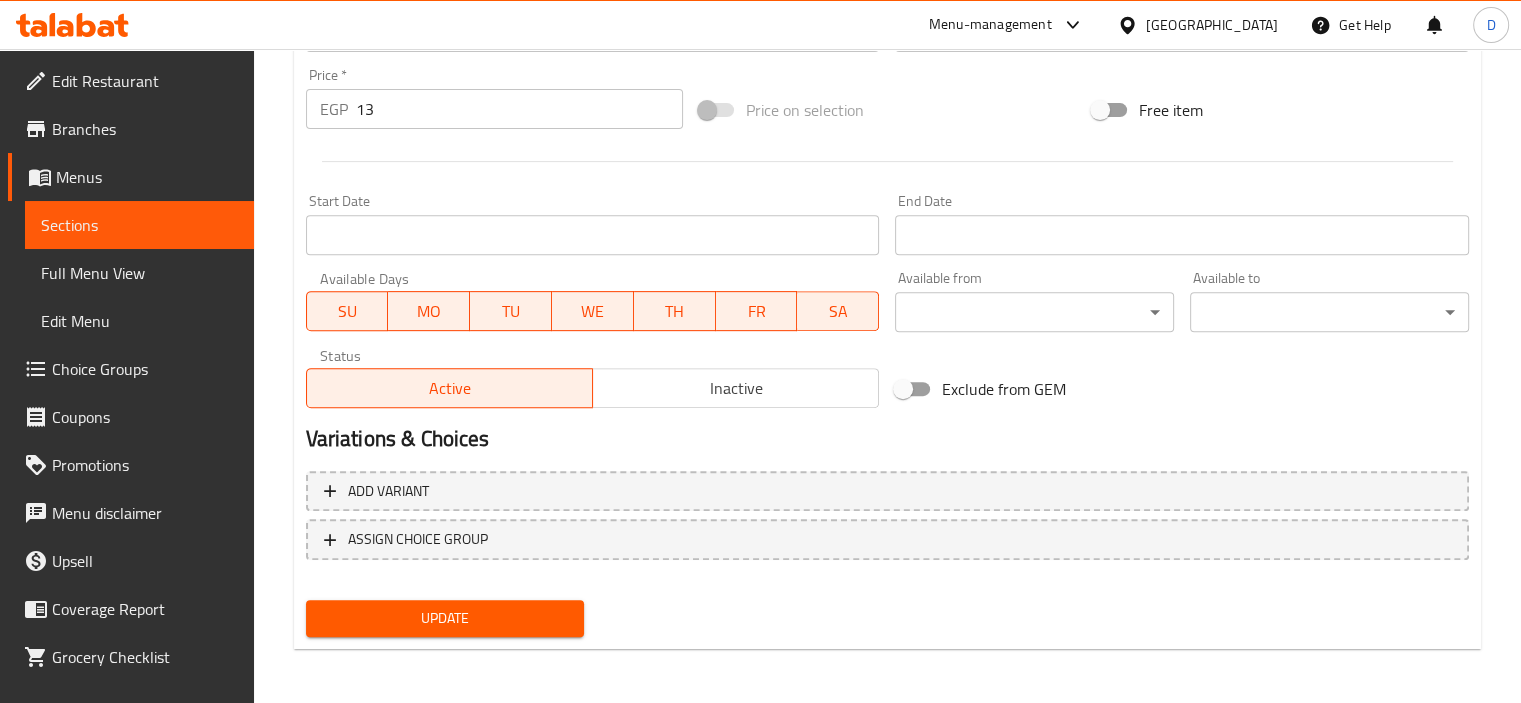click on "Update" at bounding box center (445, 618) 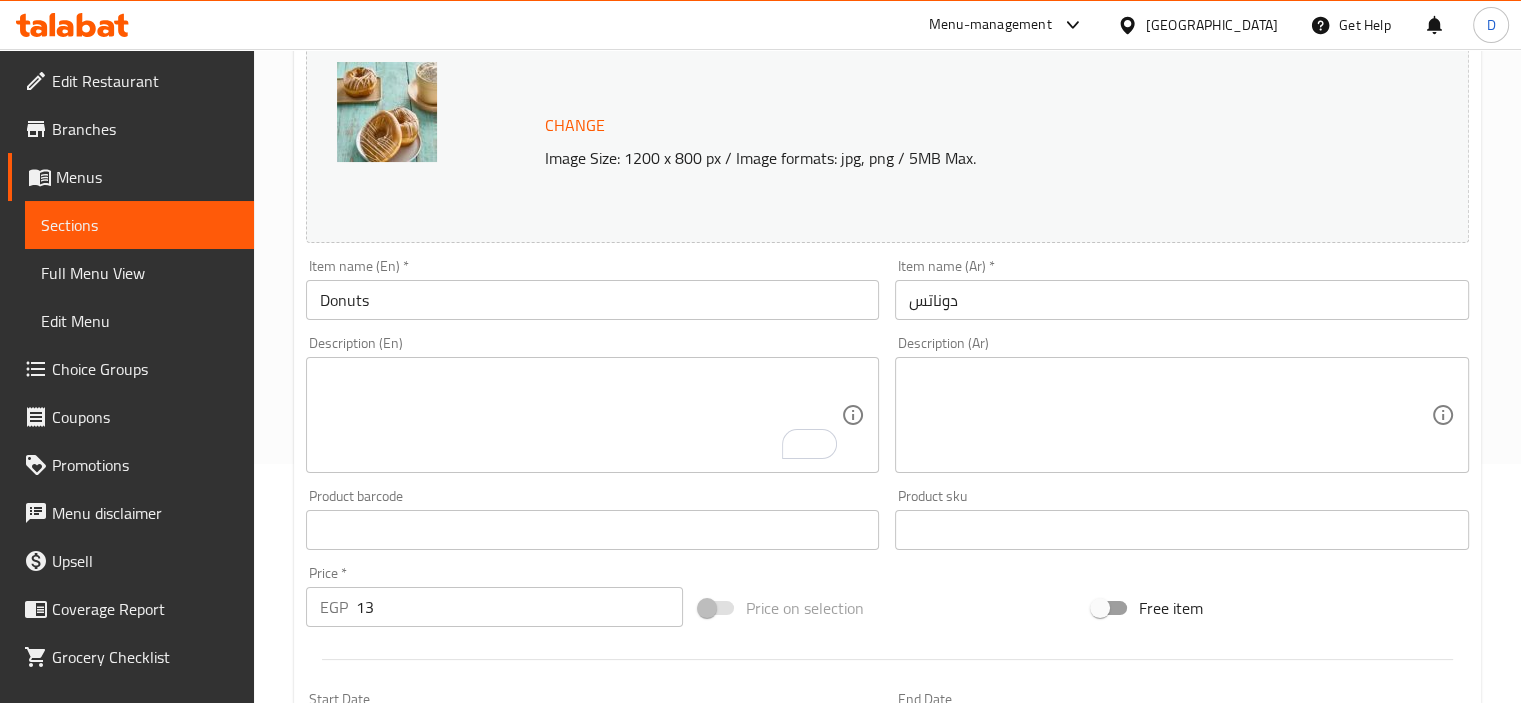 scroll, scrollTop: 0, scrollLeft: 0, axis: both 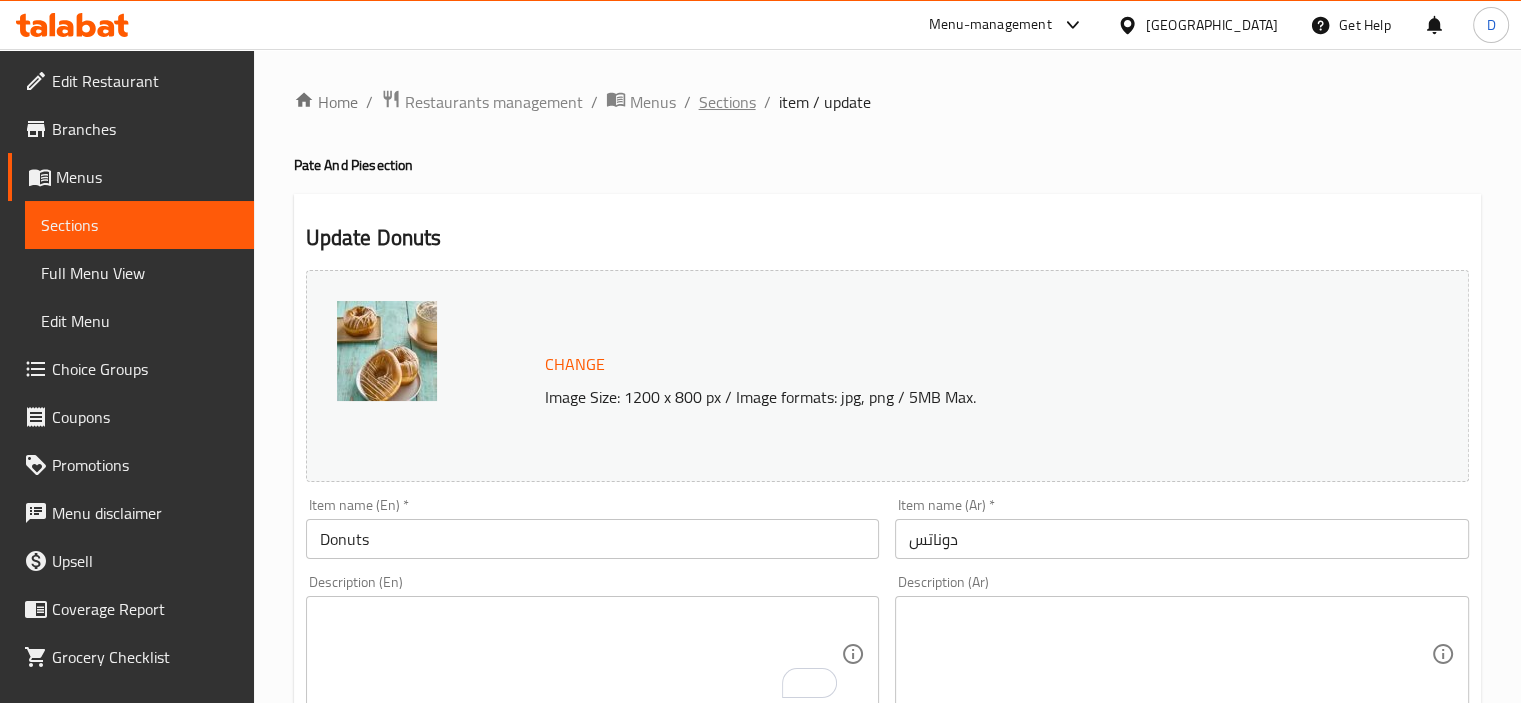 click on "Sections" at bounding box center [727, 102] 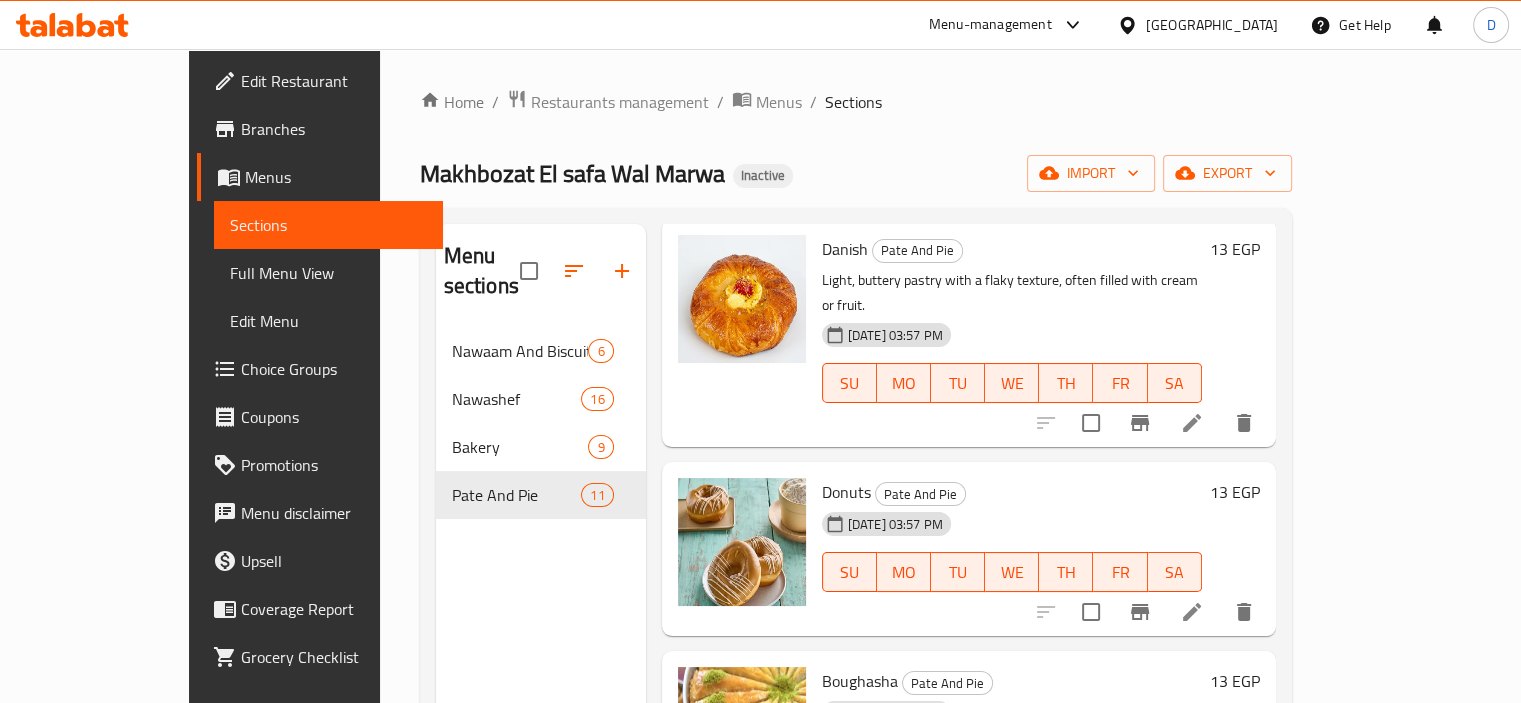 scroll, scrollTop: 200, scrollLeft: 0, axis: vertical 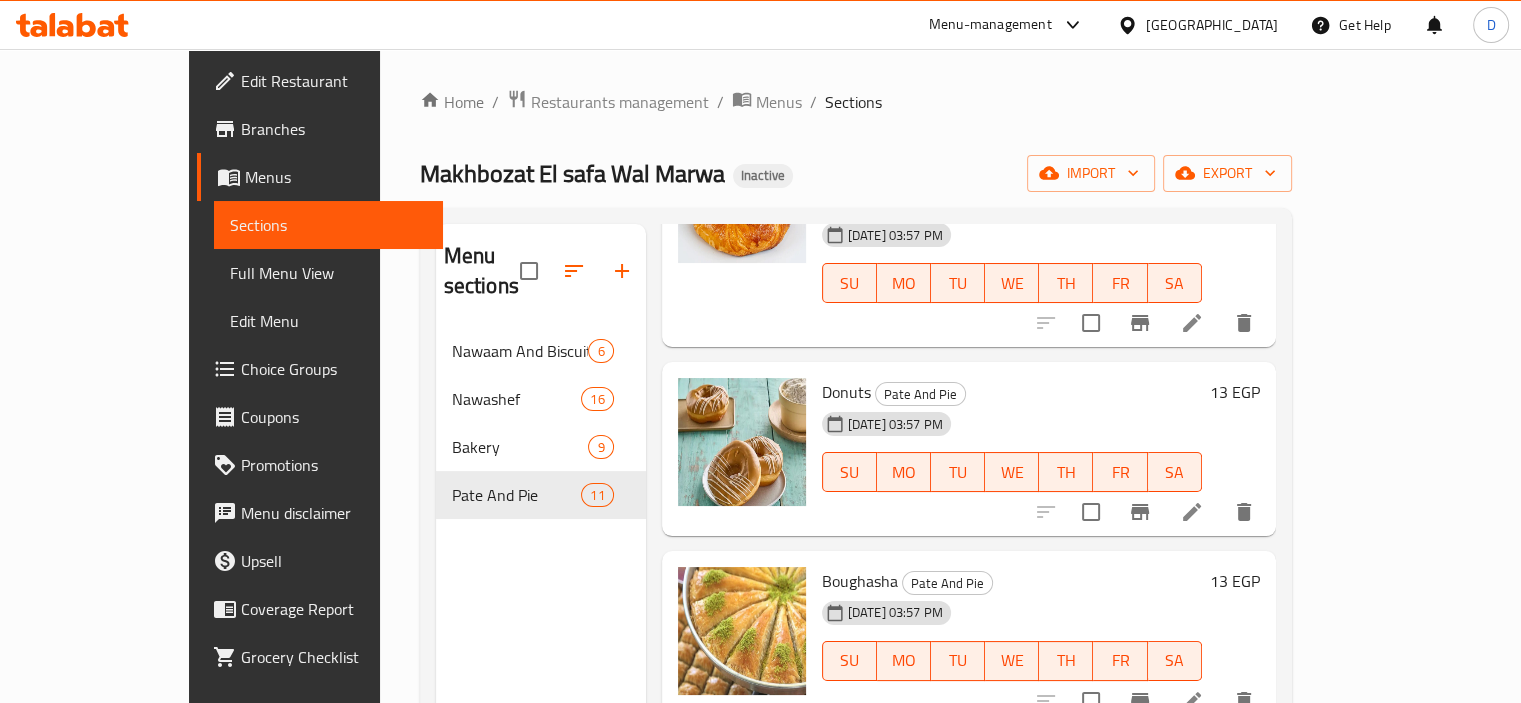 click at bounding box center (1192, 701) 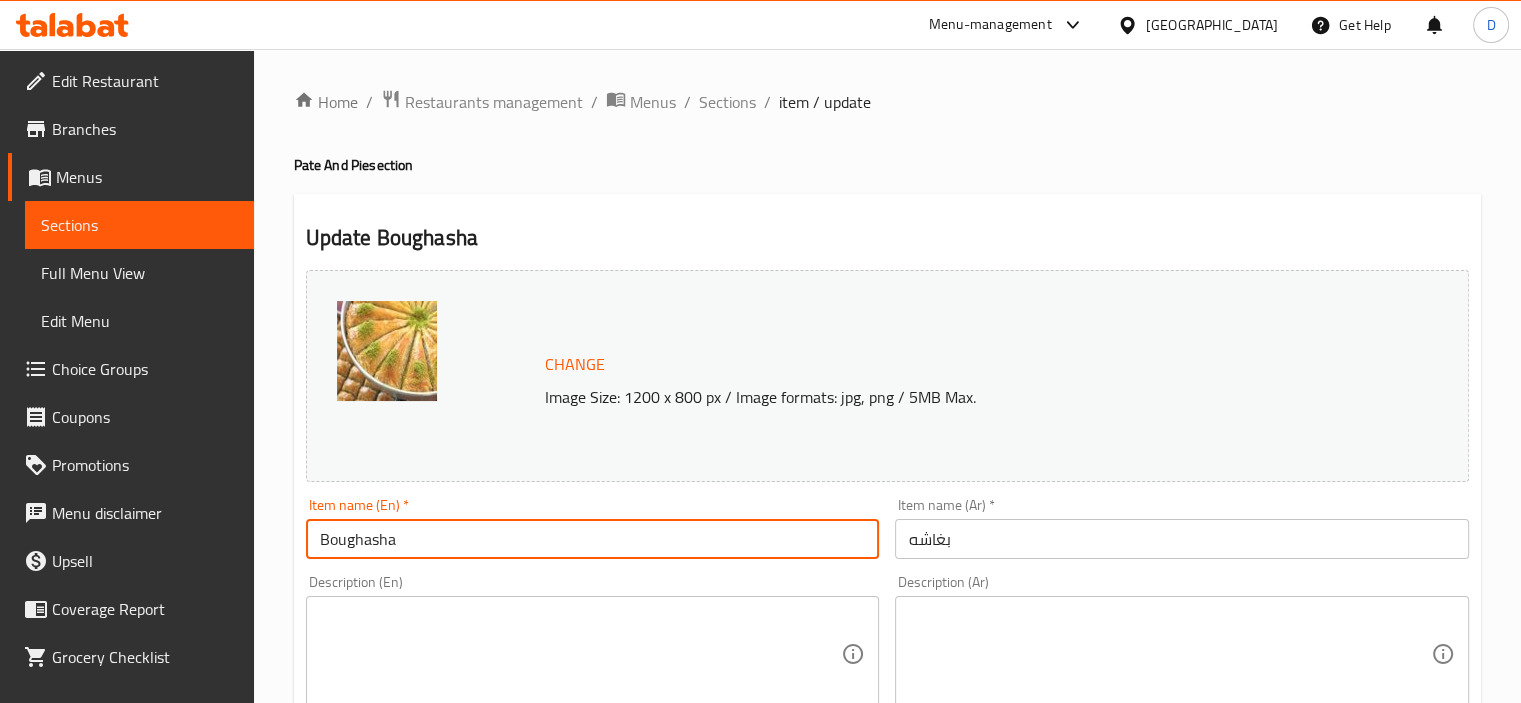 click on "Boughasha" at bounding box center [593, 539] 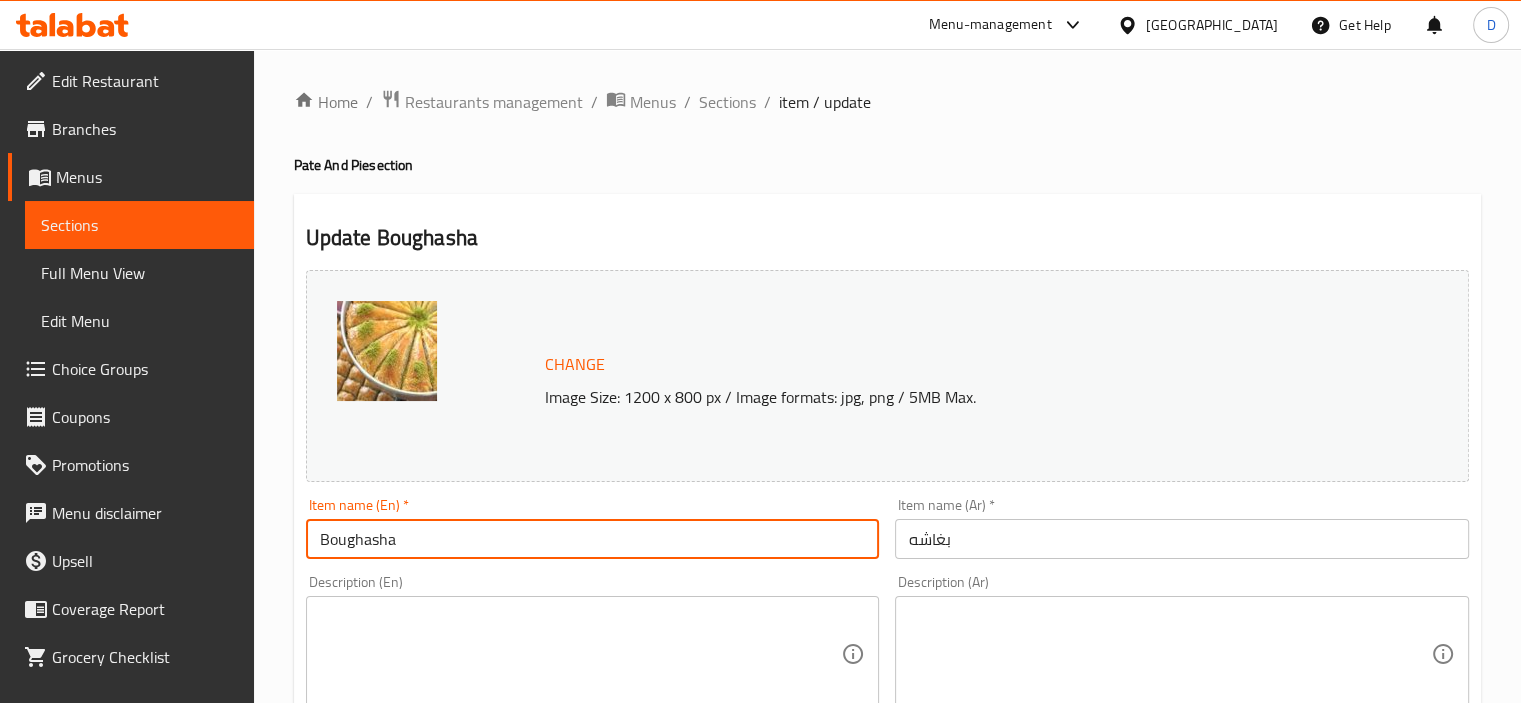 click at bounding box center [581, 654] 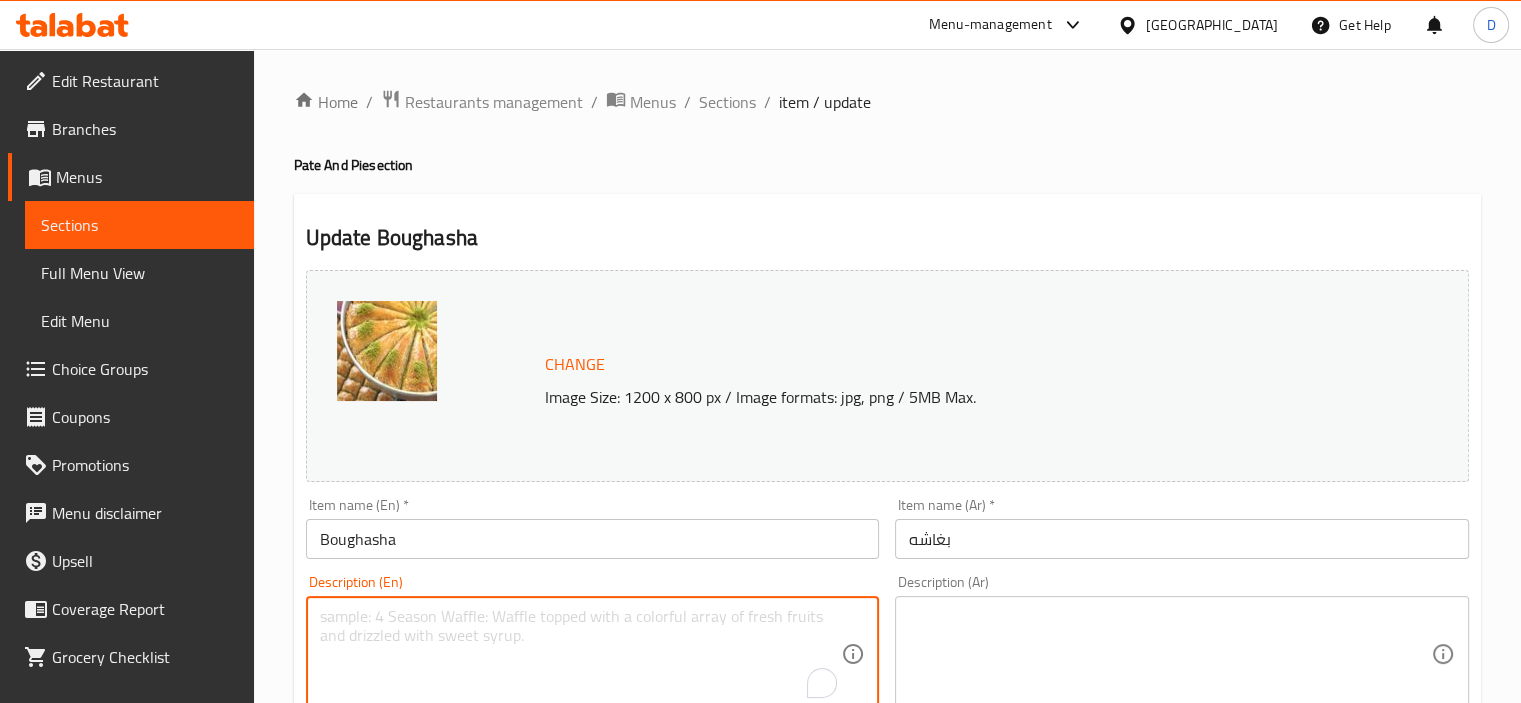 paste on "A layered North African pastry, often sweetened and filled, known for its crispy texture." 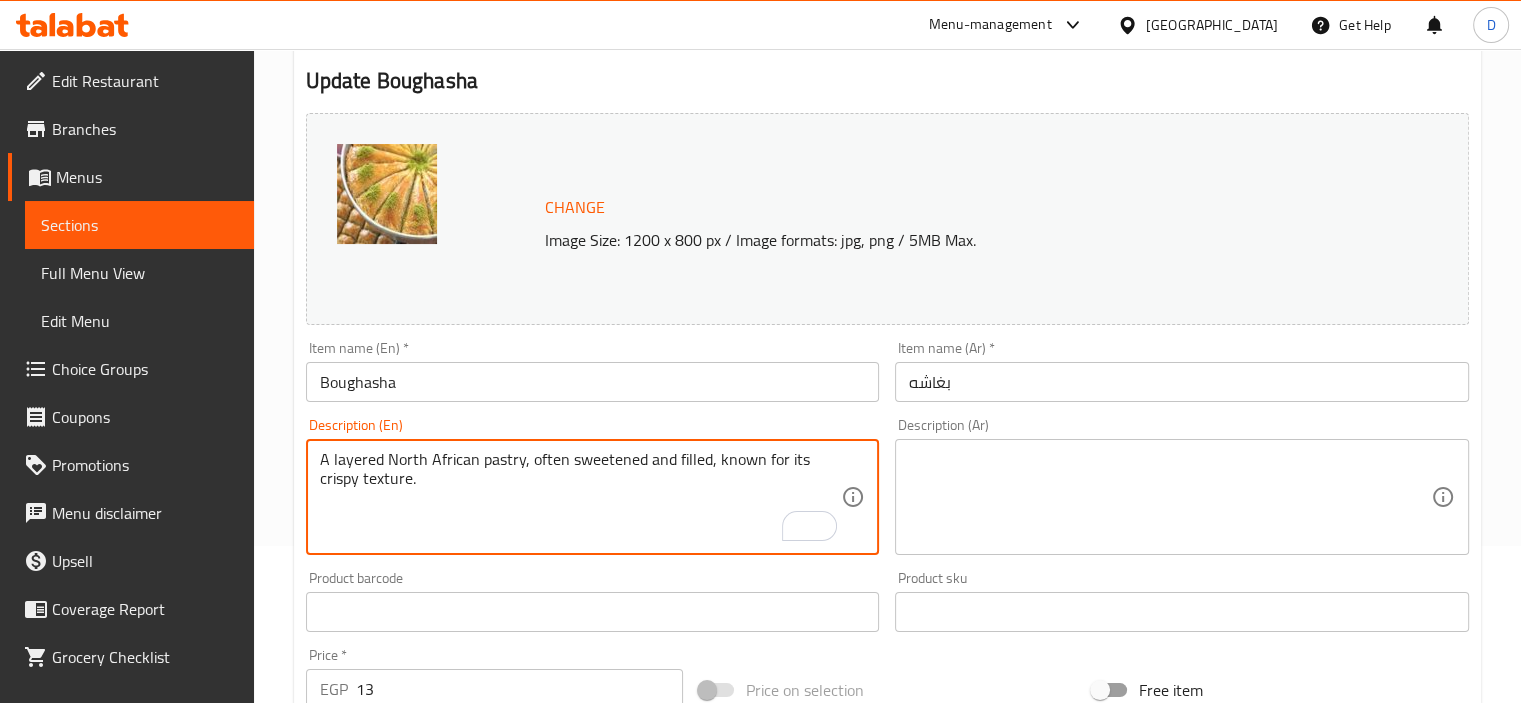 scroll, scrollTop: 300, scrollLeft: 0, axis: vertical 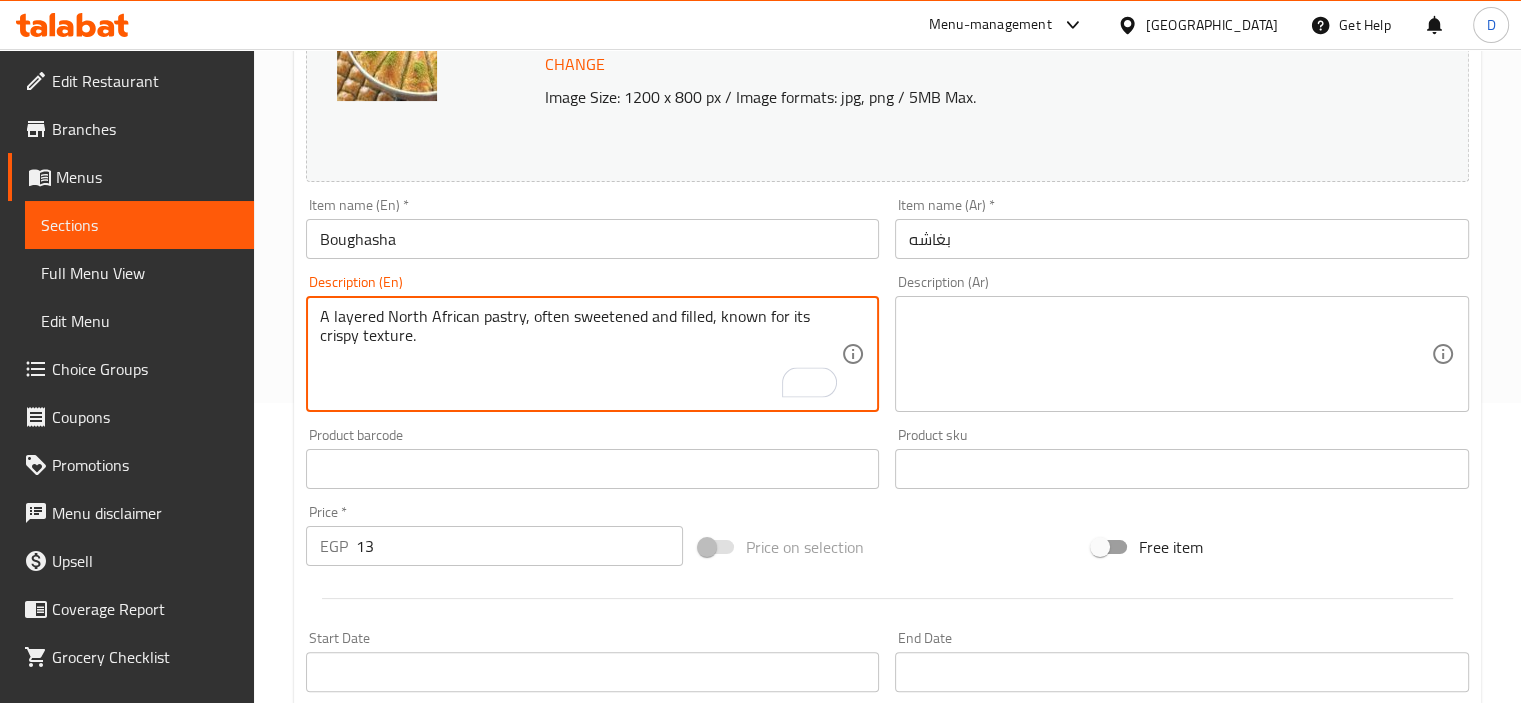 type on "A layered North African pastry, often sweetened and filled, known for its crispy texture." 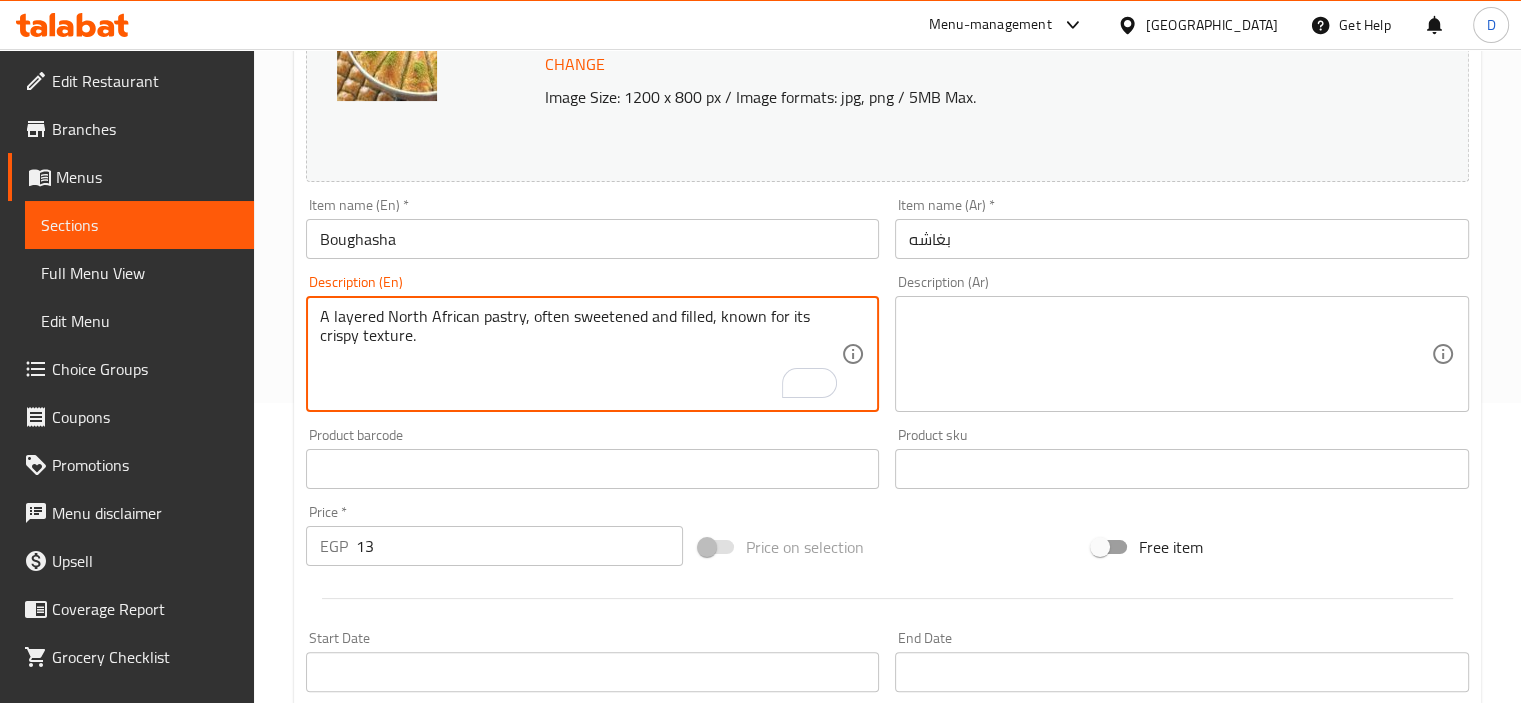 click at bounding box center (1170, 354) 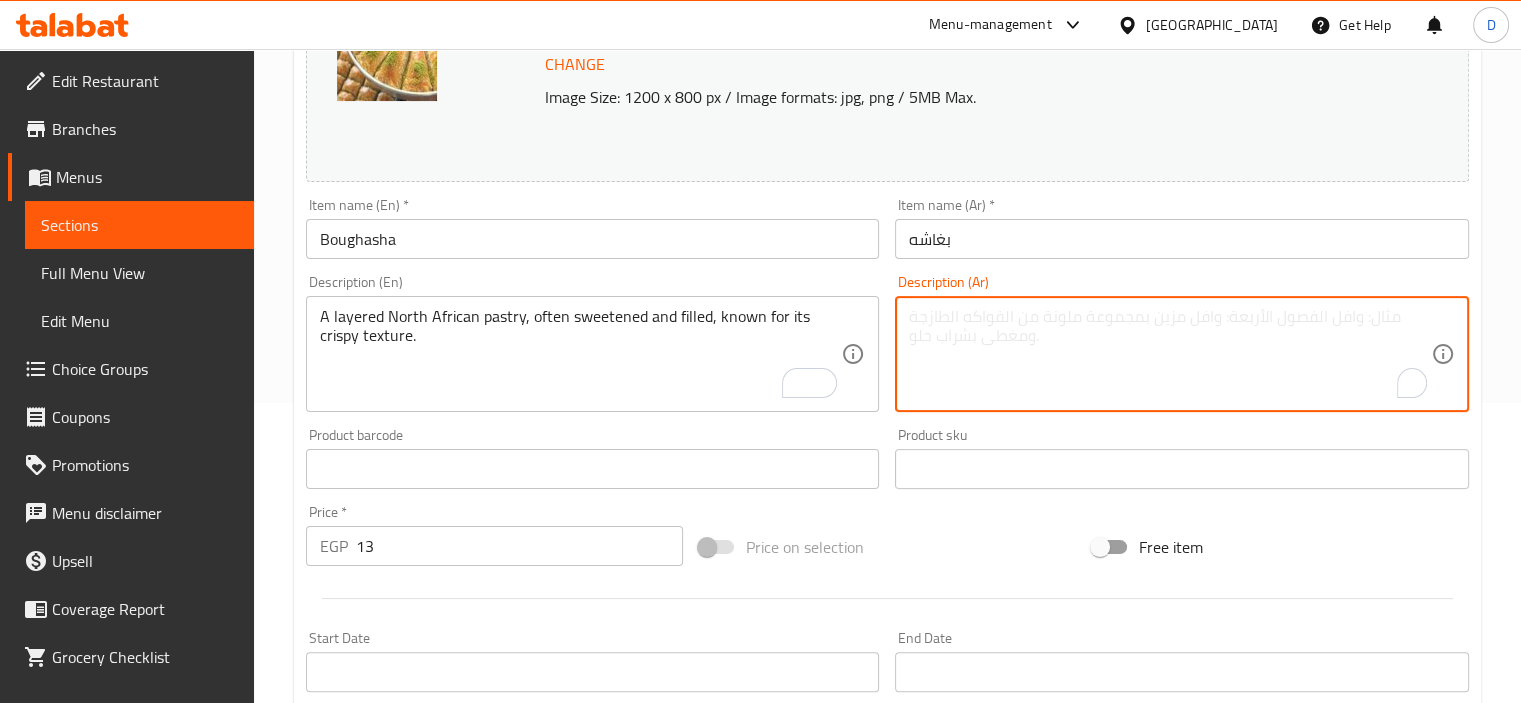 paste on "معجنات شمال أفريقية متعددة الطبقات، غالبًا ما تكون محلاة ومحشوة، ومعروفة بنسيجها المقرمش." 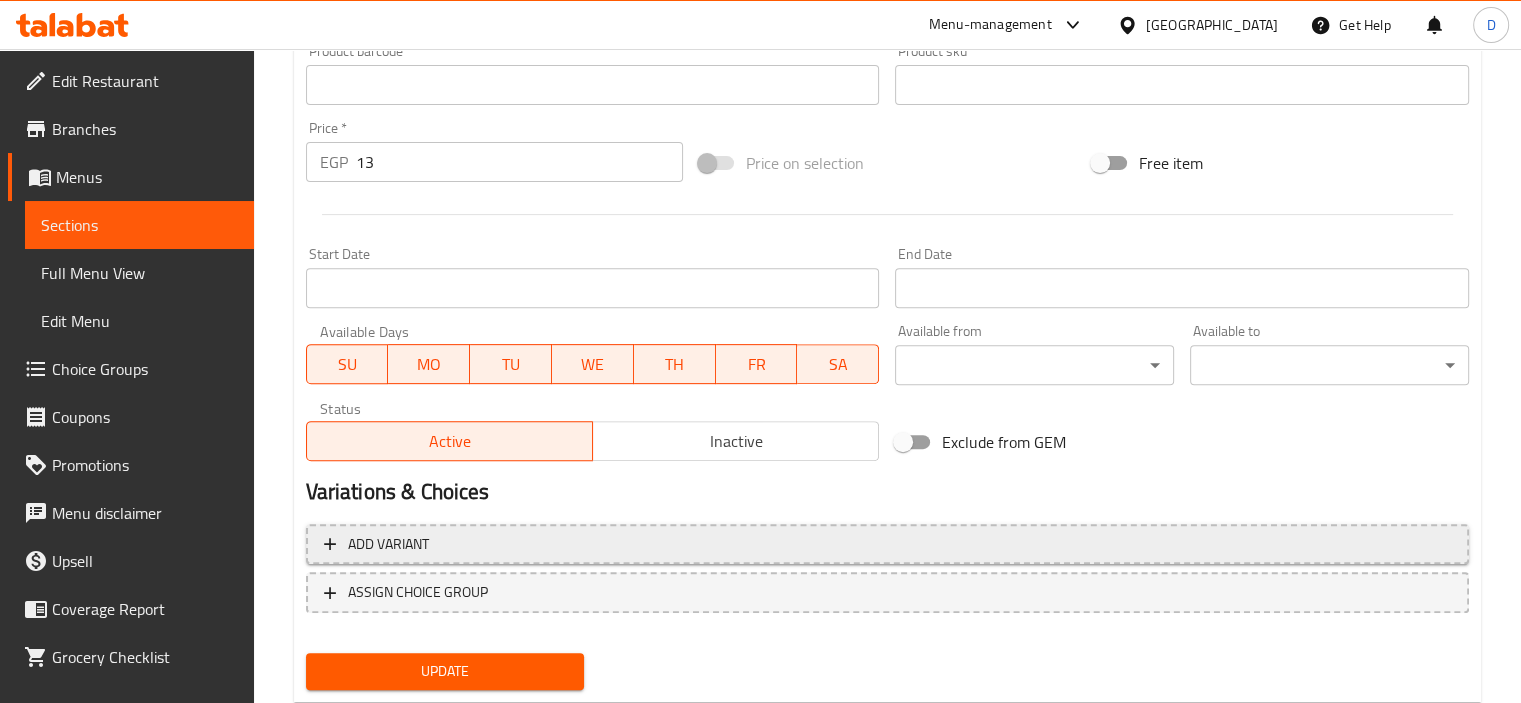 scroll, scrollTop: 737, scrollLeft: 0, axis: vertical 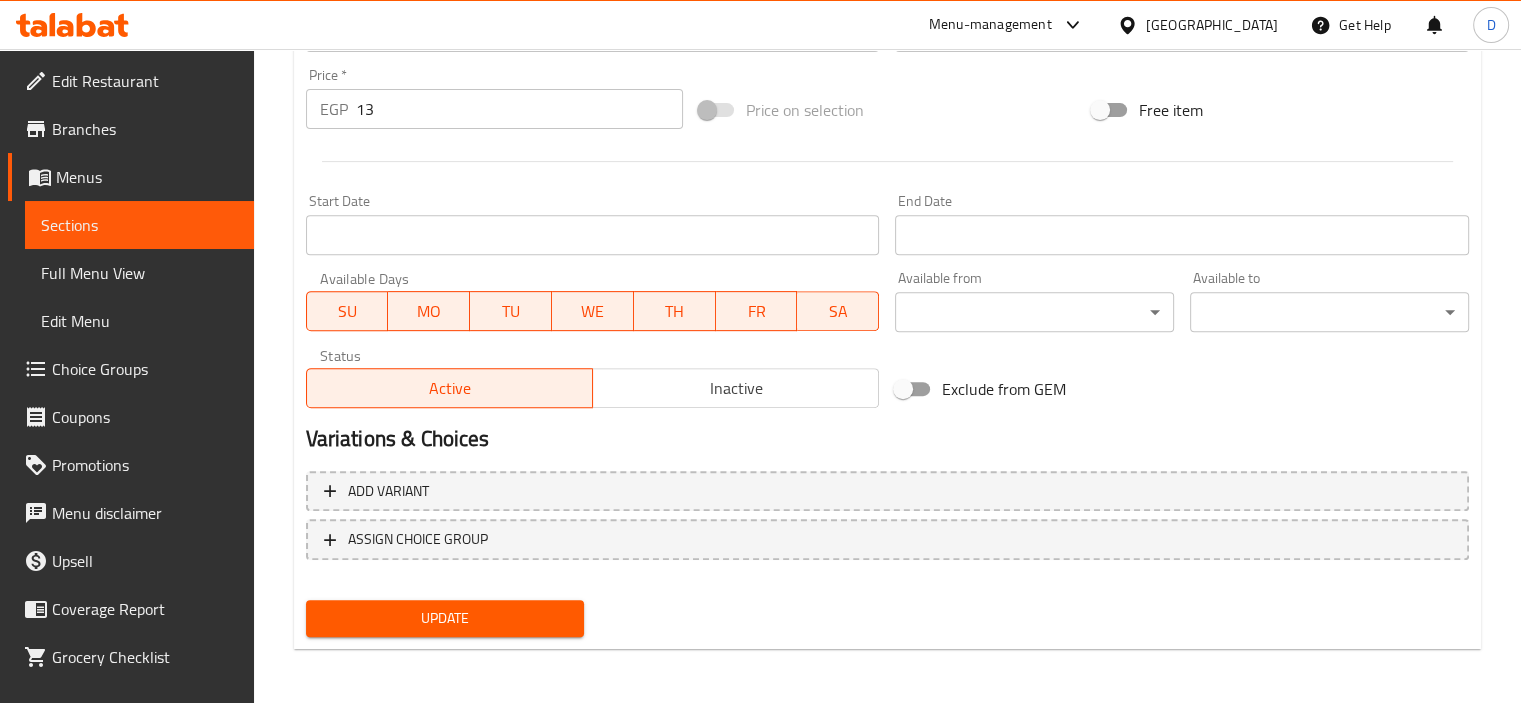 type on "معجنات شمال أفريقية متعددة الطبقات، غالبًا ما تكون محلاة ومحشوة، ومعروفة بنسيجها المقرمش." 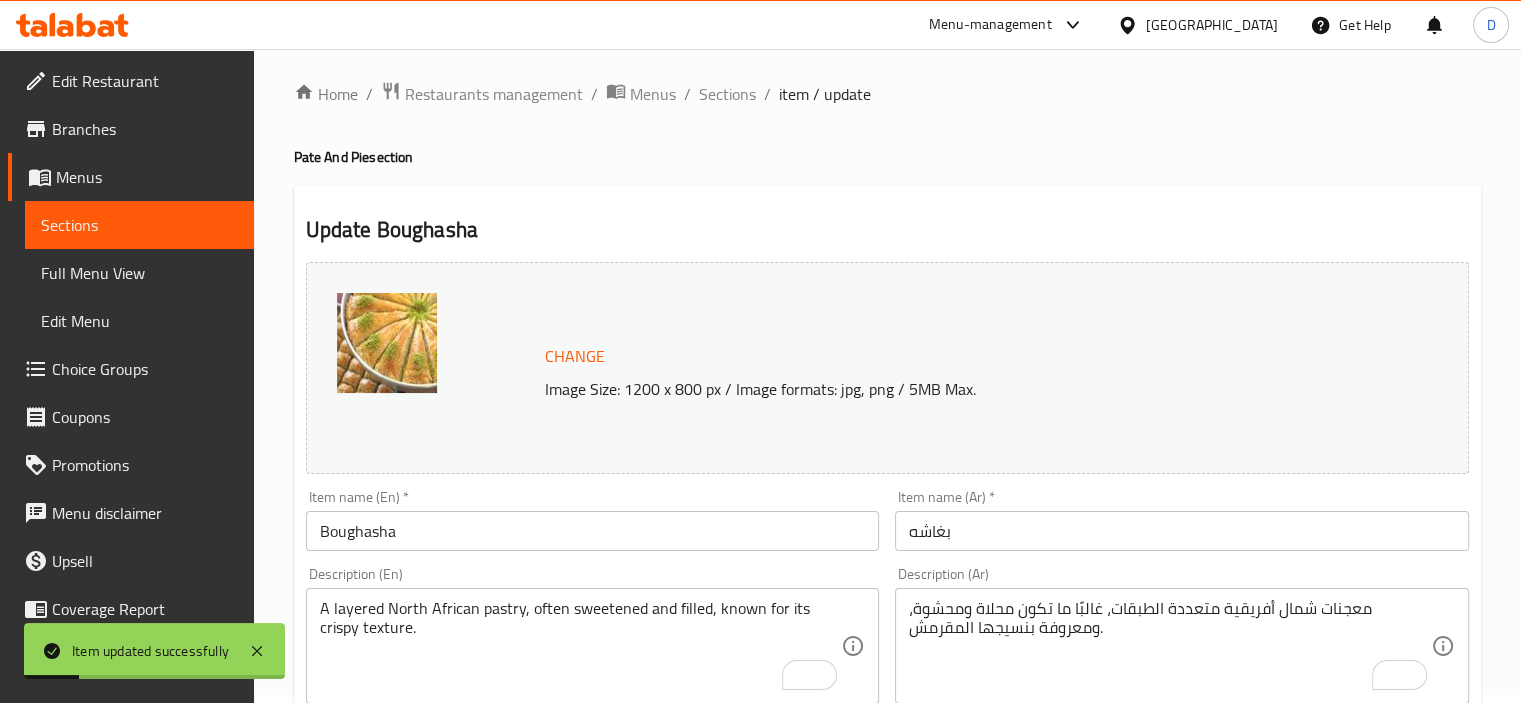 scroll, scrollTop: 0, scrollLeft: 0, axis: both 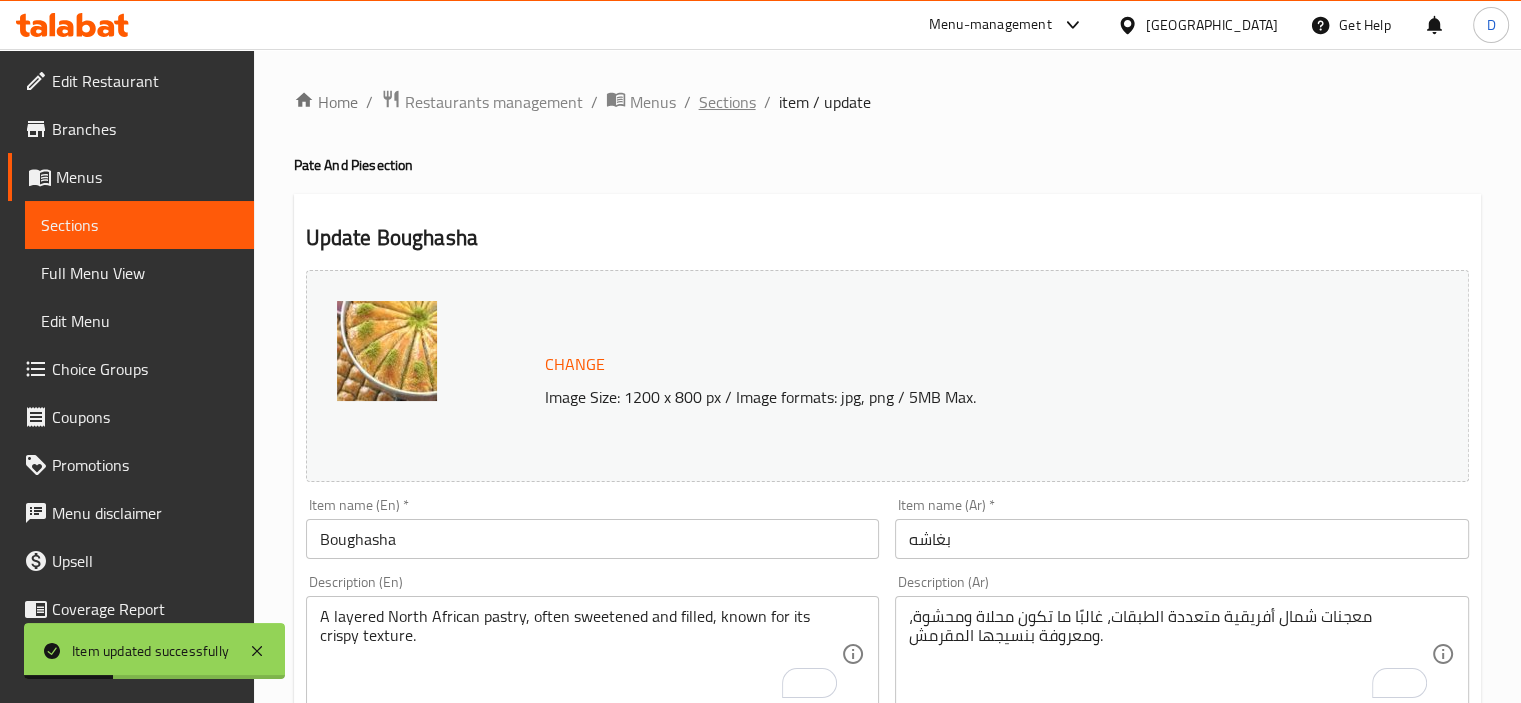 click on "Sections" at bounding box center (727, 102) 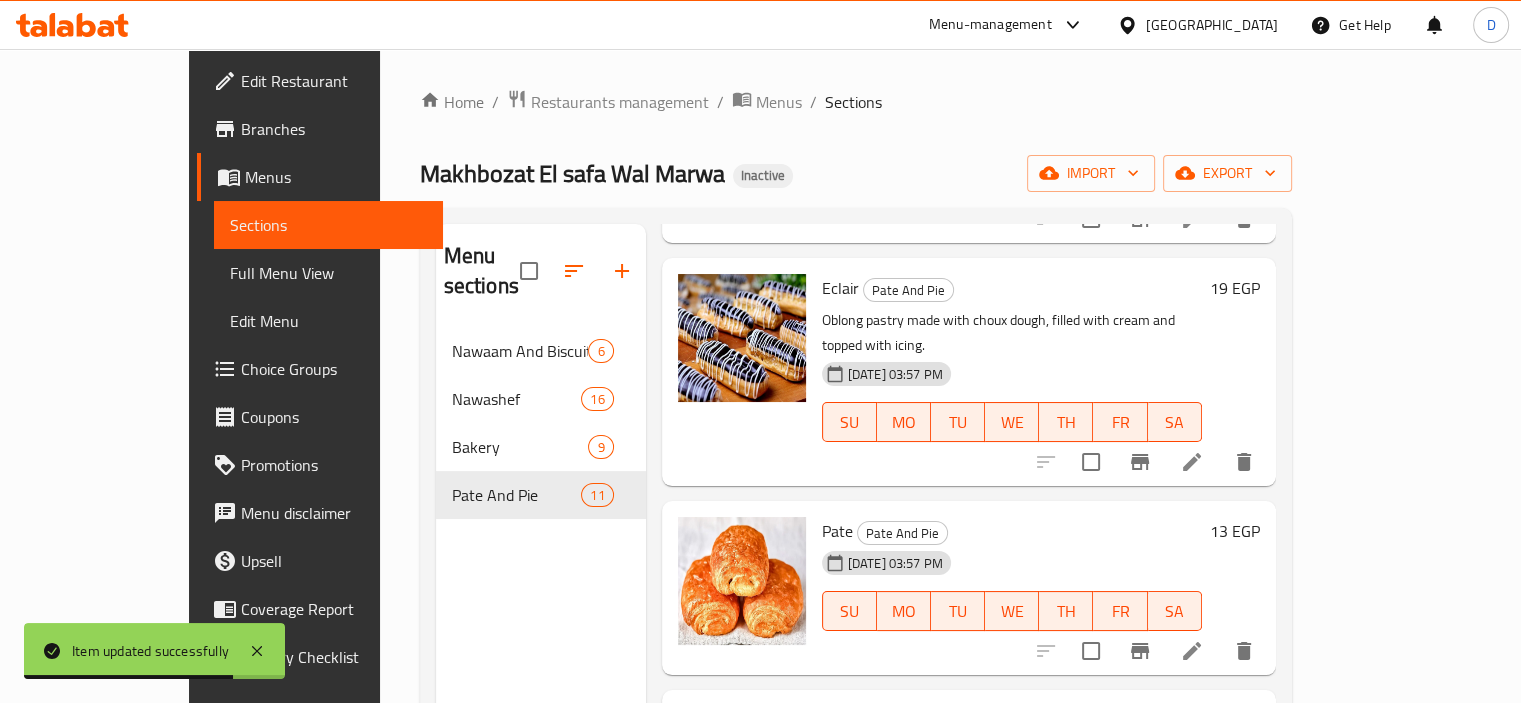 scroll, scrollTop: 1000, scrollLeft: 0, axis: vertical 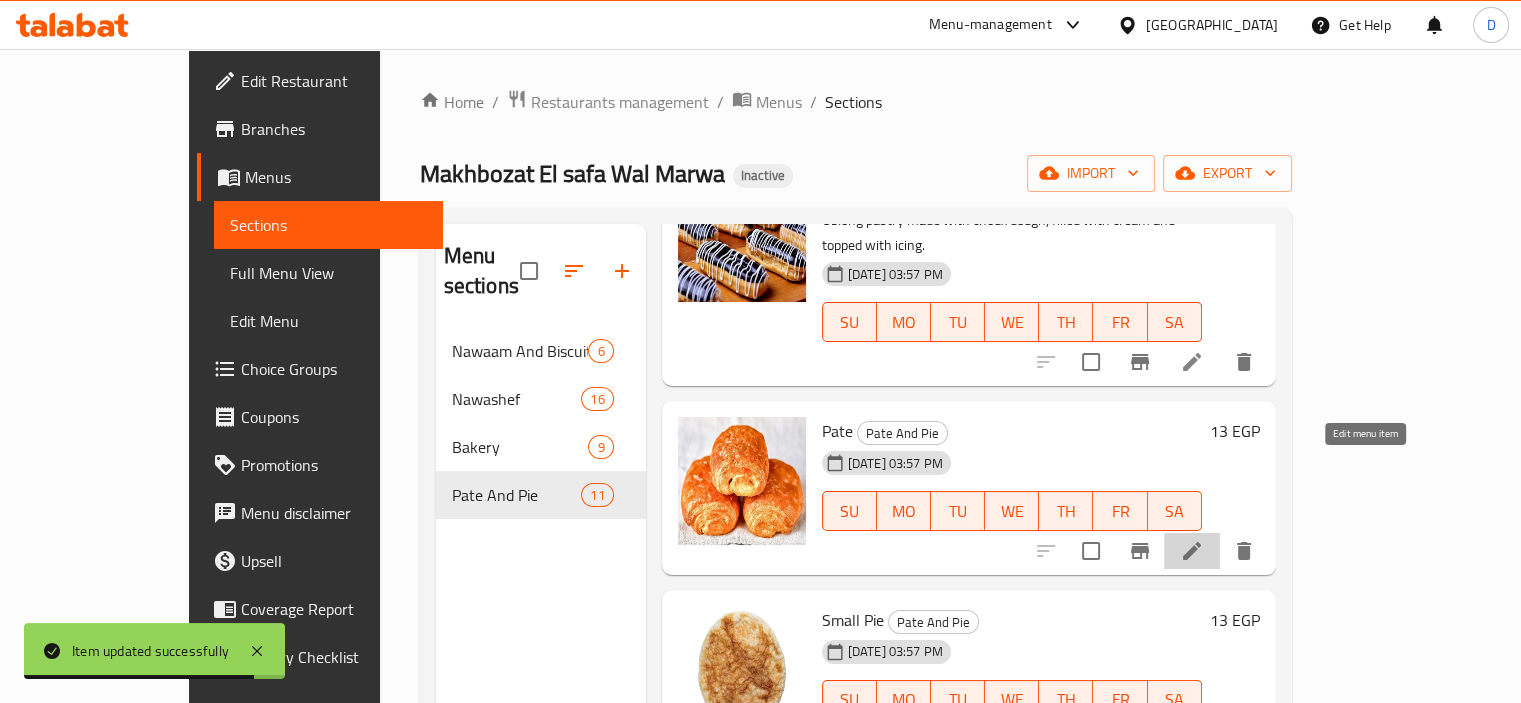 click 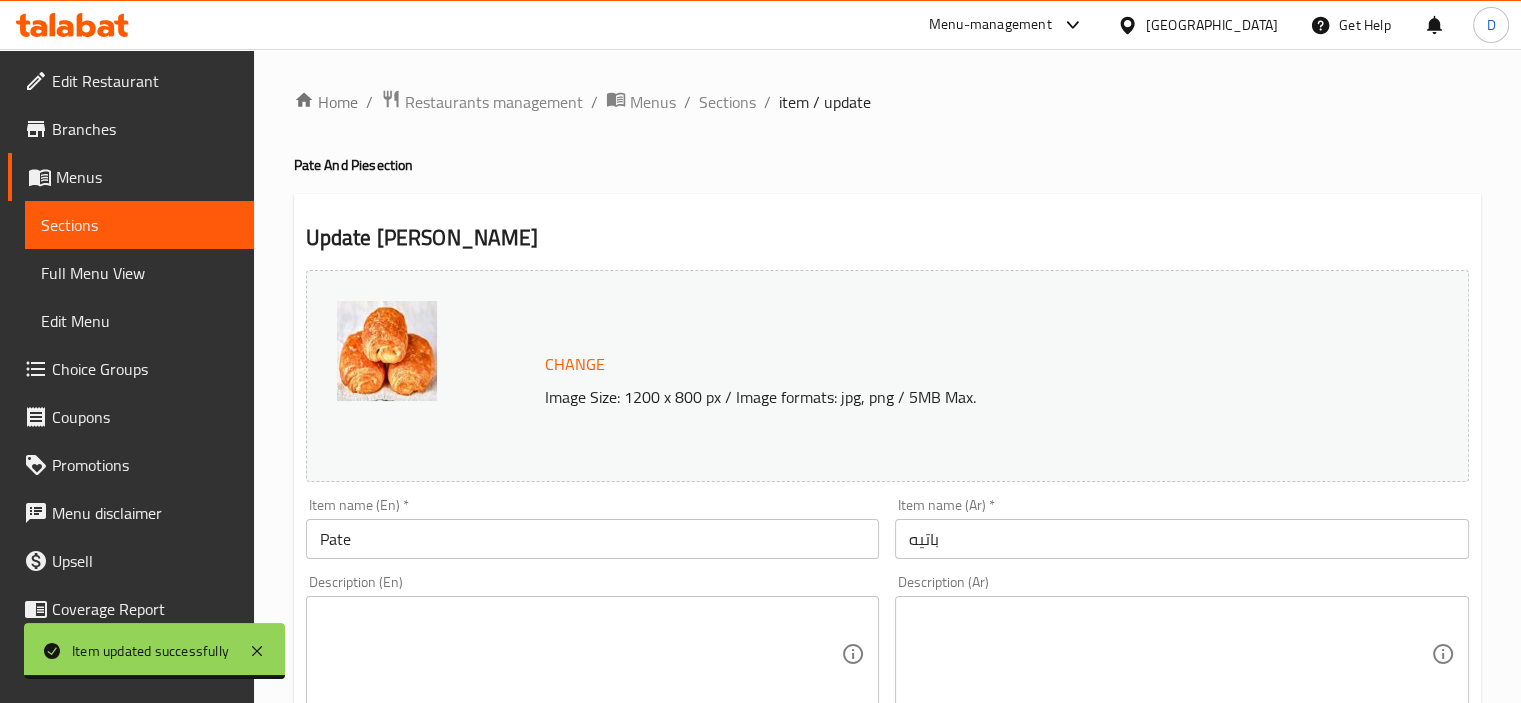click on "Pate" at bounding box center (593, 539) 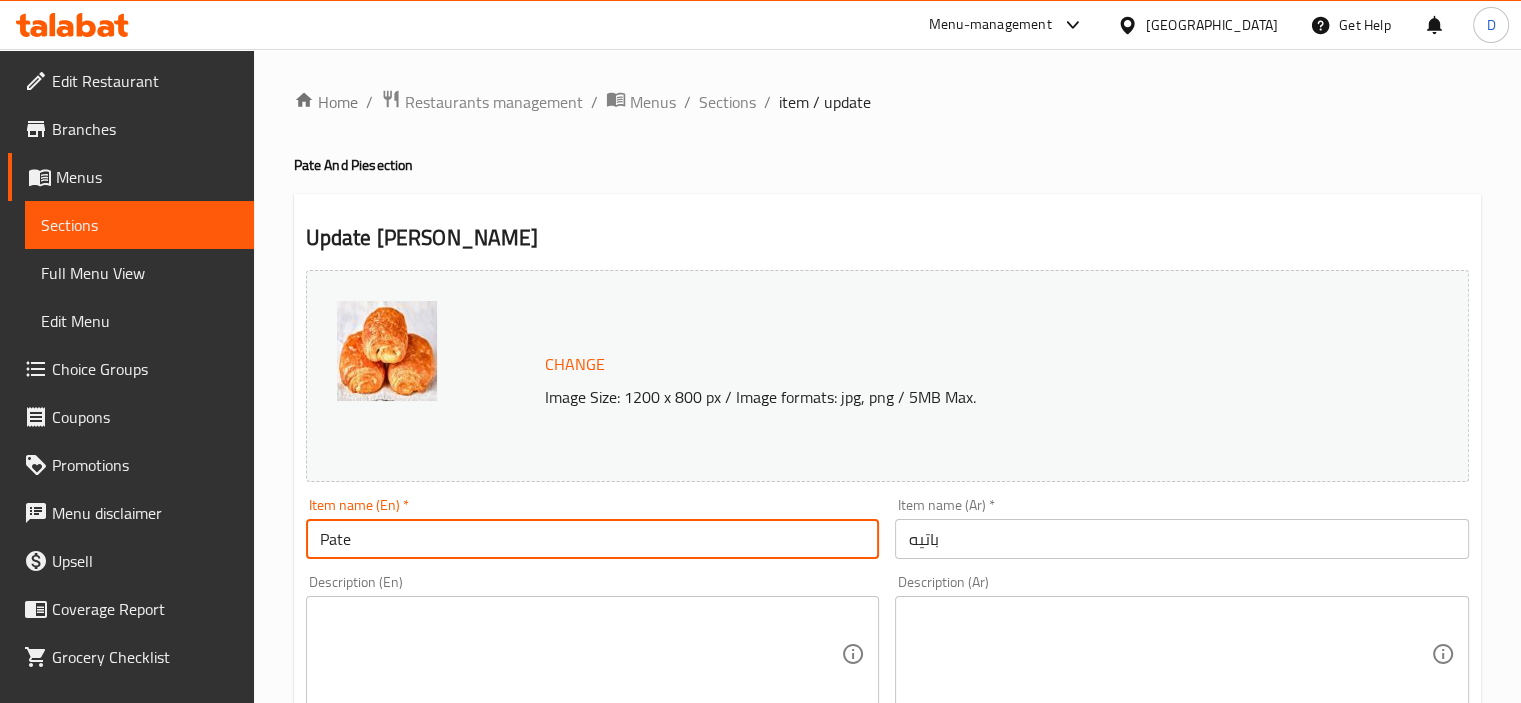 click on "Pate" at bounding box center (593, 539) 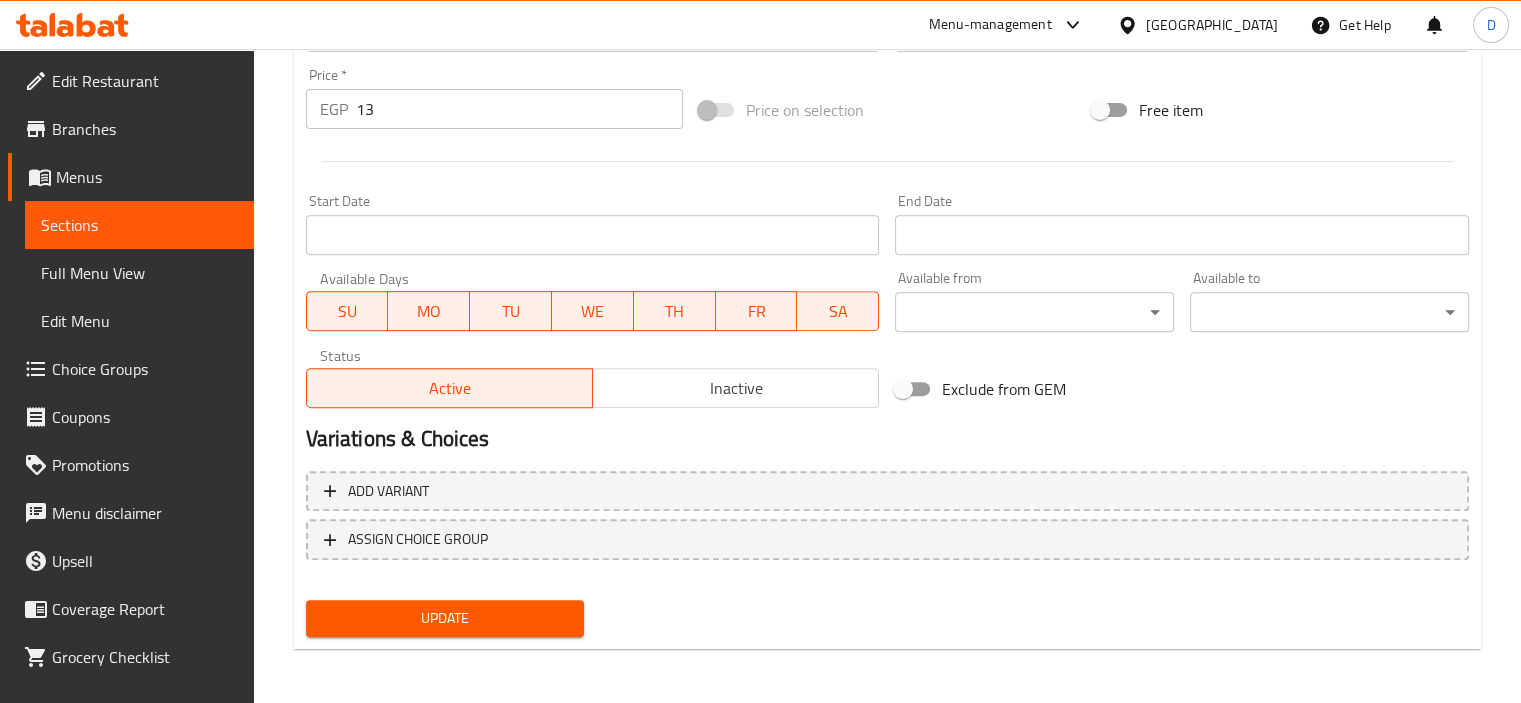 scroll, scrollTop: 0, scrollLeft: 0, axis: both 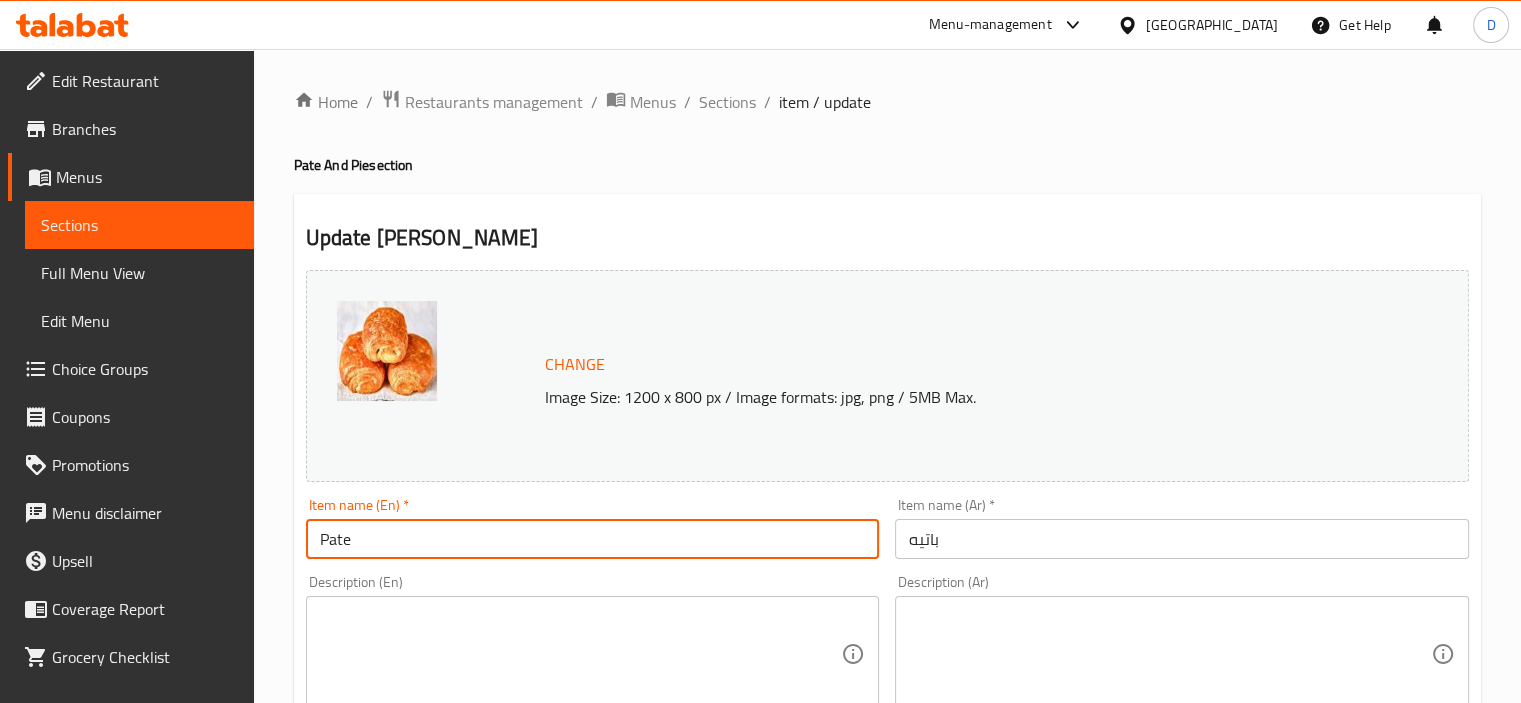 click at bounding box center [581, 654] 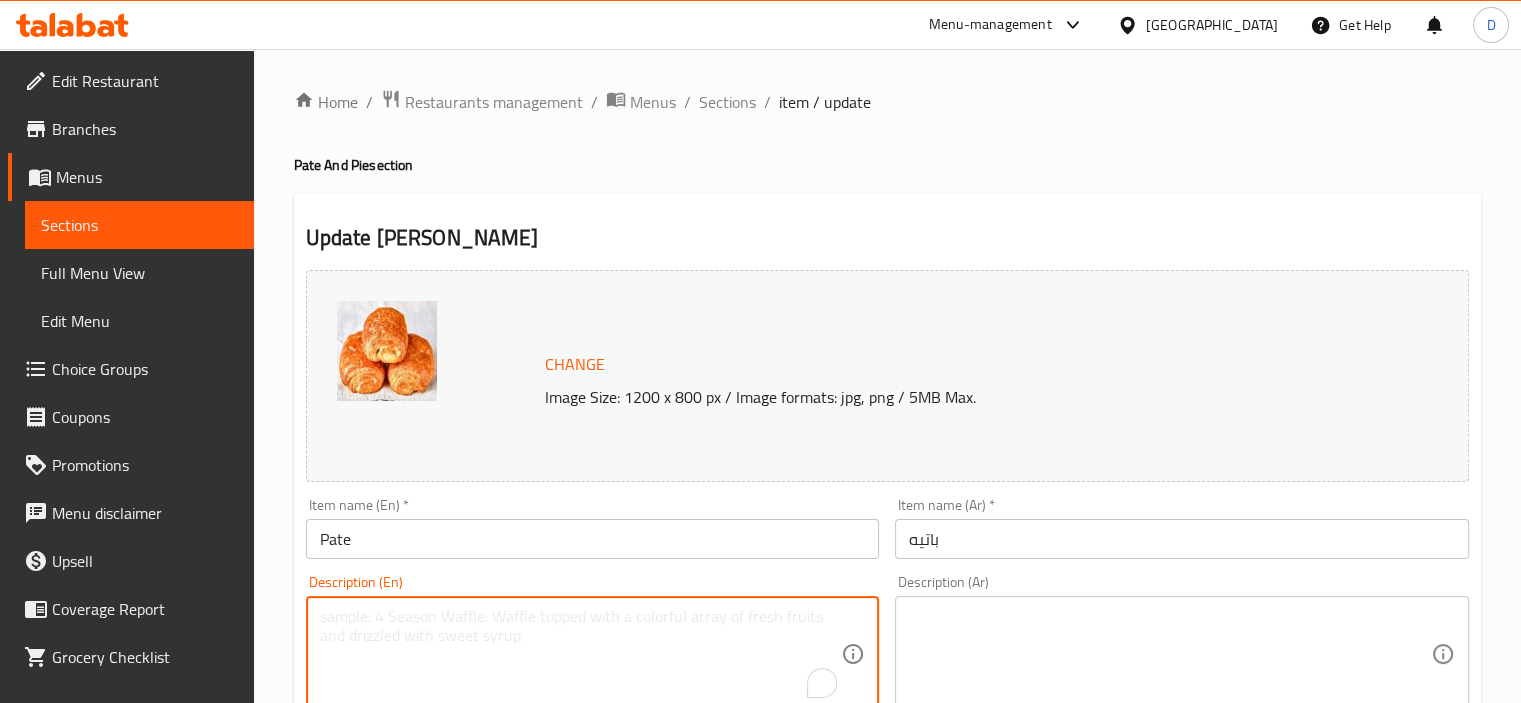 paste on "معجنات قشرية ذهبية اللون محشوة بالمكونات المالحة مثل الجبن أو اللحوم أو الخضروات." 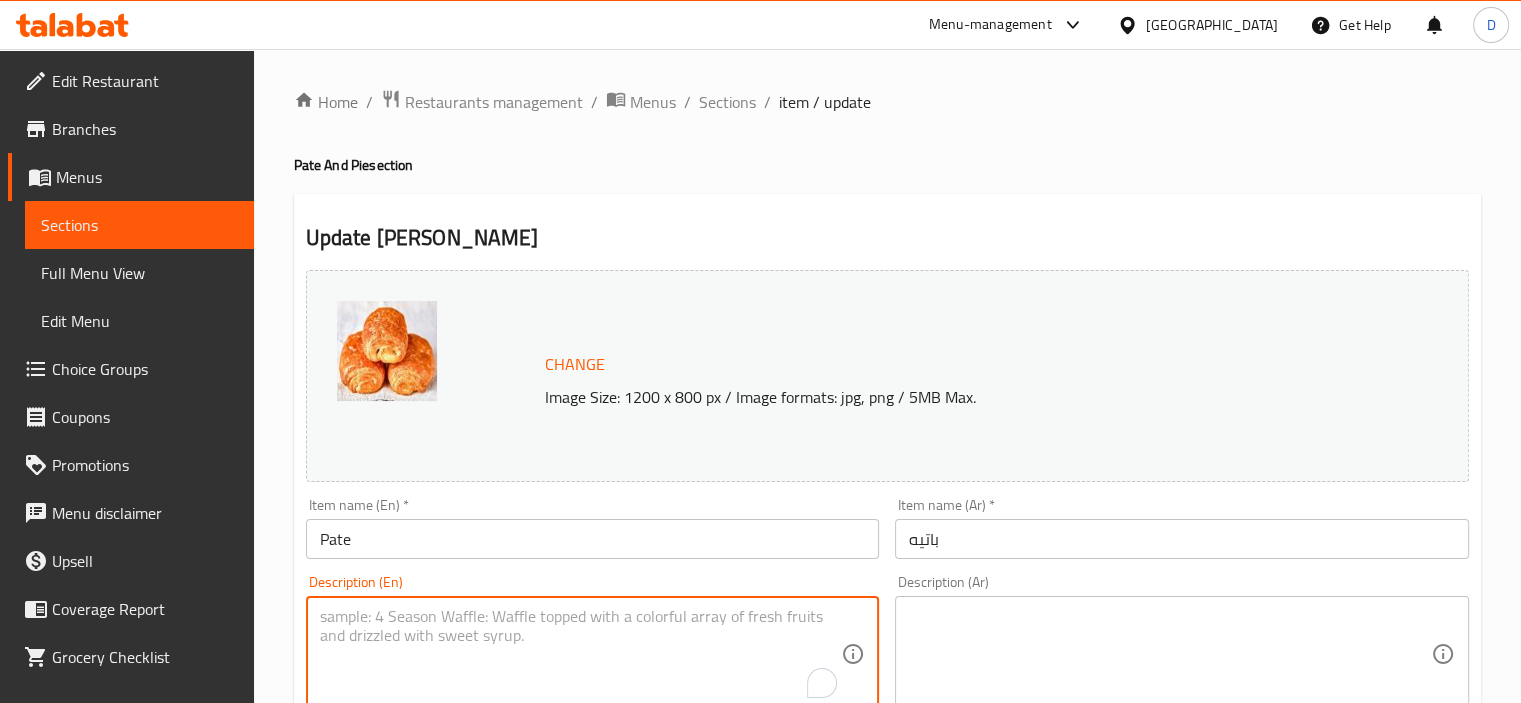 type on "معجنات قشرية ذهبية اللون محشوة بالمكونات المالحة مثل الجبن أو اللحوم أو الخضروات." 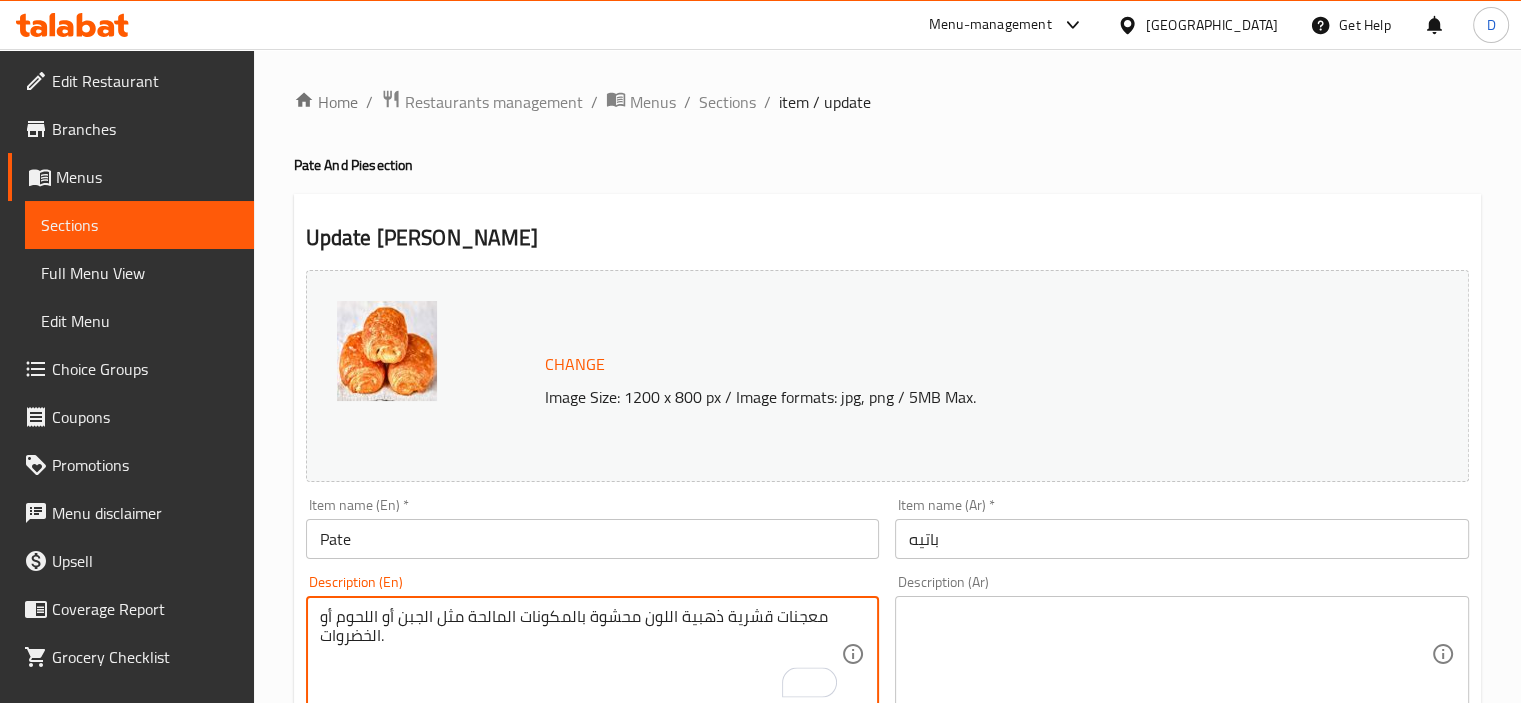 type 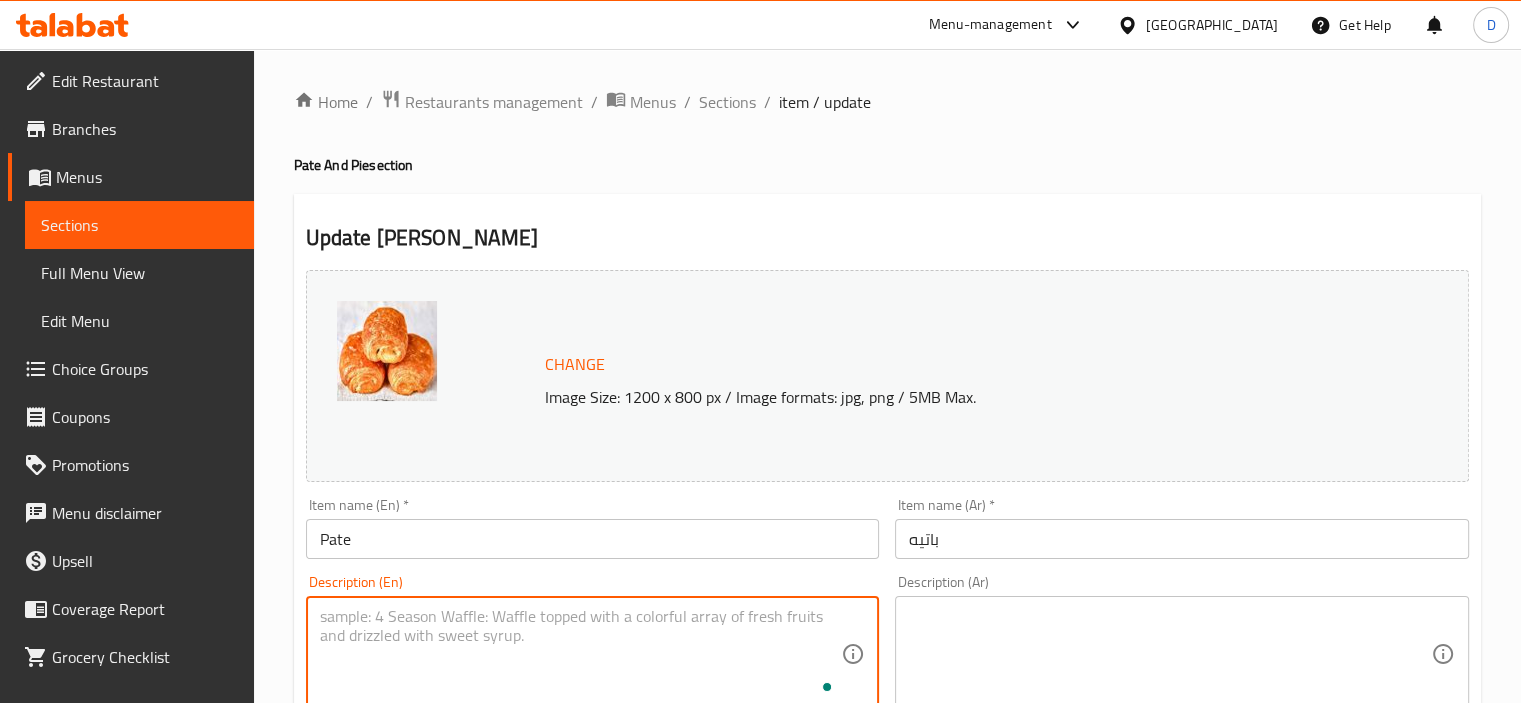 click at bounding box center [1170, 654] 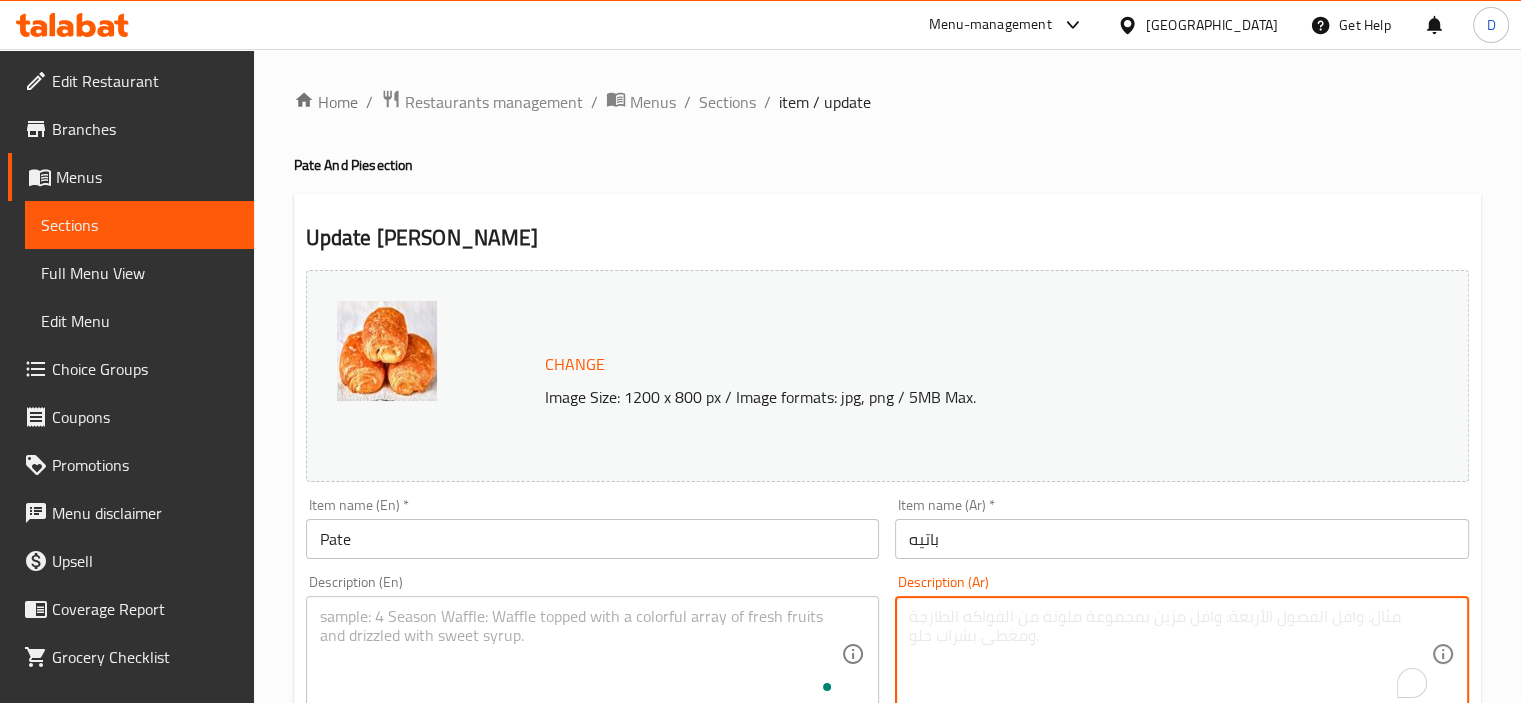 paste on "معجنات قشرية ذهبية اللون محشوة بالمكونات المالحة مثل الجبن أو اللحوم أو الخضروات." 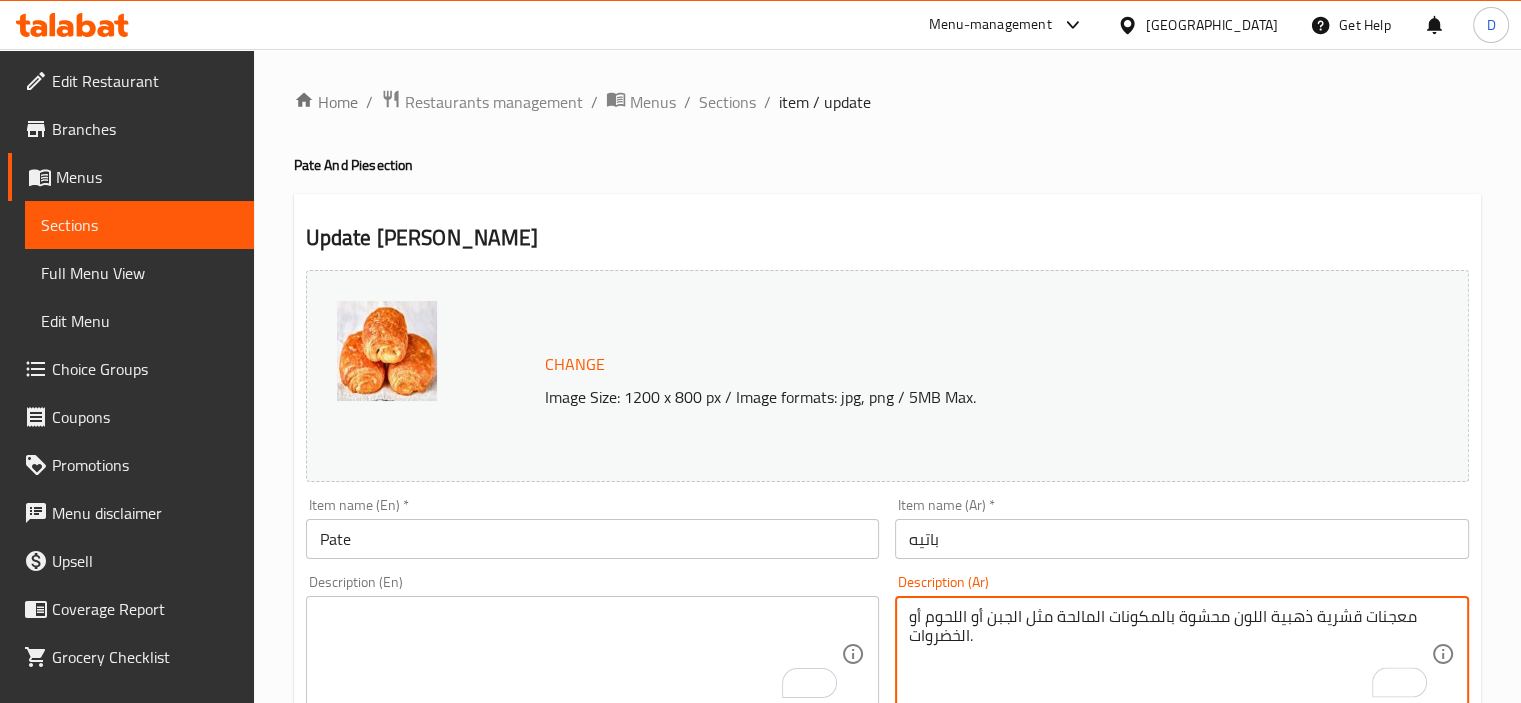 type on "معجنات قشرية ذهبية اللون محشوة بالمكونات المالحة مثل الجبن أو اللحوم أو الخضروات." 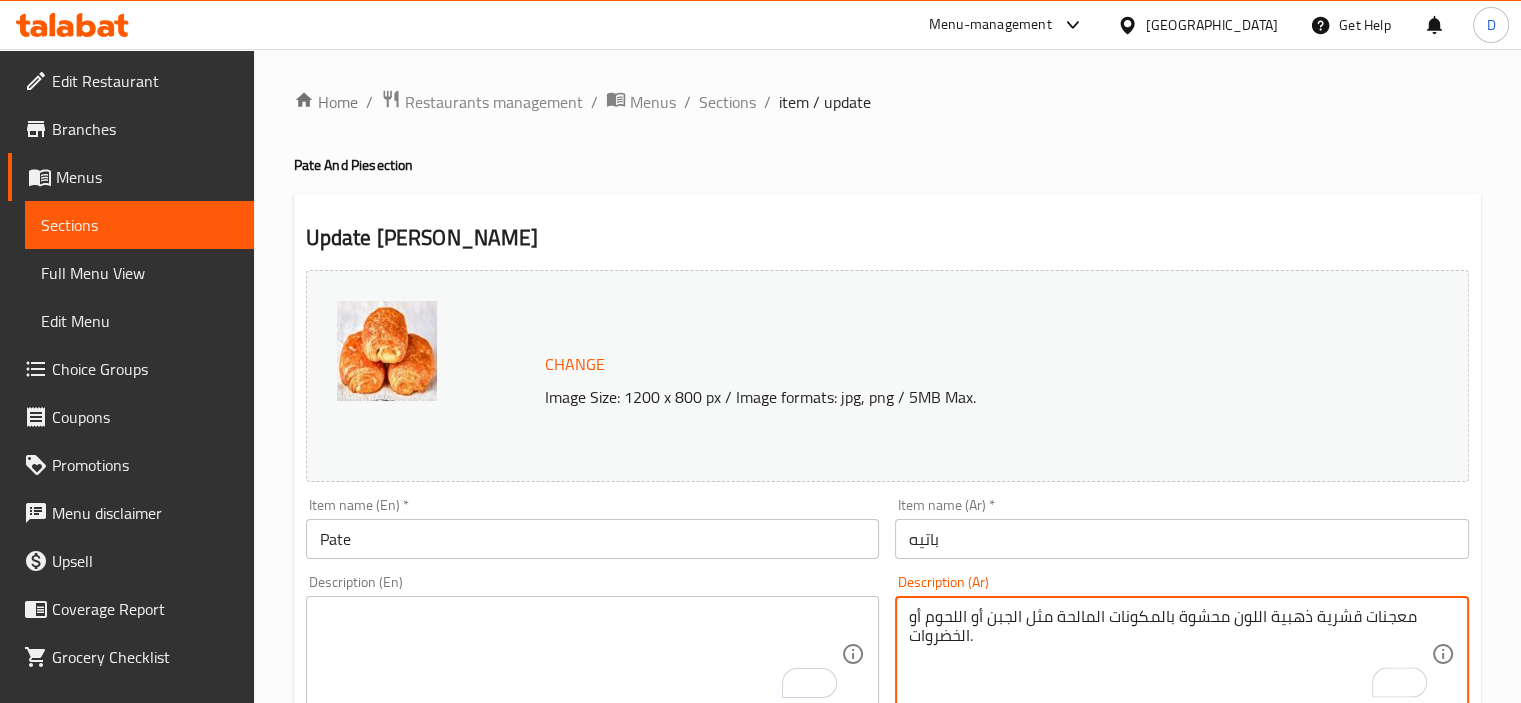 click at bounding box center [581, 654] 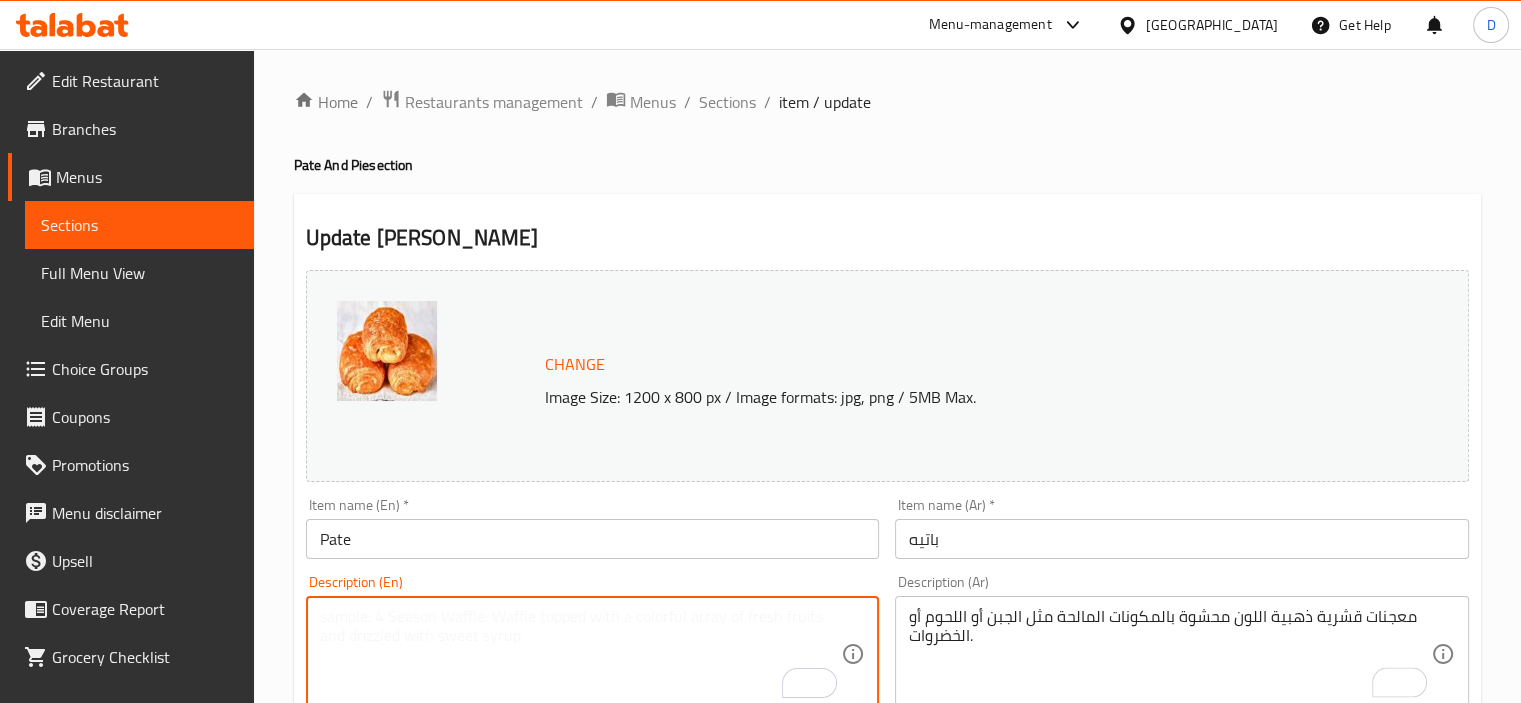 paste on "Flaky, golden-brown pastry filled with savory ingredients like cheese, meat, or vegetables." 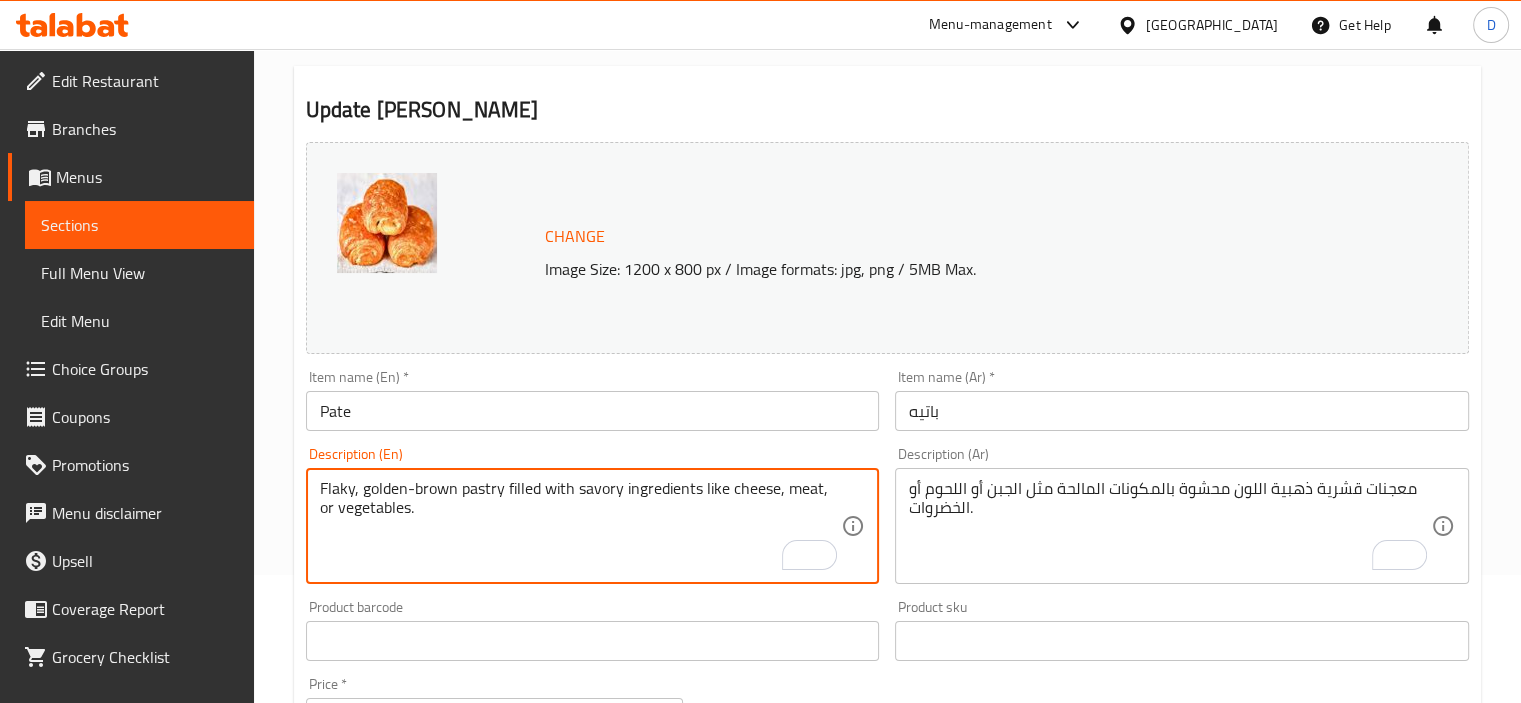 scroll, scrollTop: 737, scrollLeft: 0, axis: vertical 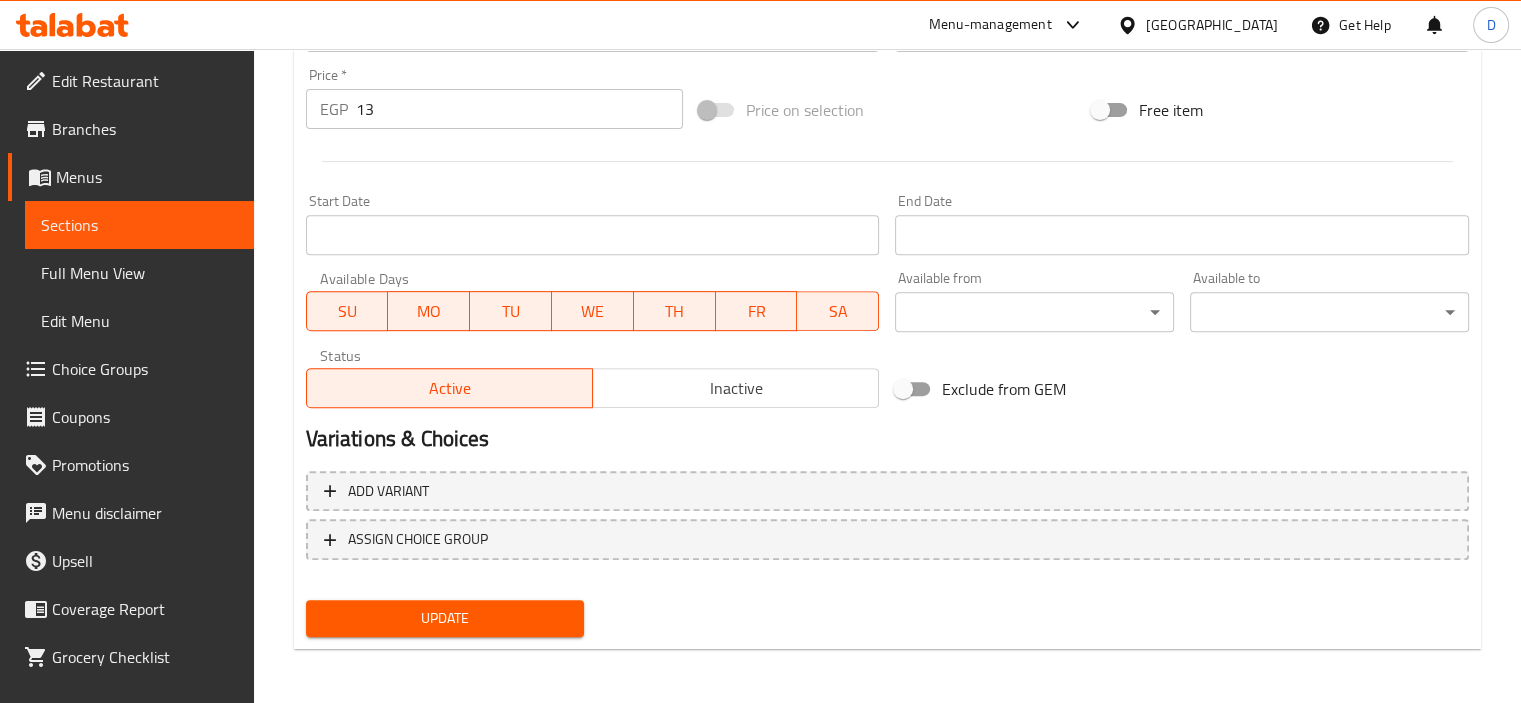 type on "Flaky, golden-brown pastry filled with savory ingredients like cheese, meat, or vegetables." 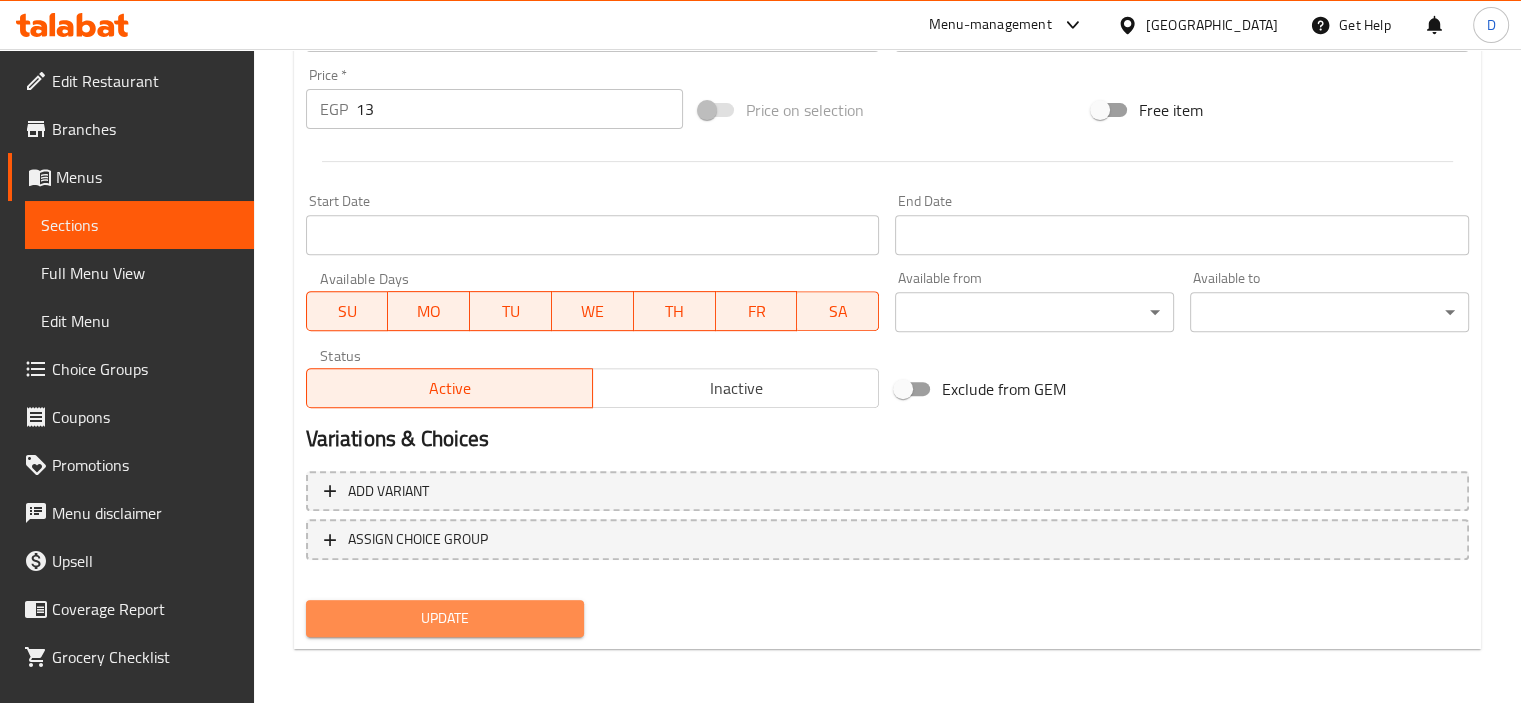 click on "Update" at bounding box center [445, 618] 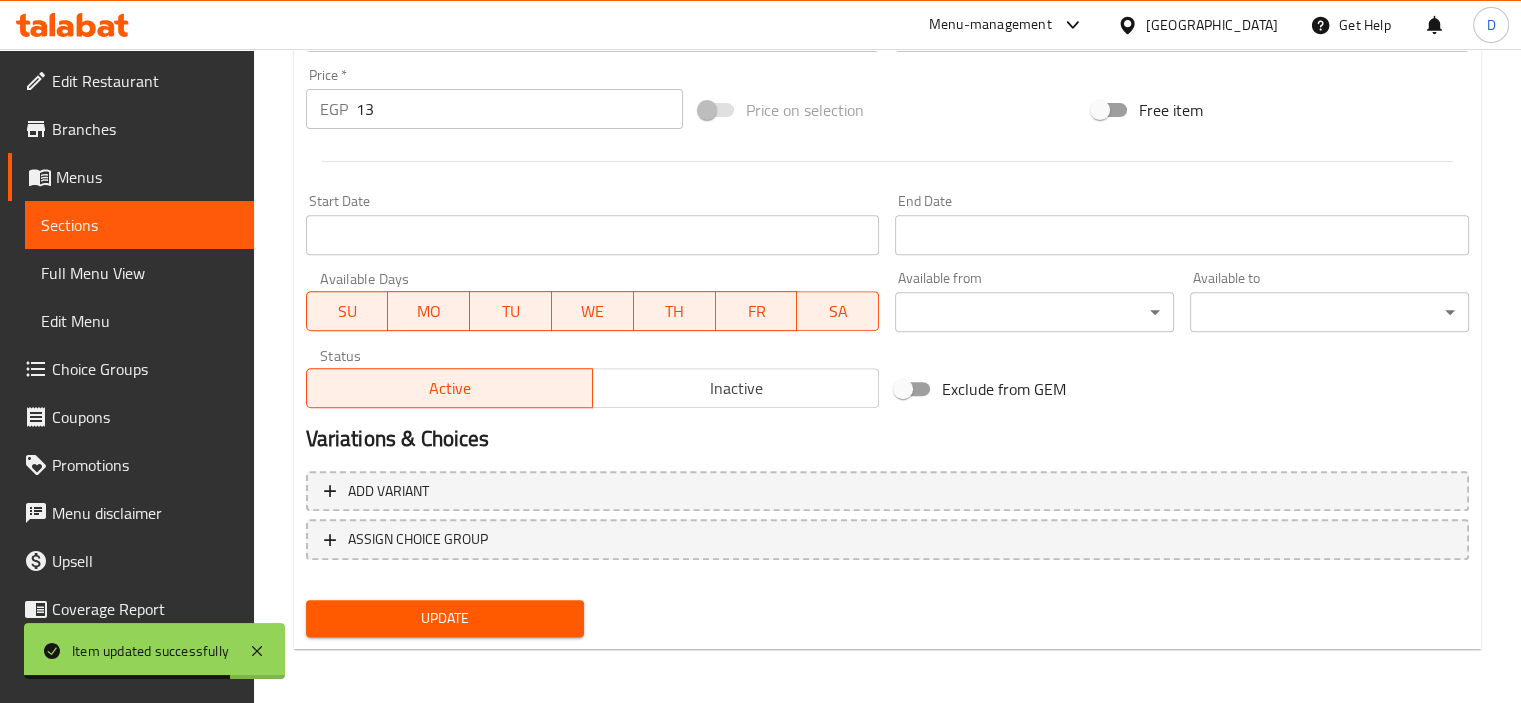 click on "Update" at bounding box center (445, 618) 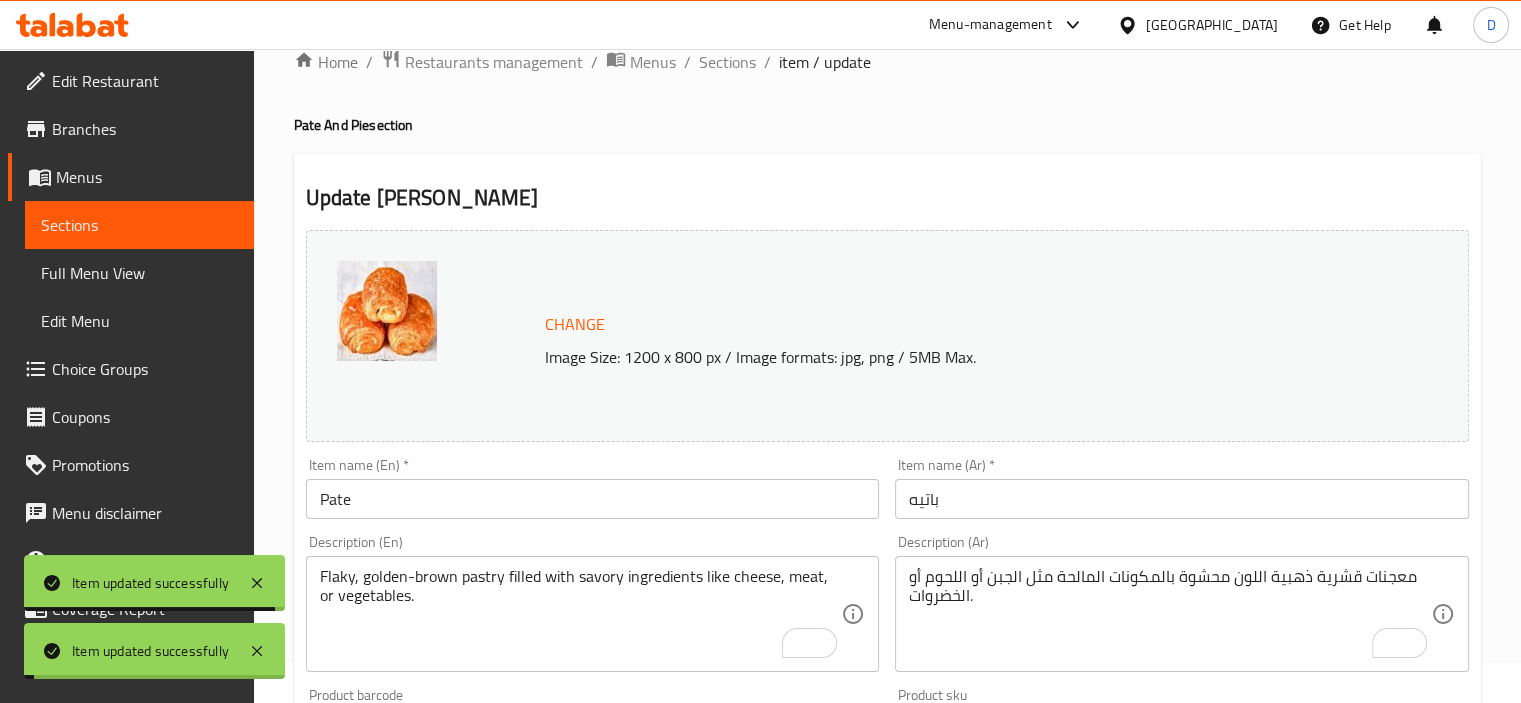 scroll, scrollTop: 0, scrollLeft: 0, axis: both 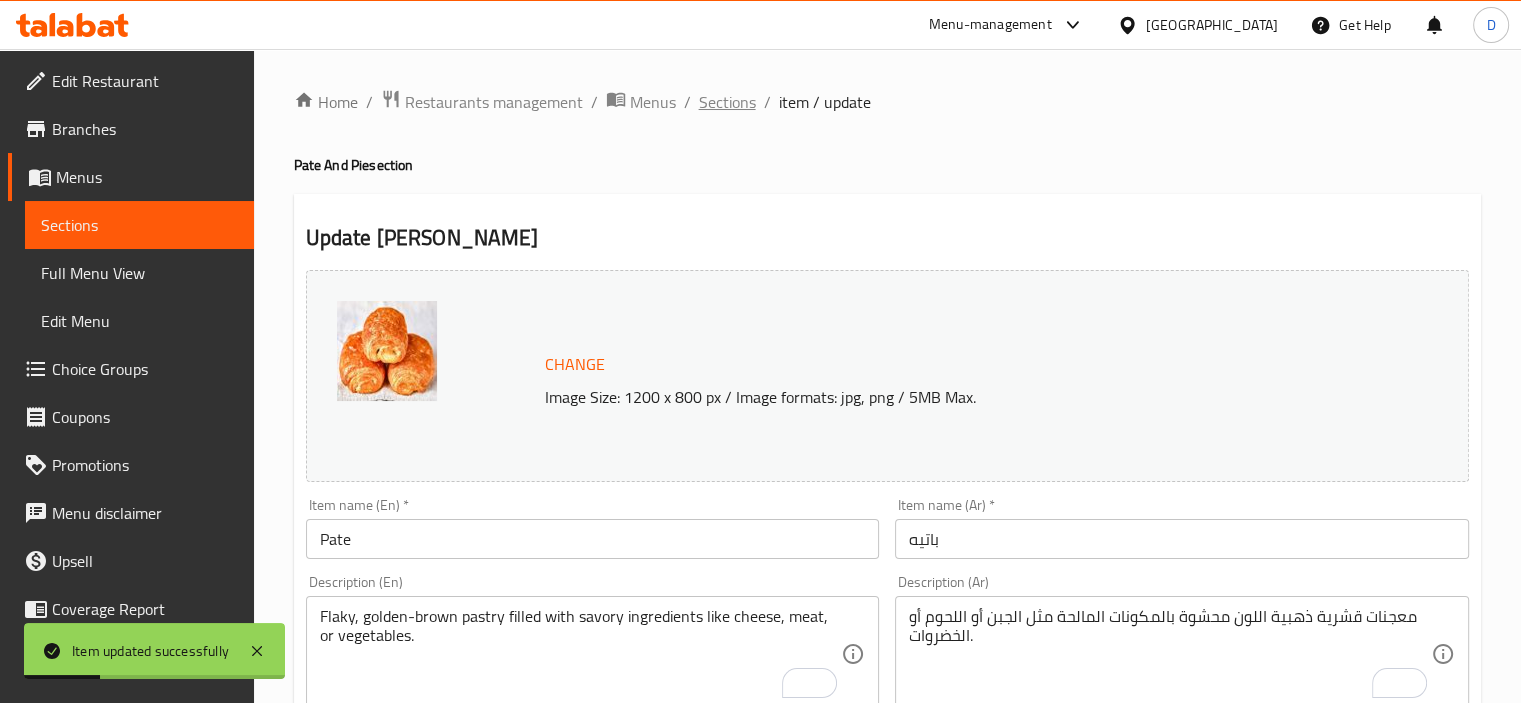 click on "Sections" at bounding box center (727, 102) 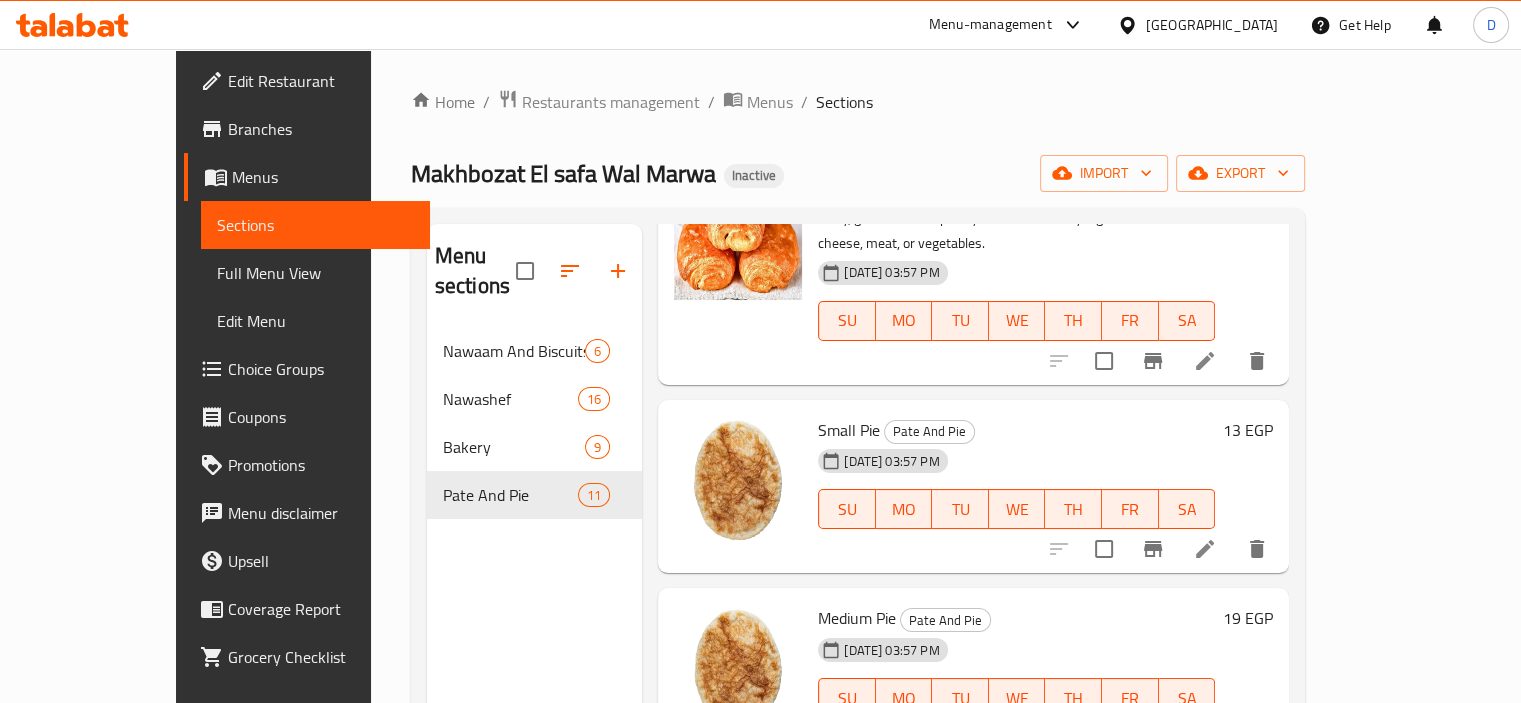 scroll, scrollTop: 600, scrollLeft: 0, axis: vertical 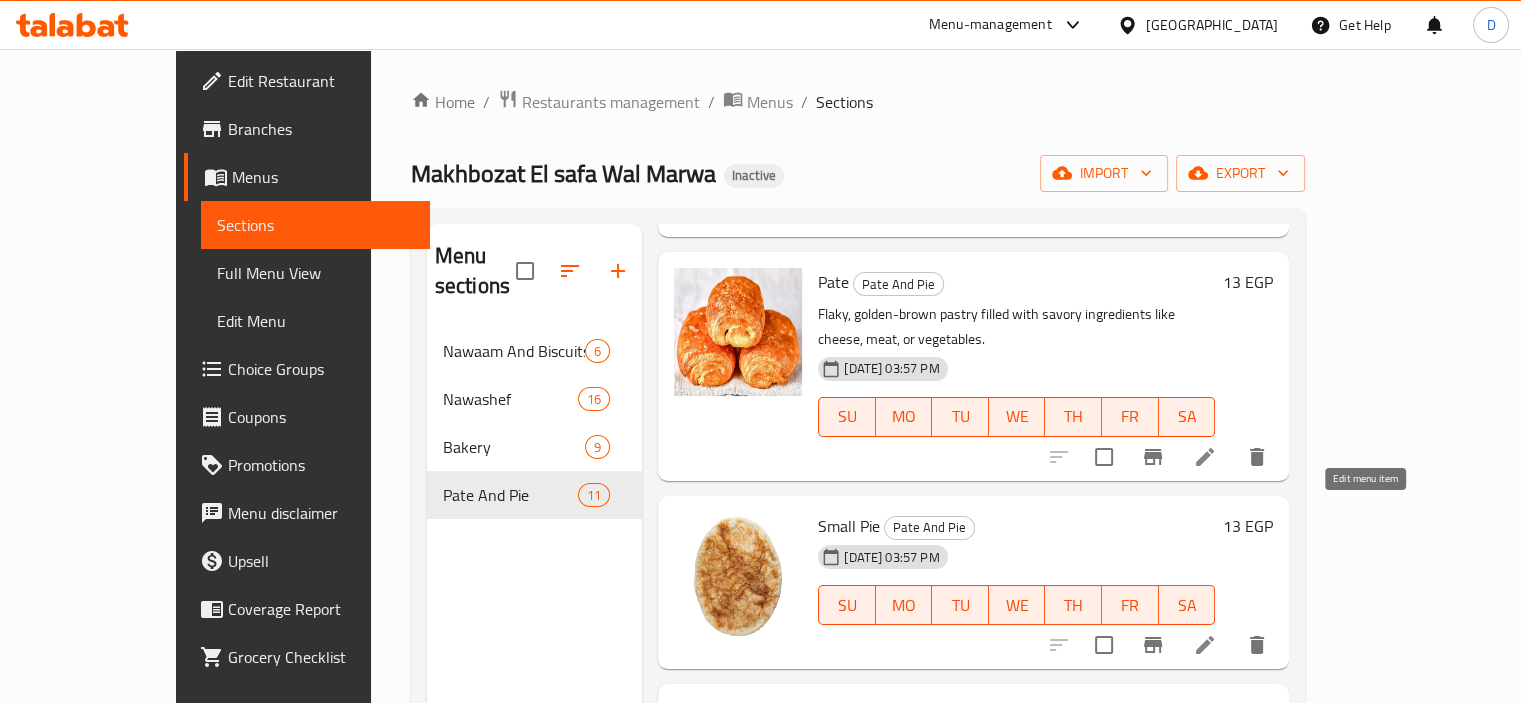 click 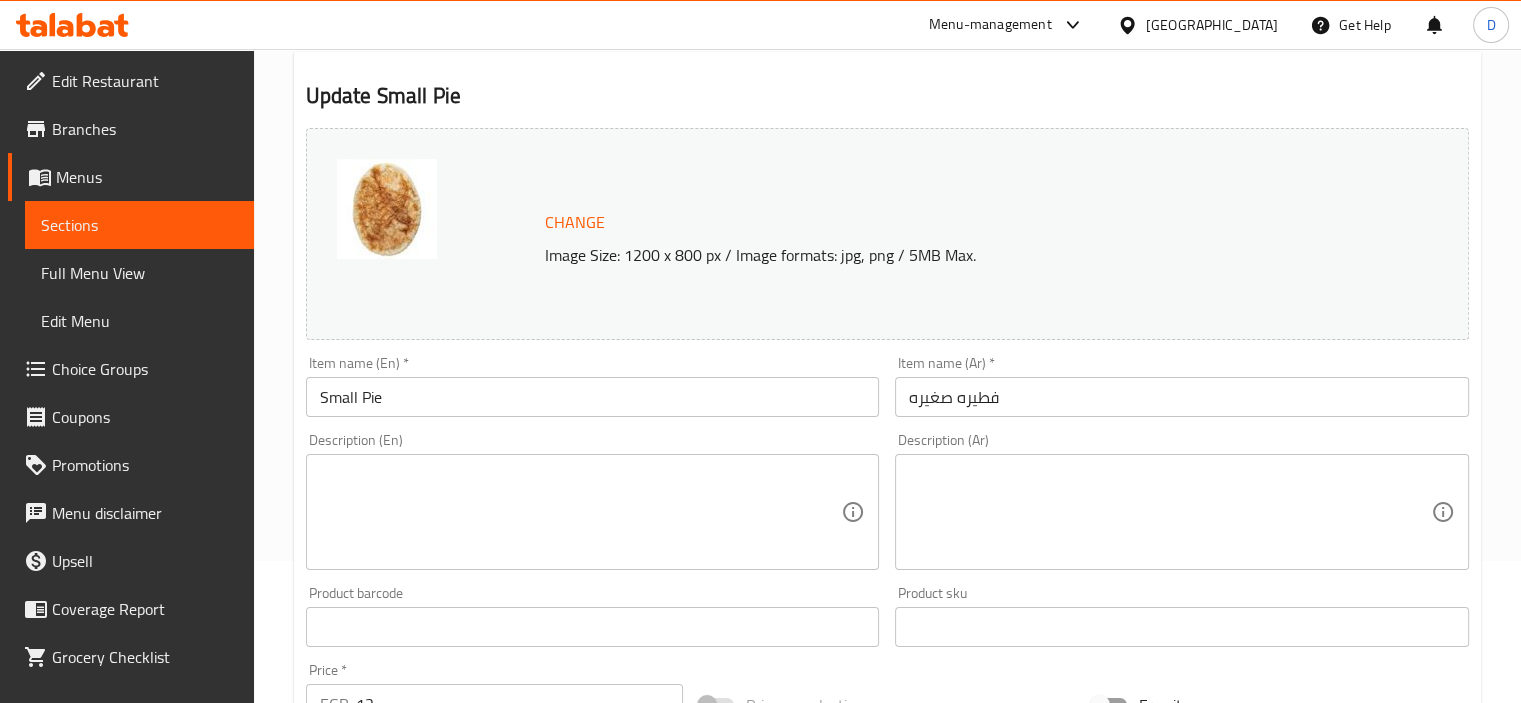 scroll, scrollTop: 137, scrollLeft: 0, axis: vertical 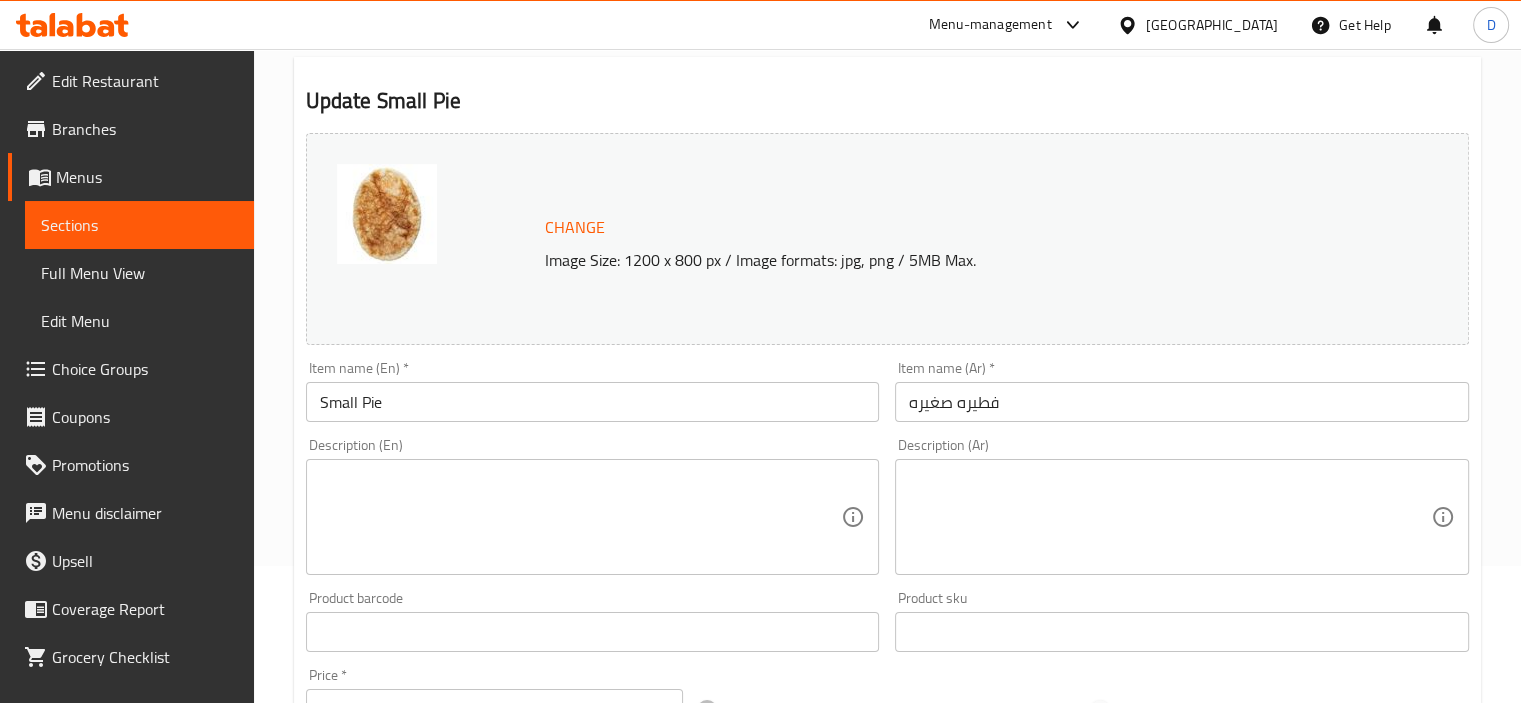 click on "Small Pie" at bounding box center [593, 402] 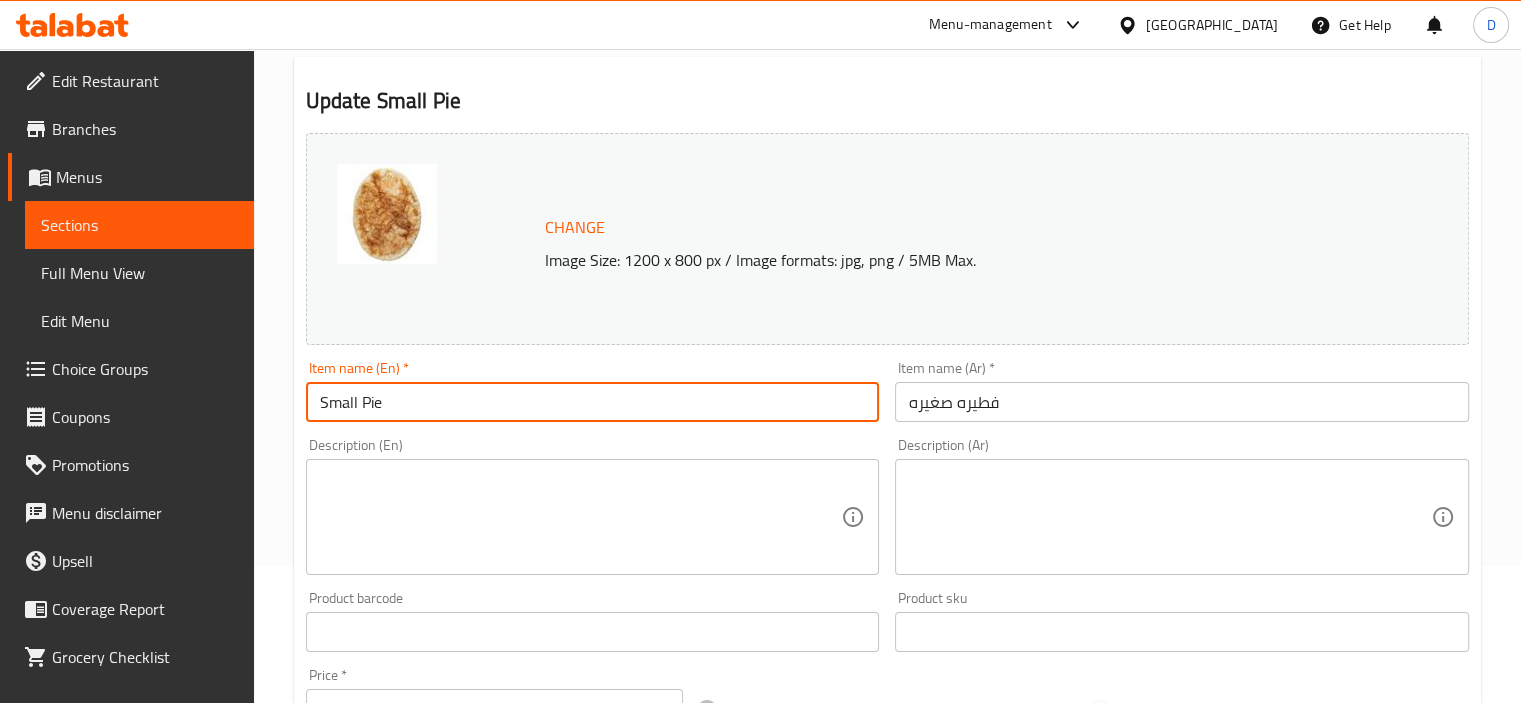 click on "Small Pie" at bounding box center [593, 402] 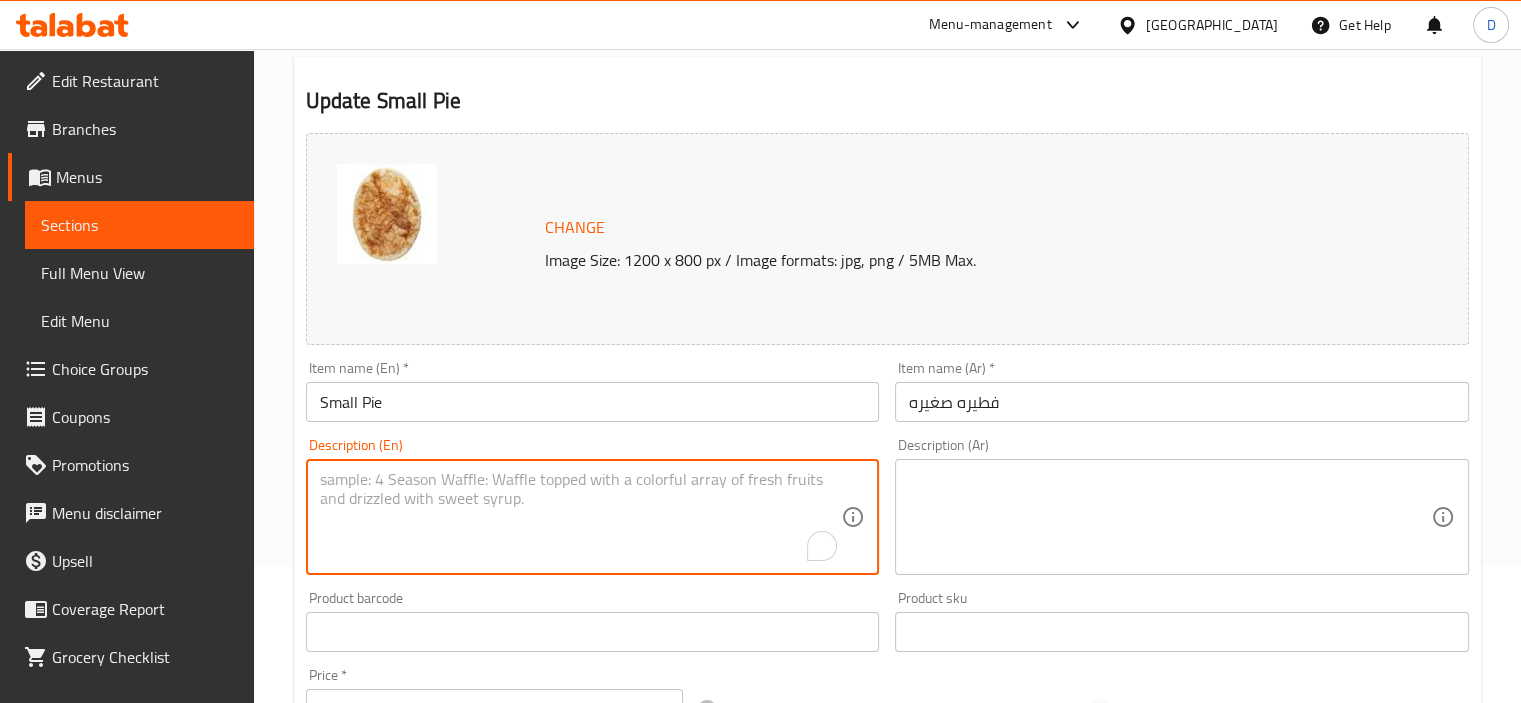 click at bounding box center (581, 517) 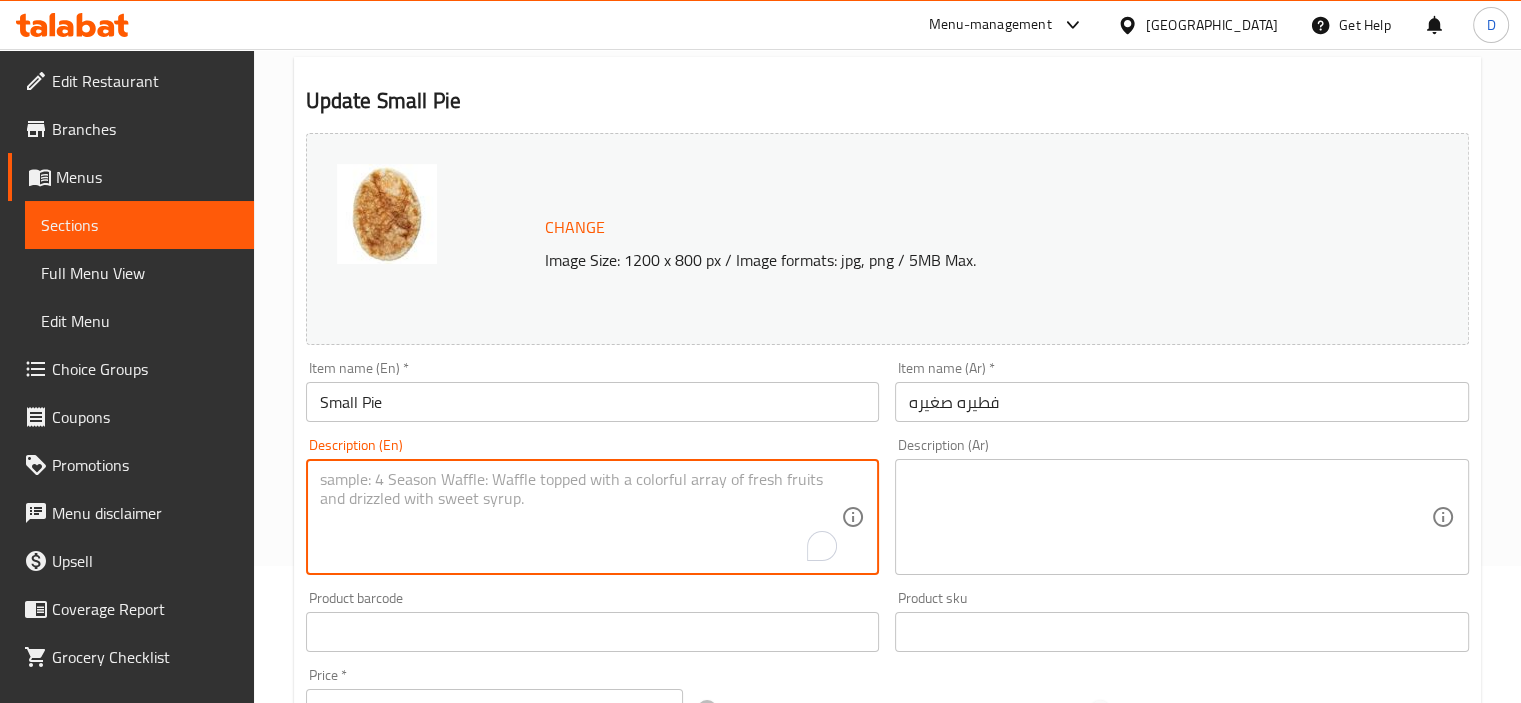 paste on "Individual-sized savory pie with a flaky crust and flavorful filling." 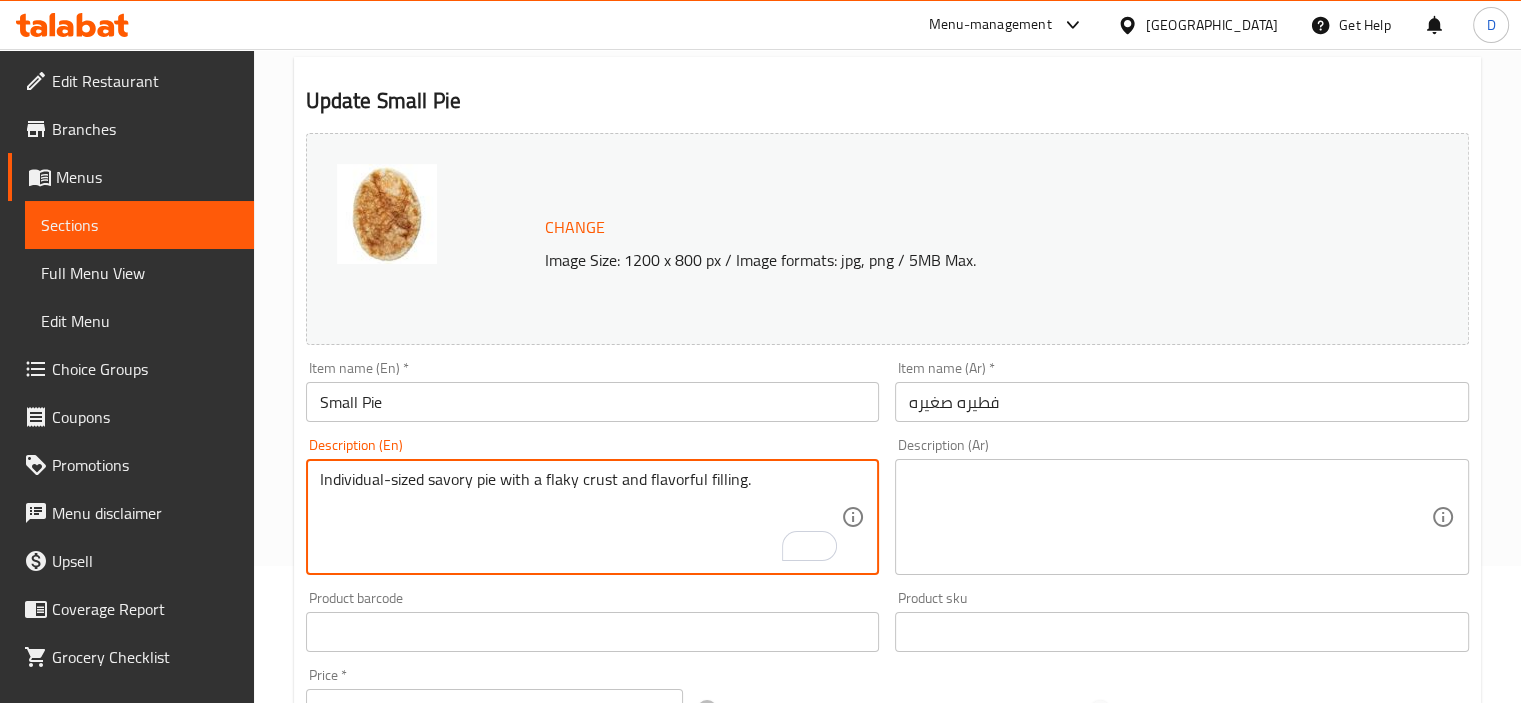 type on "Individual-sized savory pie with a flaky crust and flavorful filling." 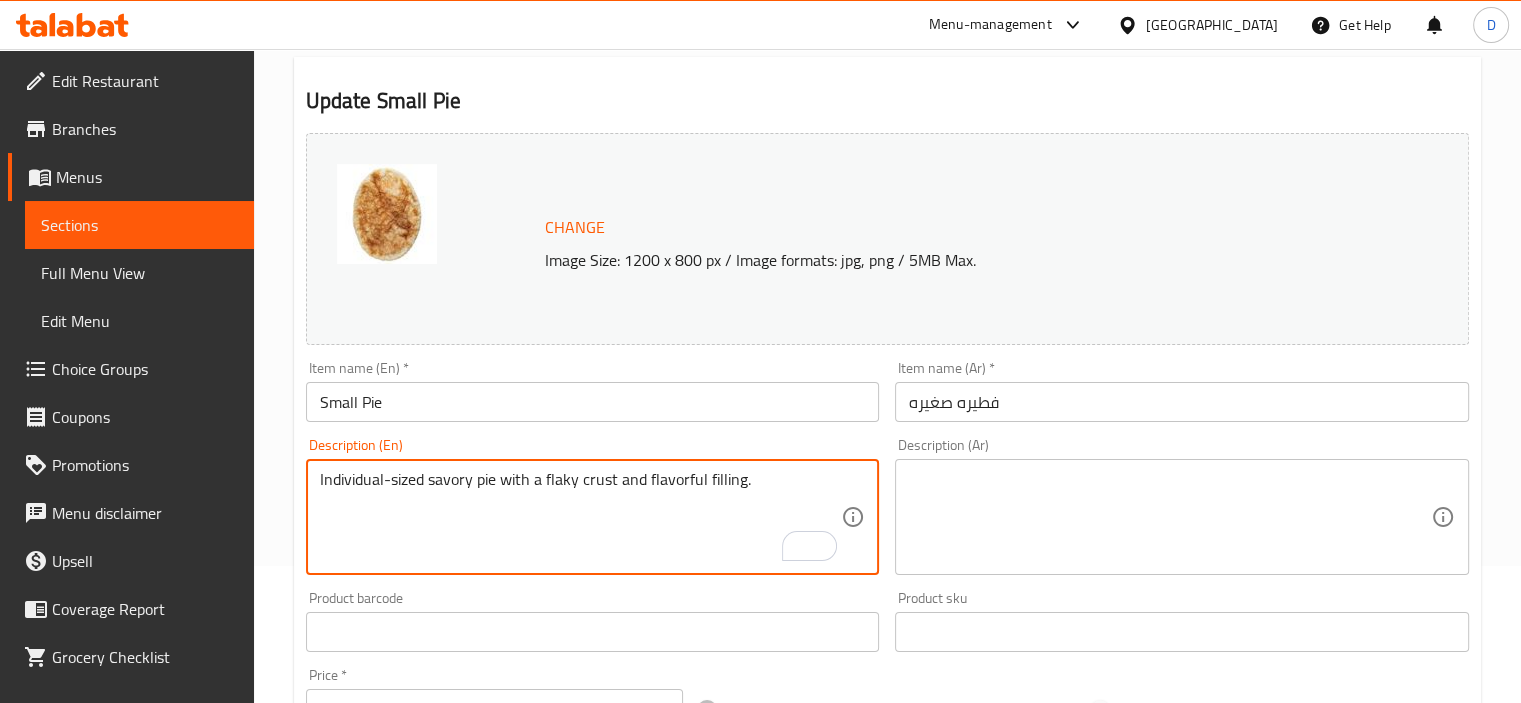 click at bounding box center [1170, 517] 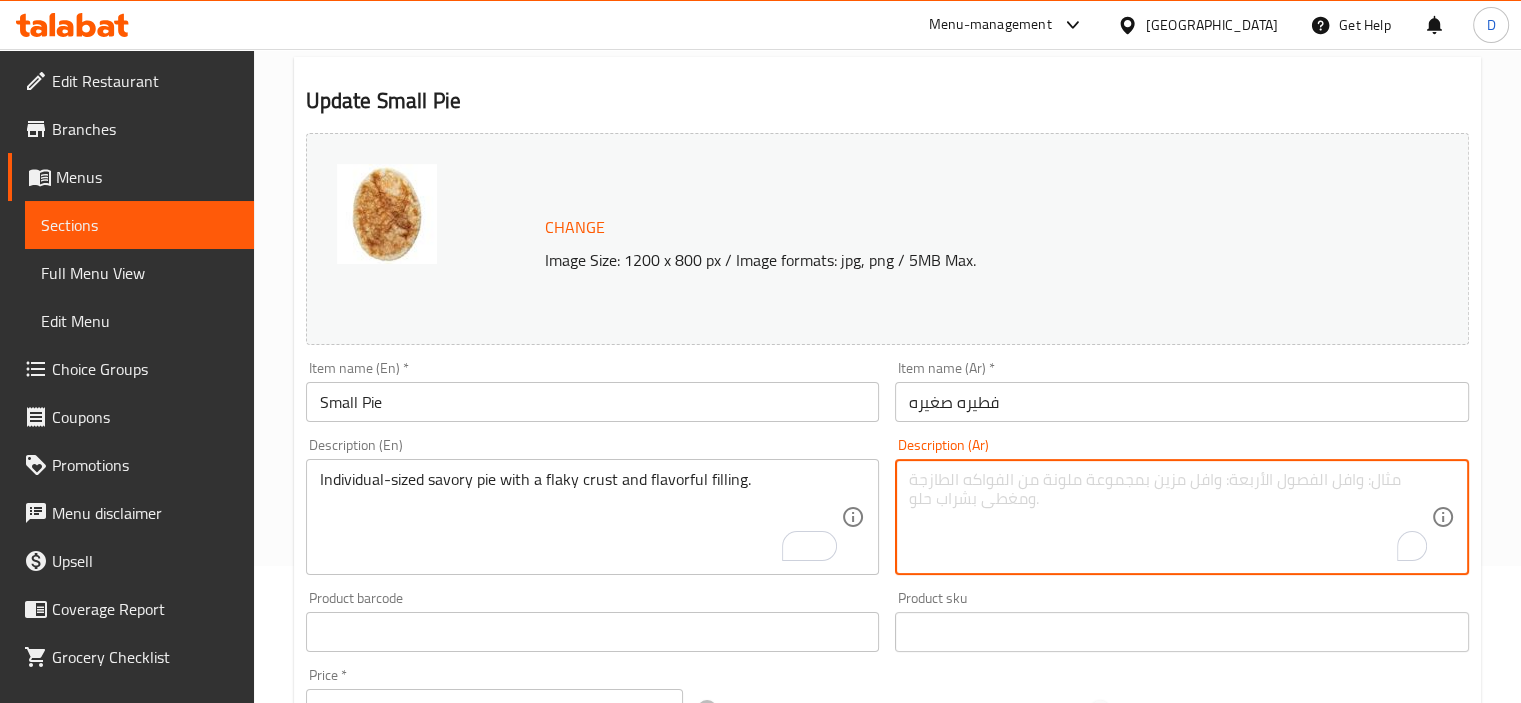 paste on "فطيرة لذيذة بحجم فردي مع قشرة متقشرة وحشوة لذيذة." 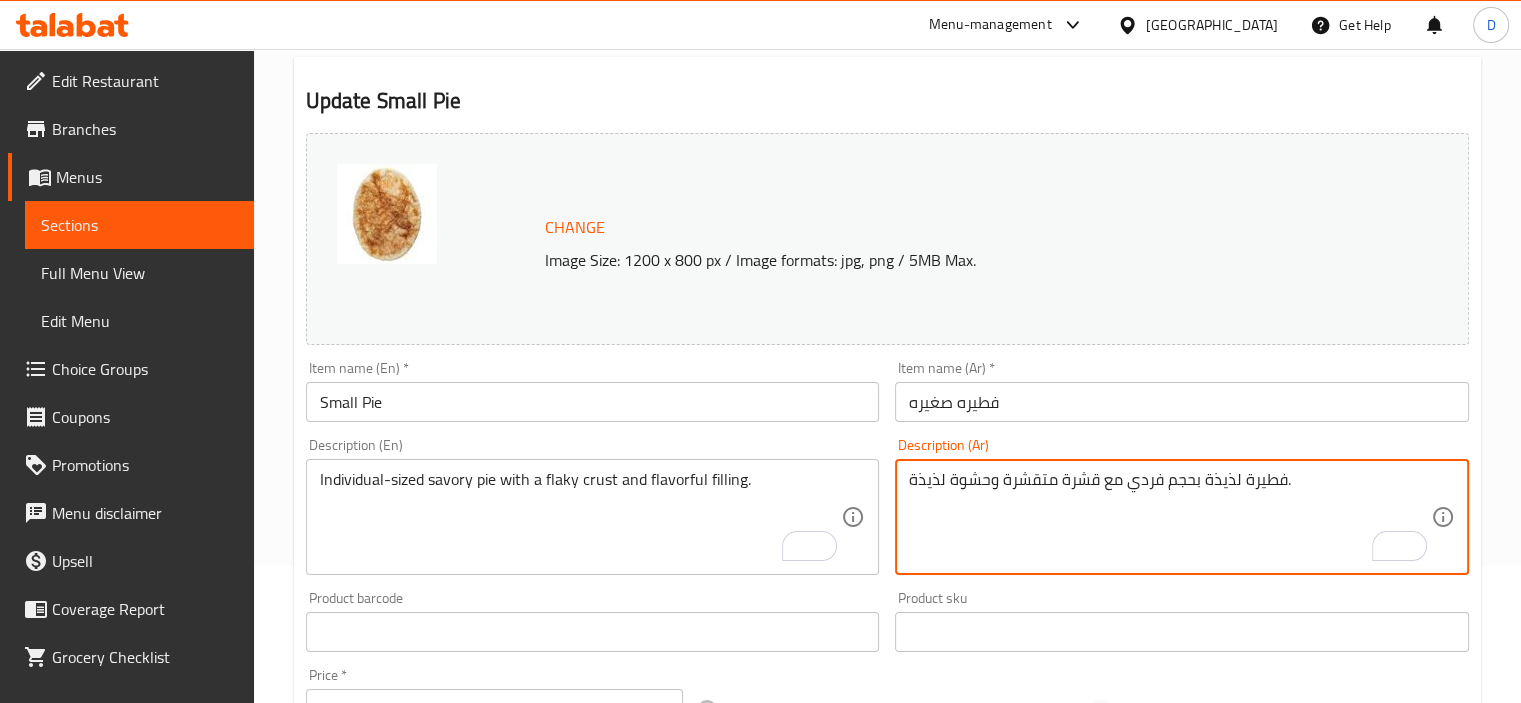 scroll, scrollTop: 737, scrollLeft: 0, axis: vertical 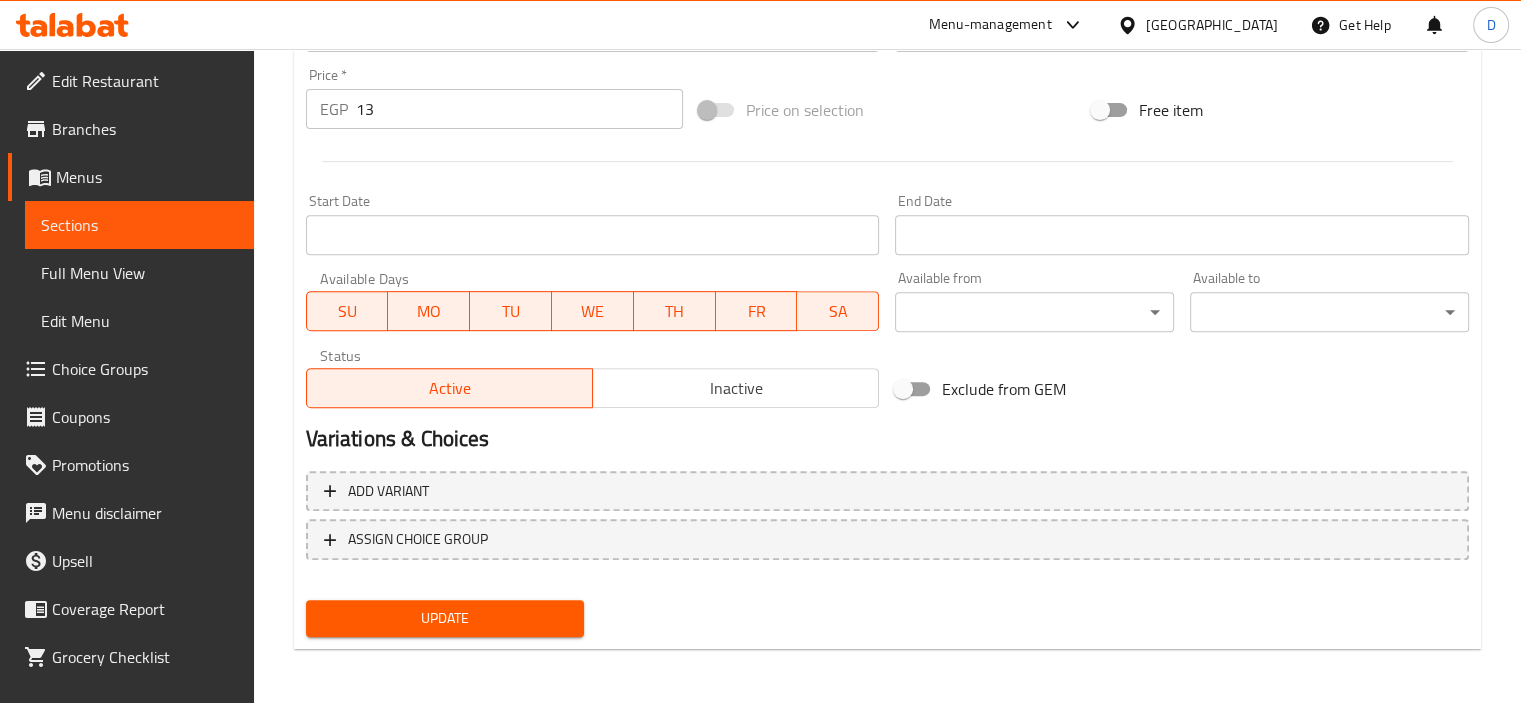 type on "فطيرة لذيذة بحجم فردي مع قشرة متقشرة وحشوة لذيذة." 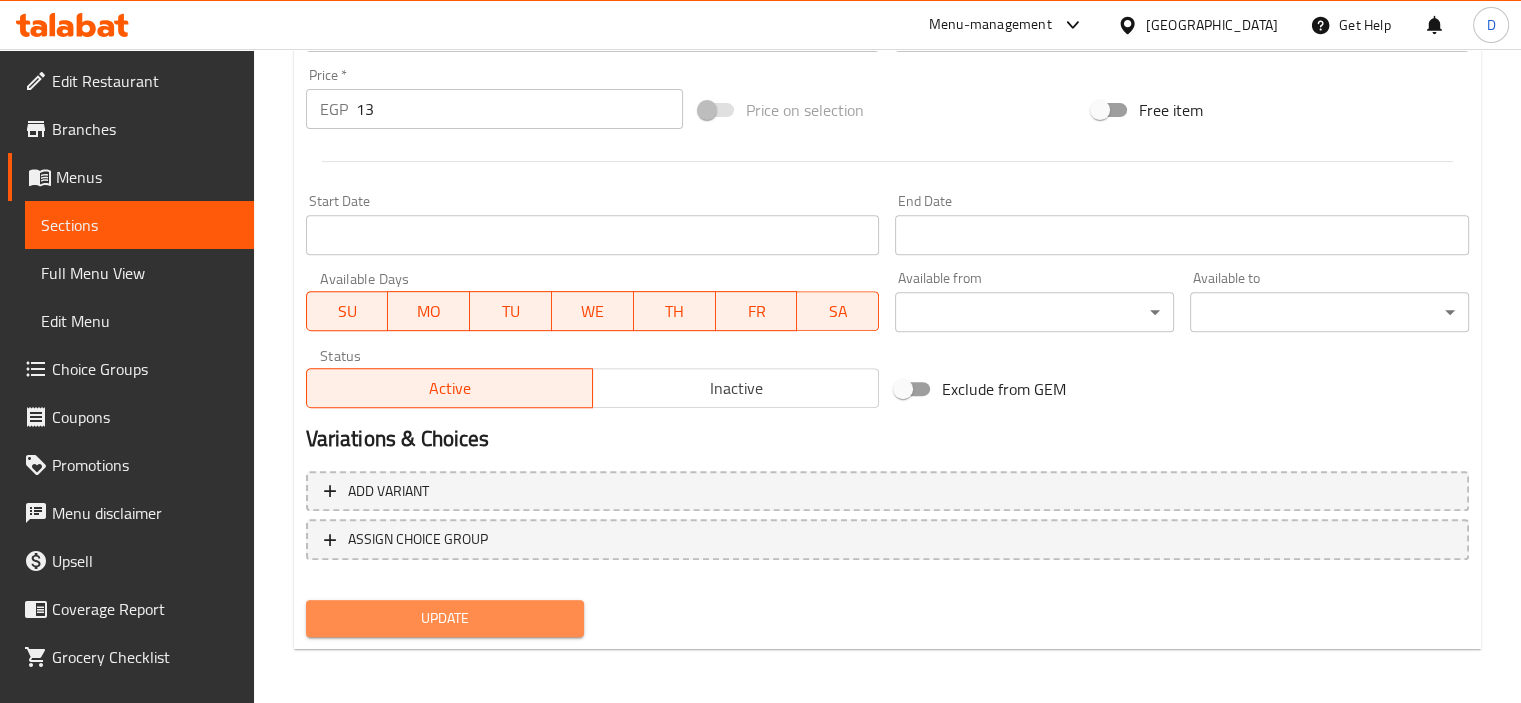click on "Update" at bounding box center (445, 618) 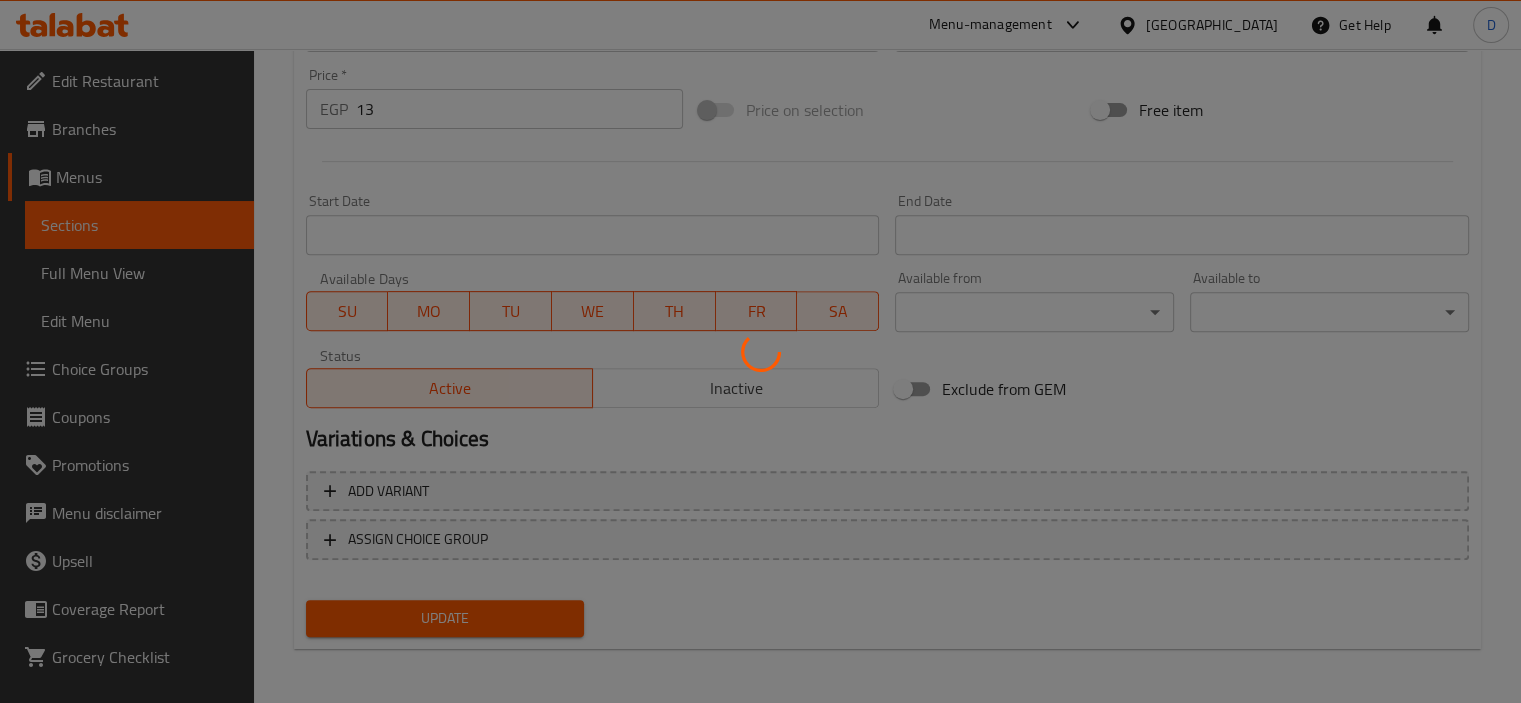 scroll, scrollTop: 604, scrollLeft: 0, axis: vertical 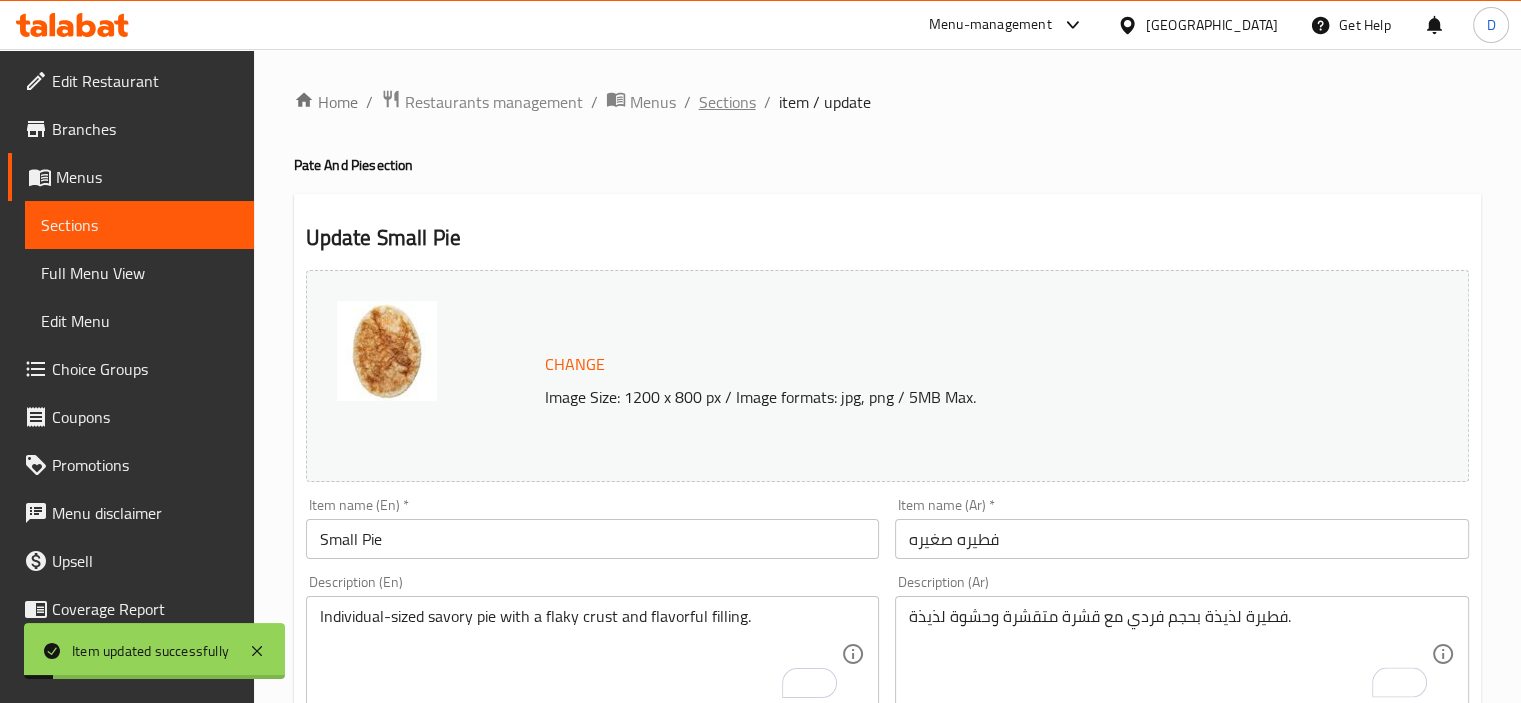 click on "Sections" at bounding box center (727, 102) 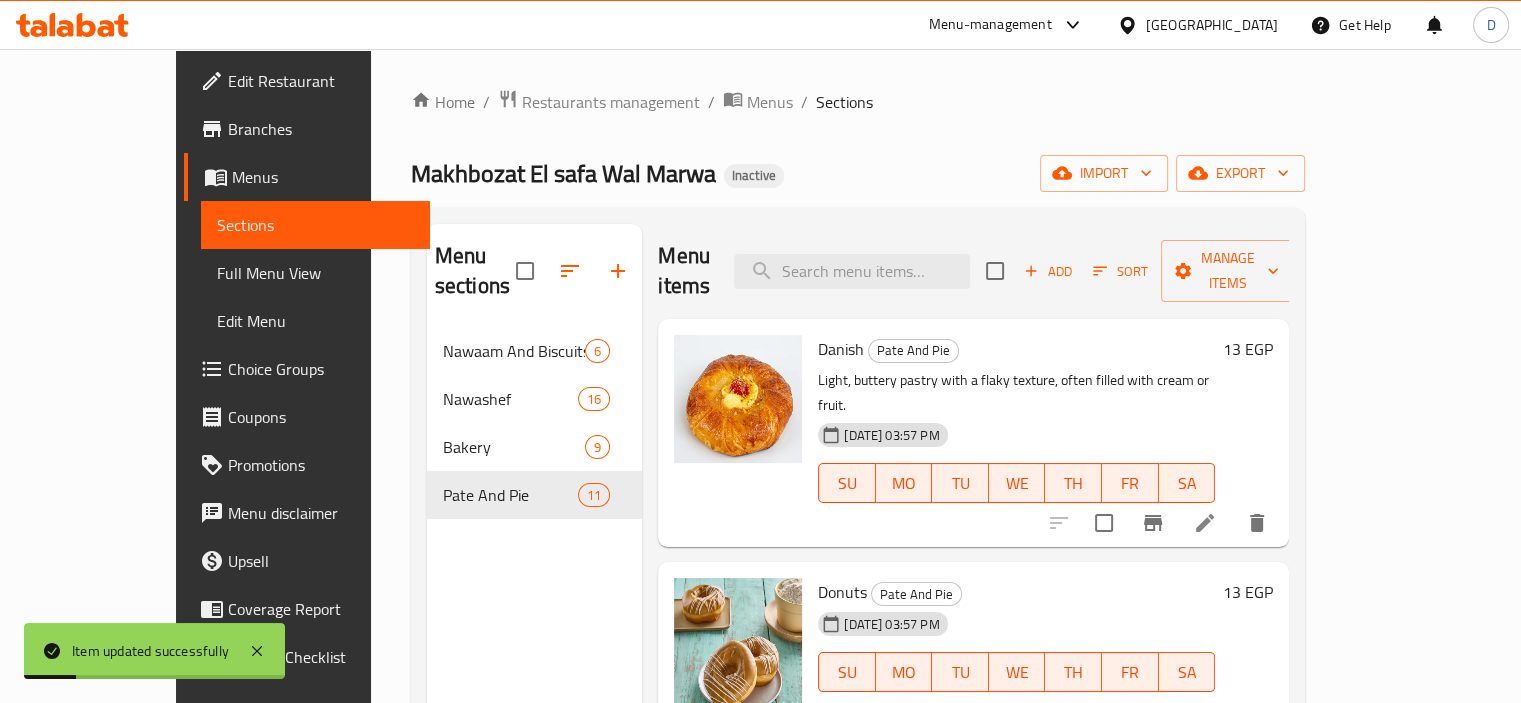 scroll, scrollTop: 1200, scrollLeft: 0, axis: vertical 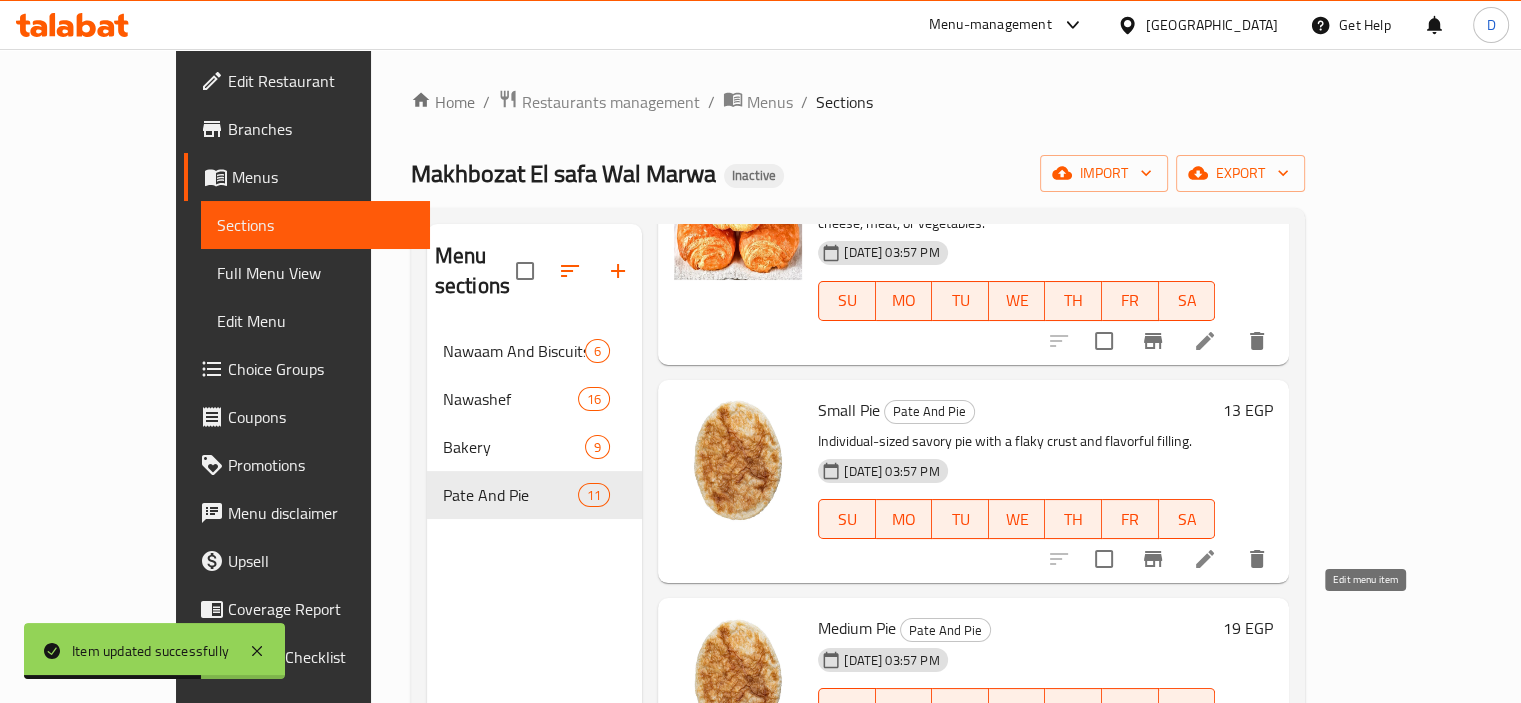 click 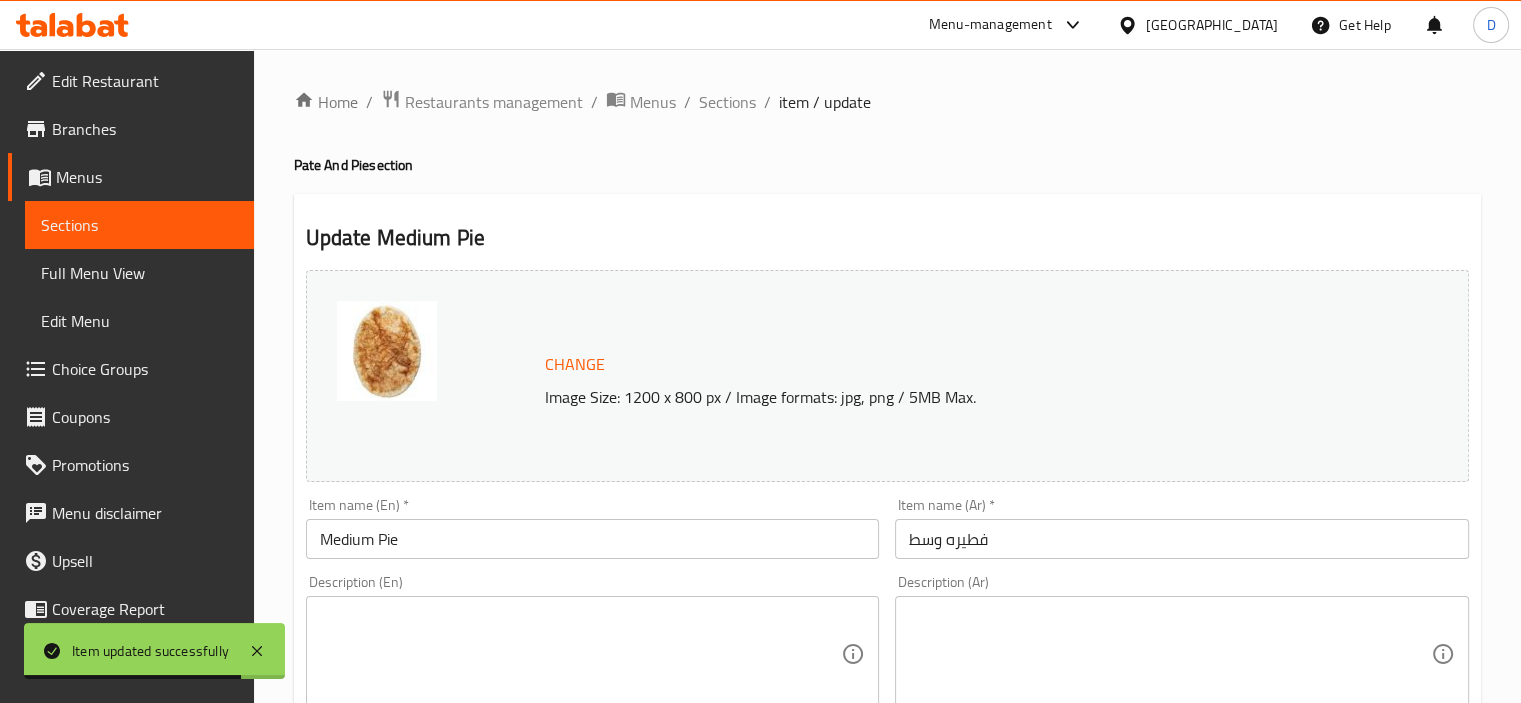 click on "Medium Pie" at bounding box center (593, 539) 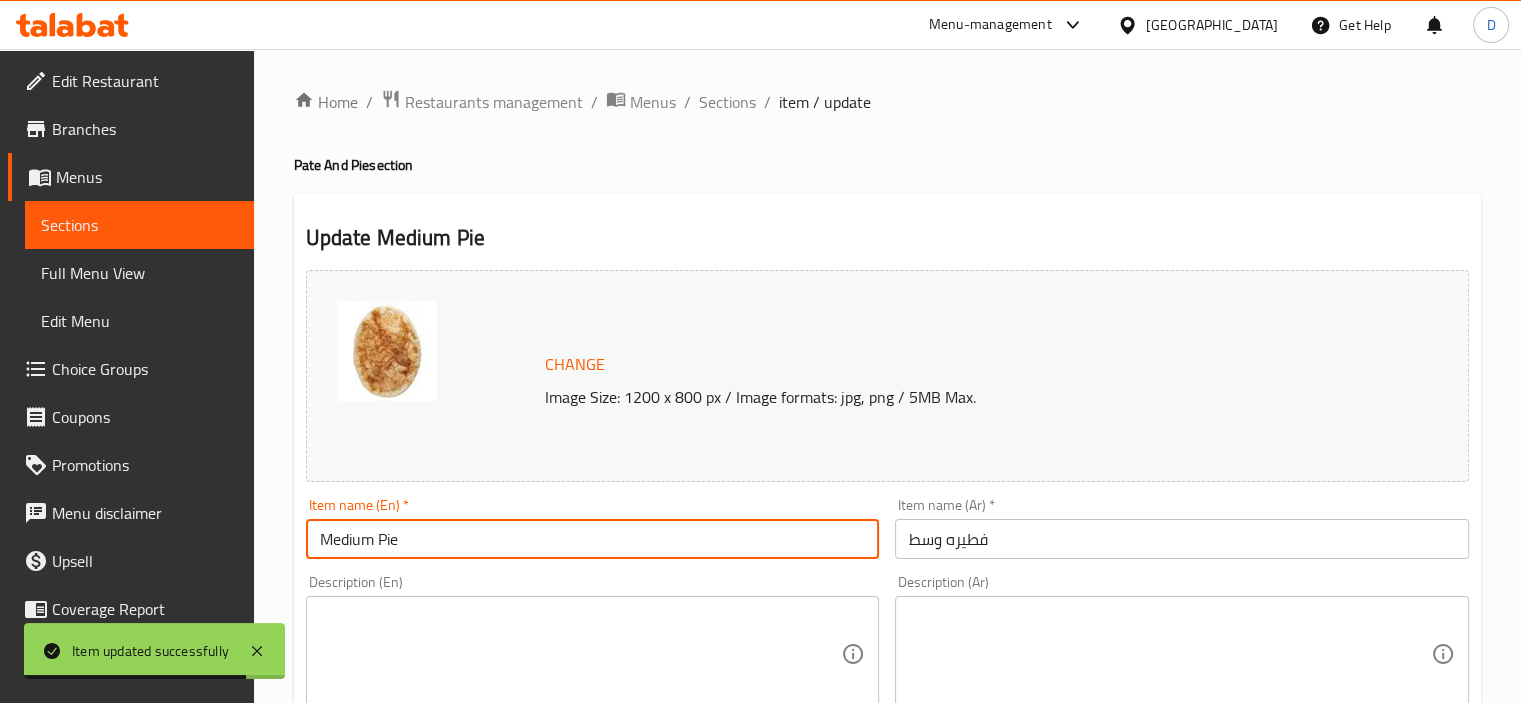 click on "Medium Pie" at bounding box center [593, 539] 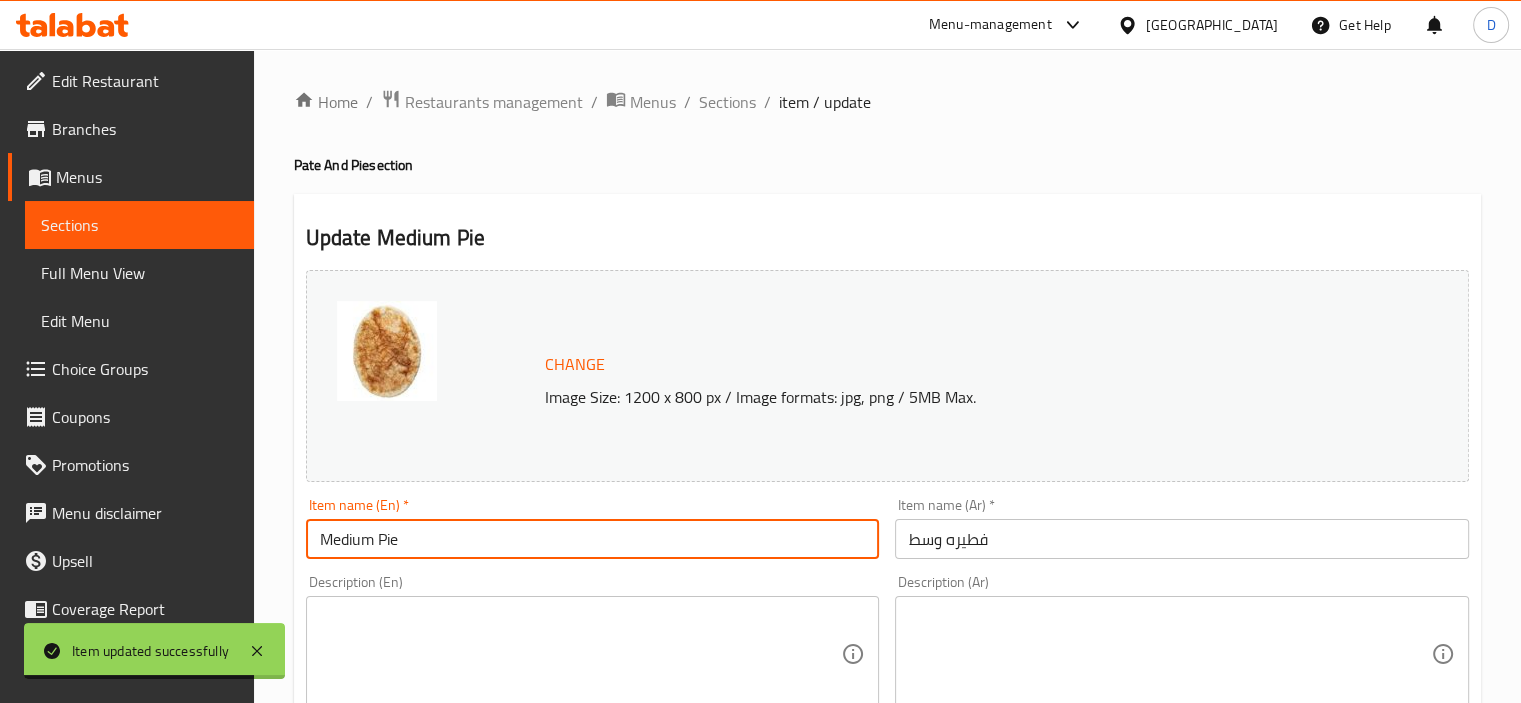 click on "Medium Pie" at bounding box center [593, 539] 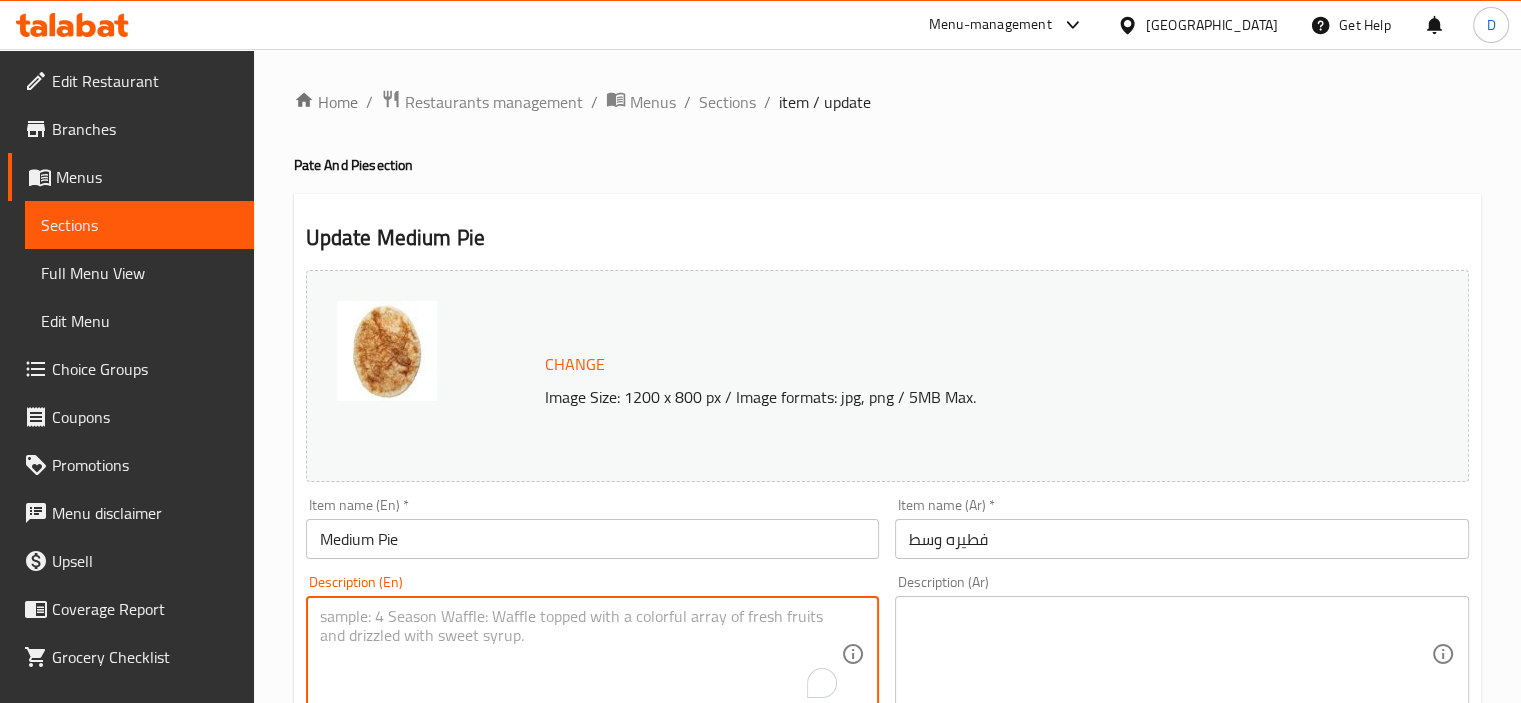 click at bounding box center [581, 654] 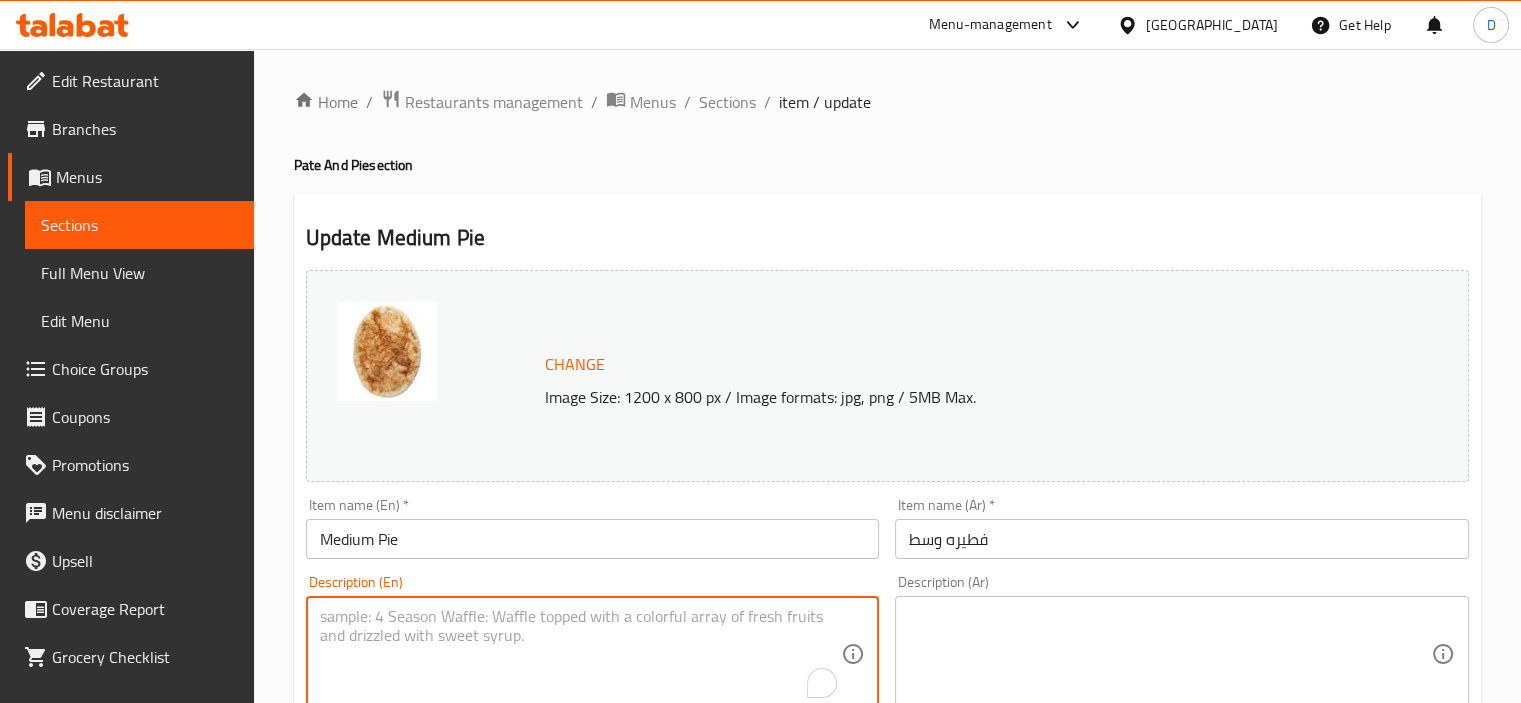 paste on "Mid-sized pie ideal for sharing, filled with a savory blend of meats, cheese, or veggie" 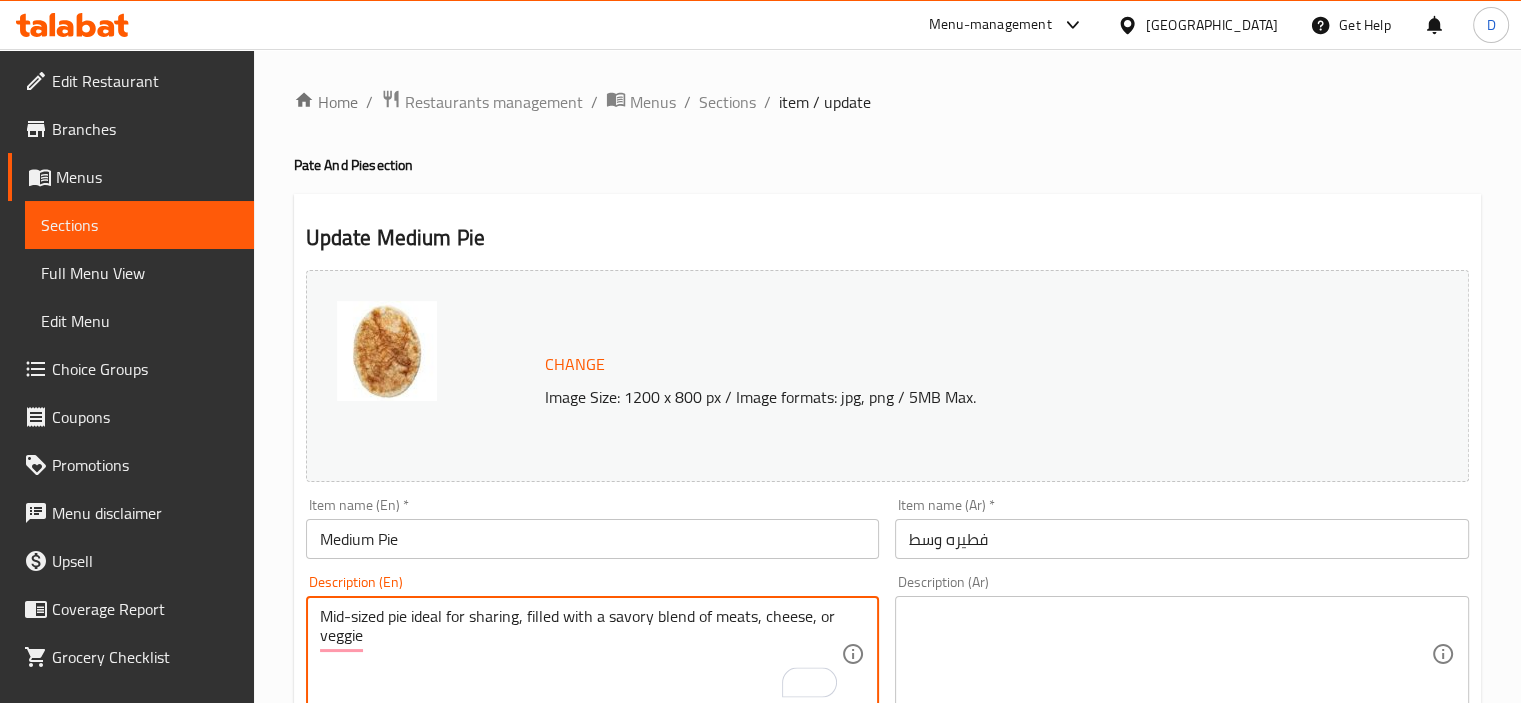 type on "Mid-sized pie ideal for sharing, filled with a savory blend of meats, cheese, or veggie" 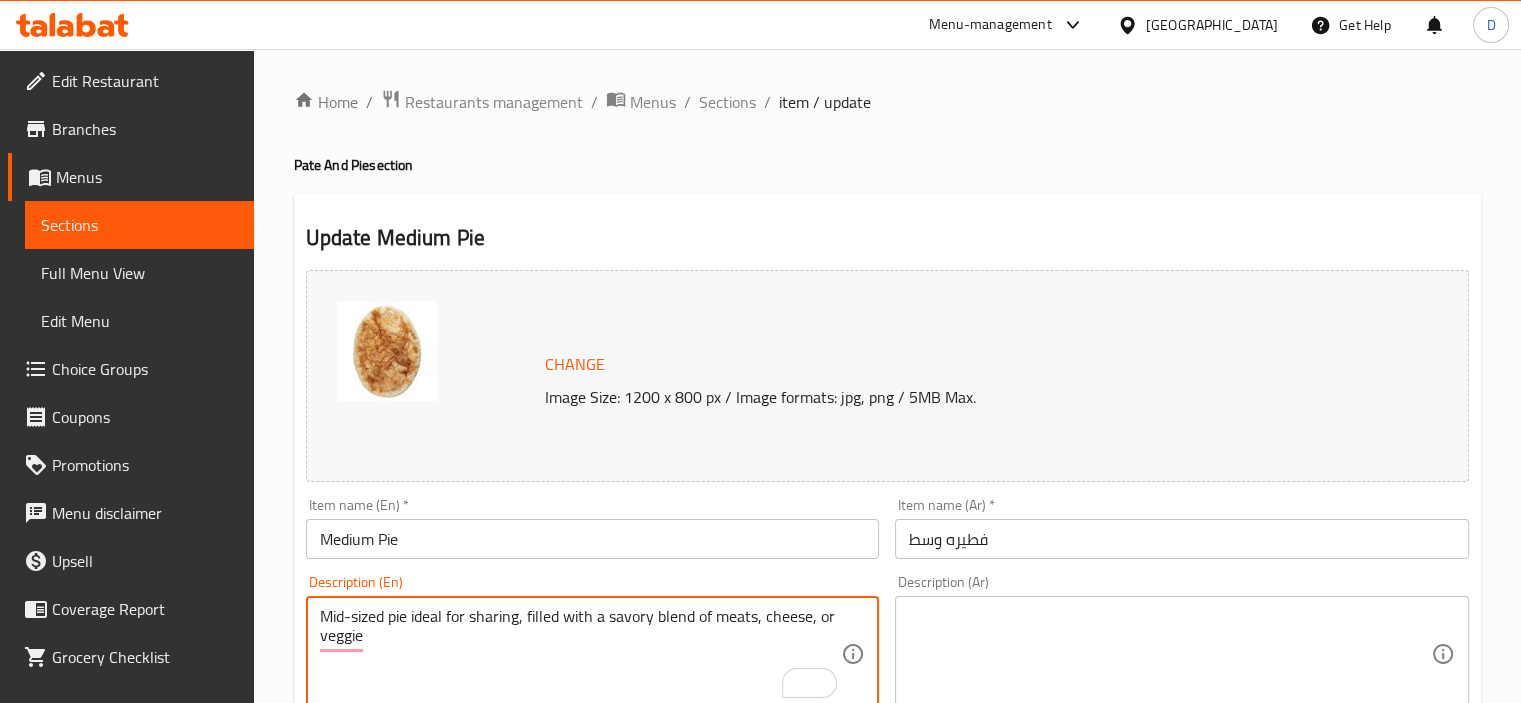 click on "Mid-sized pie ideal for sharing, filled with a savory blend of meats, cheese, or veggie" at bounding box center (581, 654) 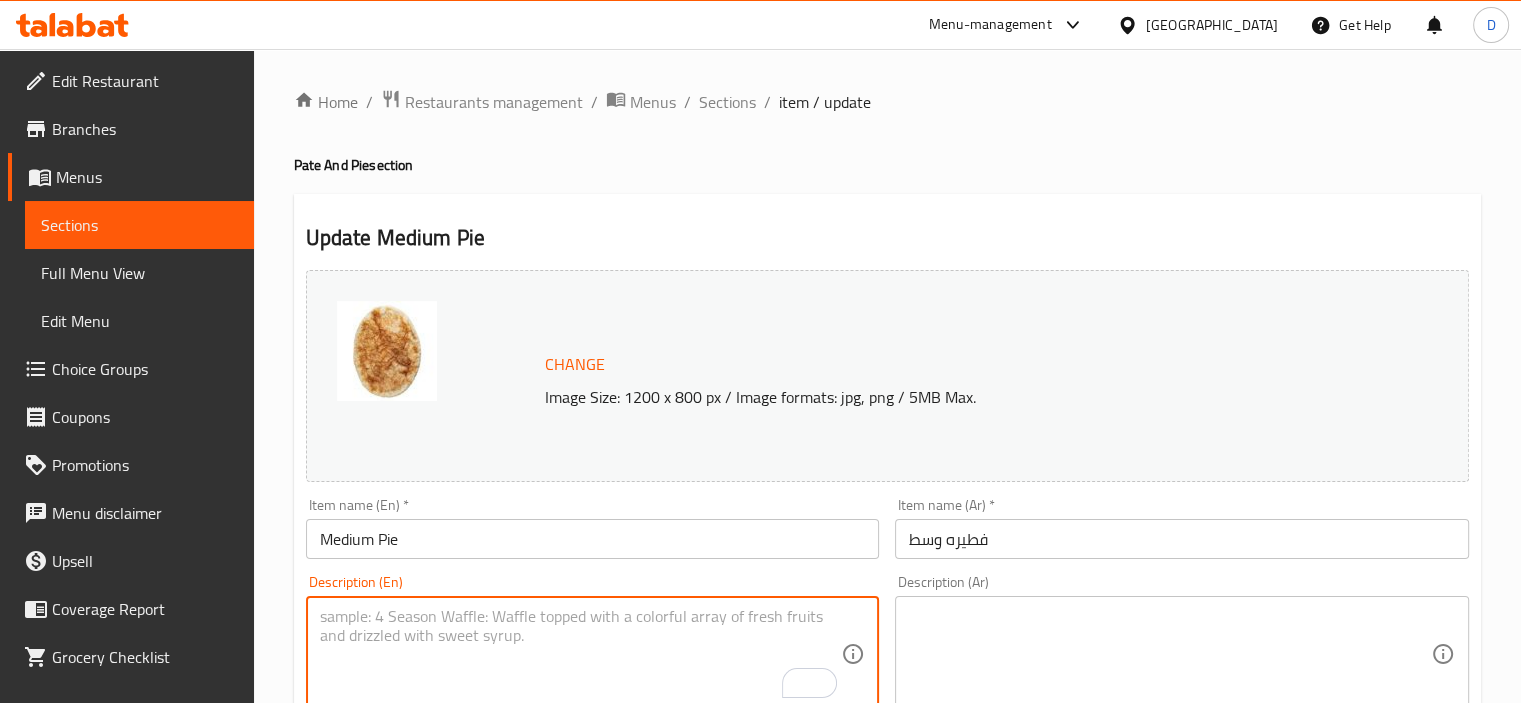 type 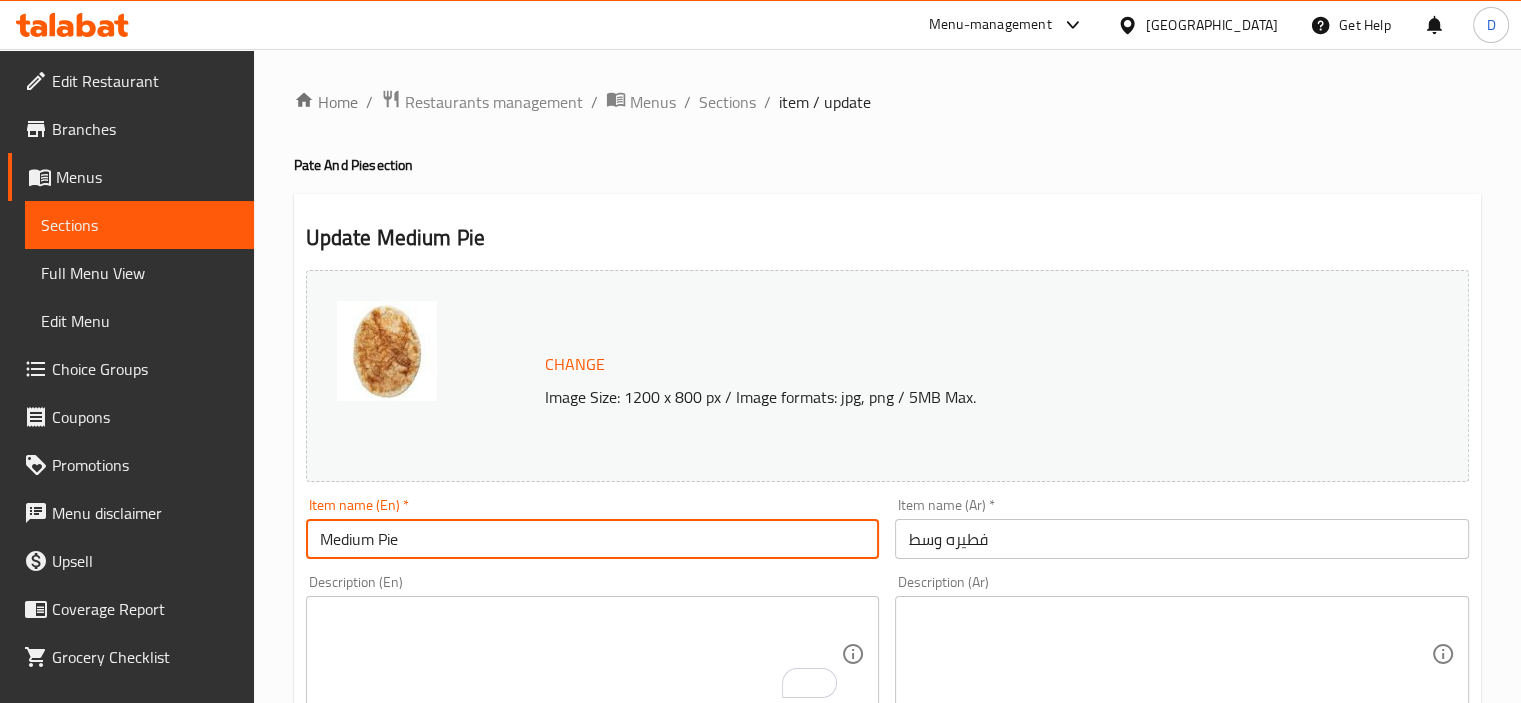 click on "Medium Pie" at bounding box center (593, 539) 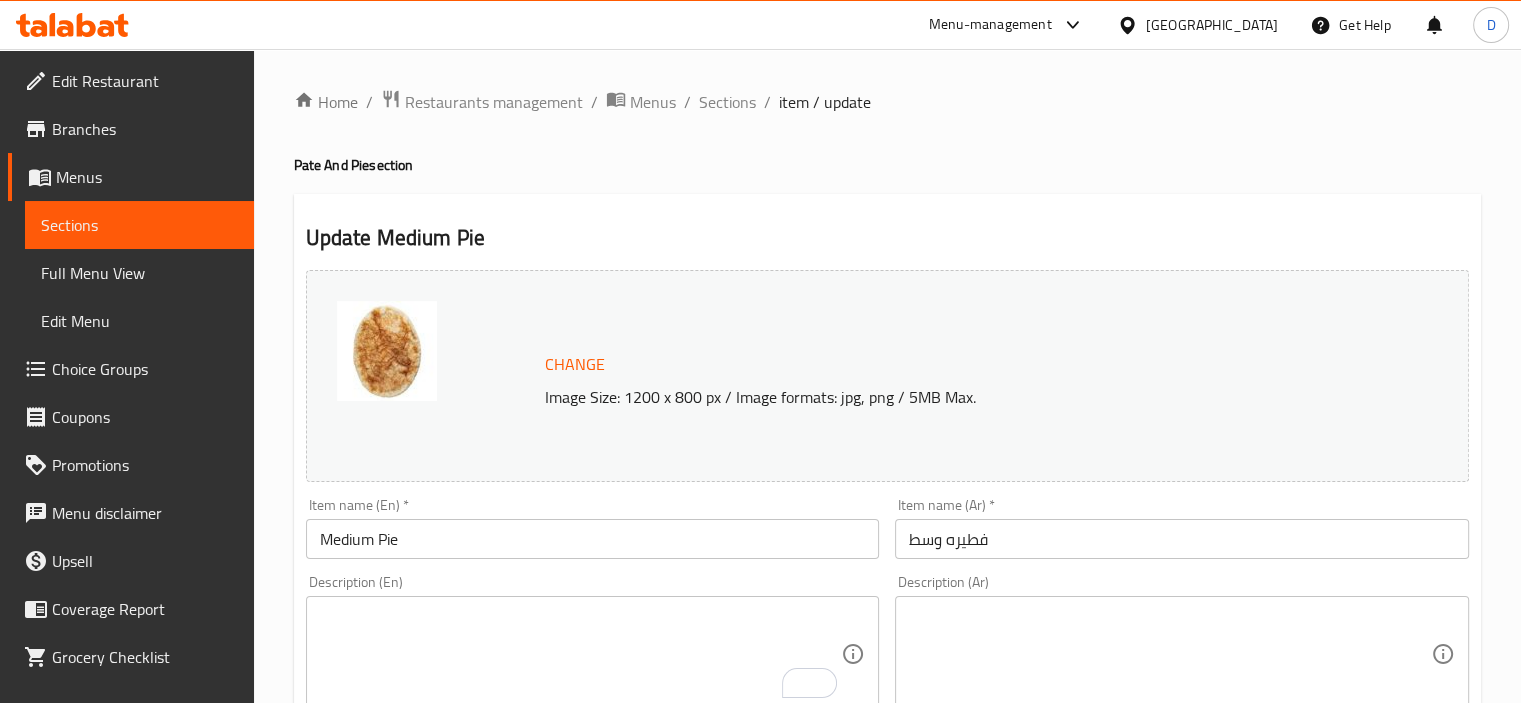click at bounding box center (1170, 654) 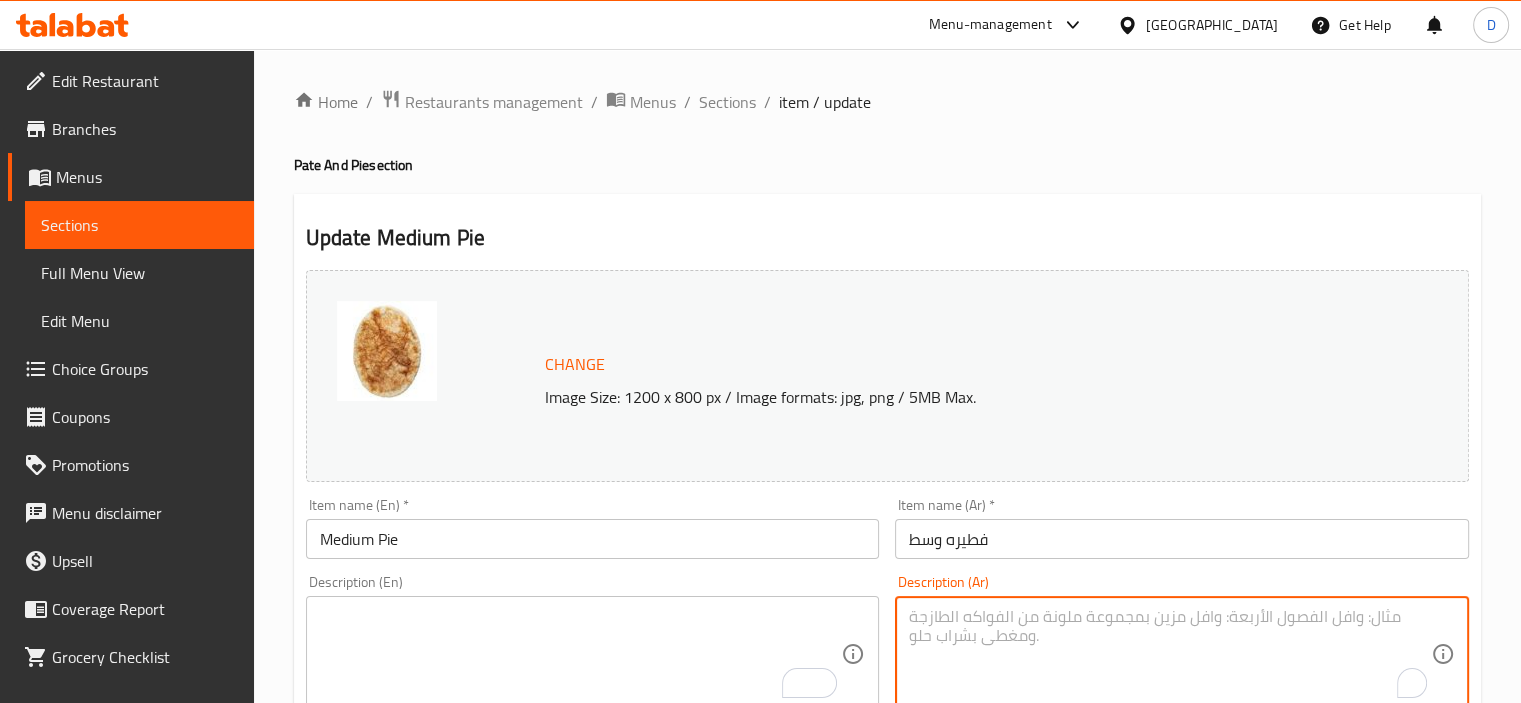 scroll, scrollTop: 737, scrollLeft: 0, axis: vertical 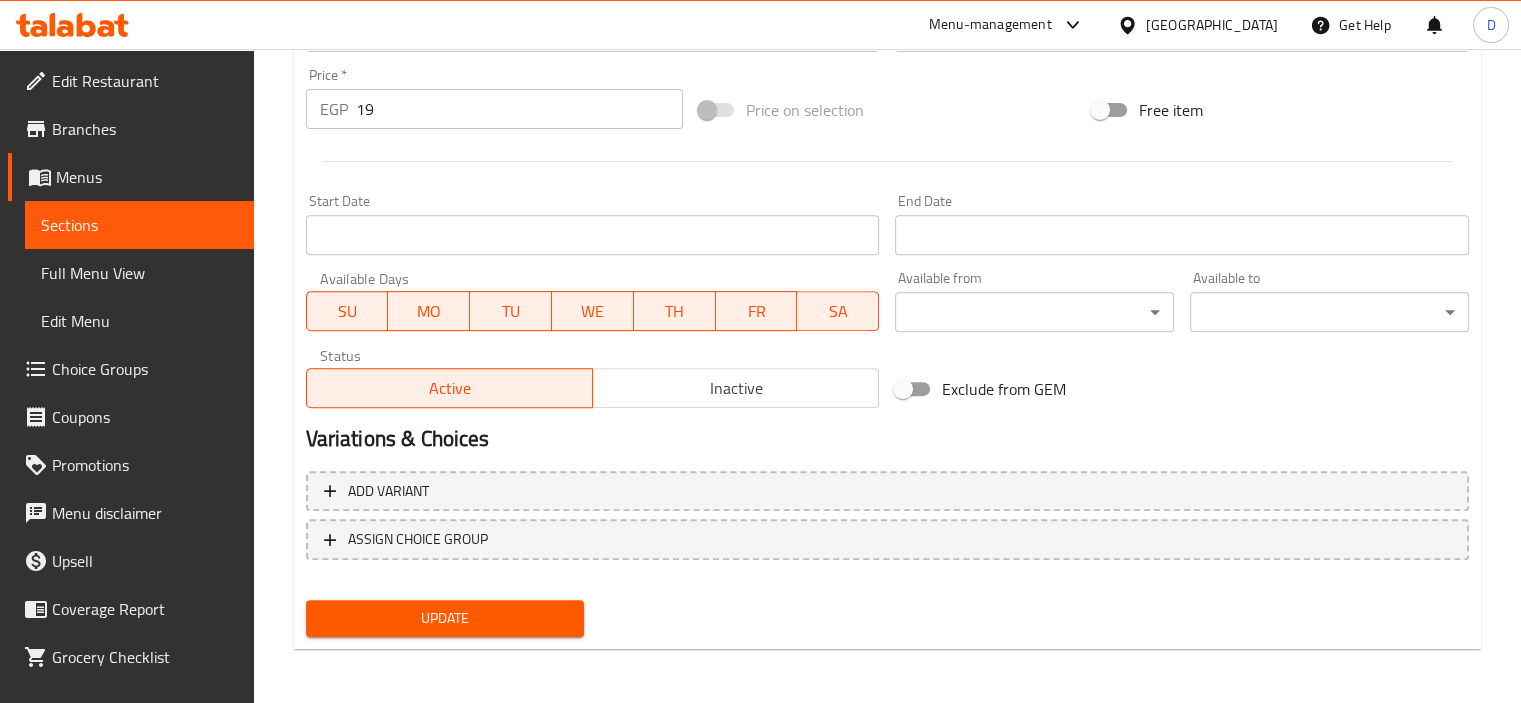 click on "Update" at bounding box center [445, 618] 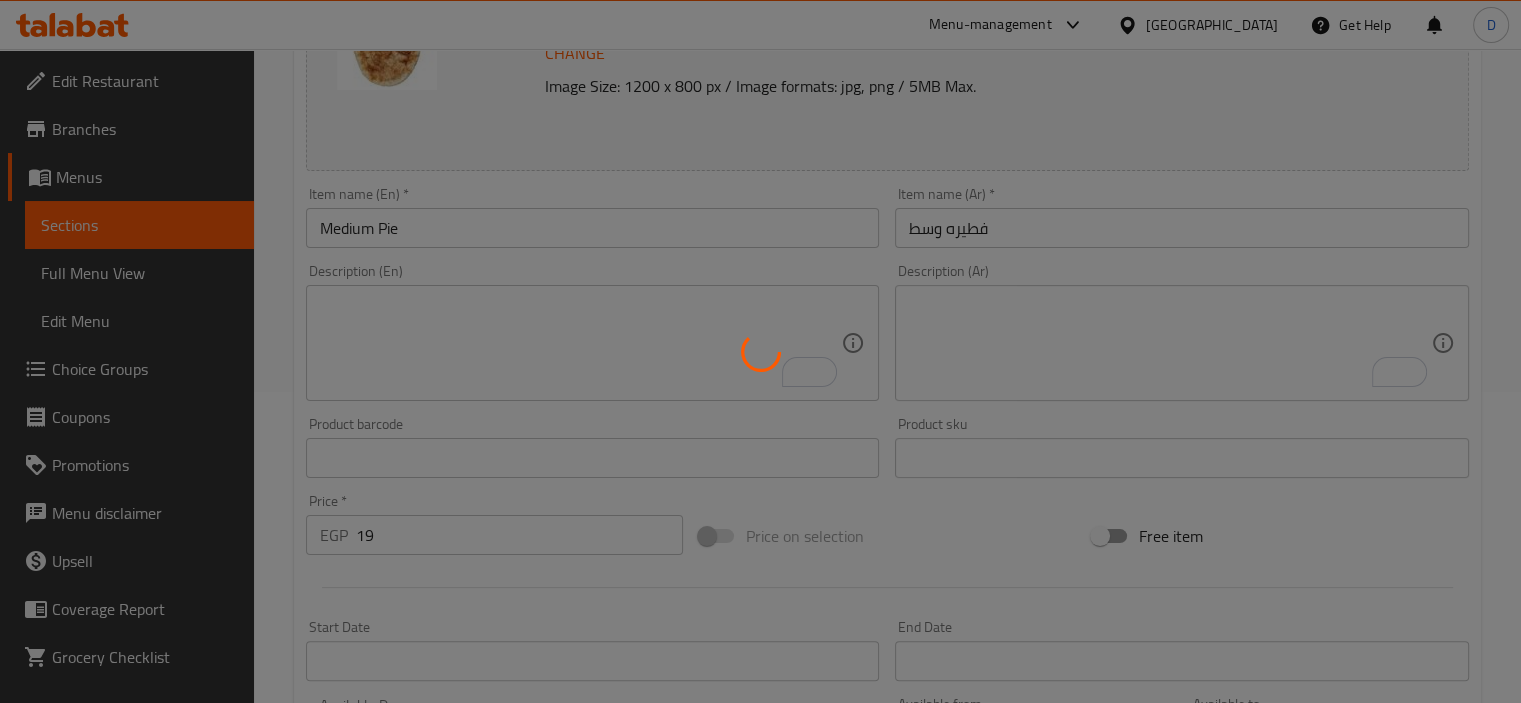 scroll, scrollTop: 0, scrollLeft: 0, axis: both 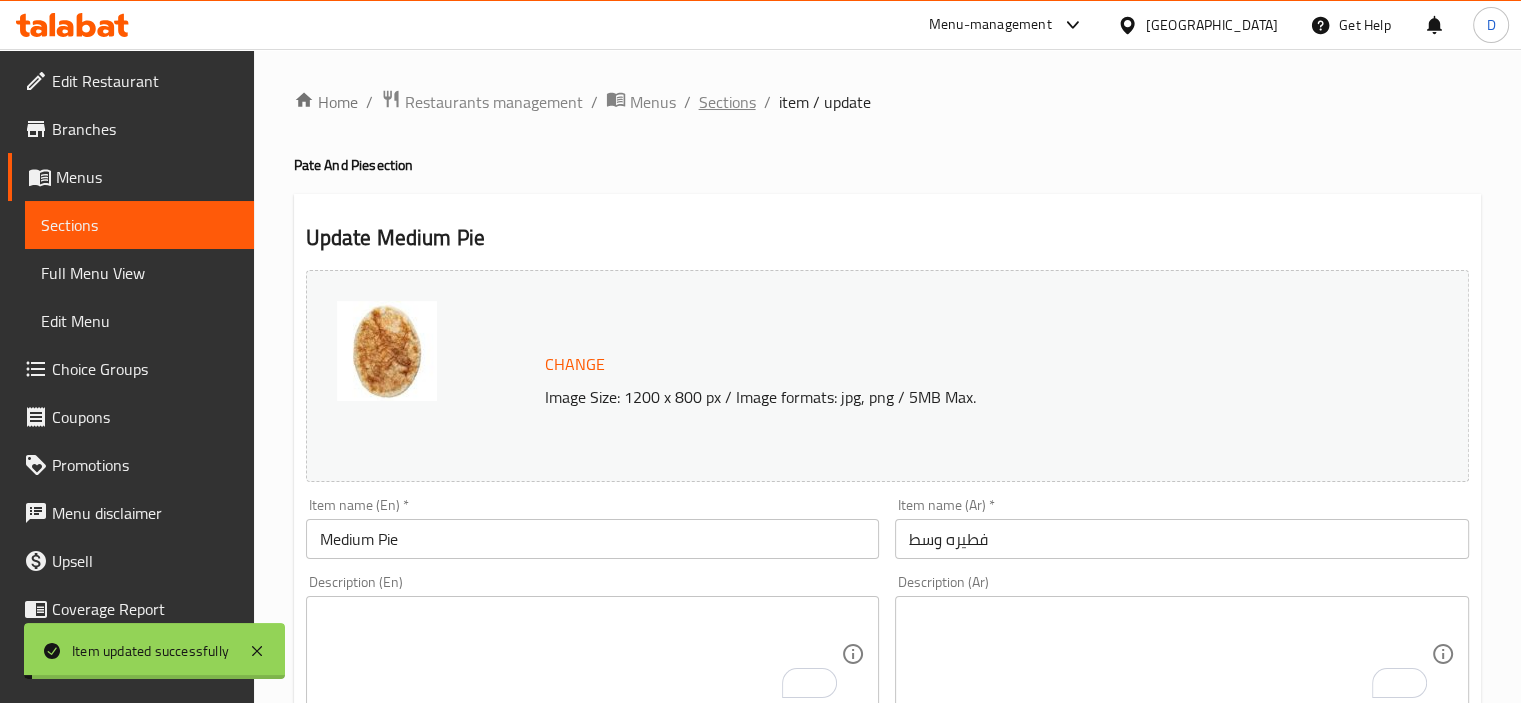 drag, startPoint x: 713, startPoint y: 81, endPoint x: 716, endPoint y: 95, distance: 14.3178215 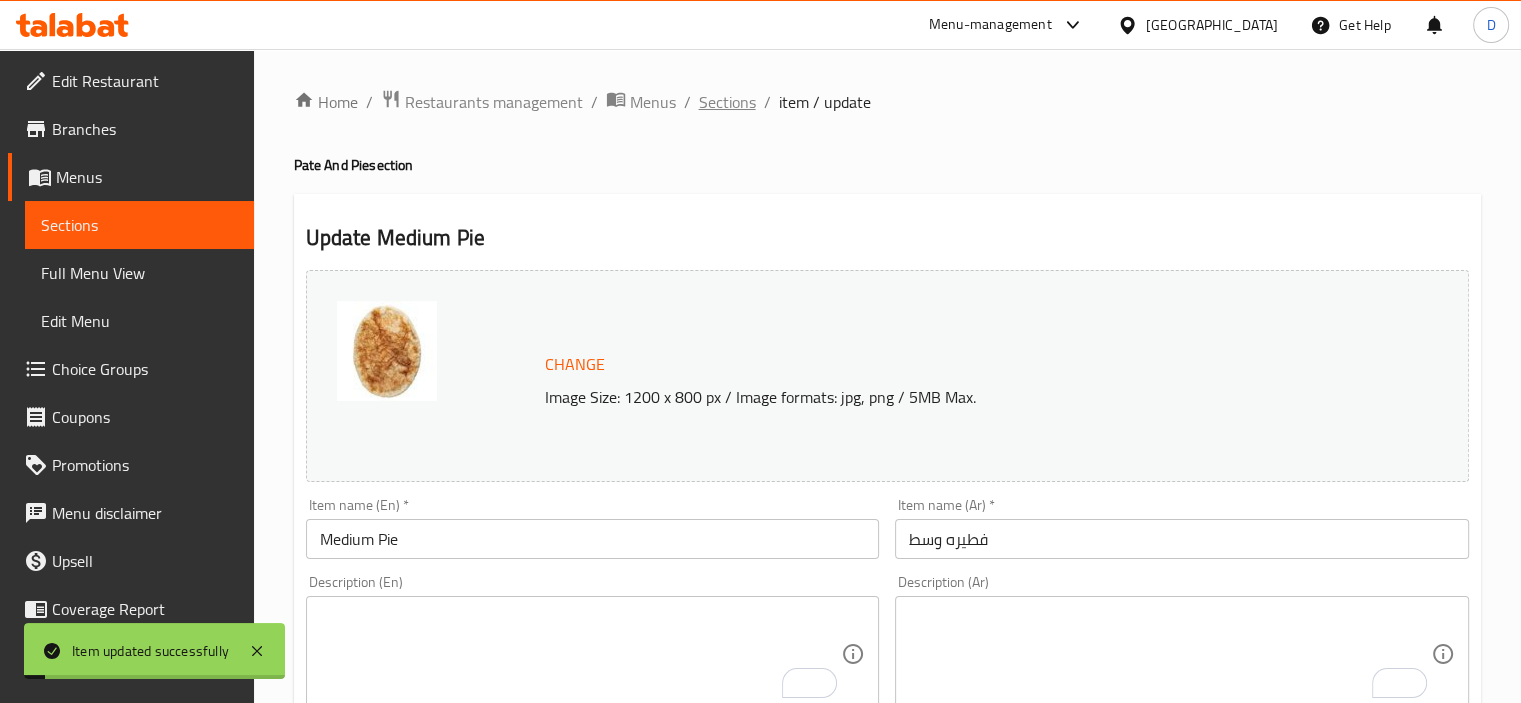 click on "Sections" at bounding box center [727, 102] 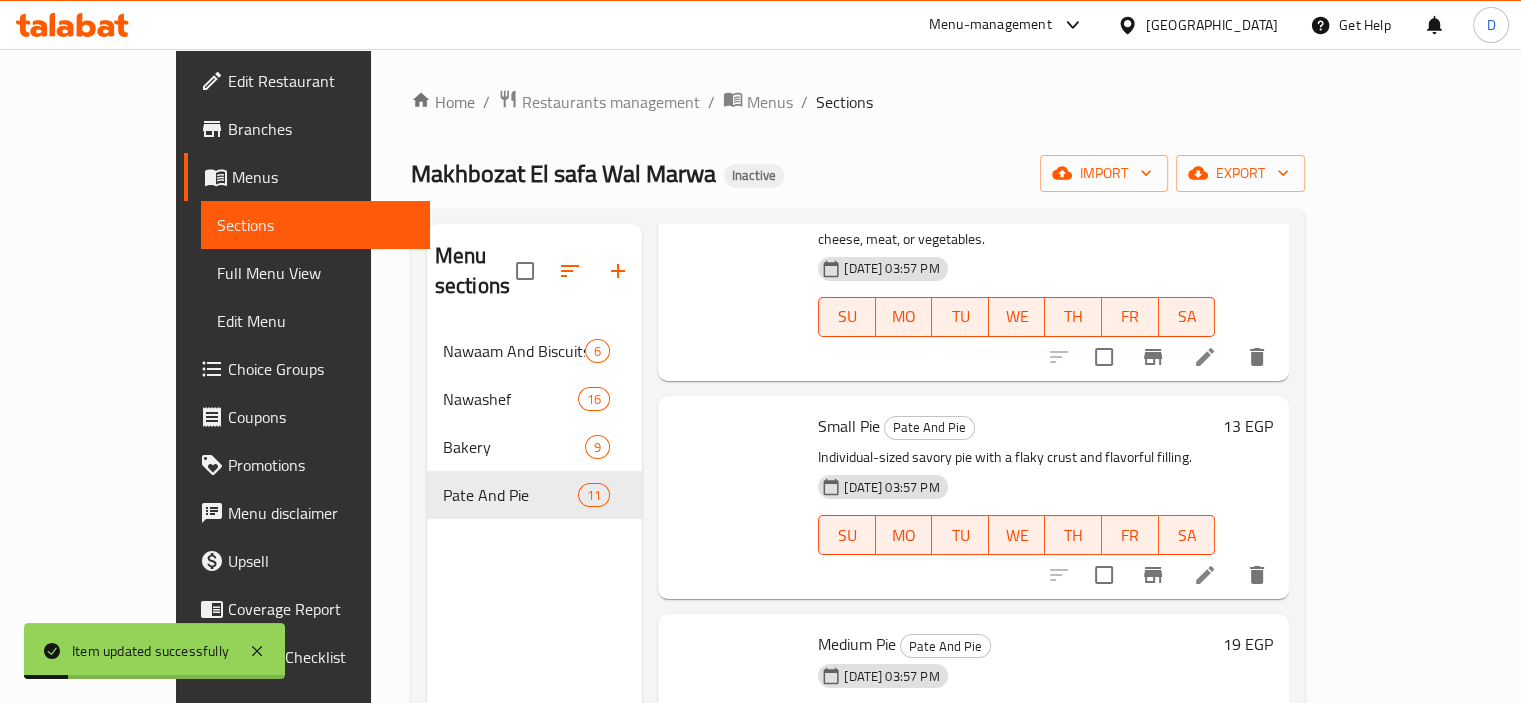 scroll, scrollTop: 1630, scrollLeft: 0, axis: vertical 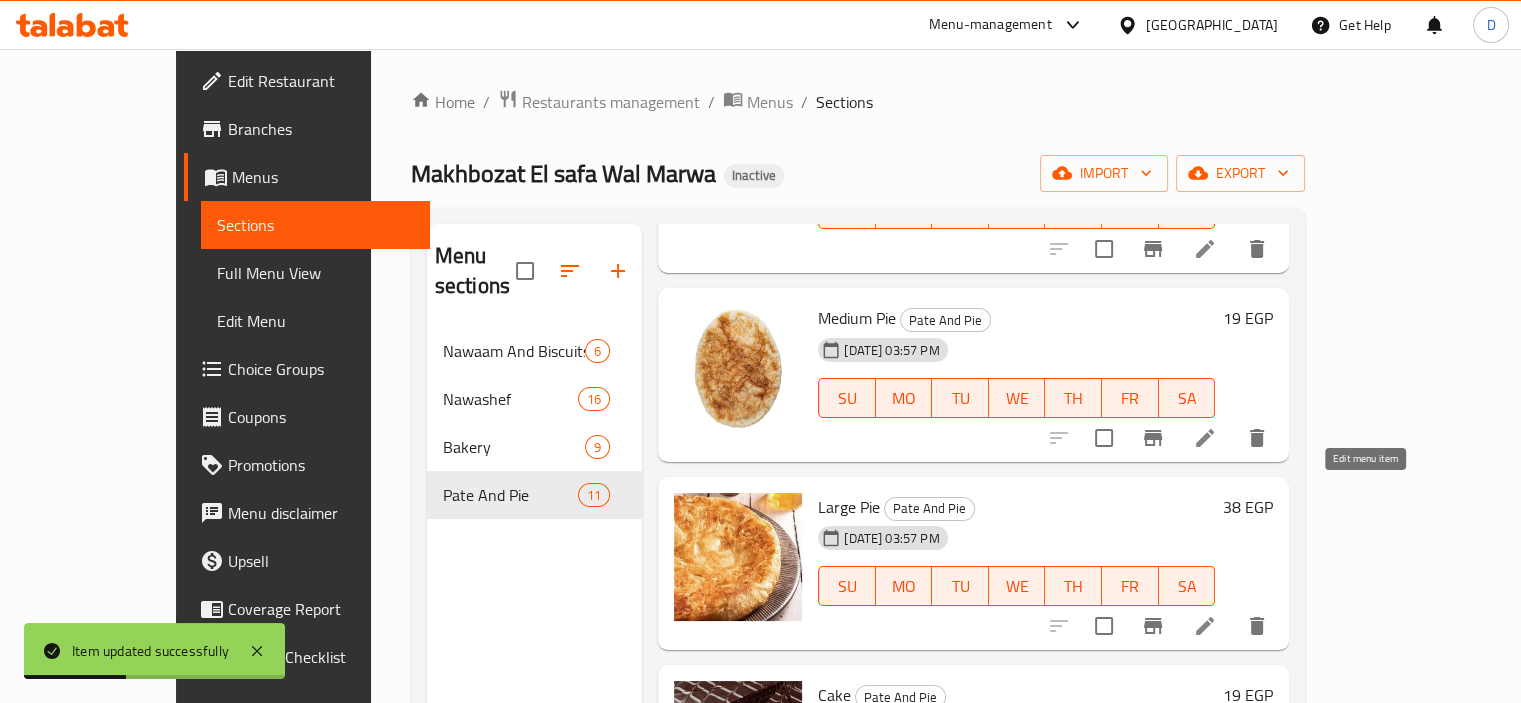 click 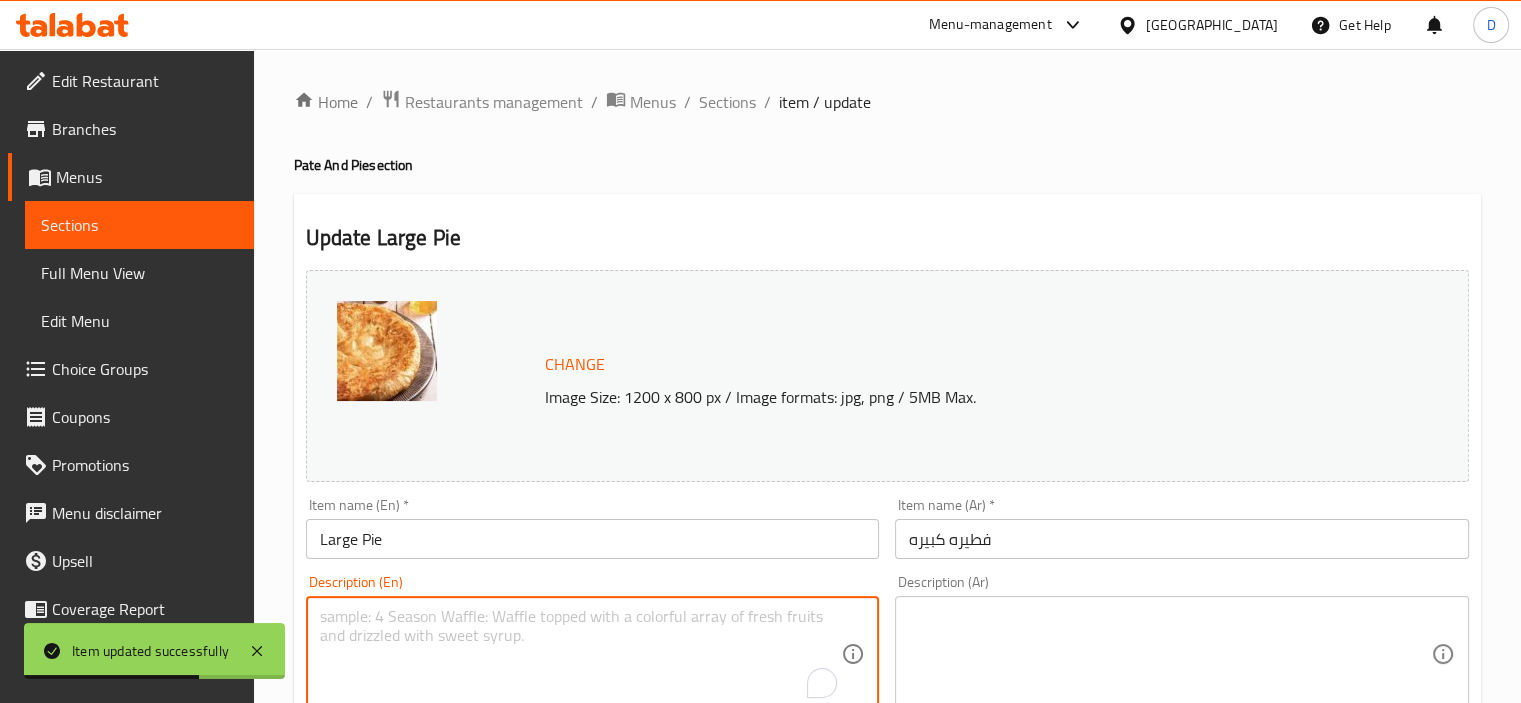 click at bounding box center [581, 654] 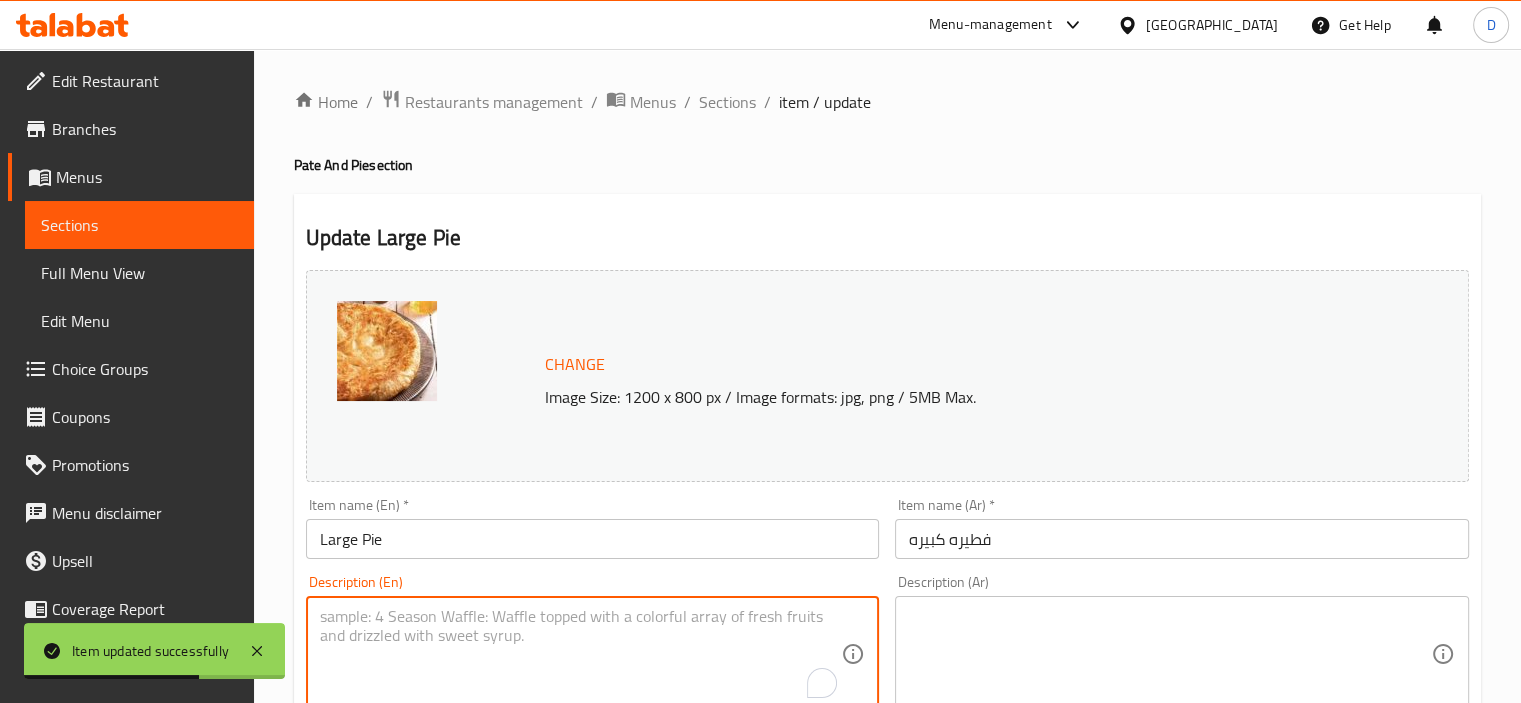 paste on "Generously sized pie suitable for family meals, packed with rich and hearty" 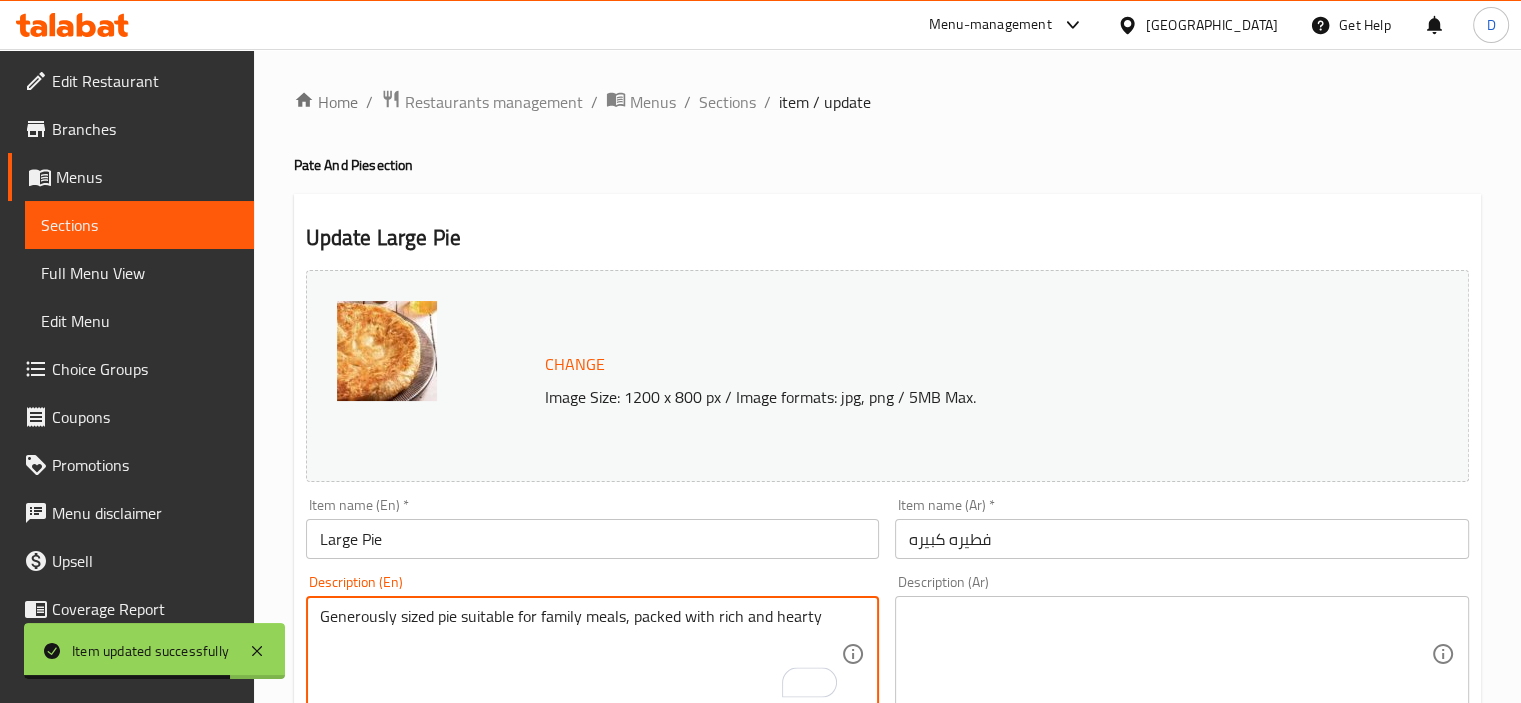 type on "Generously sized pie suitable for family meals, packed with rich and hearty" 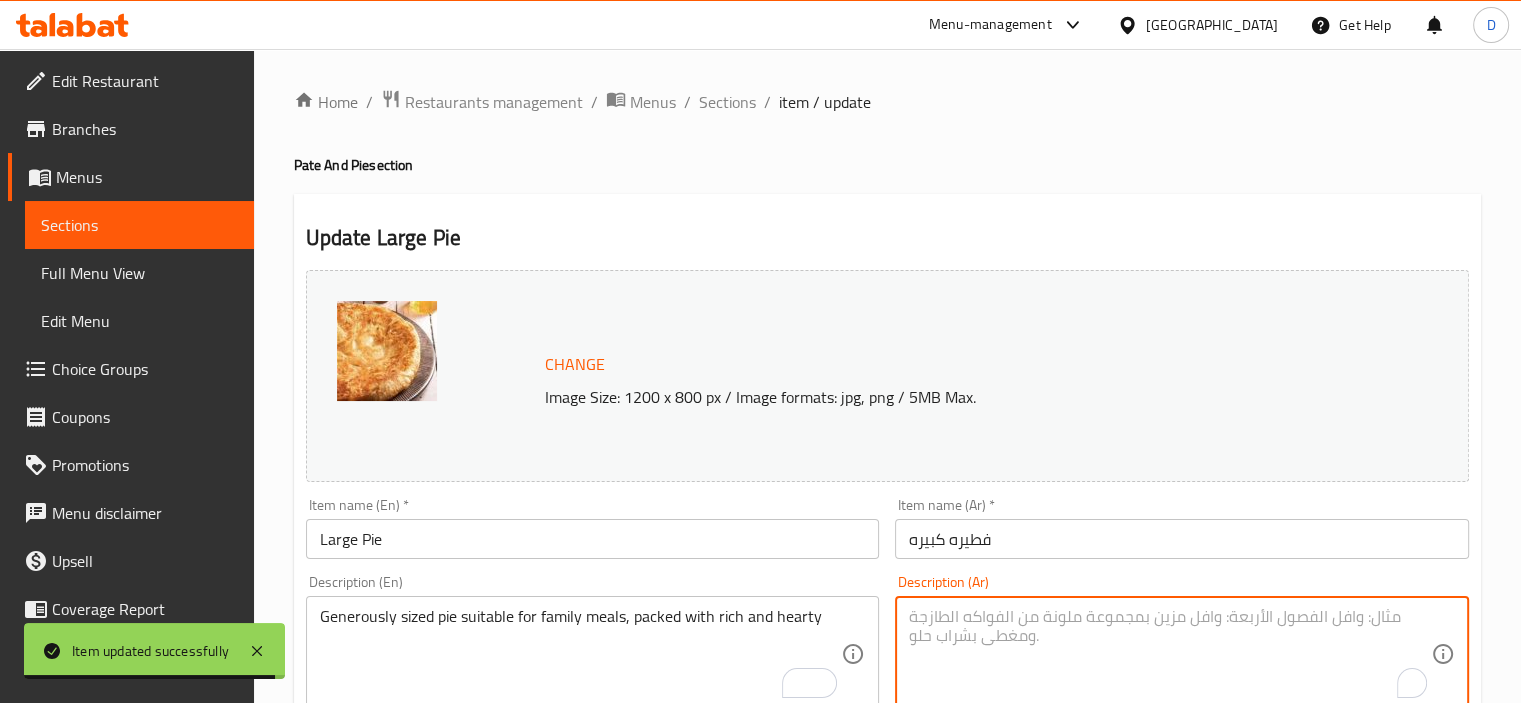 click at bounding box center [1170, 654] 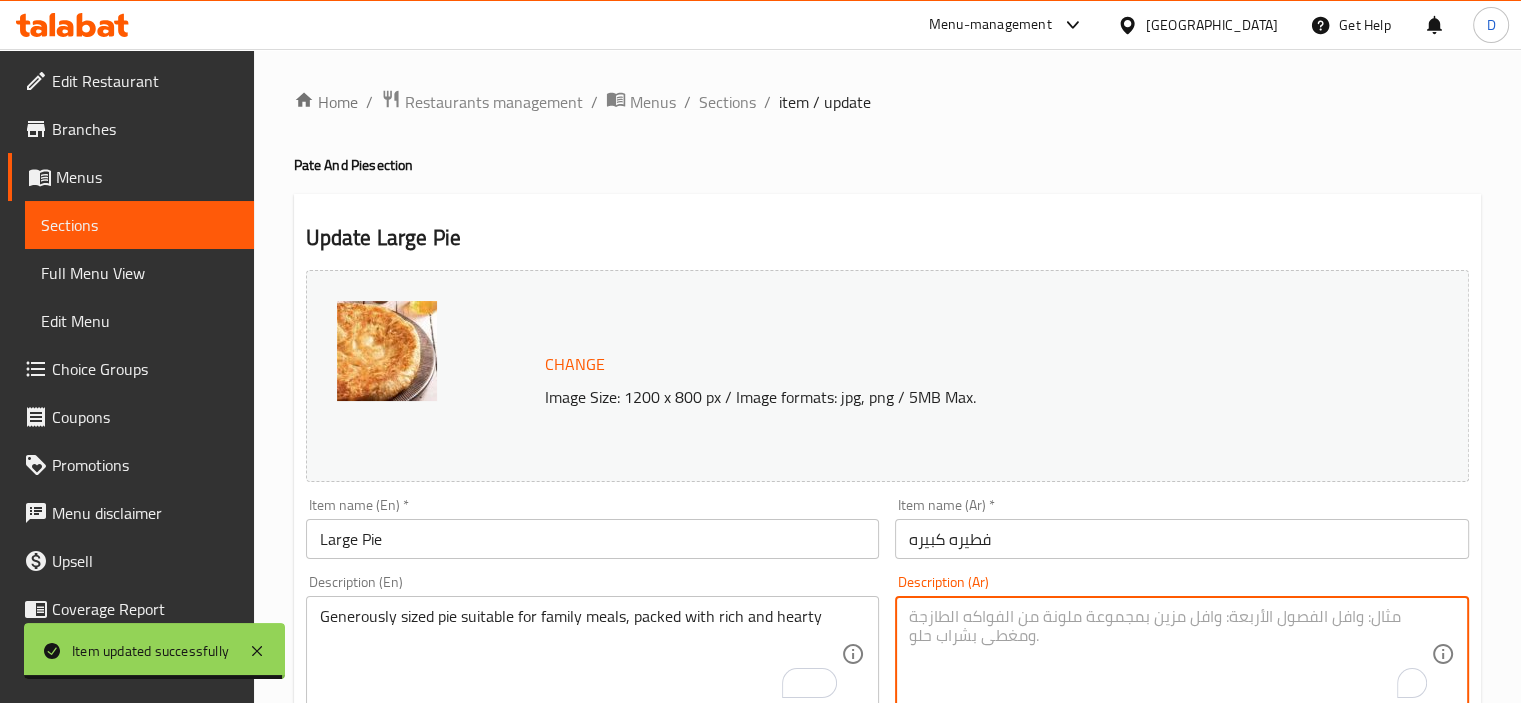 paste on "فطيرة كبيرة الحجم مناسبة للوجبات العائلية، مليئة بالعناصر الغذائية الغنية والشهية" 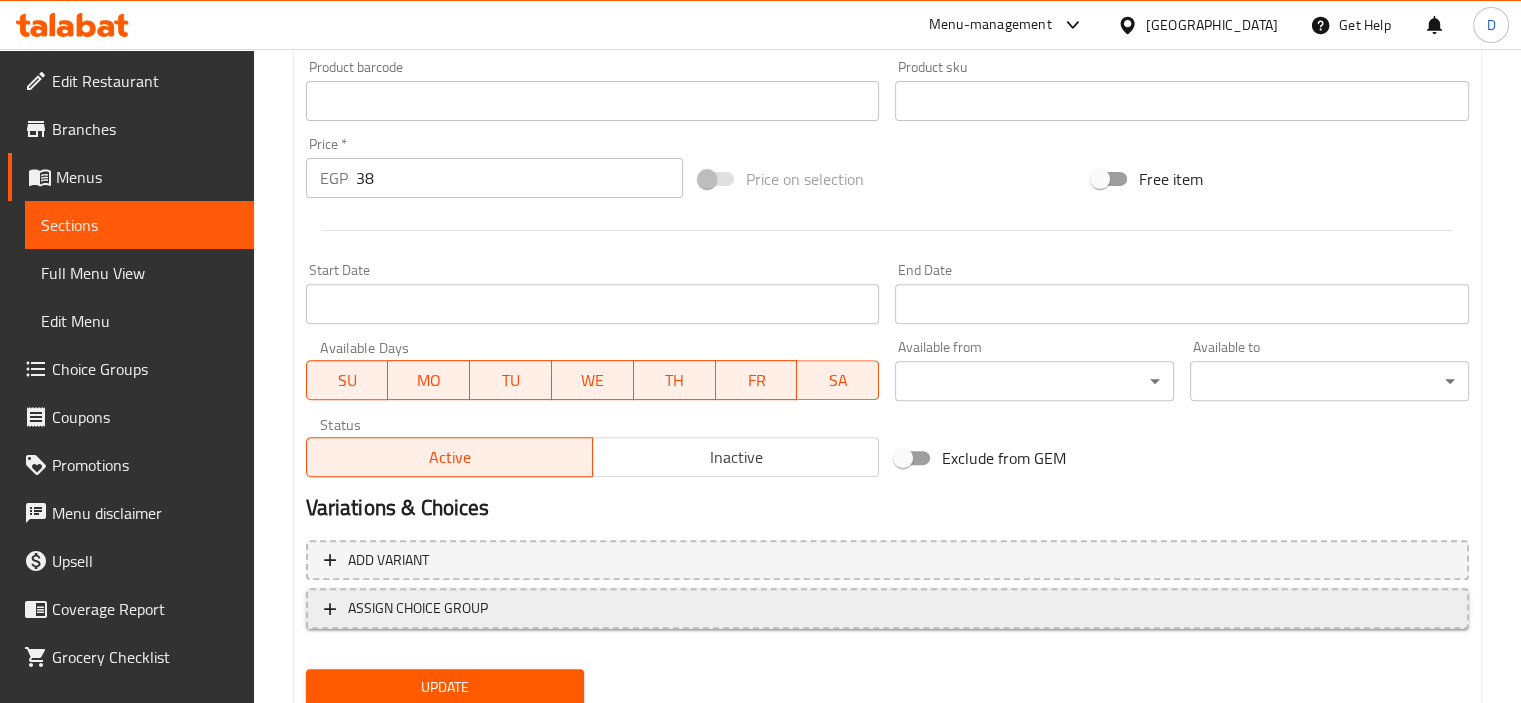 scroll, scrollTop: 737, scrollLeft: 0, axis: vertical 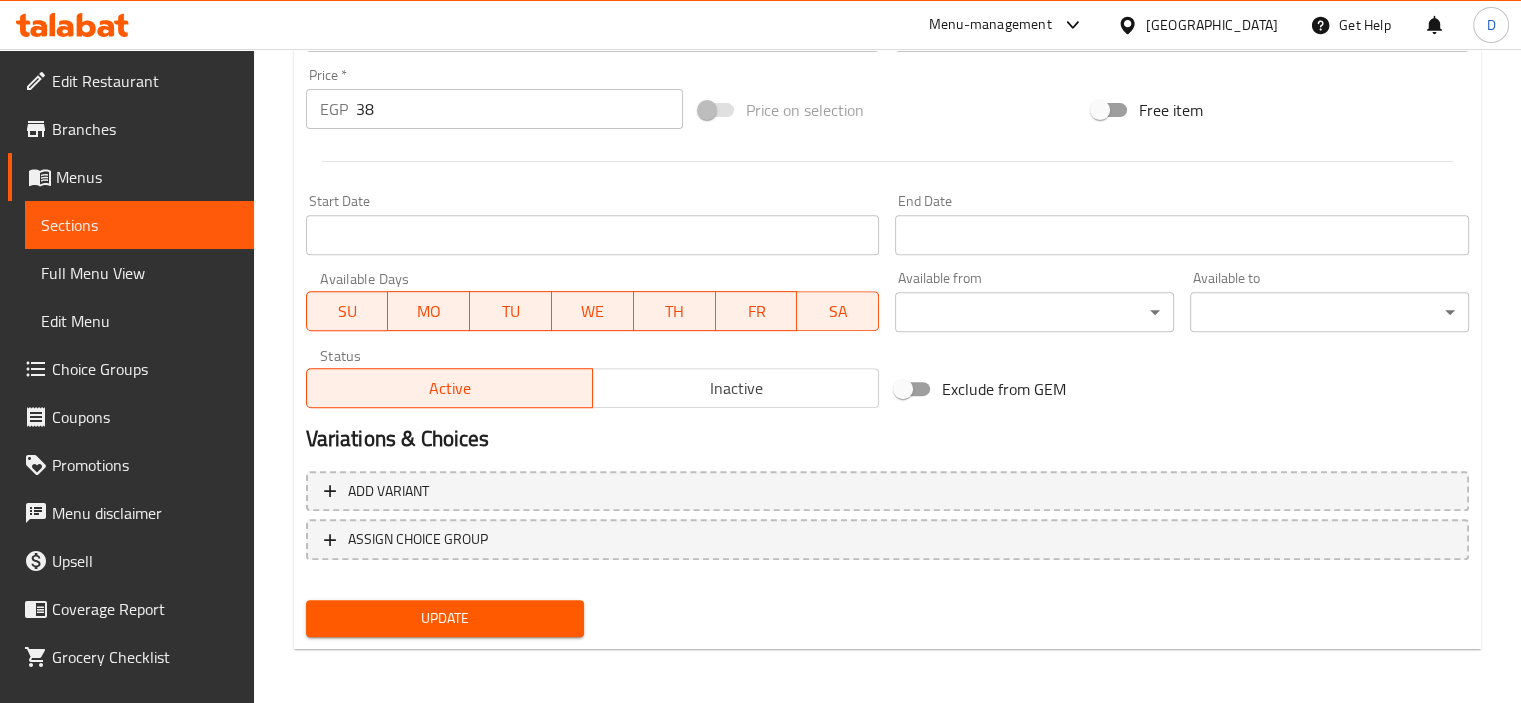 type on "فطيرة كبيرة الحجم مناسبة للوجبات العائلية، مليئة بالعناصر الغذائية الغنية والشهية" 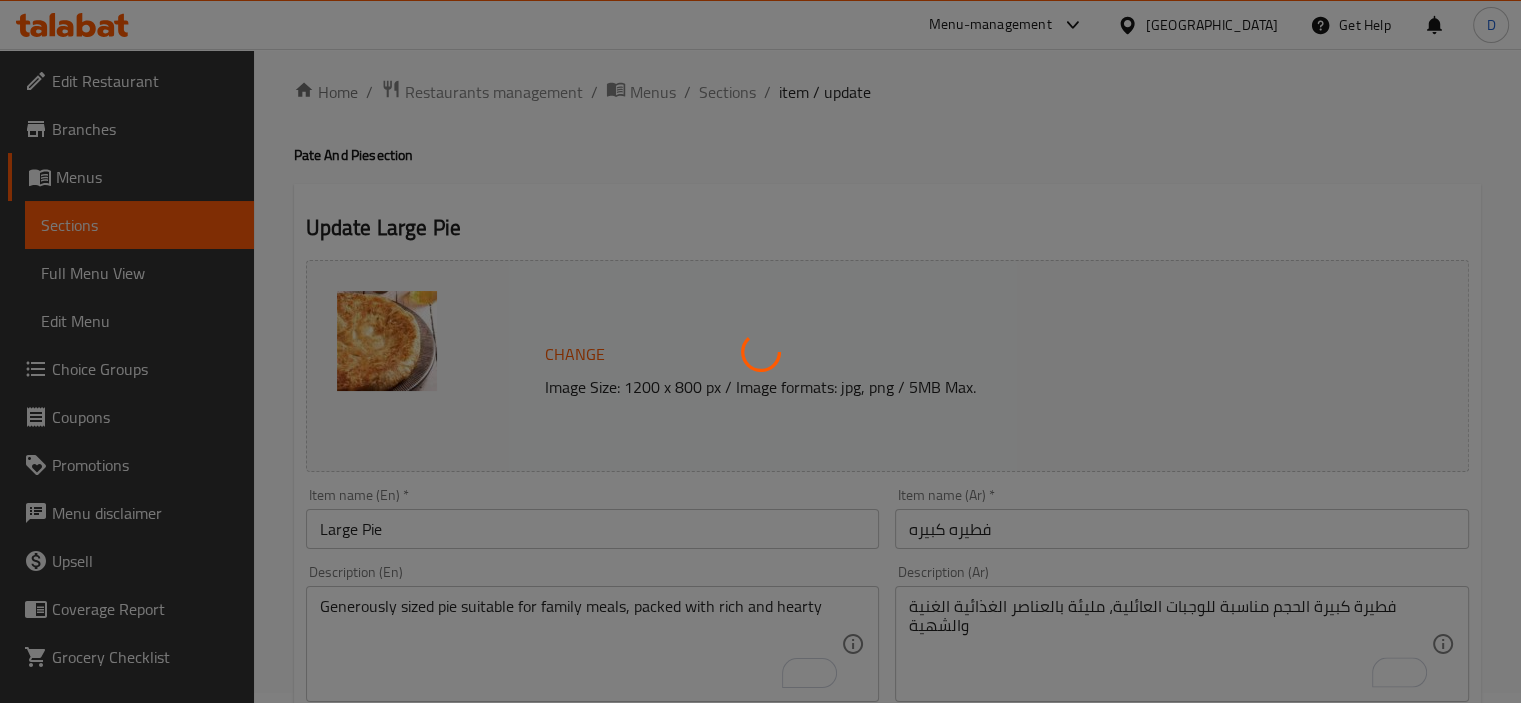 scroll, scrollTop: 0, scrollLeft: 0, axis: both 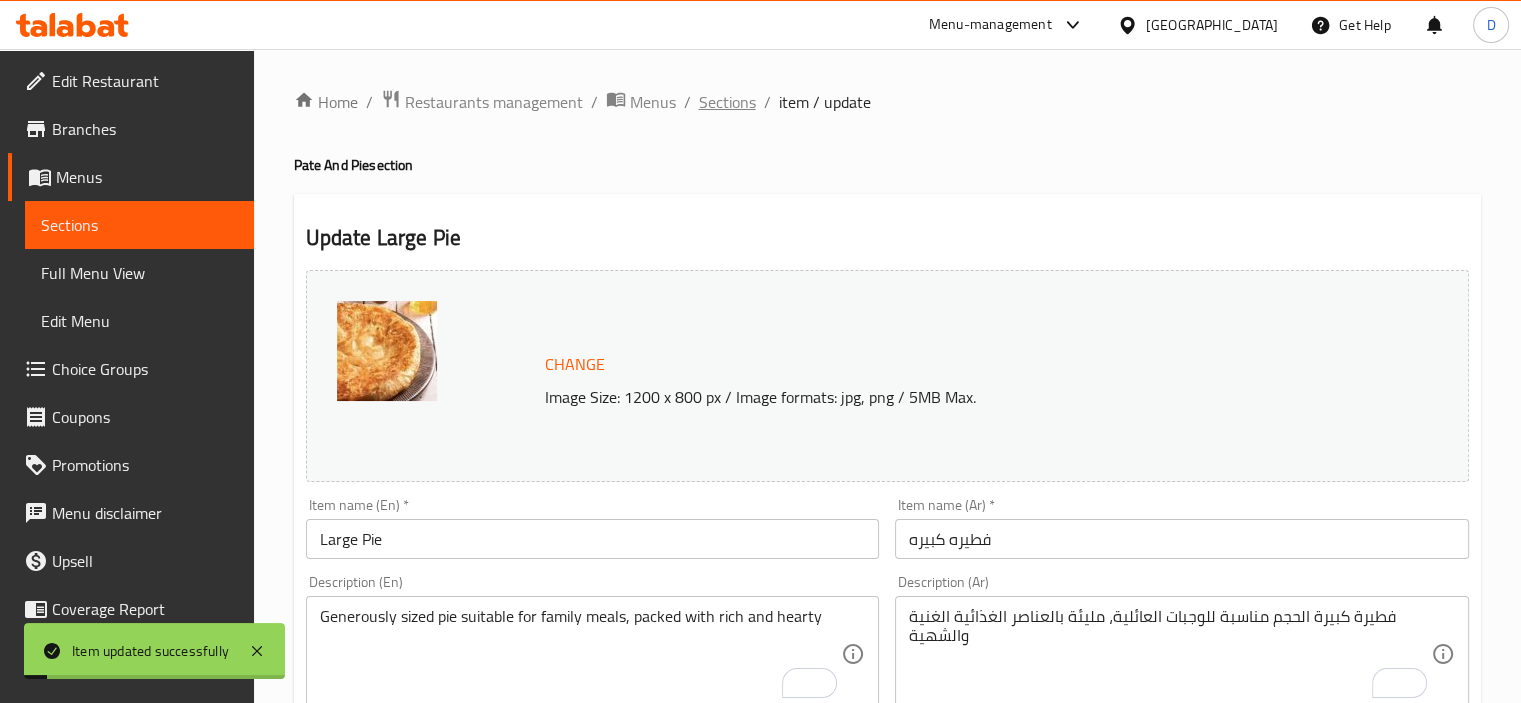 click on "Sections" at bounding box center [727, 102] 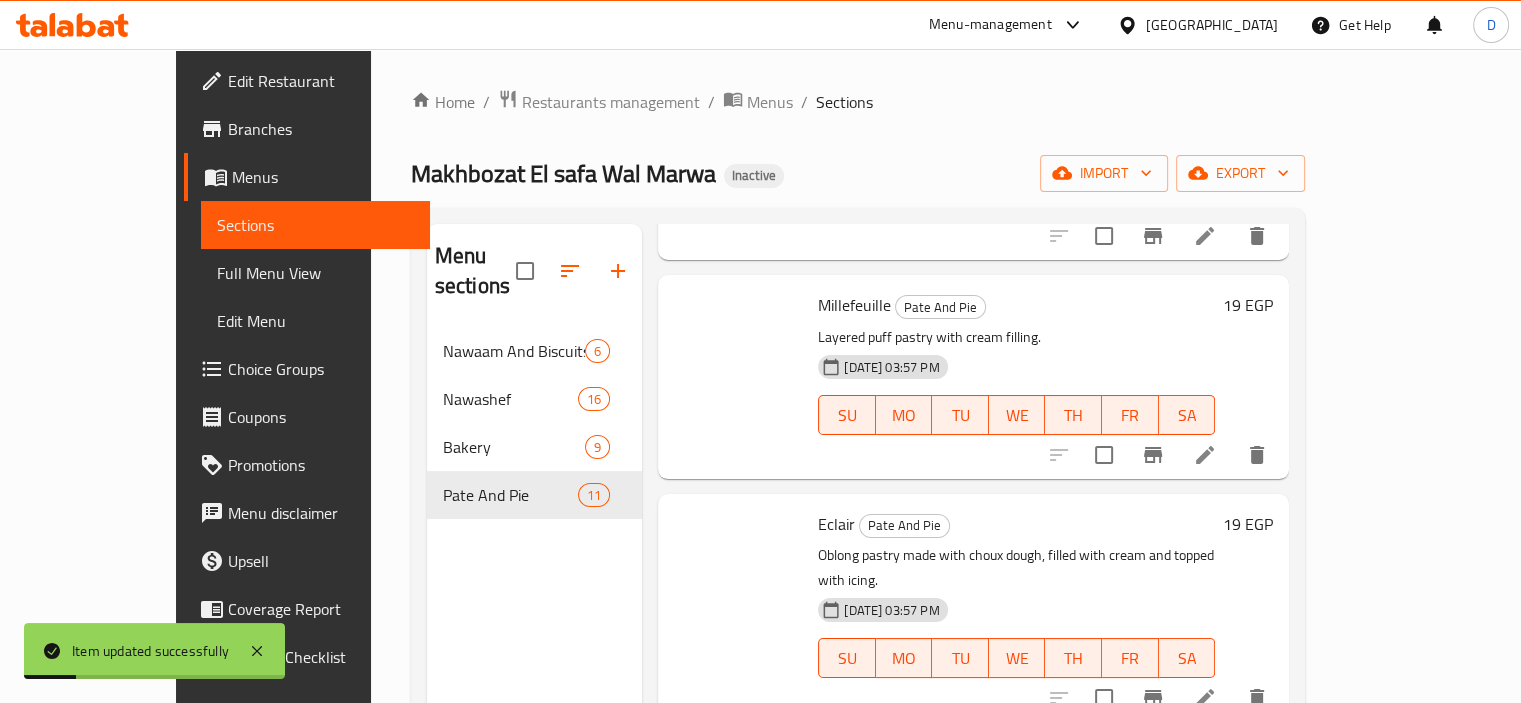 scroll, scrollTop: 1660, scrollLeft: 0, axis: vertical 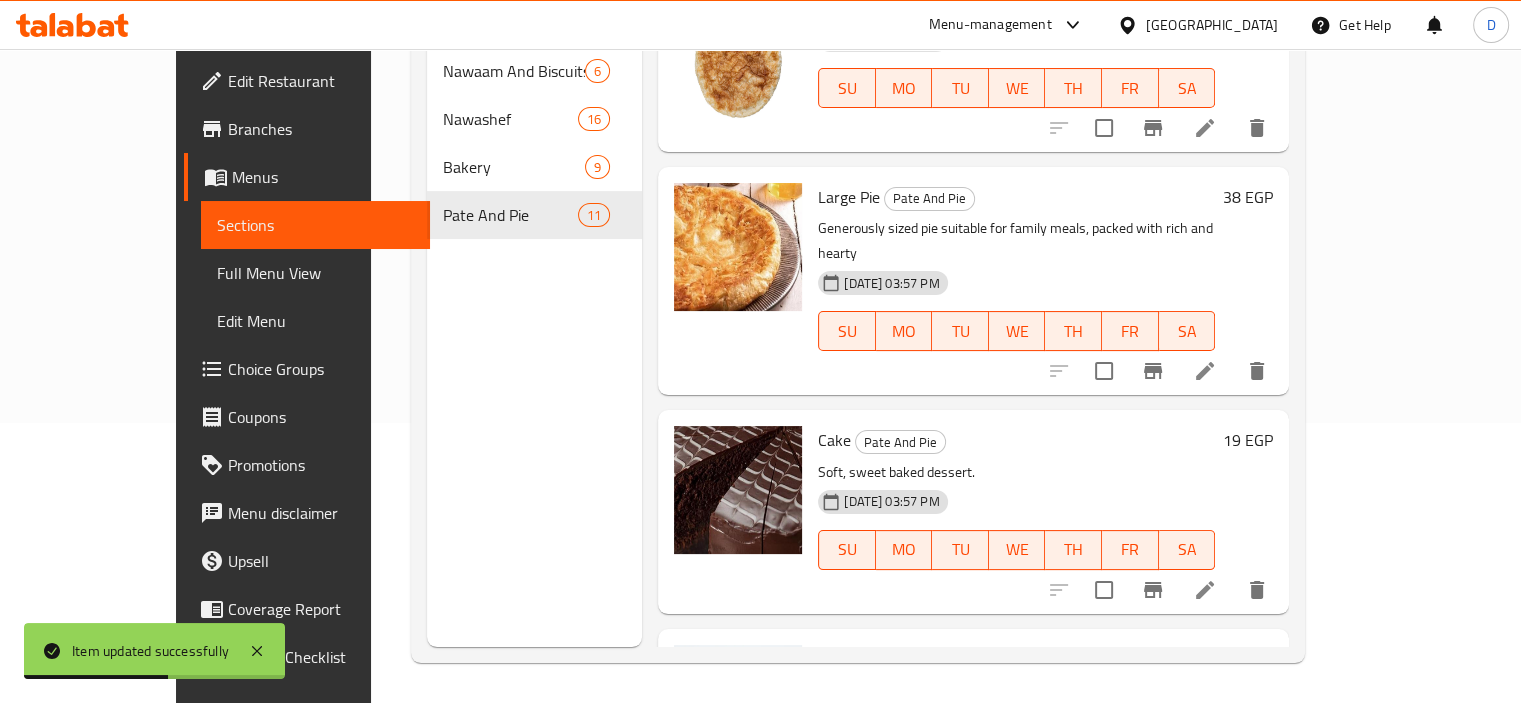 click on "Nutella Donuts" at bounding box center (869, 659) 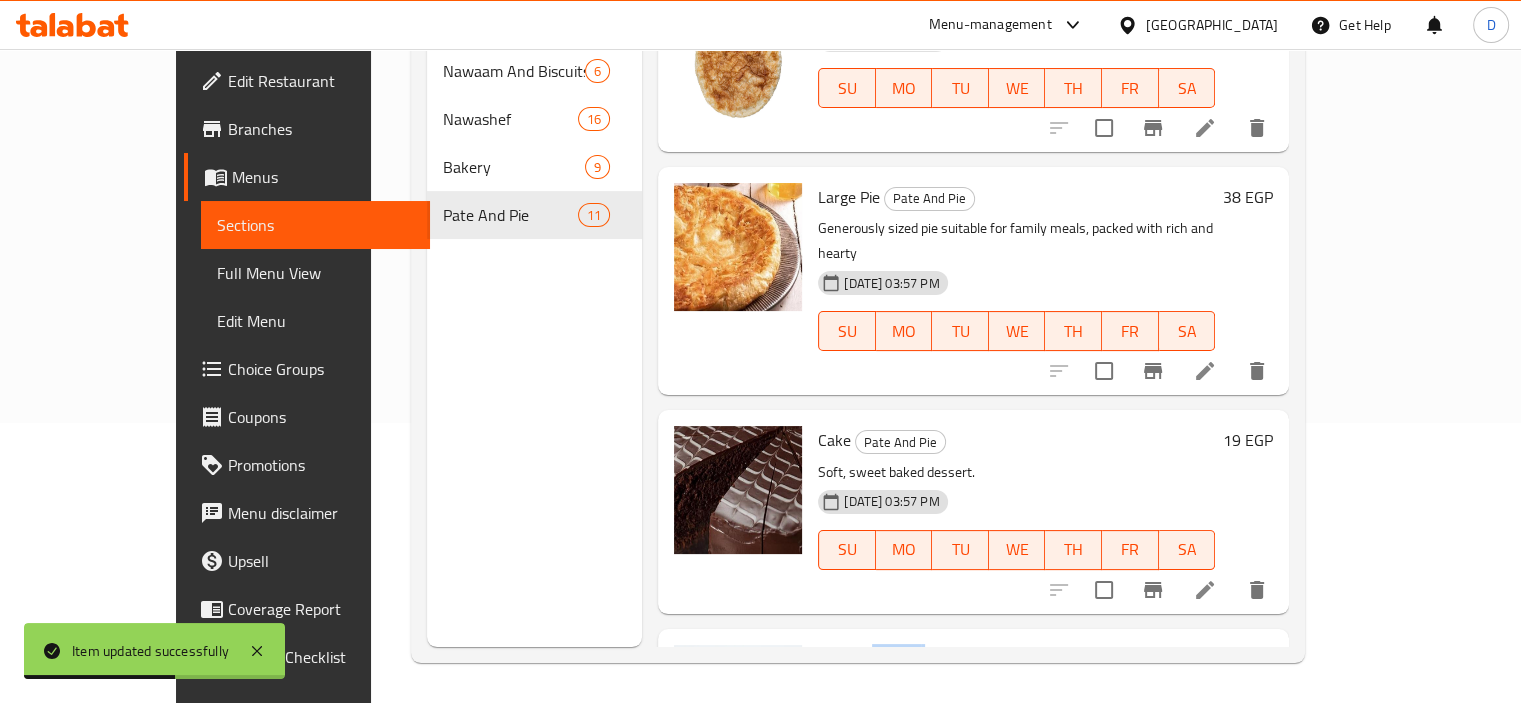 click on "Nutella Donuts" at bounding box center (869, 659) 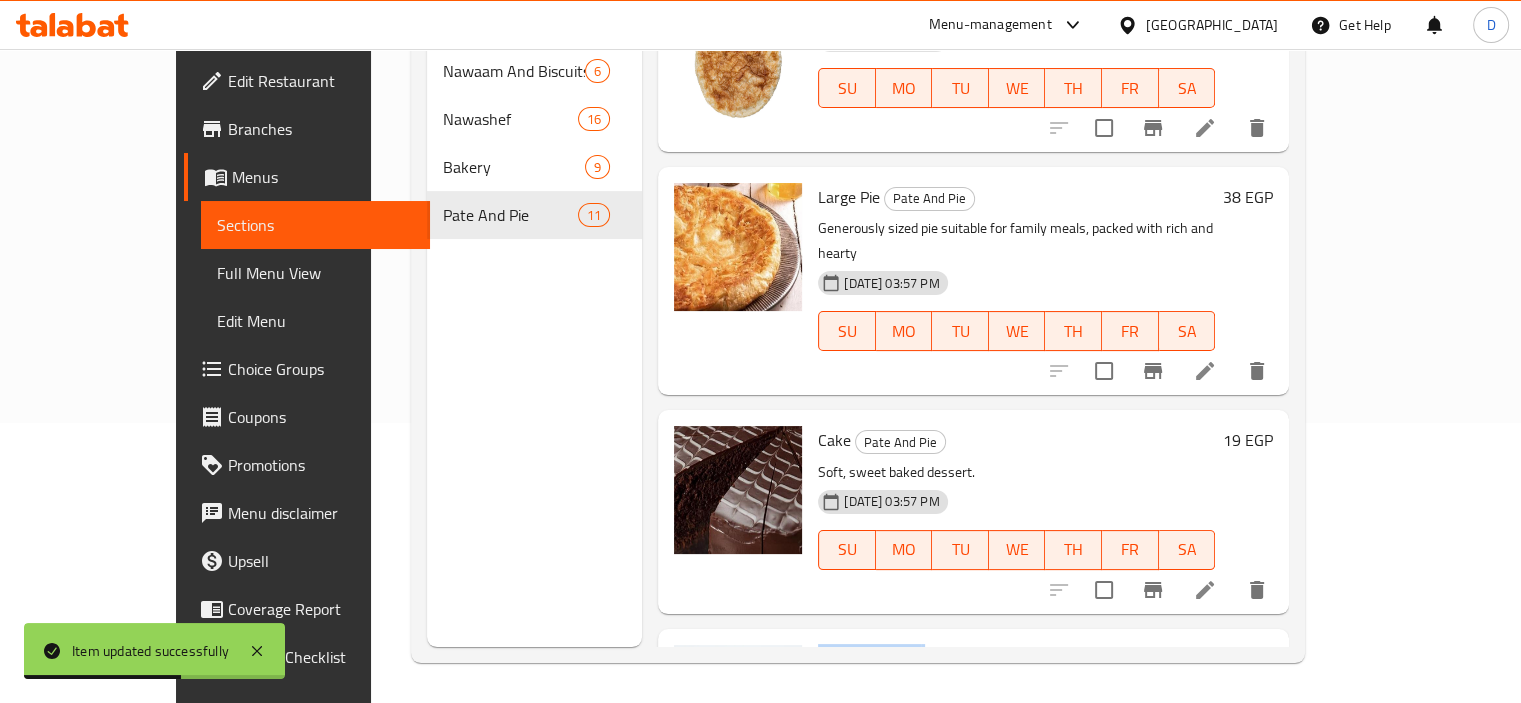 click on "Nutella Donuts" at bounding box center (869, 659) 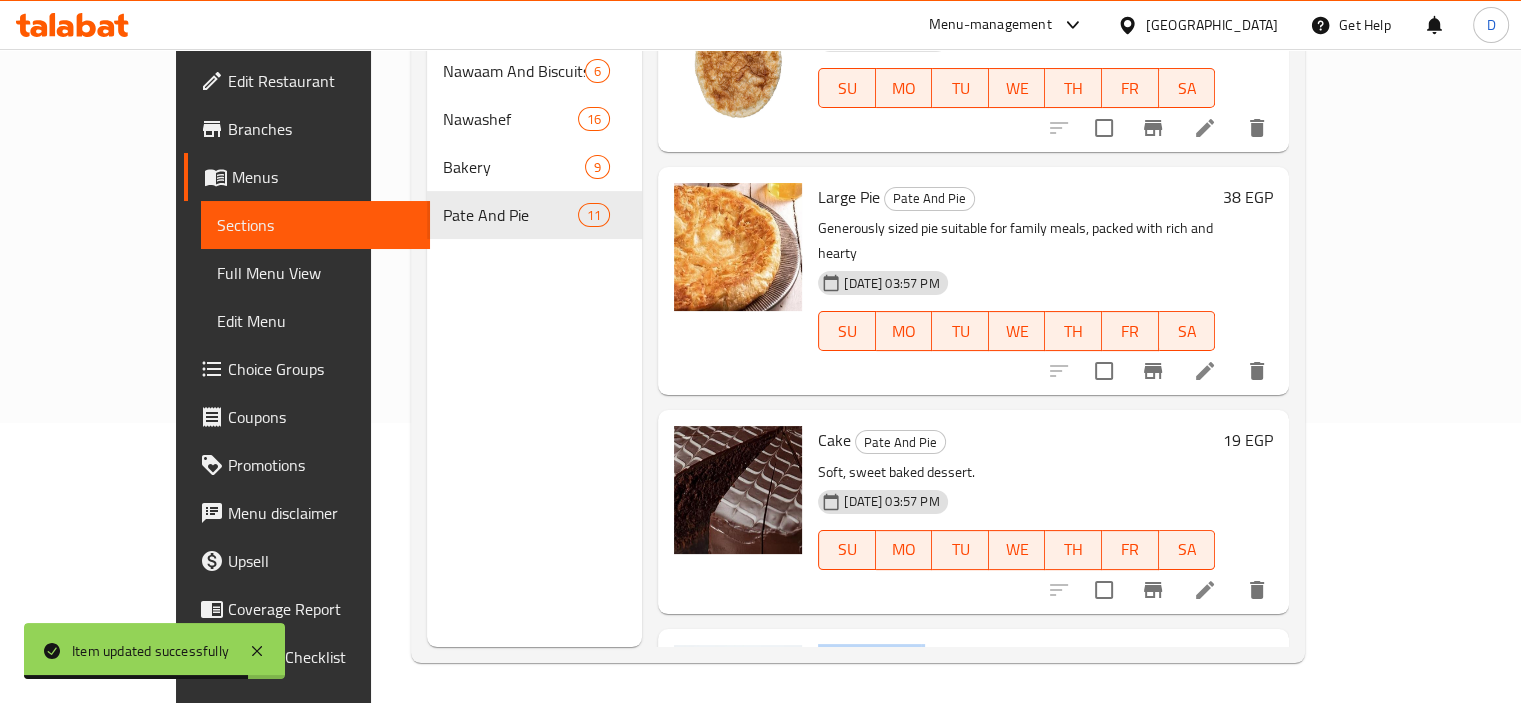 click 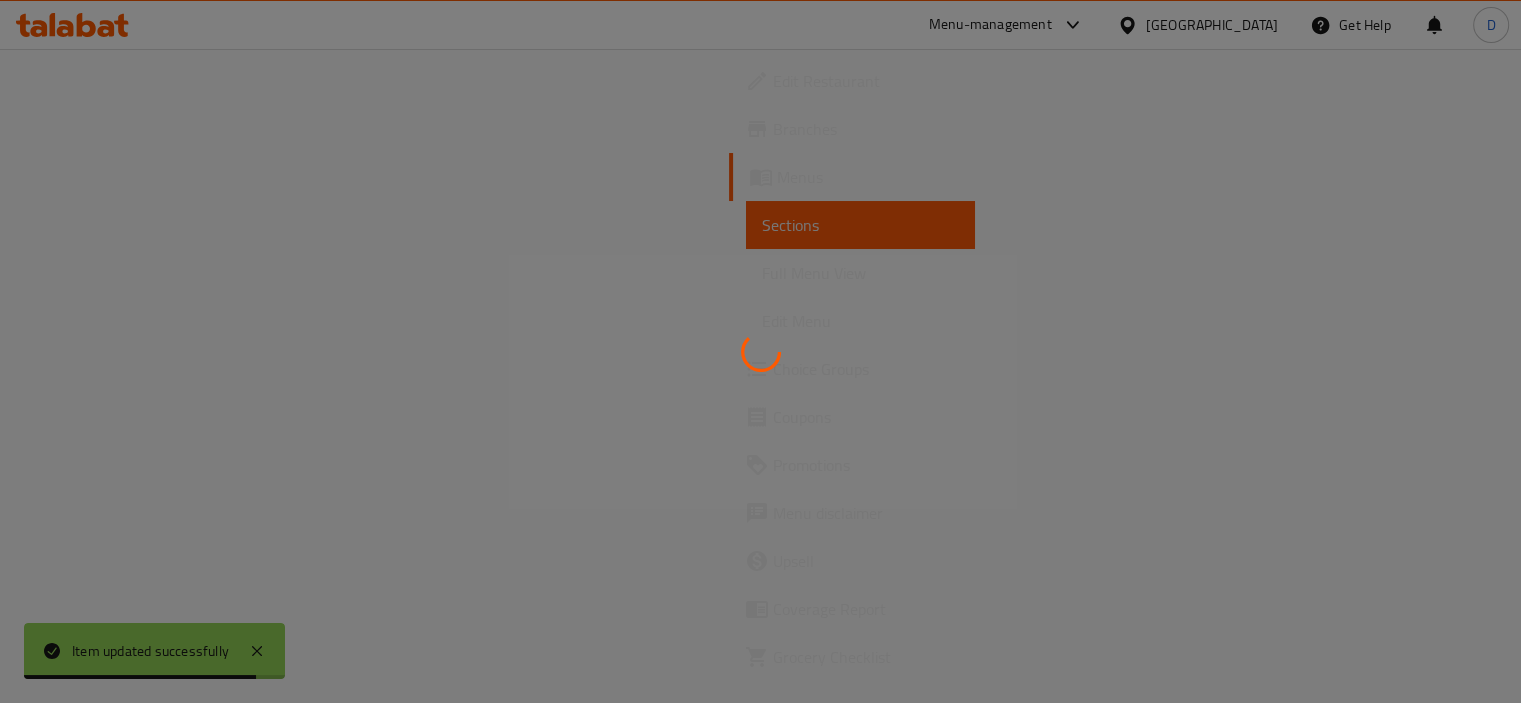 scroll, scrollTop: 0, scrollLeft: 0, axis: both 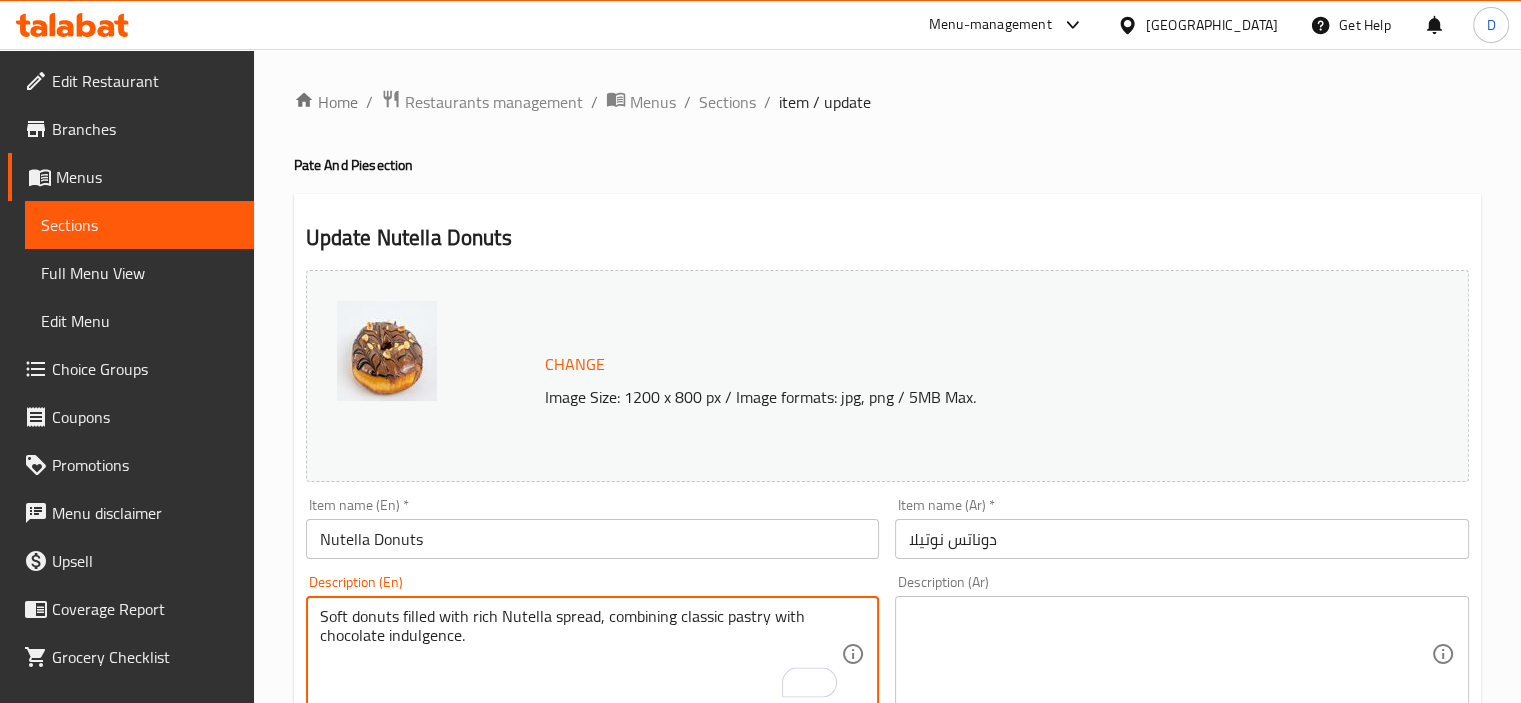 type on "Soft donuts filled with rich Nutella spread, combining classic pastry with chocolate indulgence." 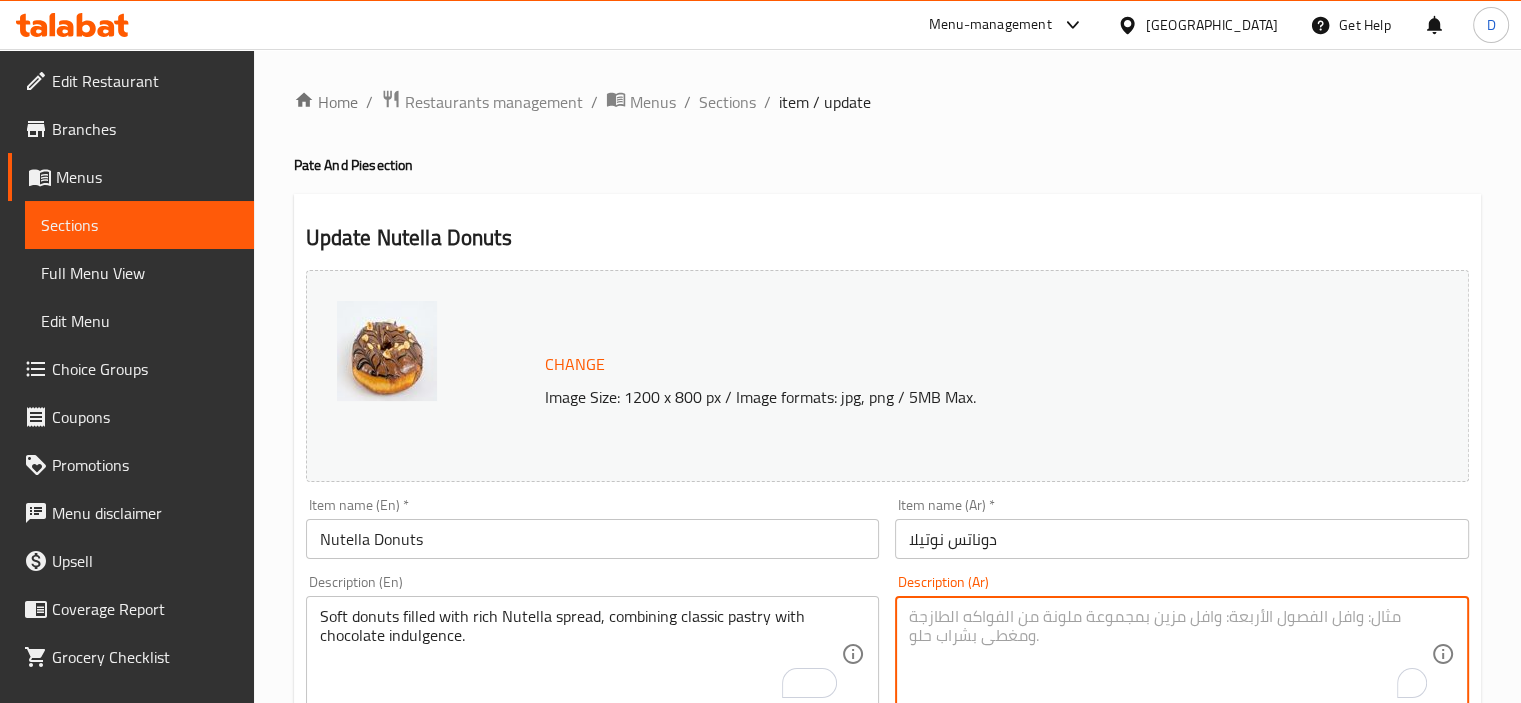 click at bounding box center (1170, 654) 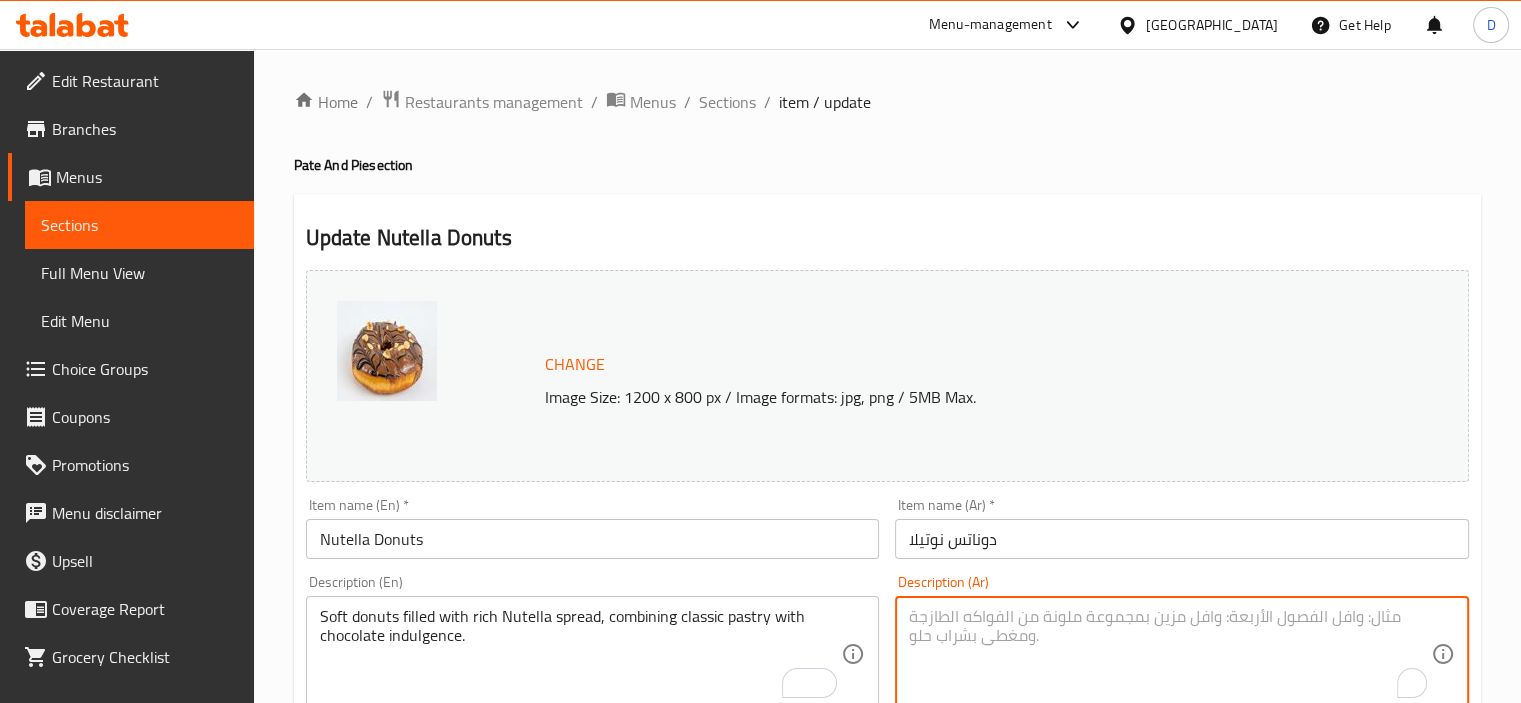 paste on "دونات ناعمة محشوة بكريمة النوتيلا الغنية، تجمع بين المعجنات الكلاسيكية مع متعة الشوكولاتة." 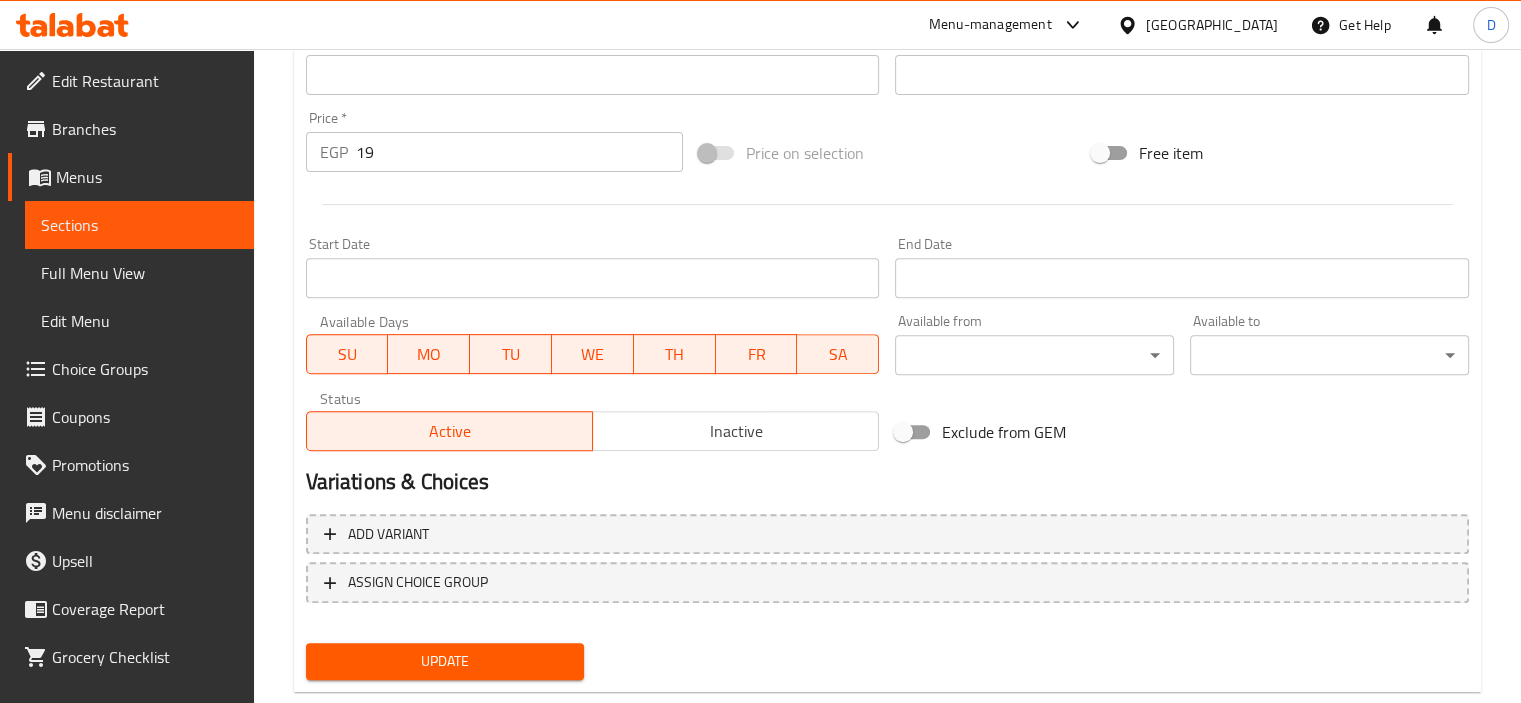 scroll, scrollTop: 737, scrollLeft: 0, axis: vertical 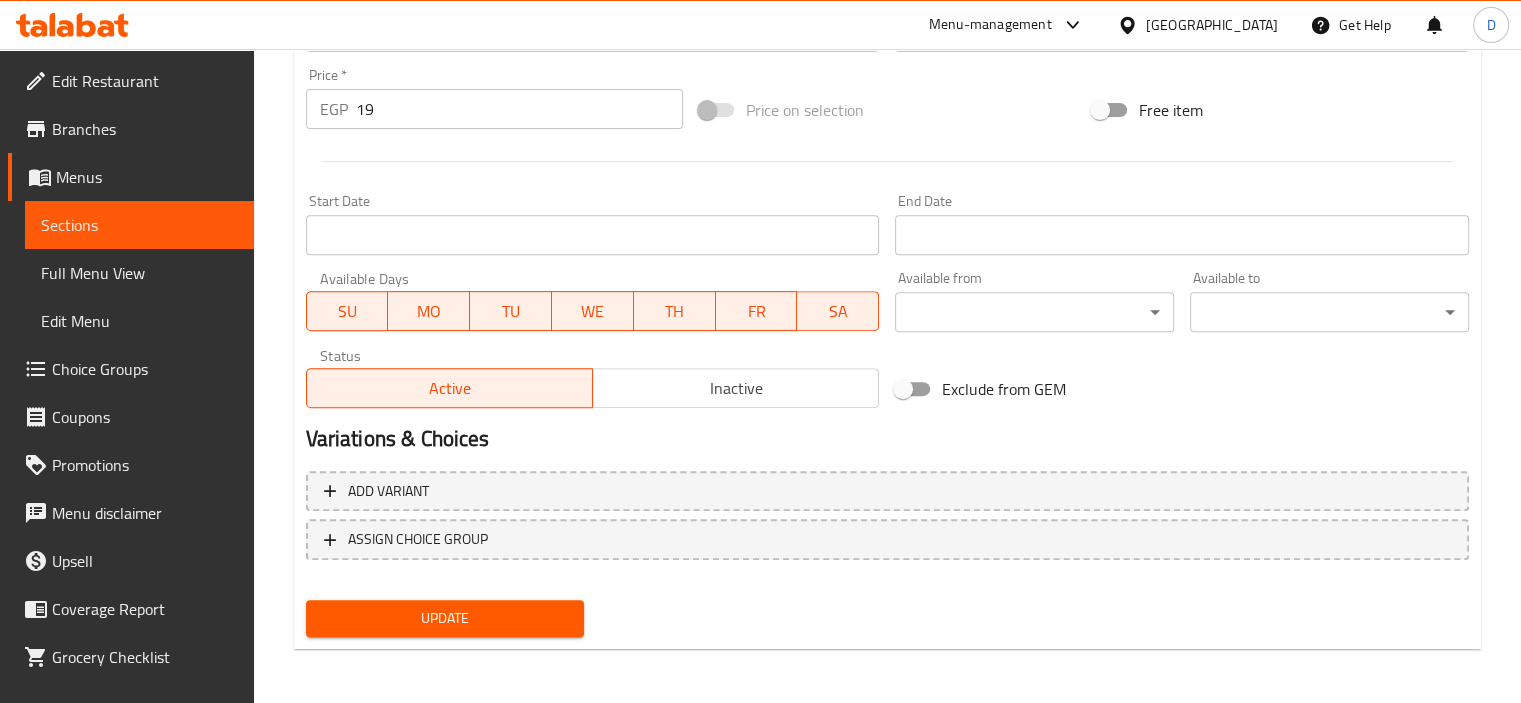 click on "Update" at bounding box center [445, 618] 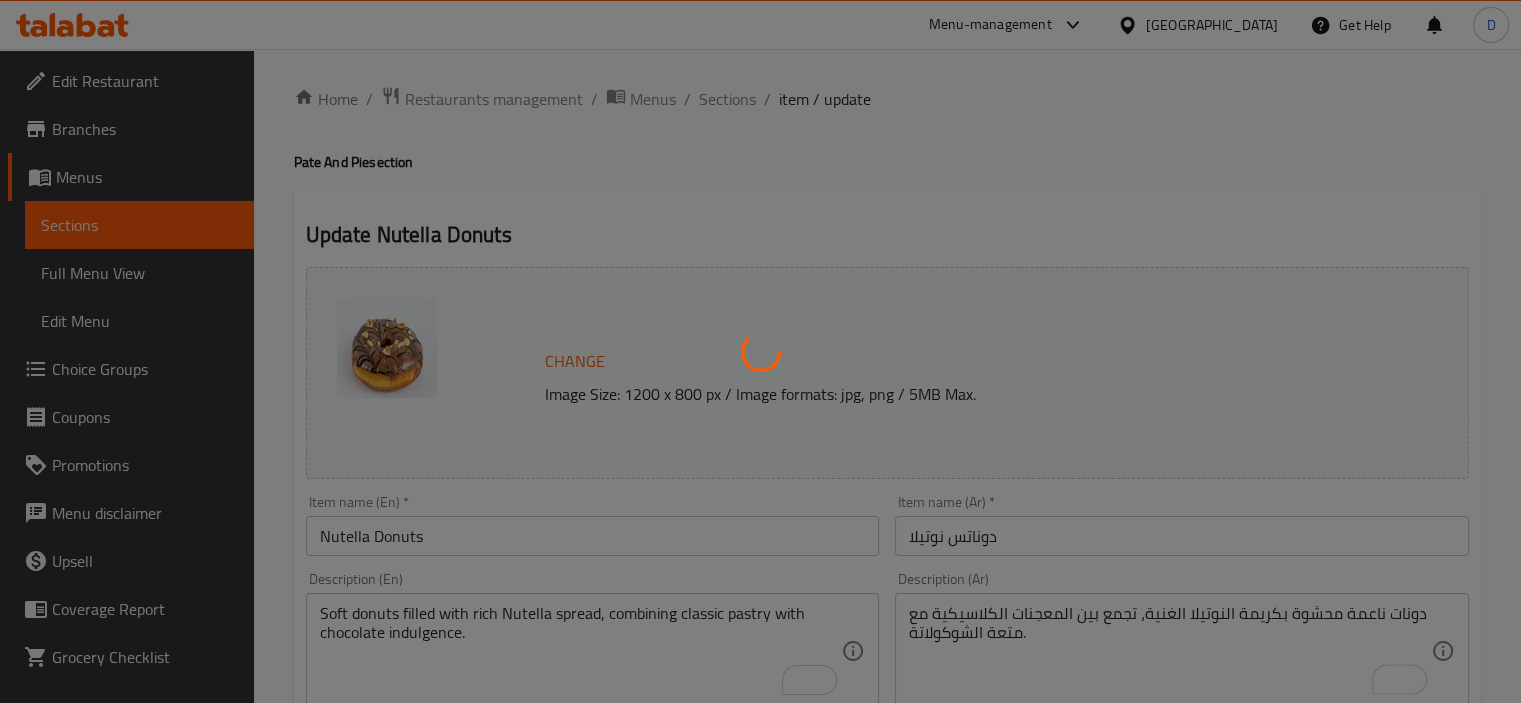 scroll, scrollTop: 0, scrollLeft: 0, axis: both 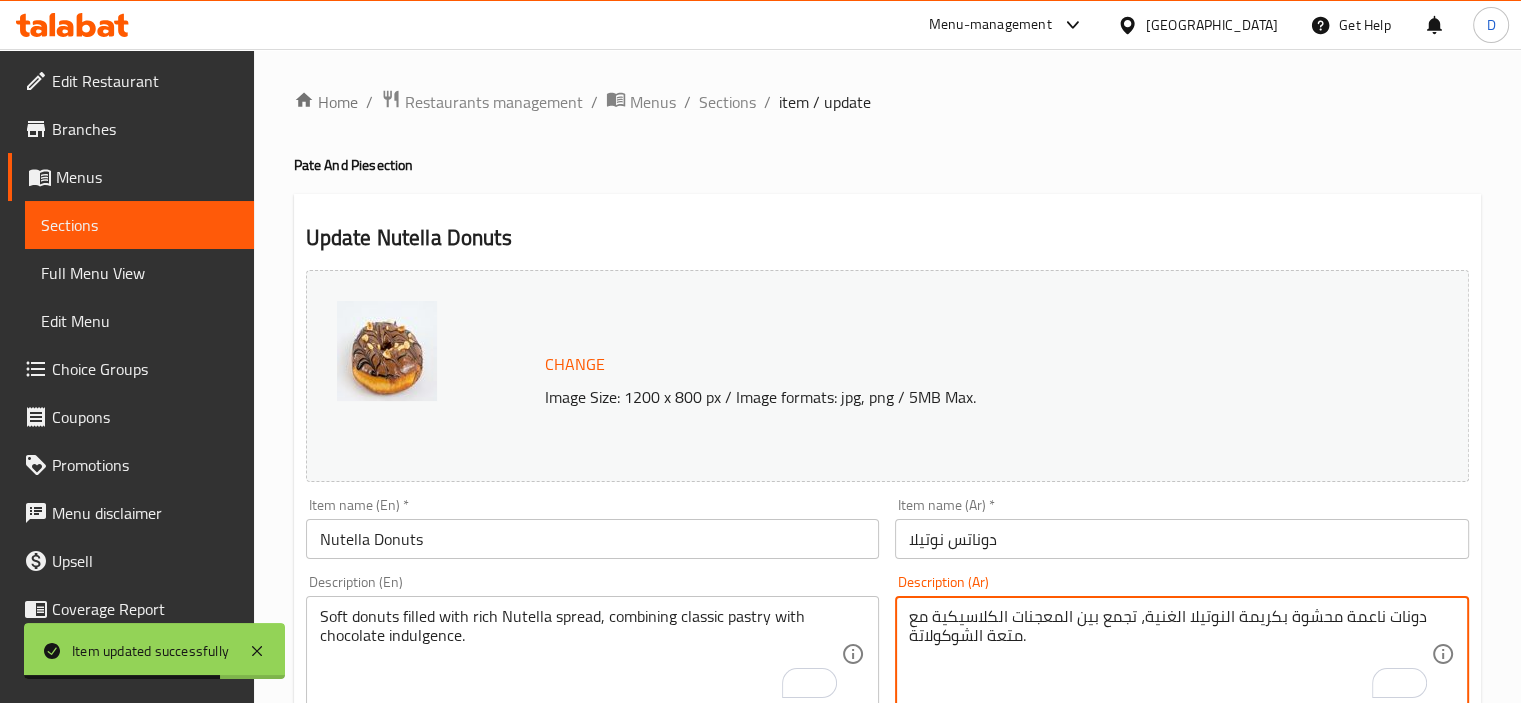 click on "دونات ناعمة محشوة بكريمة النوتيلا الغنية، تجمع بين المعجنات الكلاسيكية مع متعة الشوكولاتة." at bounding box center (1170, 654) 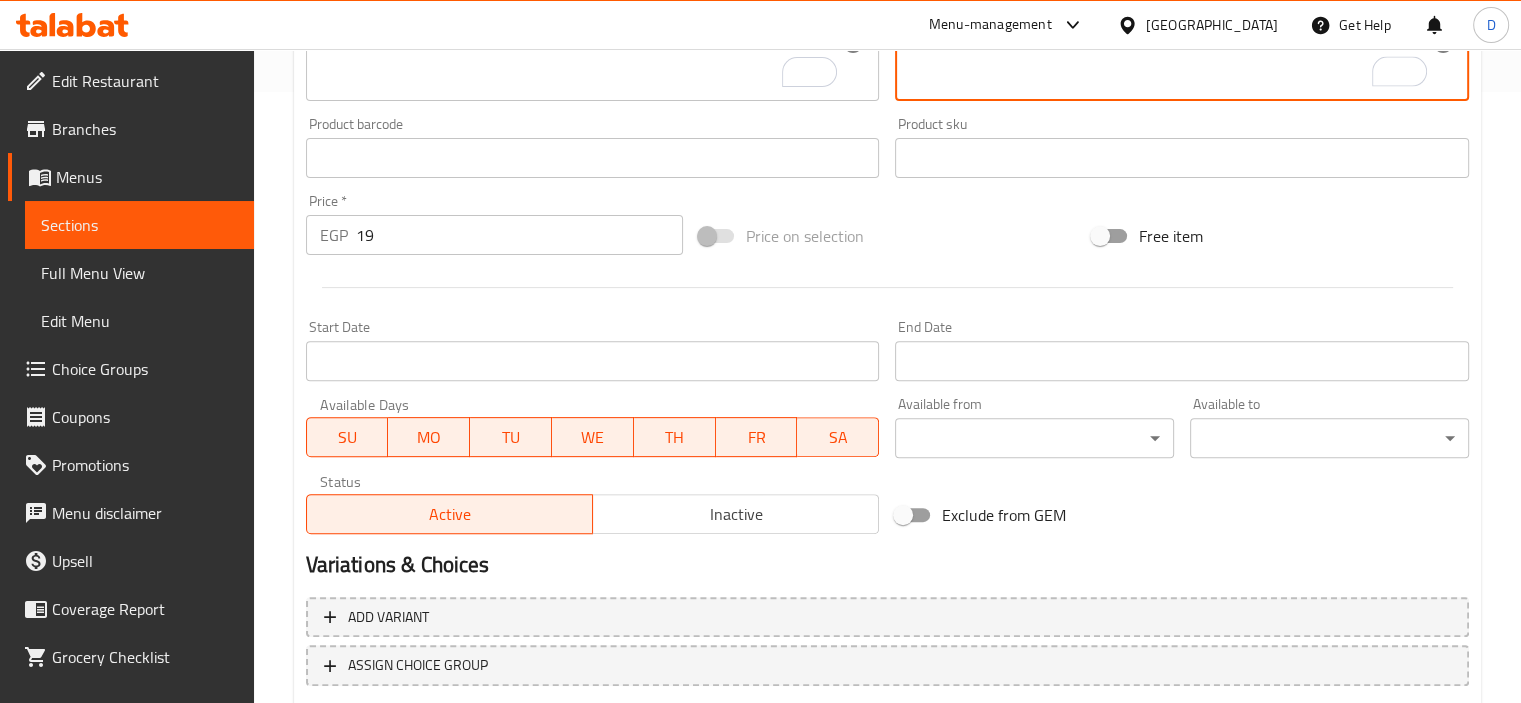 scroll, scrollTop: 737, scrollLeft: 0, axis: vertical 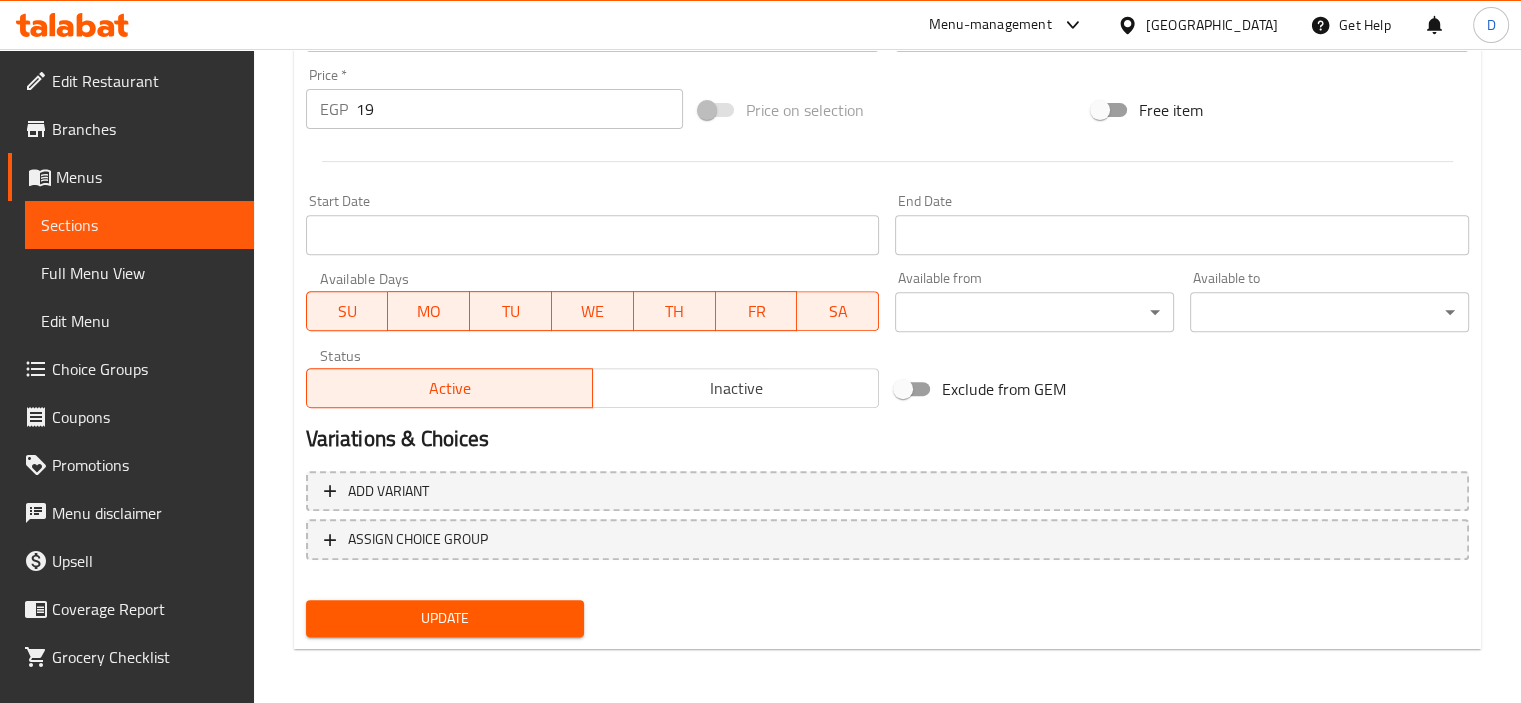 type on "دونات ناعمة محشوة بسبريد النوتيلا الغنية، تجمع بين المعجنات الكلاسيكية مع متعة الشوكولاتة." 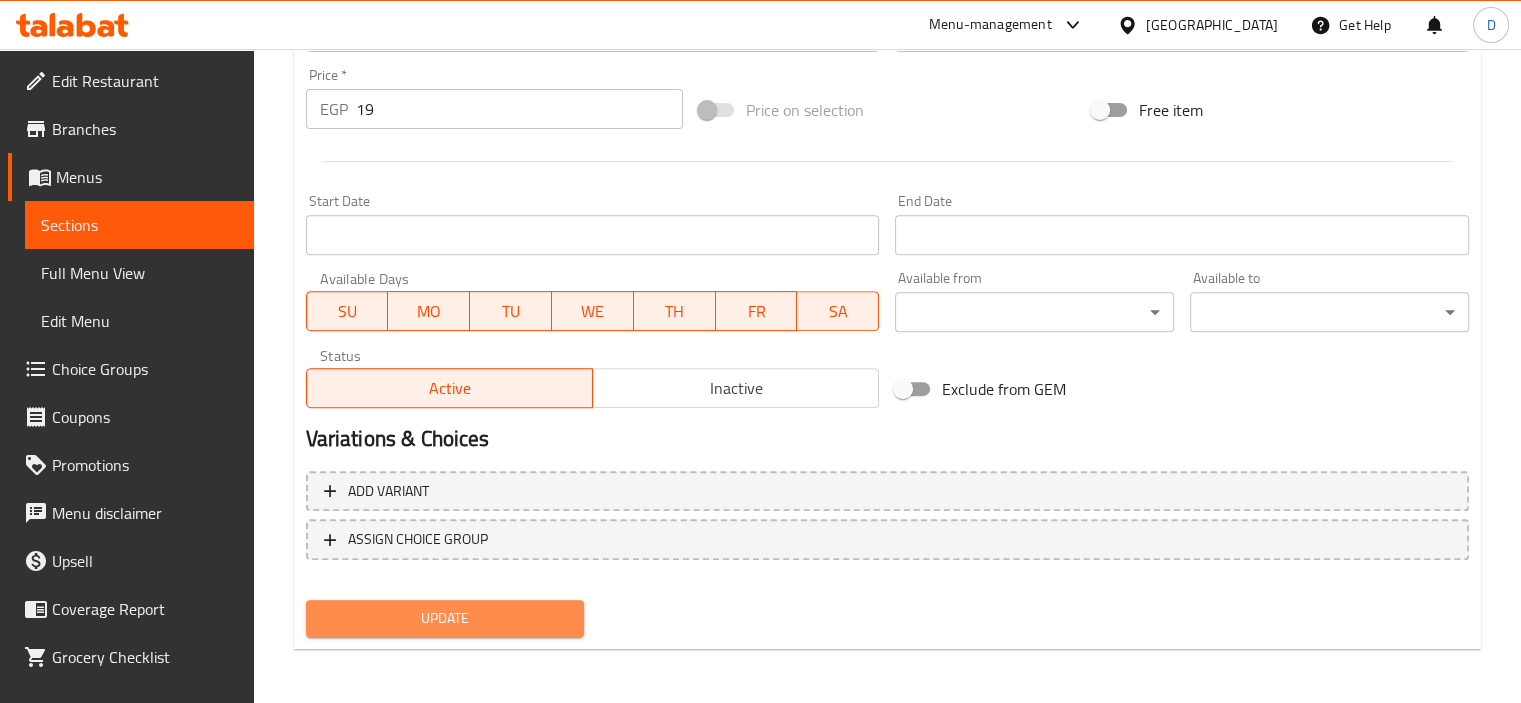 click on "Update" at bounding box center (445, 618) 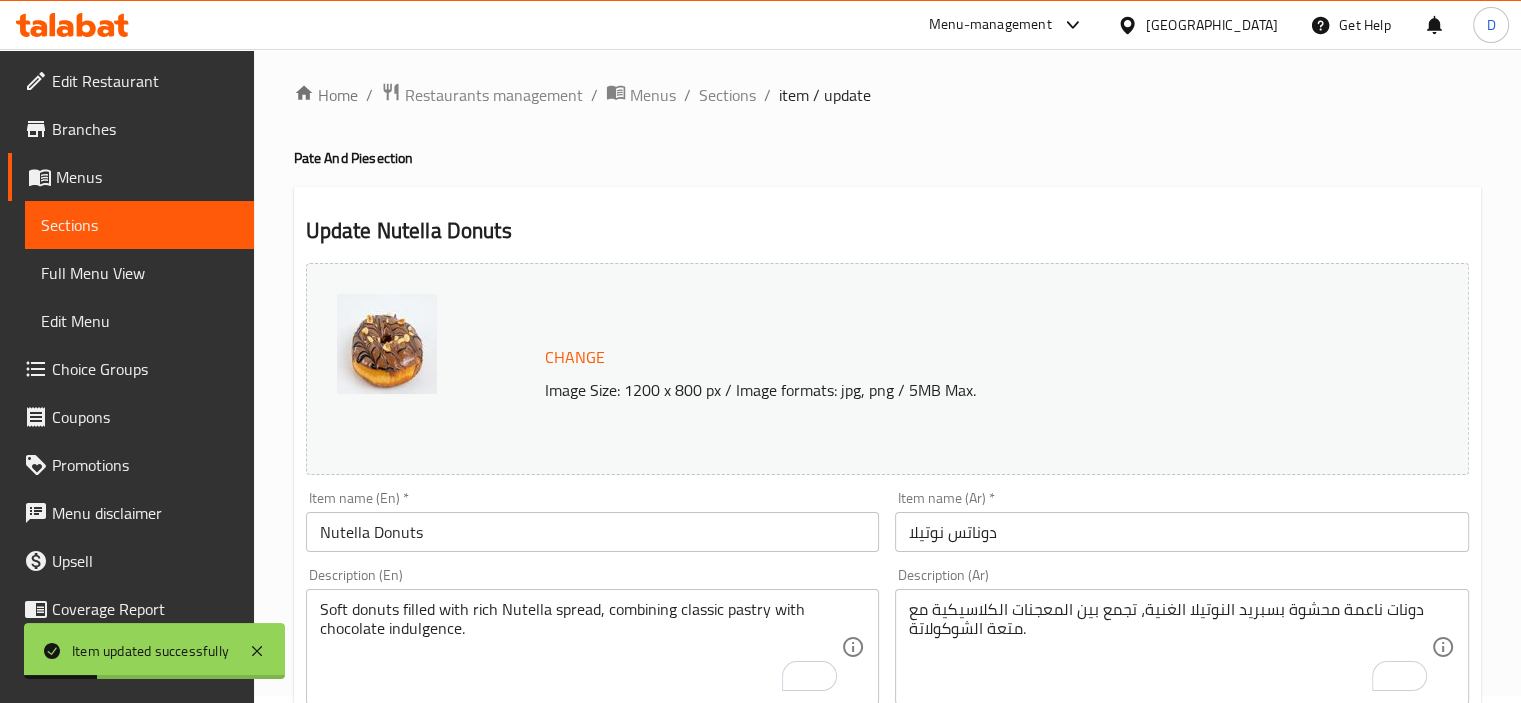 scroll, scrollTop: 0, scrollLeft: 0, axis: both 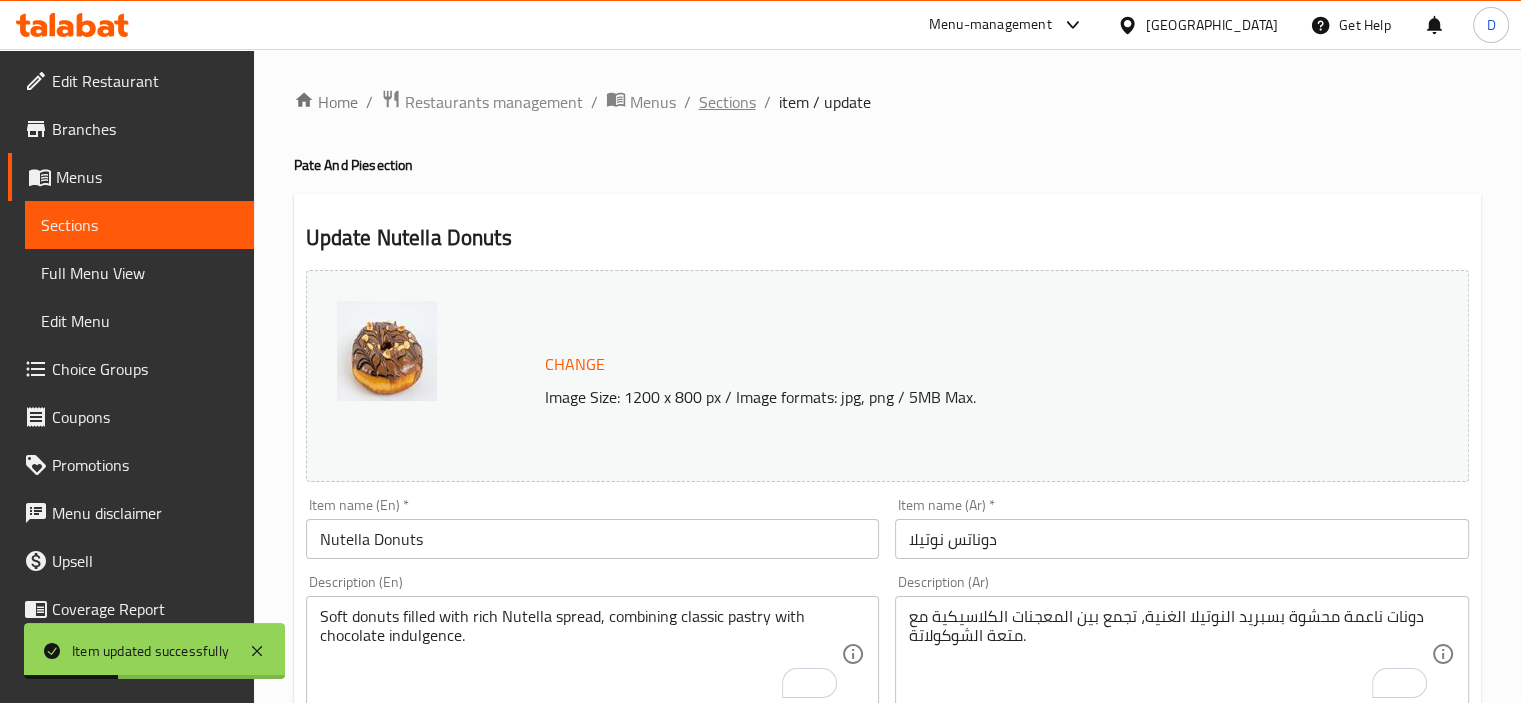 click on "Sections" at bounding box center [727, 102] 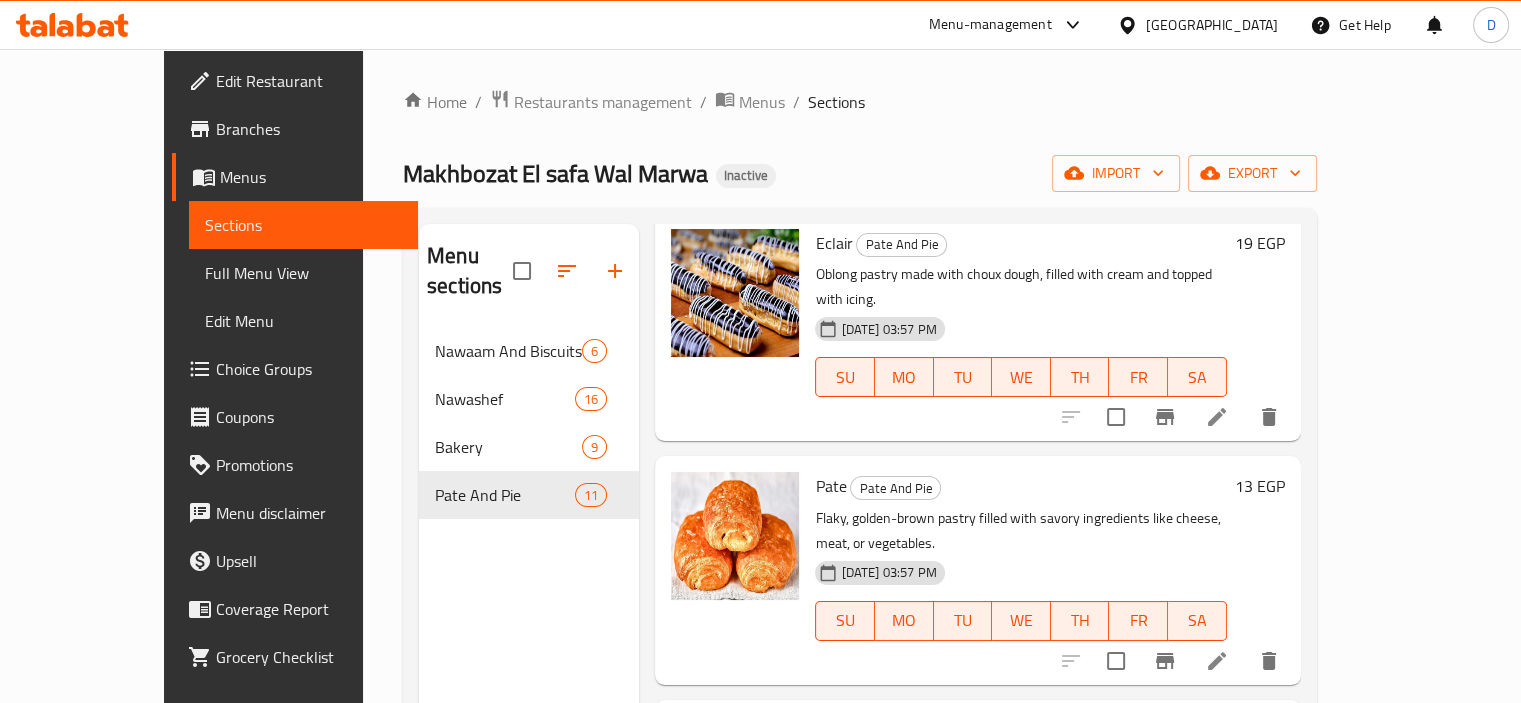 scroll, scrollTop: 1690, scrollLeft: 0, axis: vertical 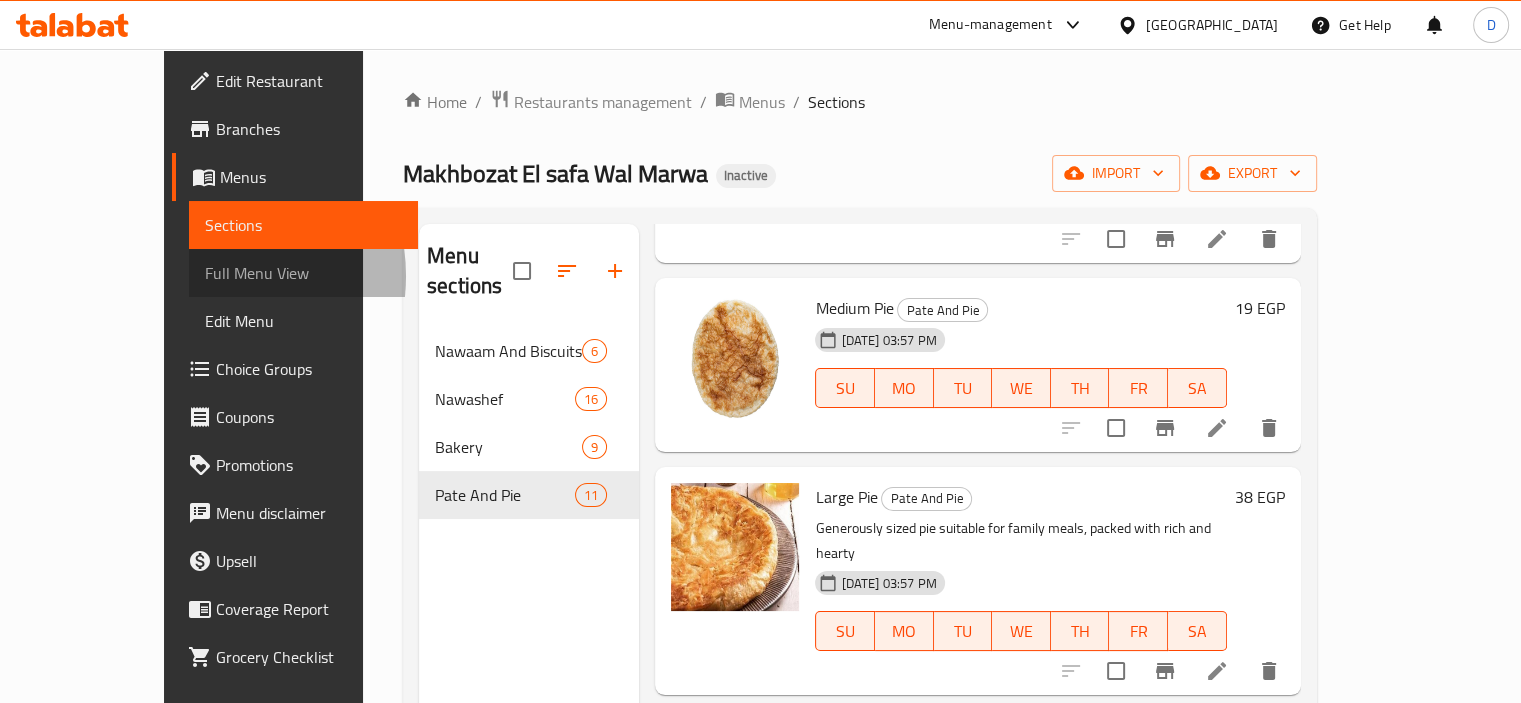click on "Full Menu View" at bounding box center [303, 273] 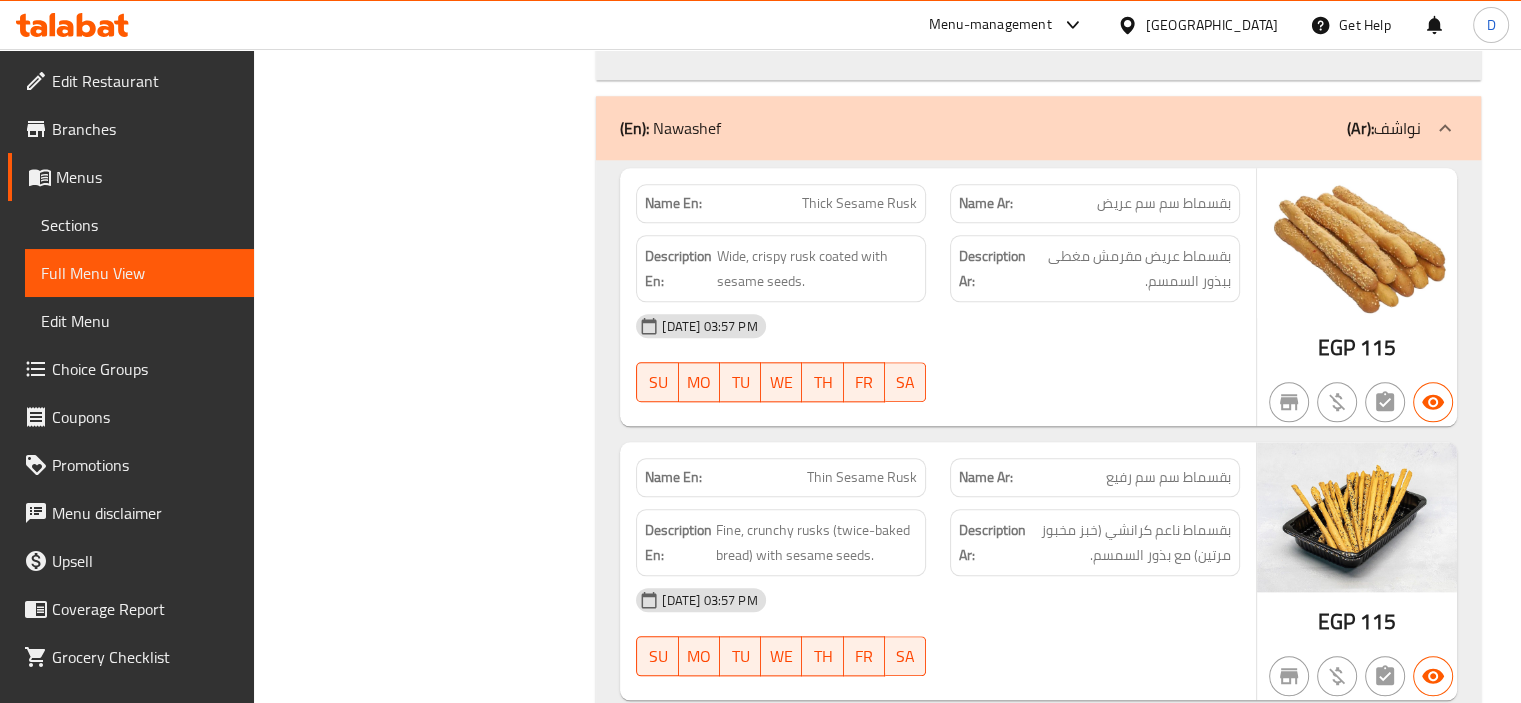 scroll, scrollTop: 600, scrollLeft: 0, axis: vertical 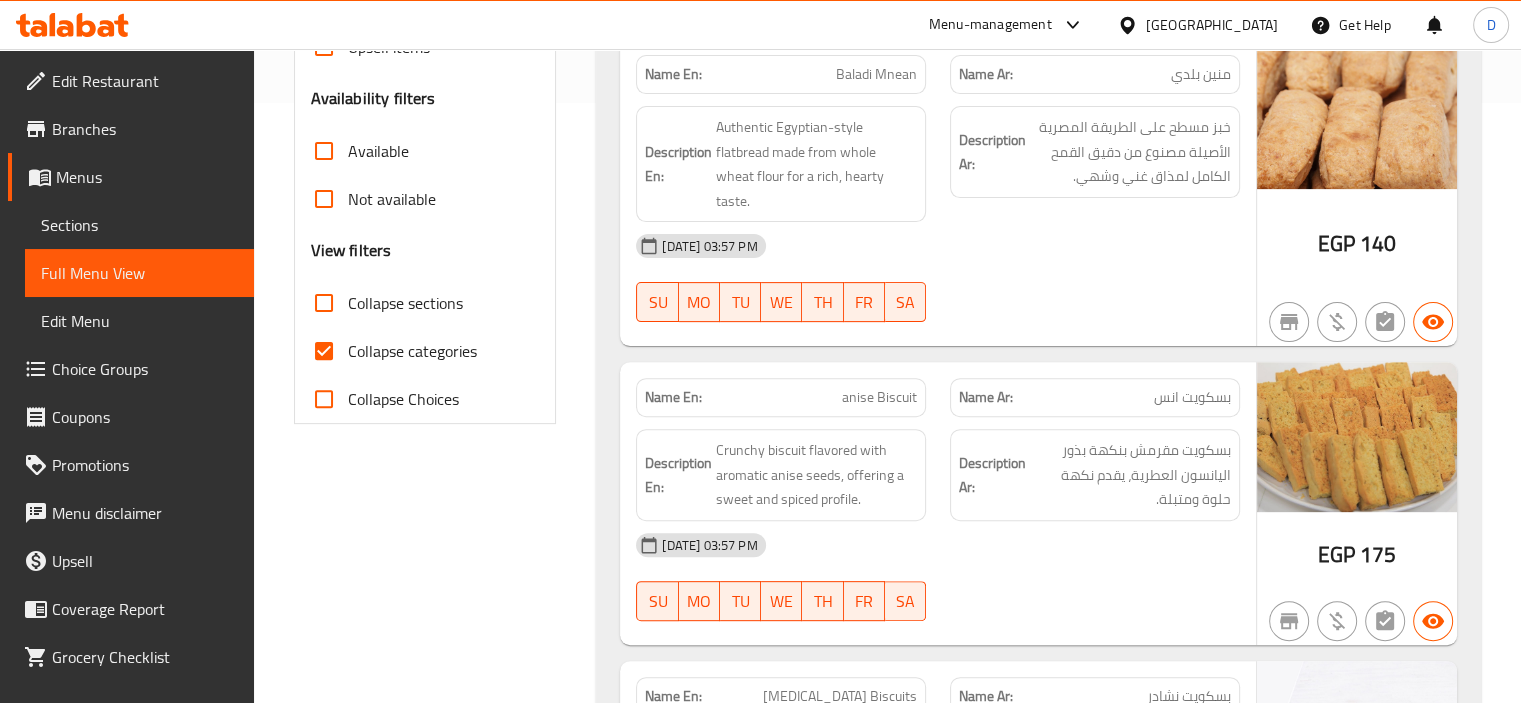 click on "Collapse categories" at bounding box center [412, 351] 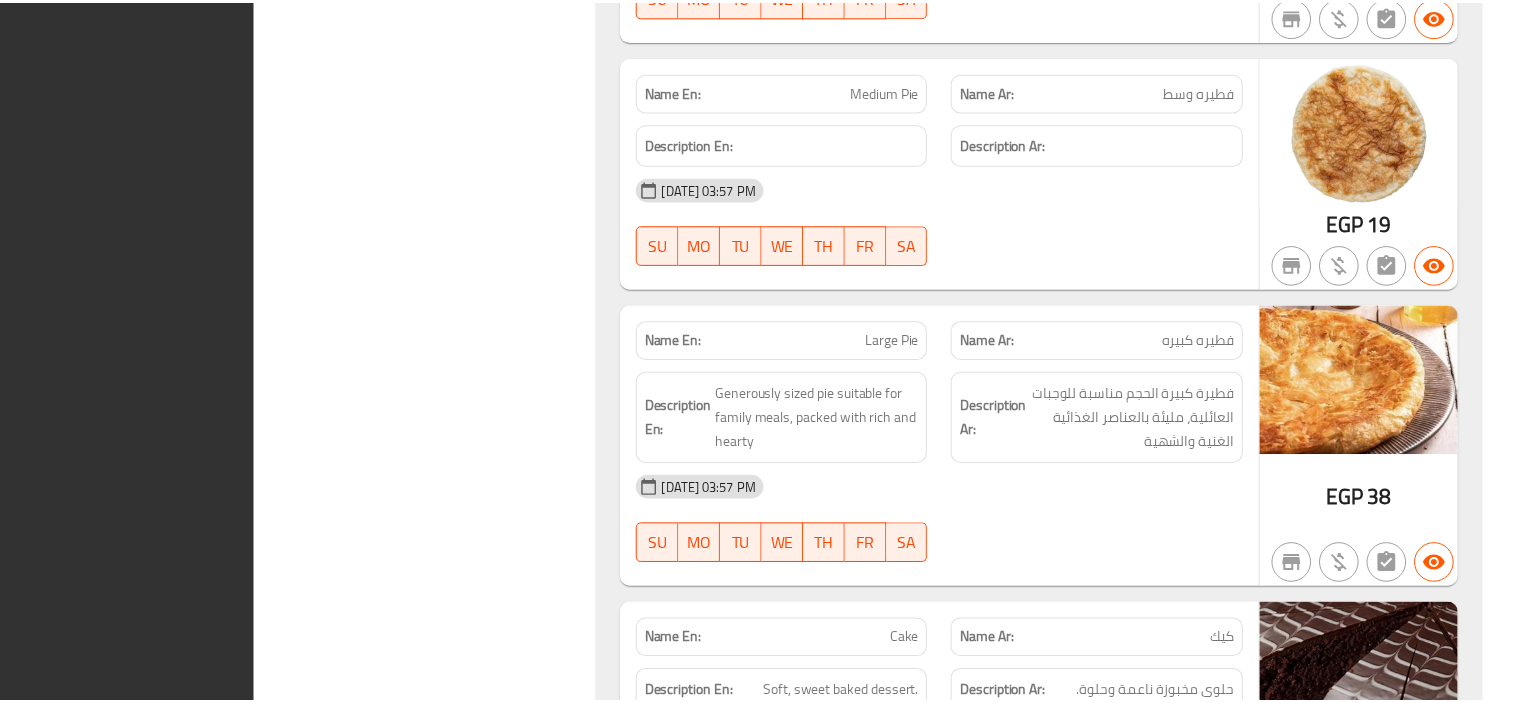 scroll, scrollTop: 11983, scrollLeft: 0, axis: vertical 